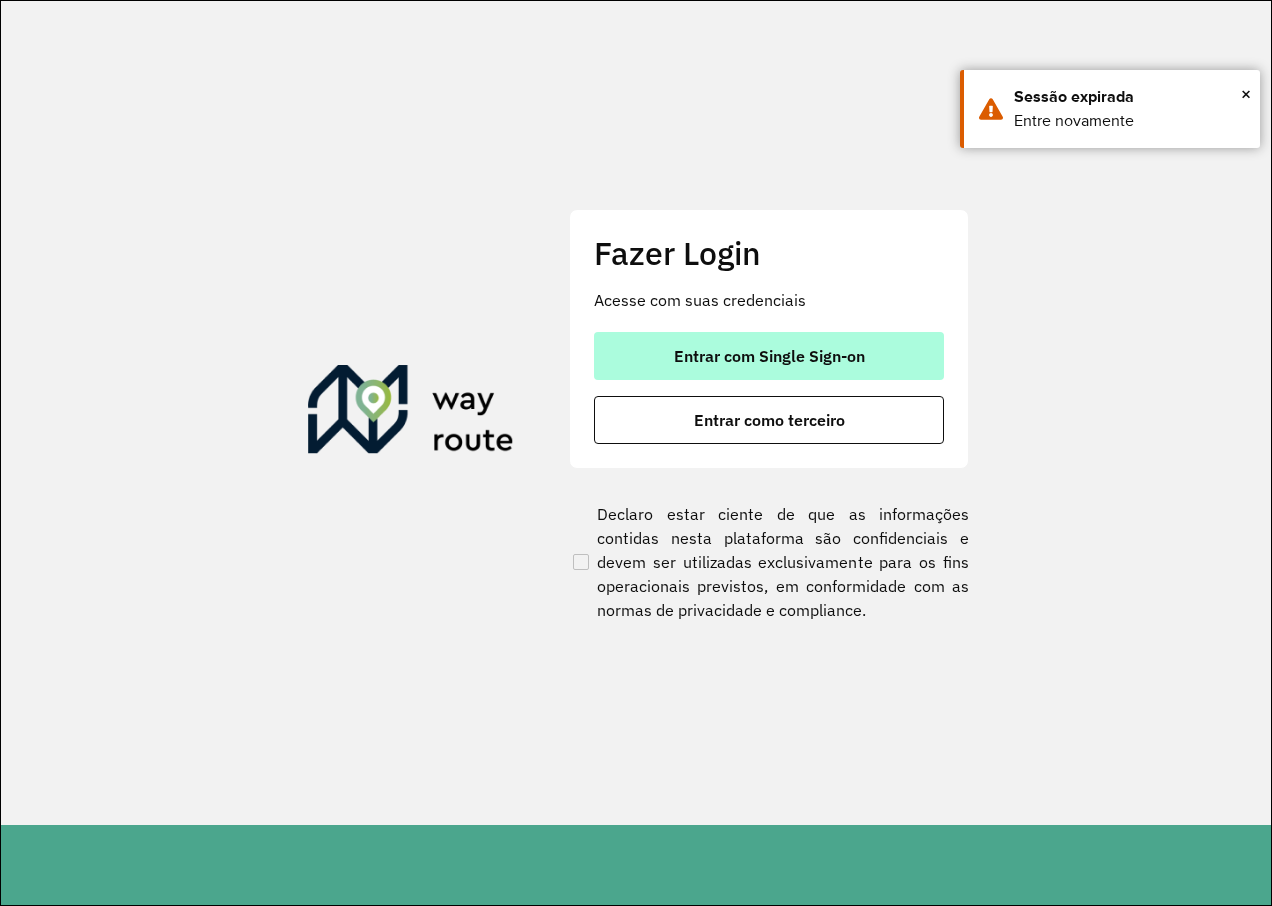 scroll, scrollTop: 0, scrollLeft: 0, axis: both 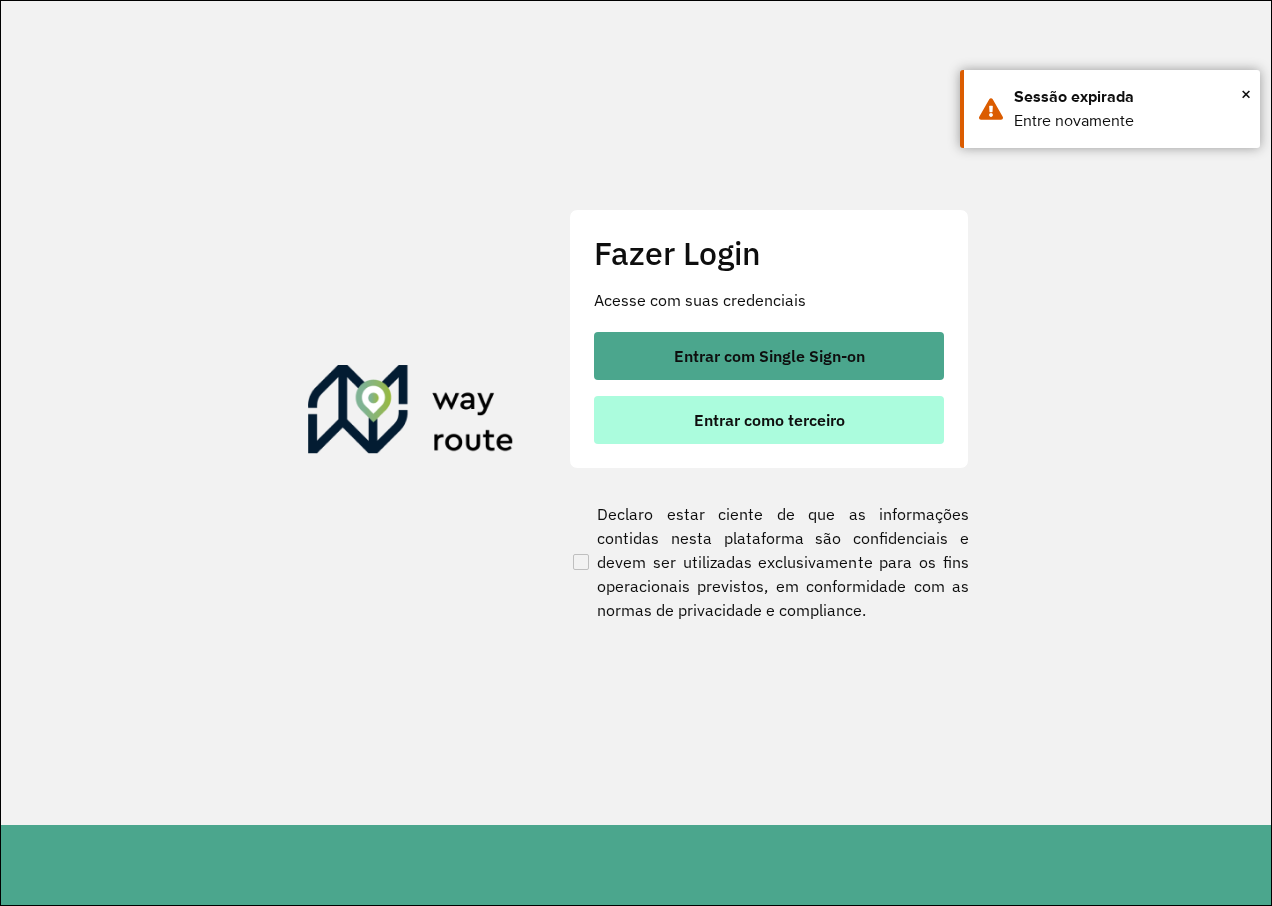 click on "Entrar como terceiro" at bounding box center [769, 420] 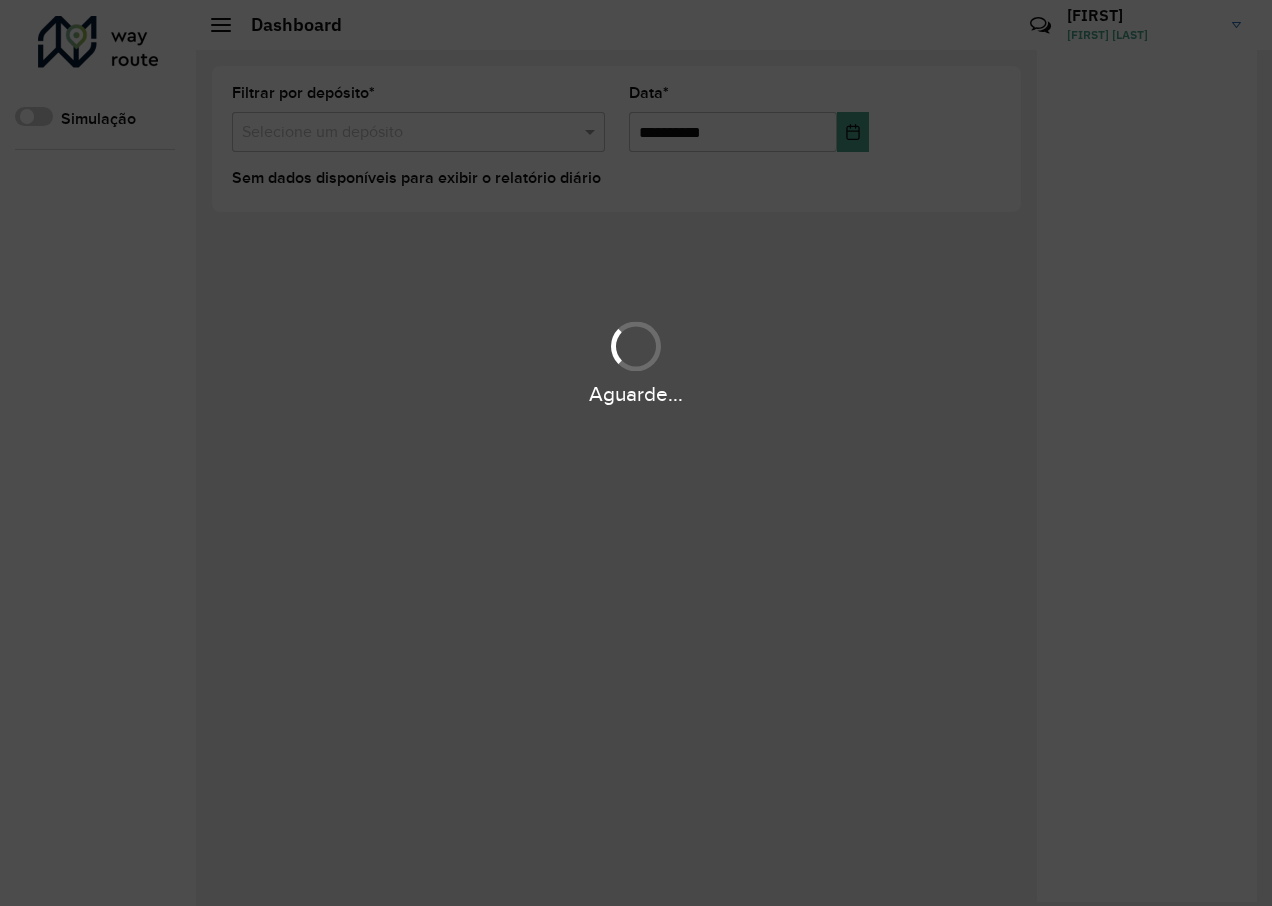 scroll, scrollTop: 0, scrollLeft: 0, axis: both 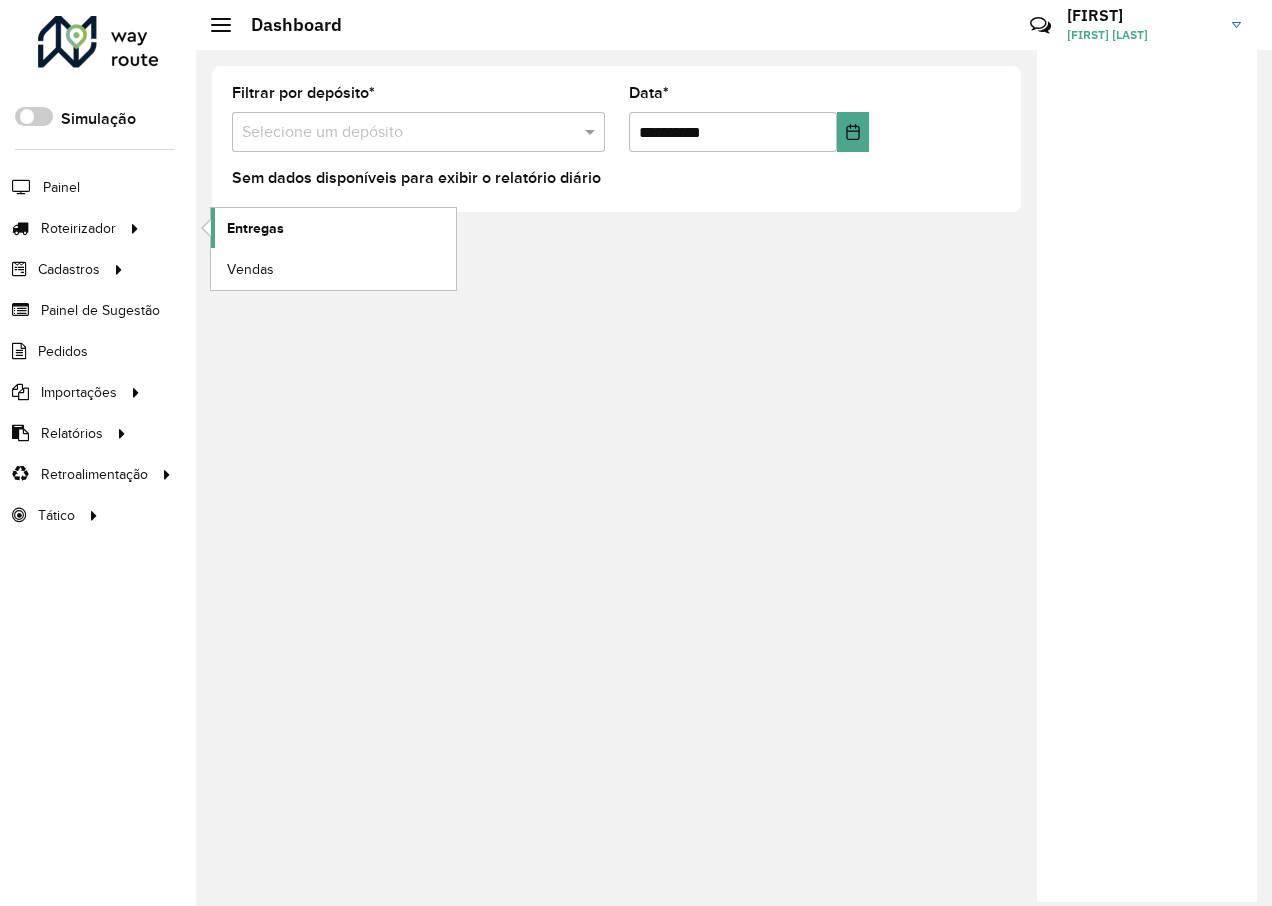 click on "Entregas" 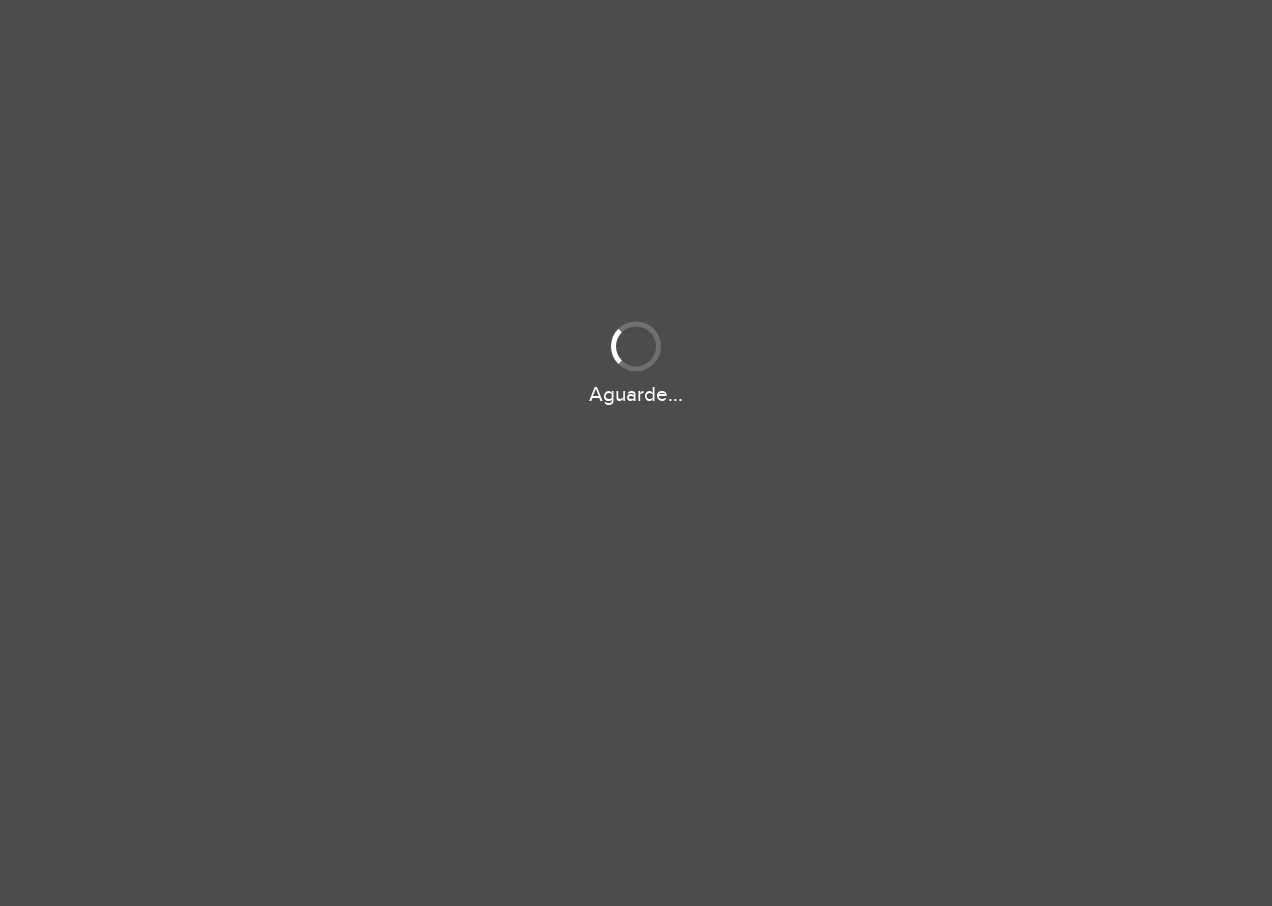scroll, scrollTop: 0, scrollLeft: 0, axis: both 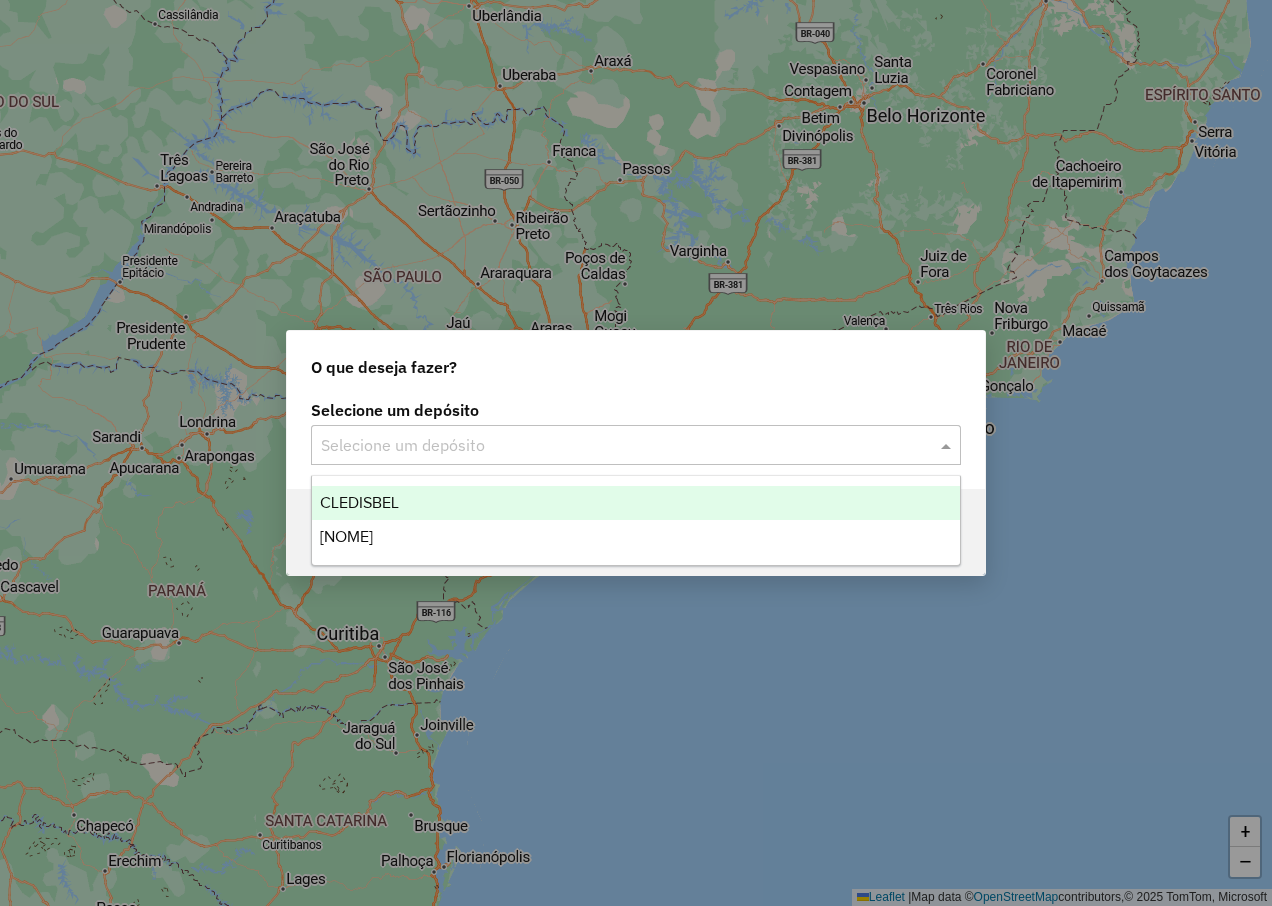 click 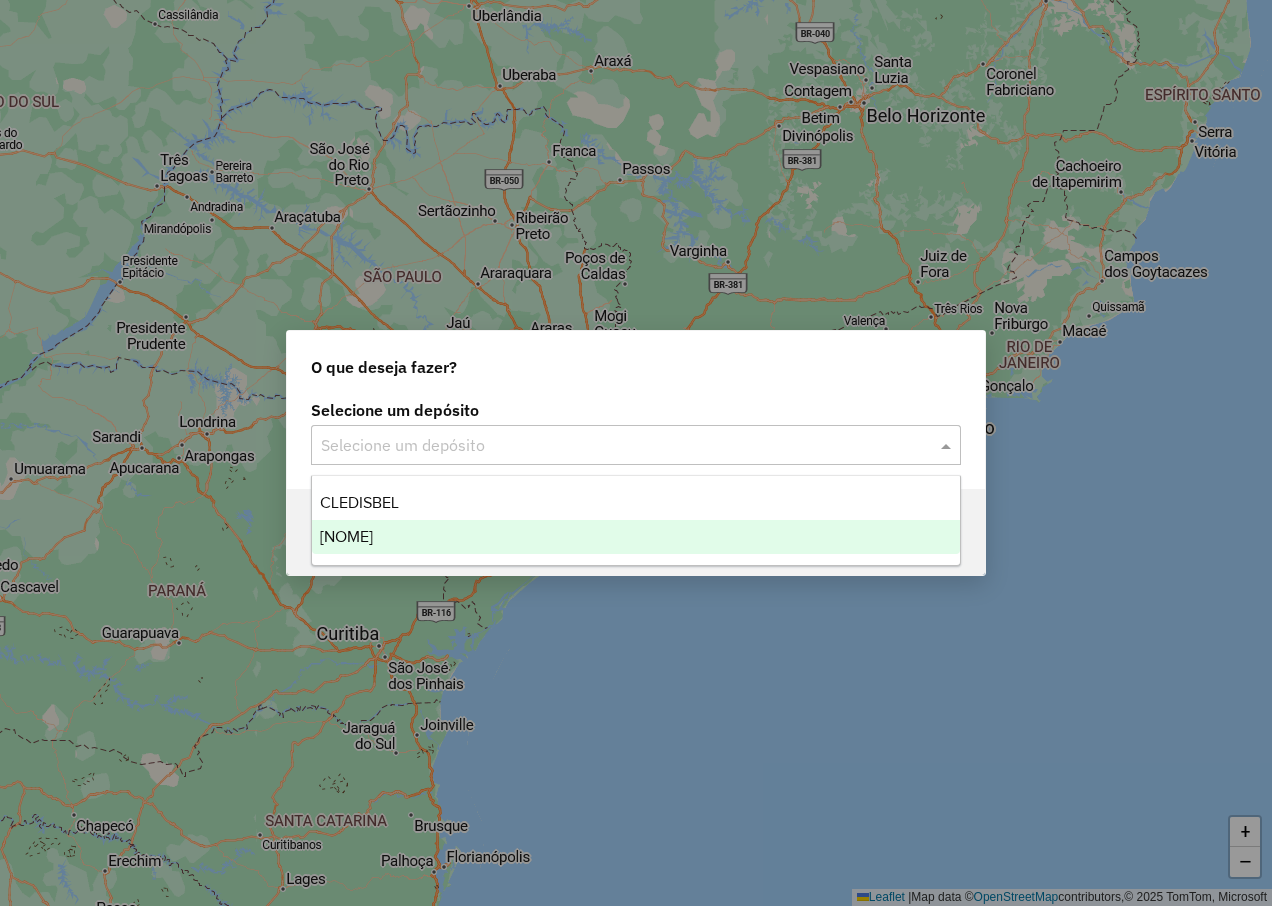 click on "[NOME]" at bounding box center [346, 536] 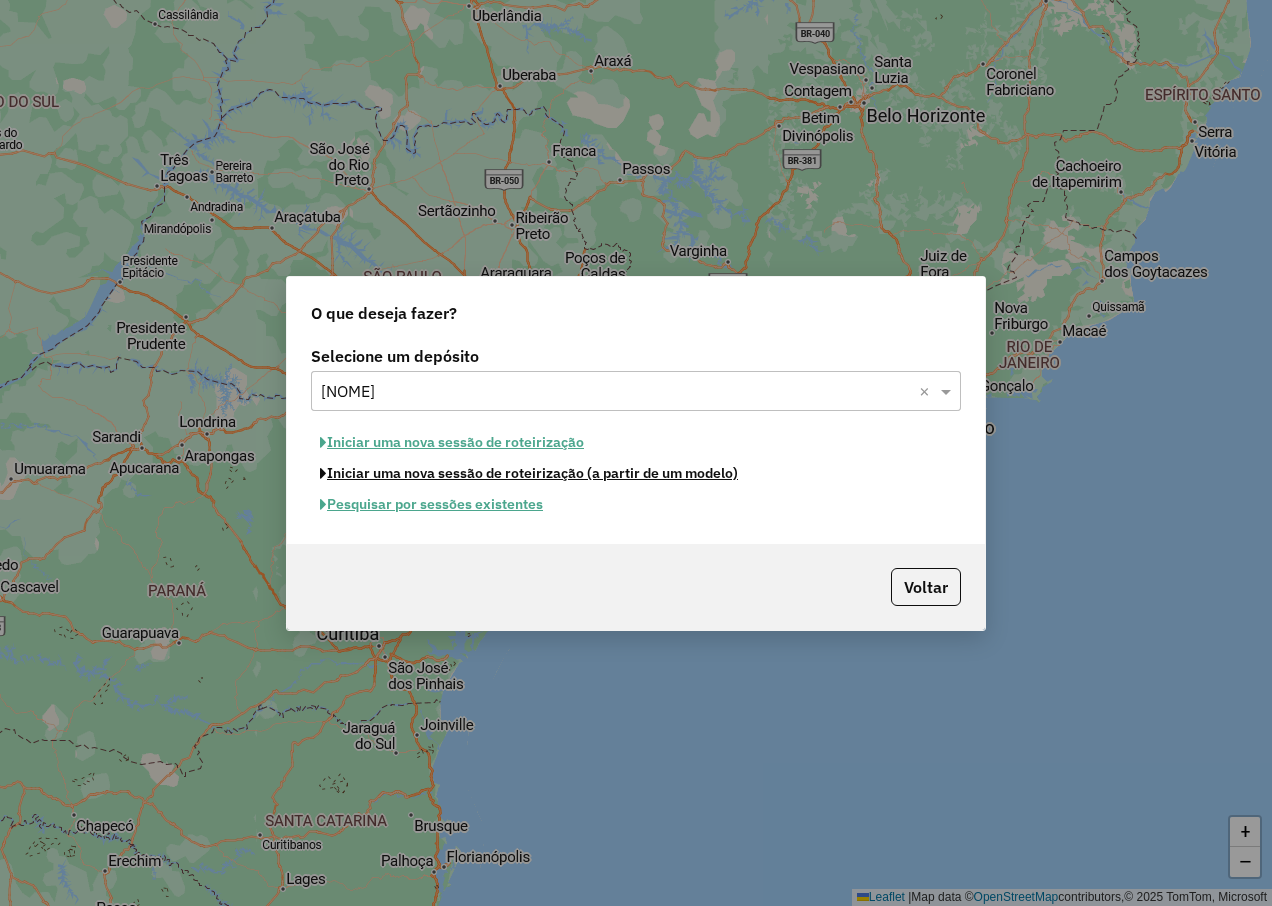 click on "Iniciar uma nova sessão de roteirização (a partir de um modelo)" 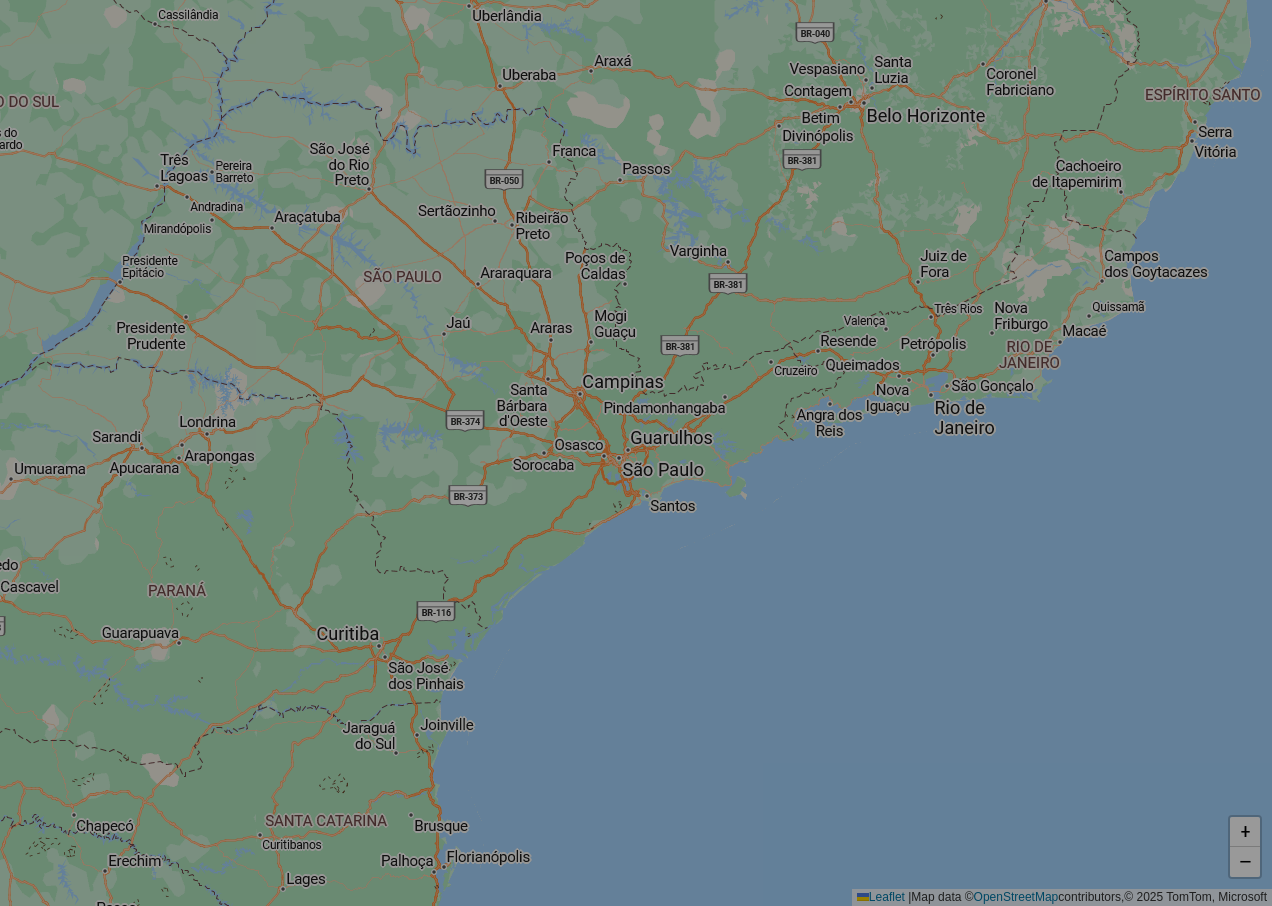 select on "*" 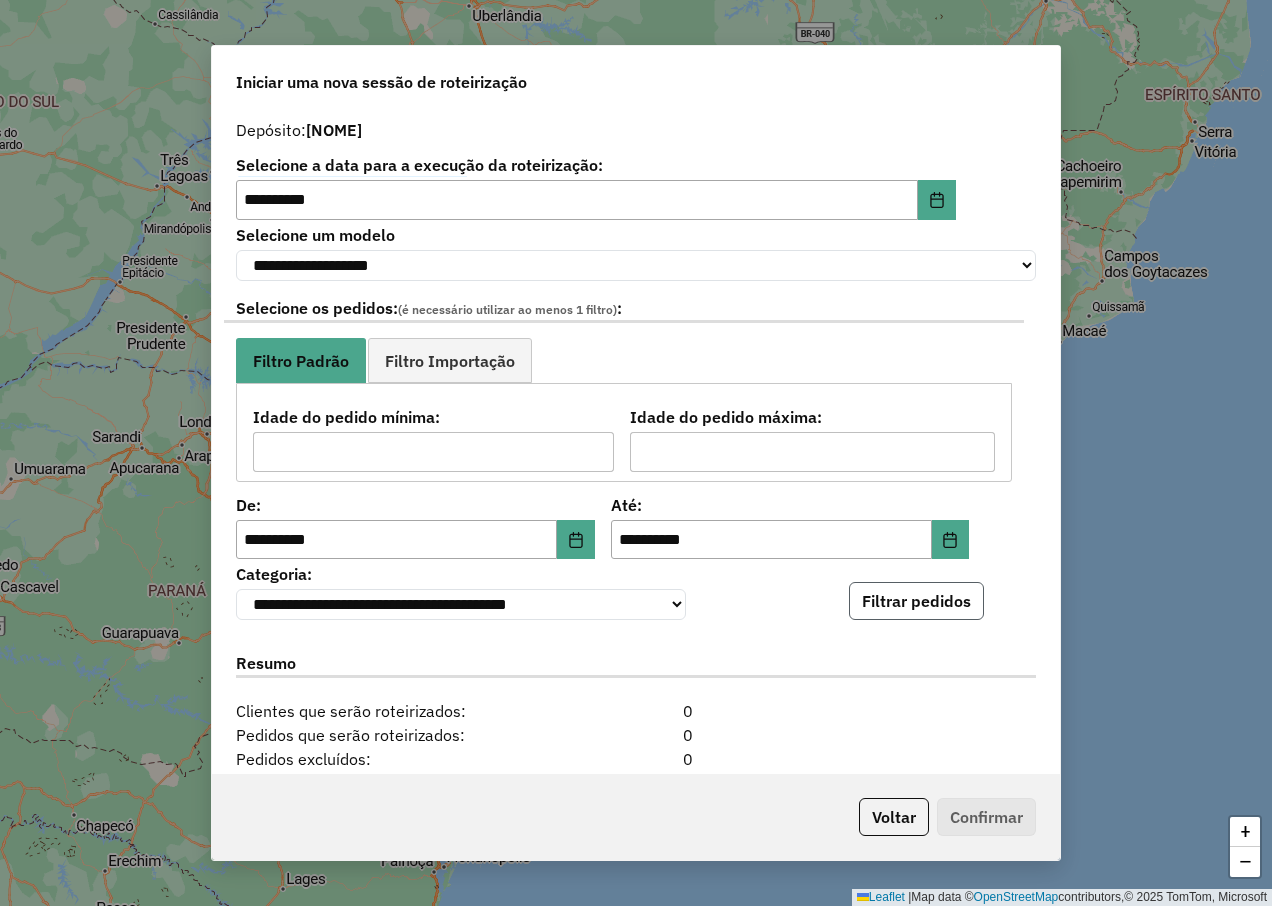 click on "Filtrar pedidos" 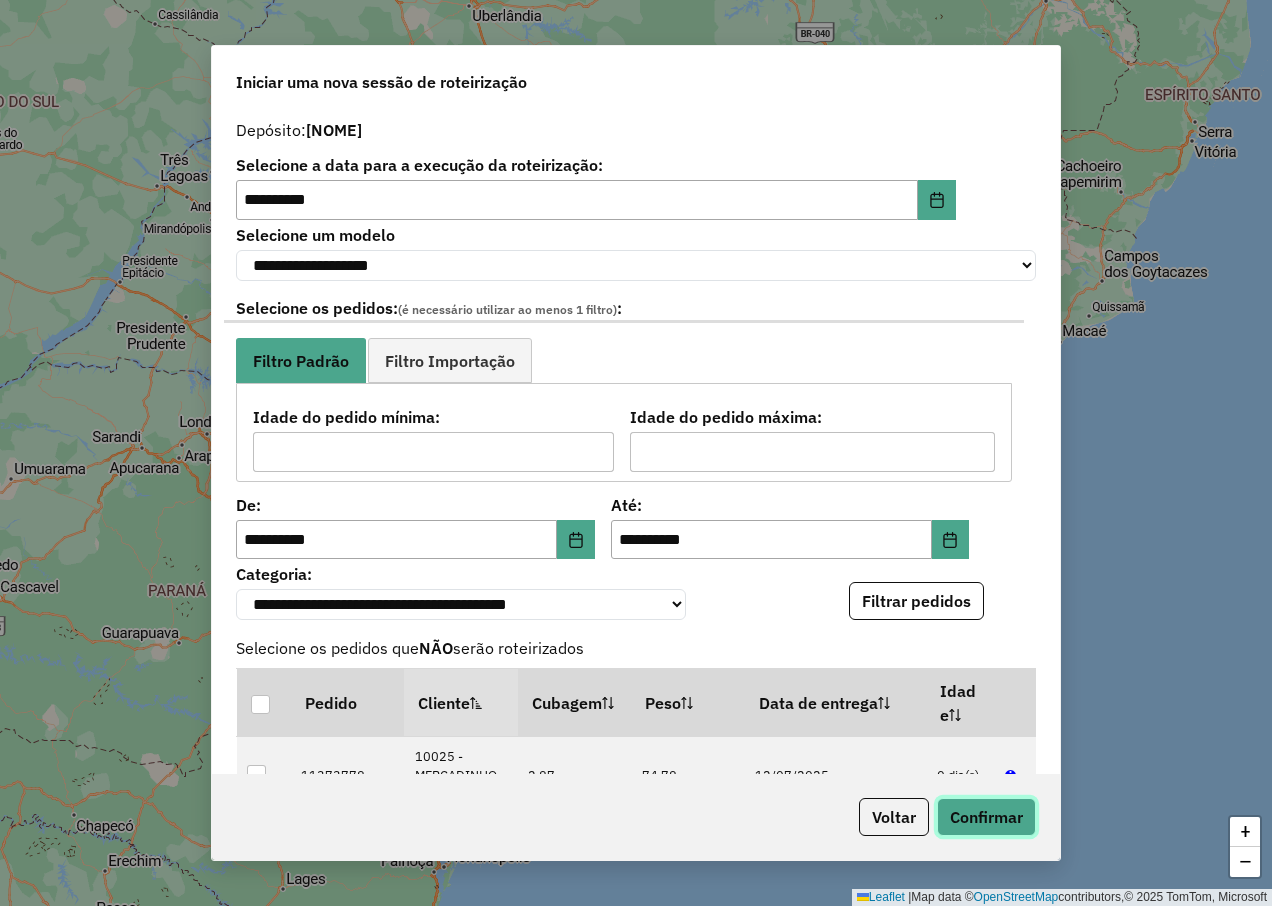 click on "Confirmar" 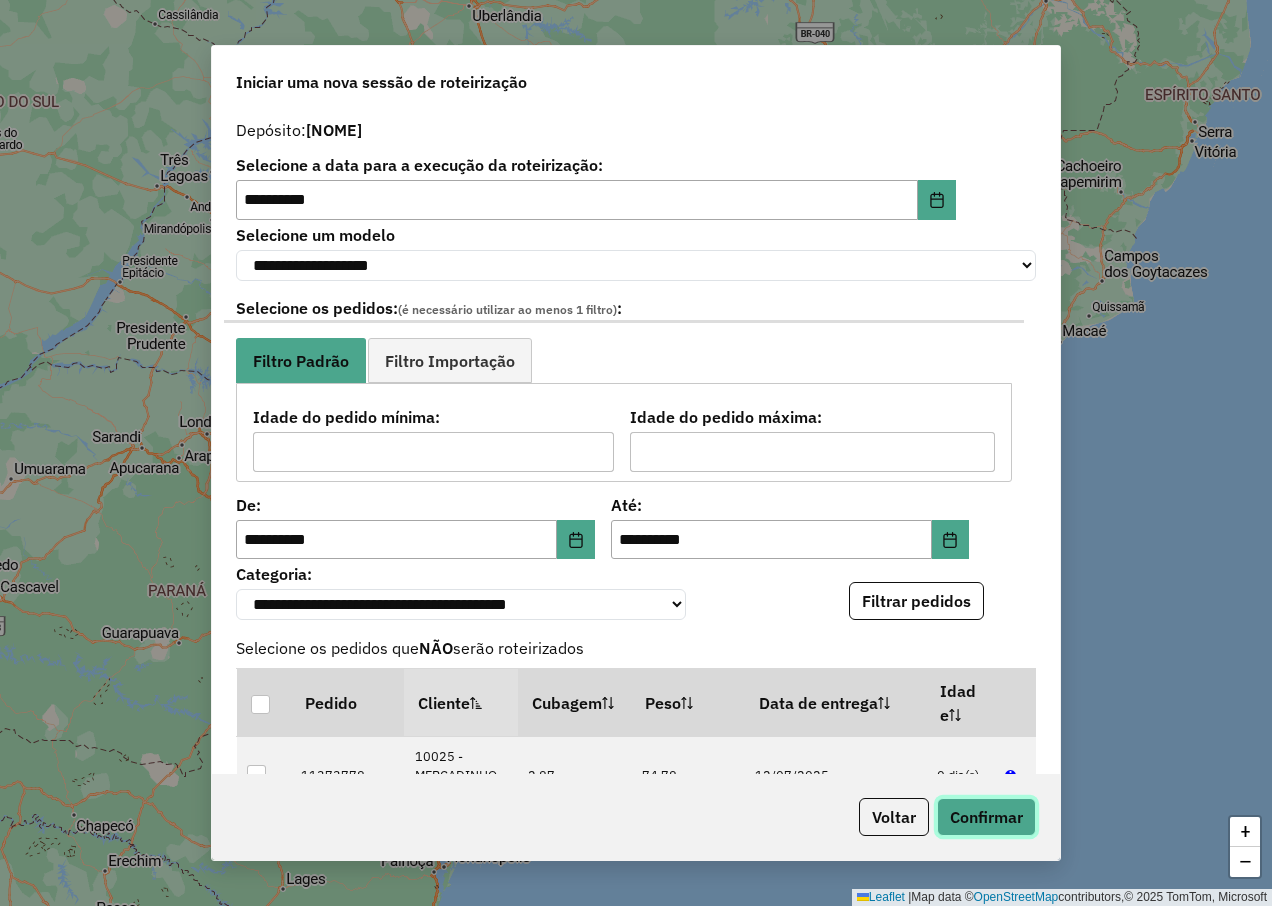 click on "Confirmar" 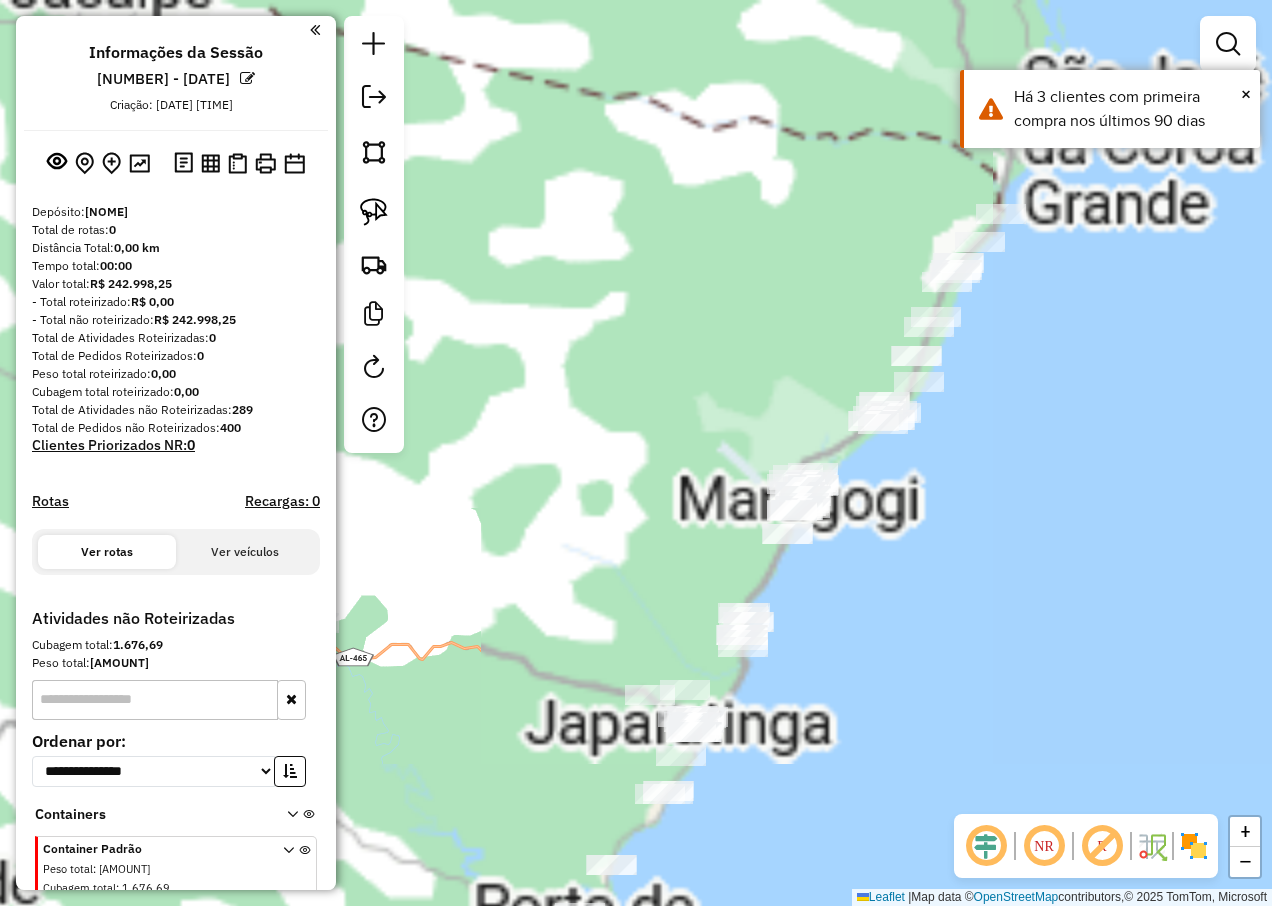 drag, startPoint x: 833, startPoint y: 393, endPoint x: 662, endPoint y: 474, distance: 189.21416 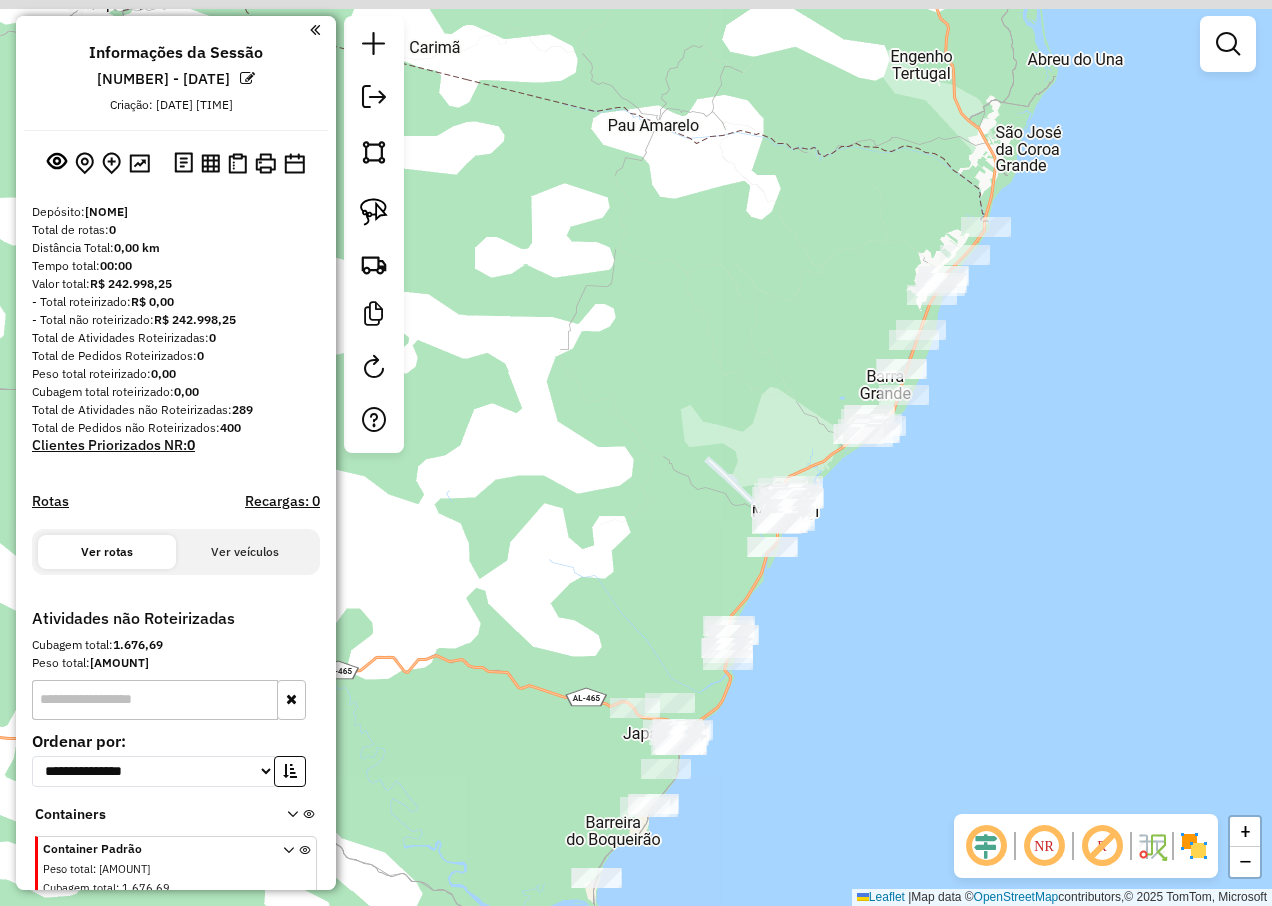 drag, startPoint x: 684, startPoint y: 460, endPoint x: 639, endPoint y: 504, distance: 62.936478 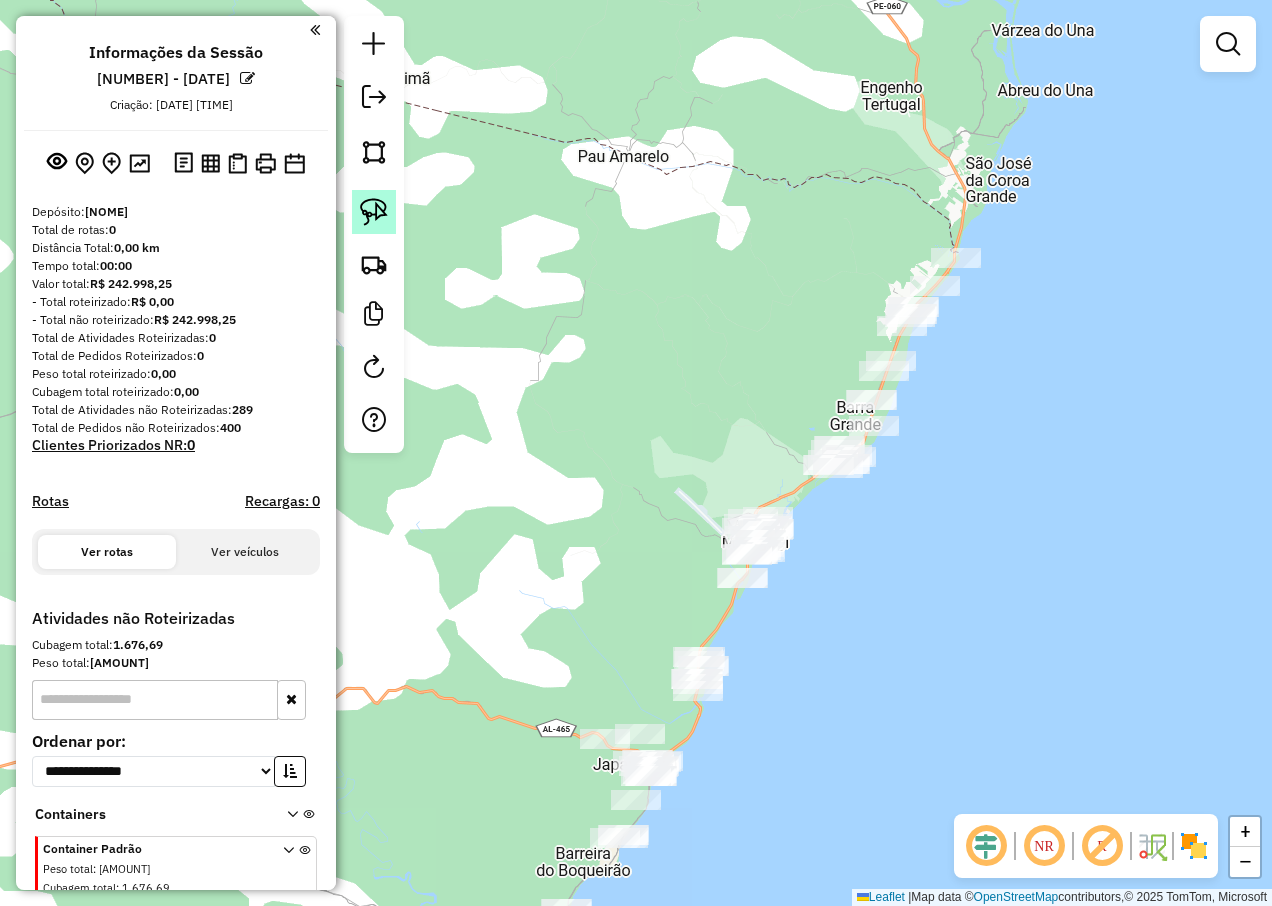 click 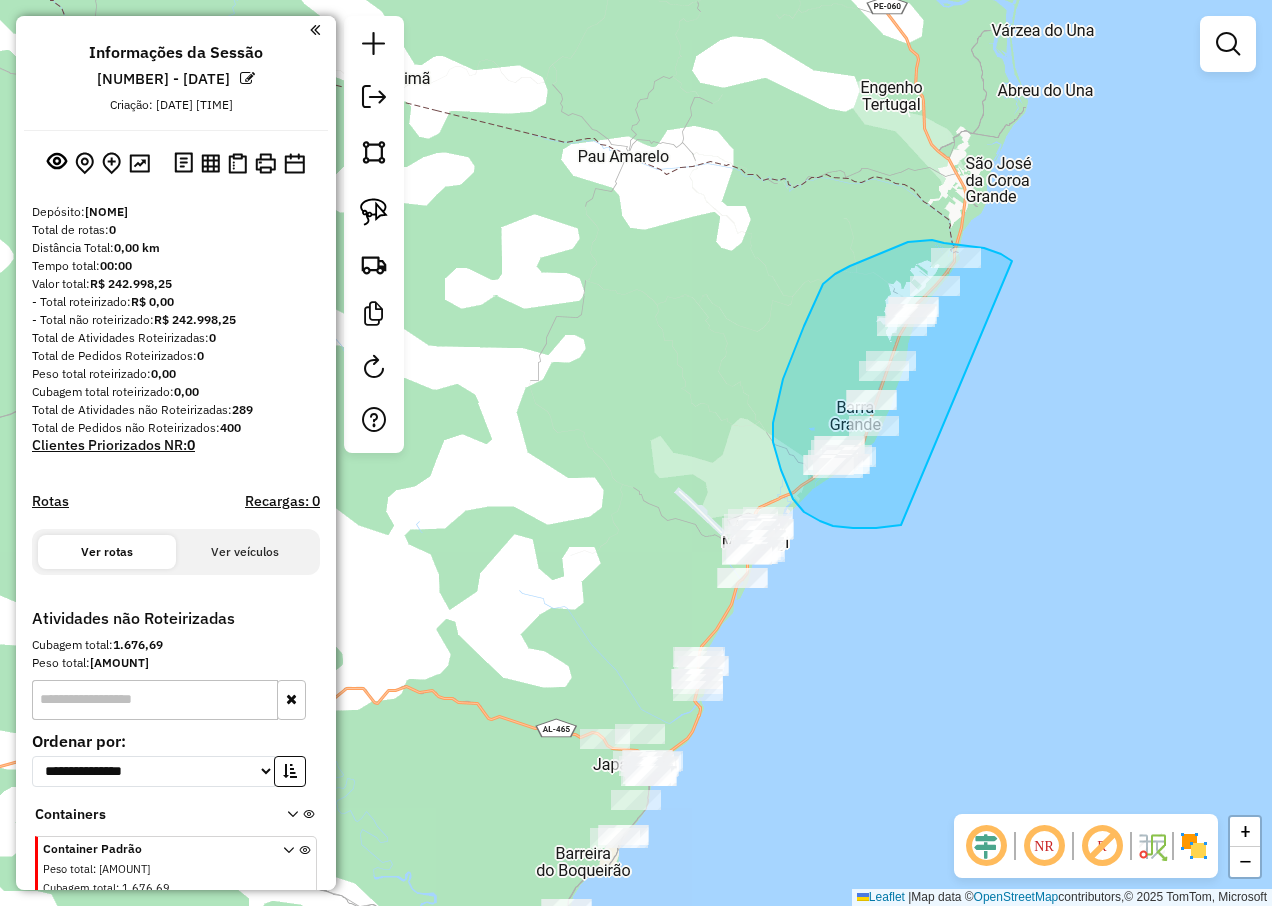 drag, startPoint x: 1007, startPoint y: 257, endPoint x: 901, endPoint y: 525, distance: 288.20132 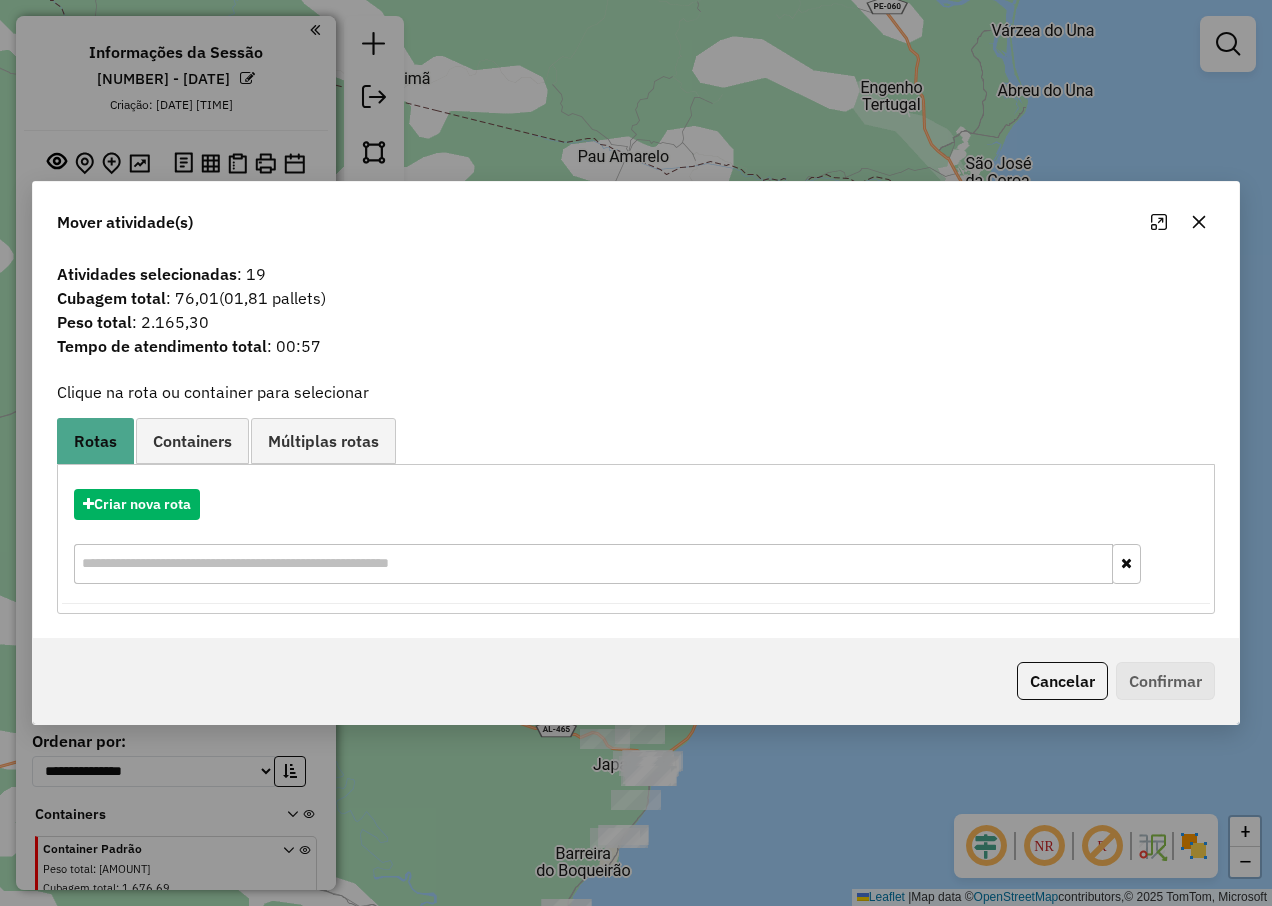 click 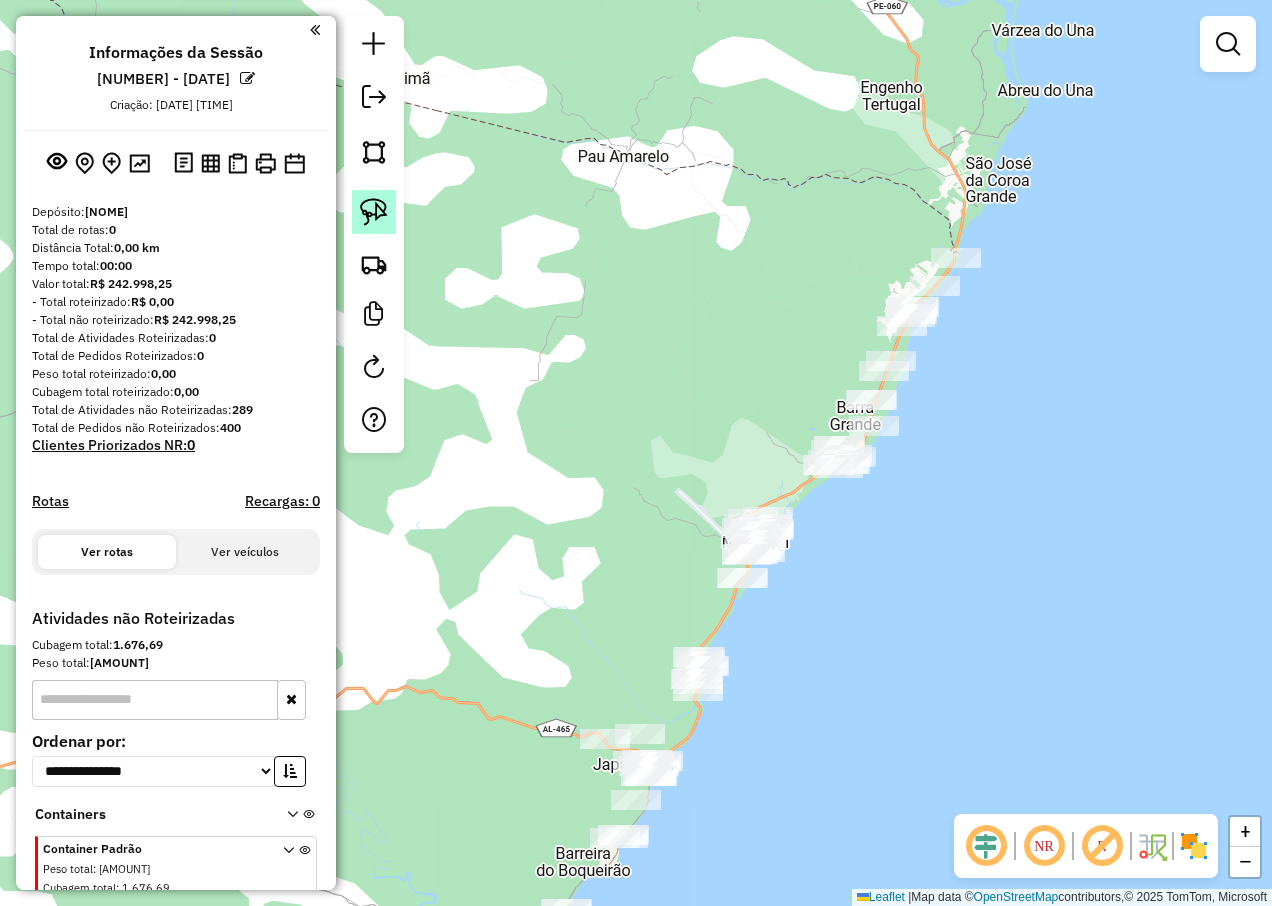 click 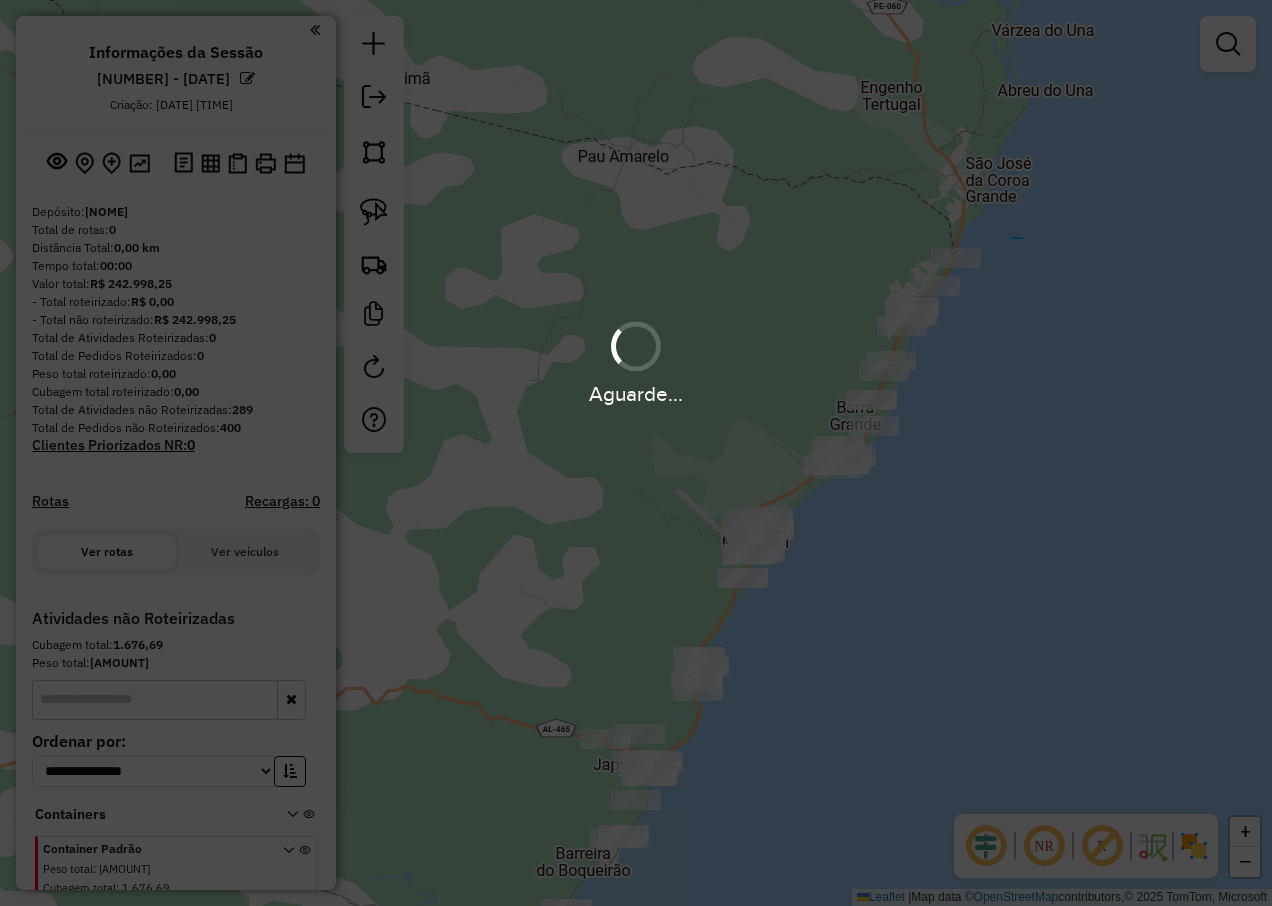 drag, startPoint x: 947, startPoint y: 233, endPoint x: 756, endPoint y: 358, distance: 228.26738 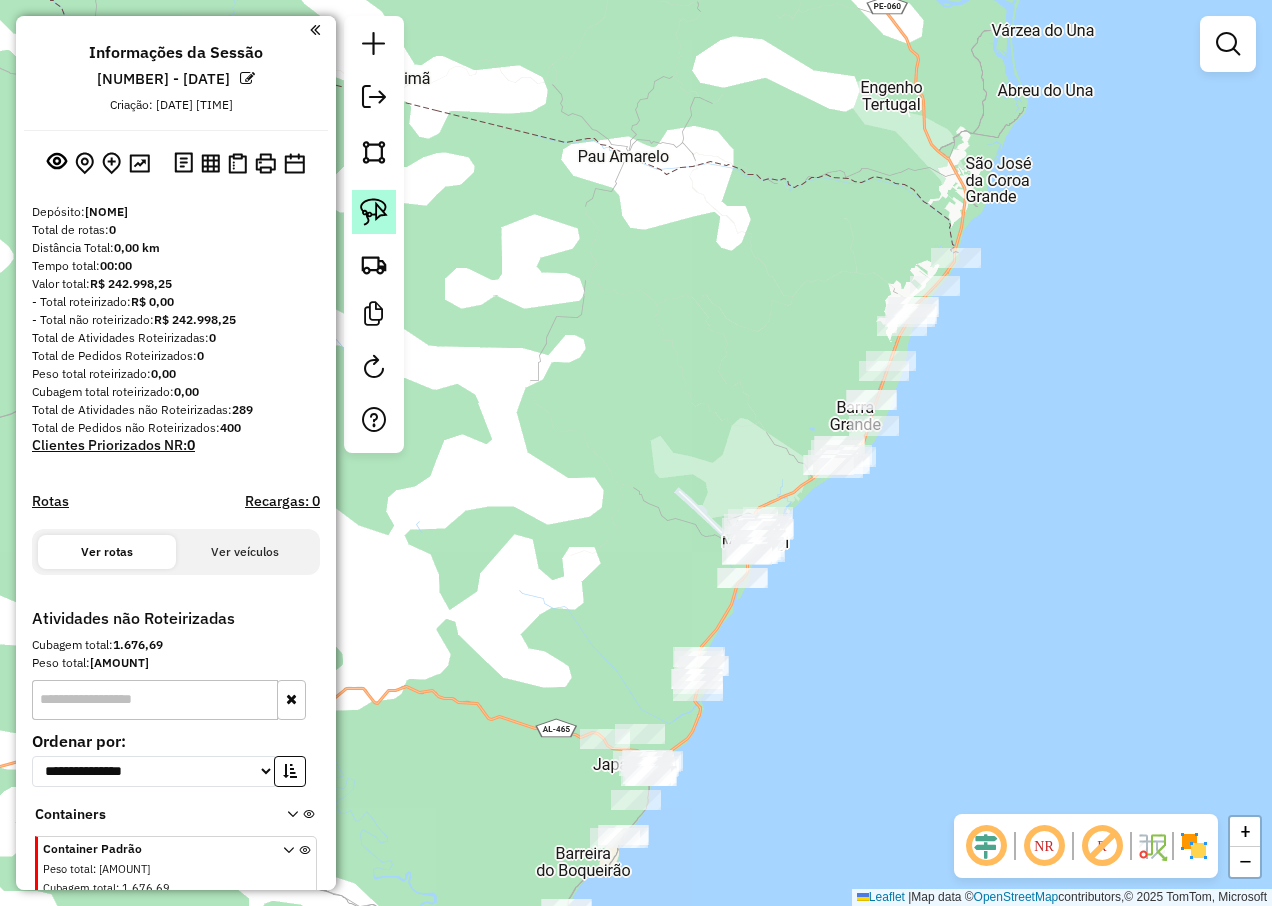 click 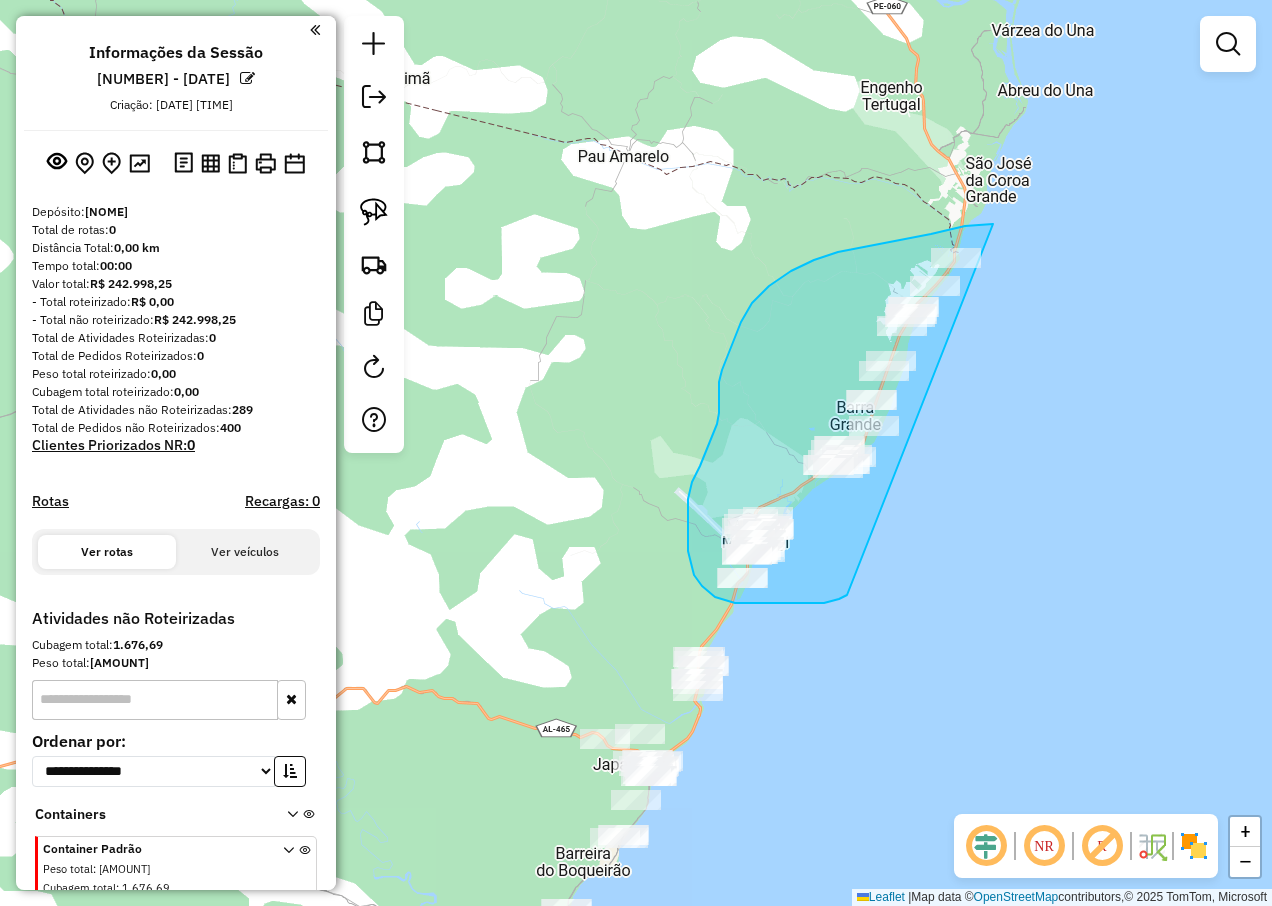 drag, startPoint x: 931, startPoint y: 234, endPoint x: 844, endPoint y: 587, distance: 363.56293 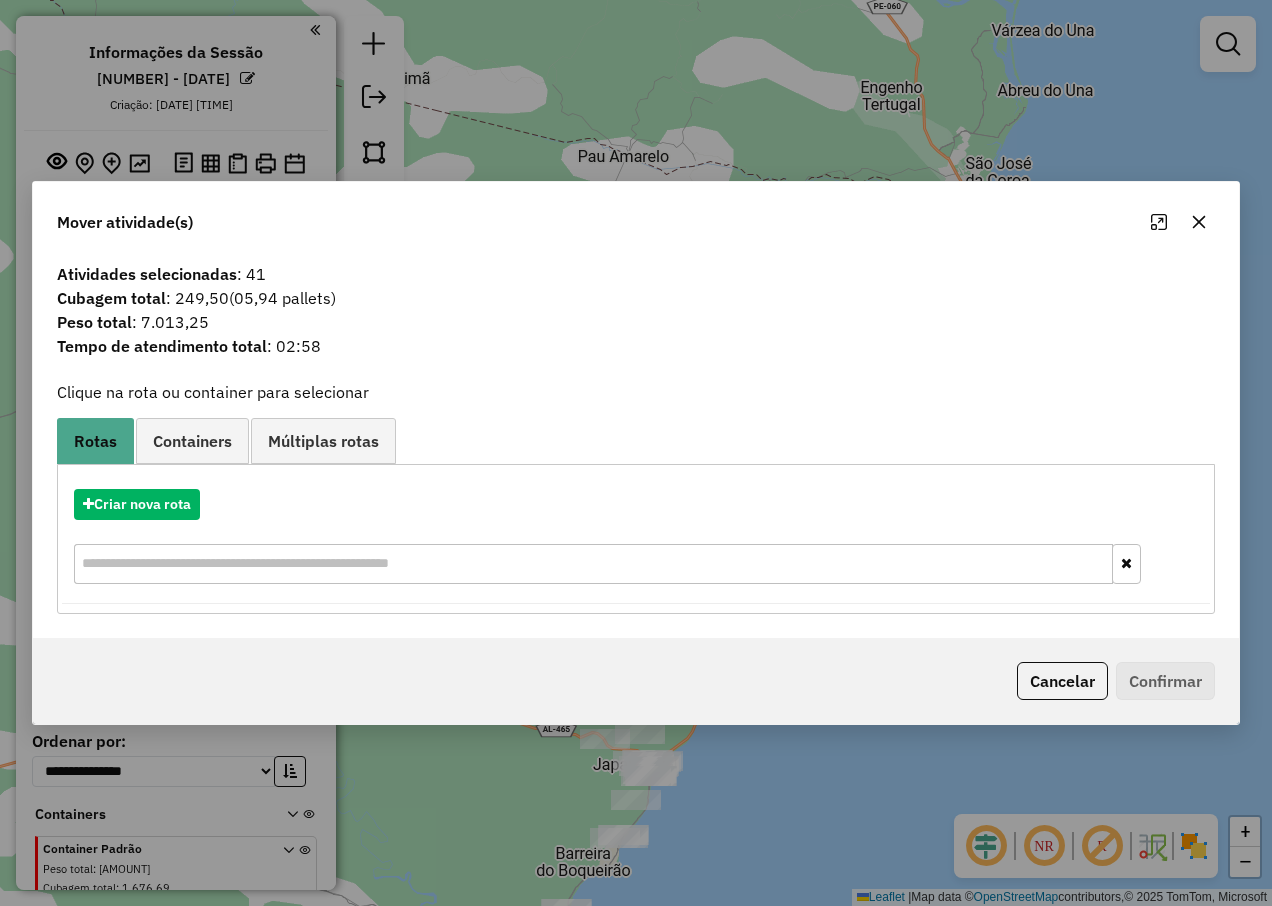 click 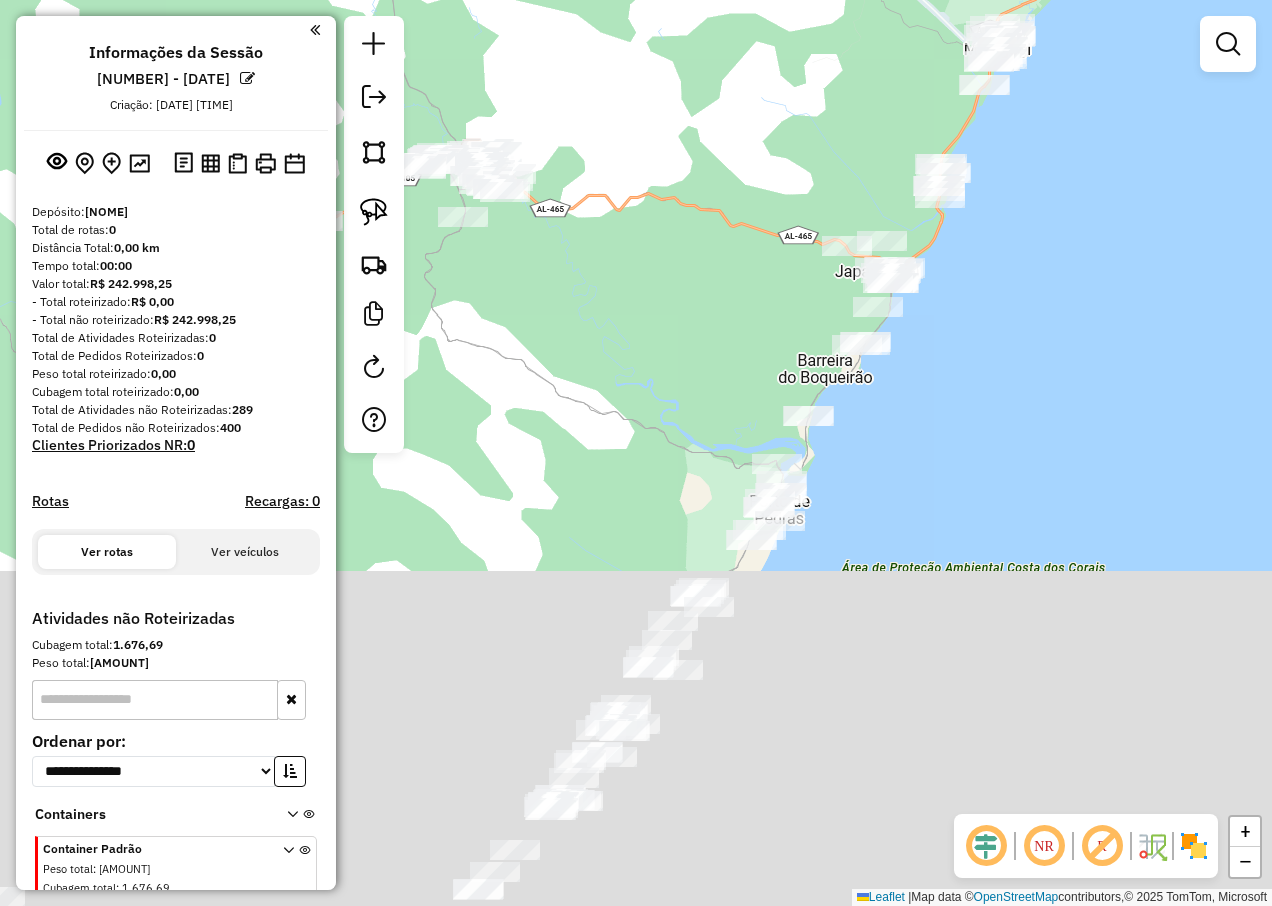 drag, startPoint x: 898, startPoint y: 664, endPoint x: 1140, endPoint y: 171, distance: 549.19305 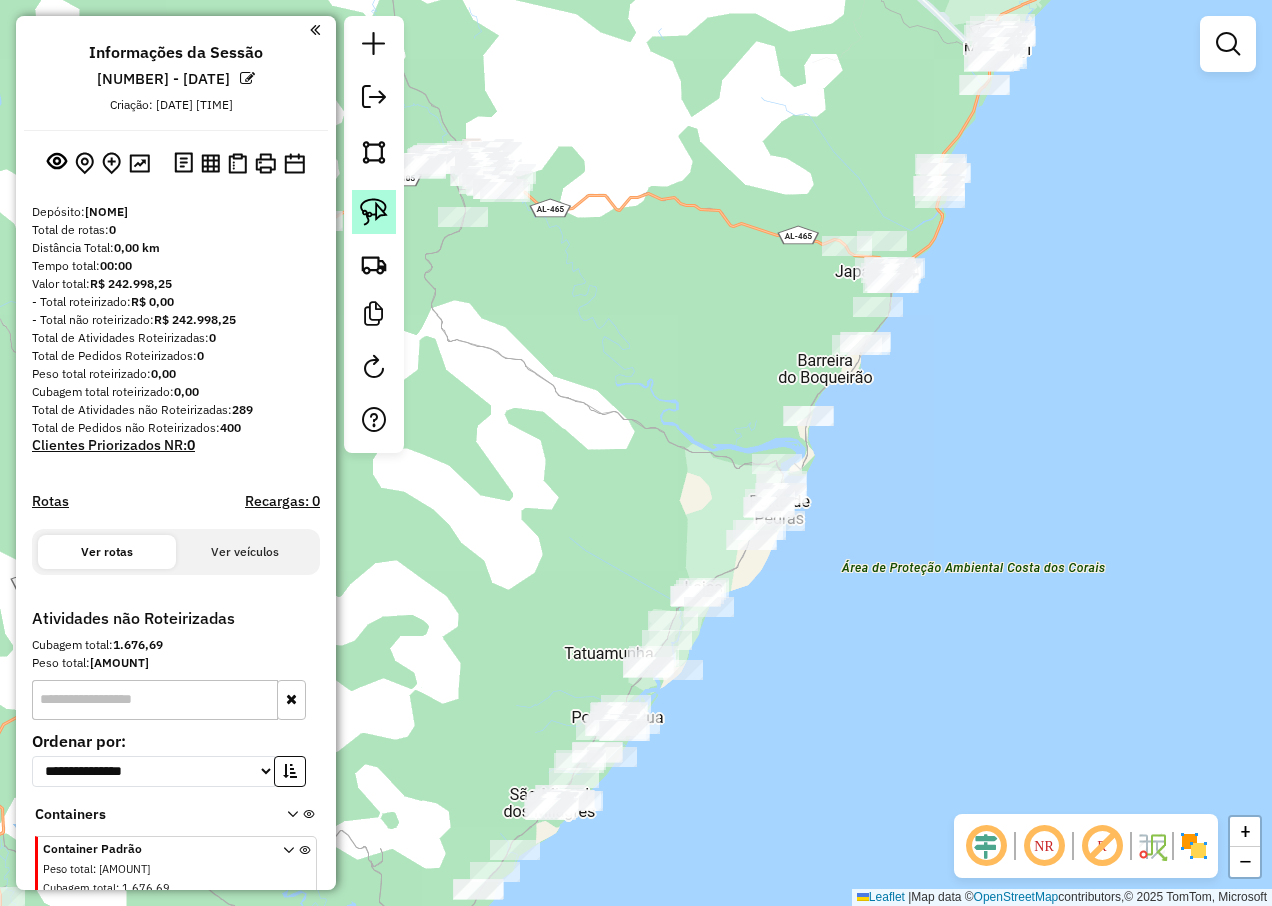 click 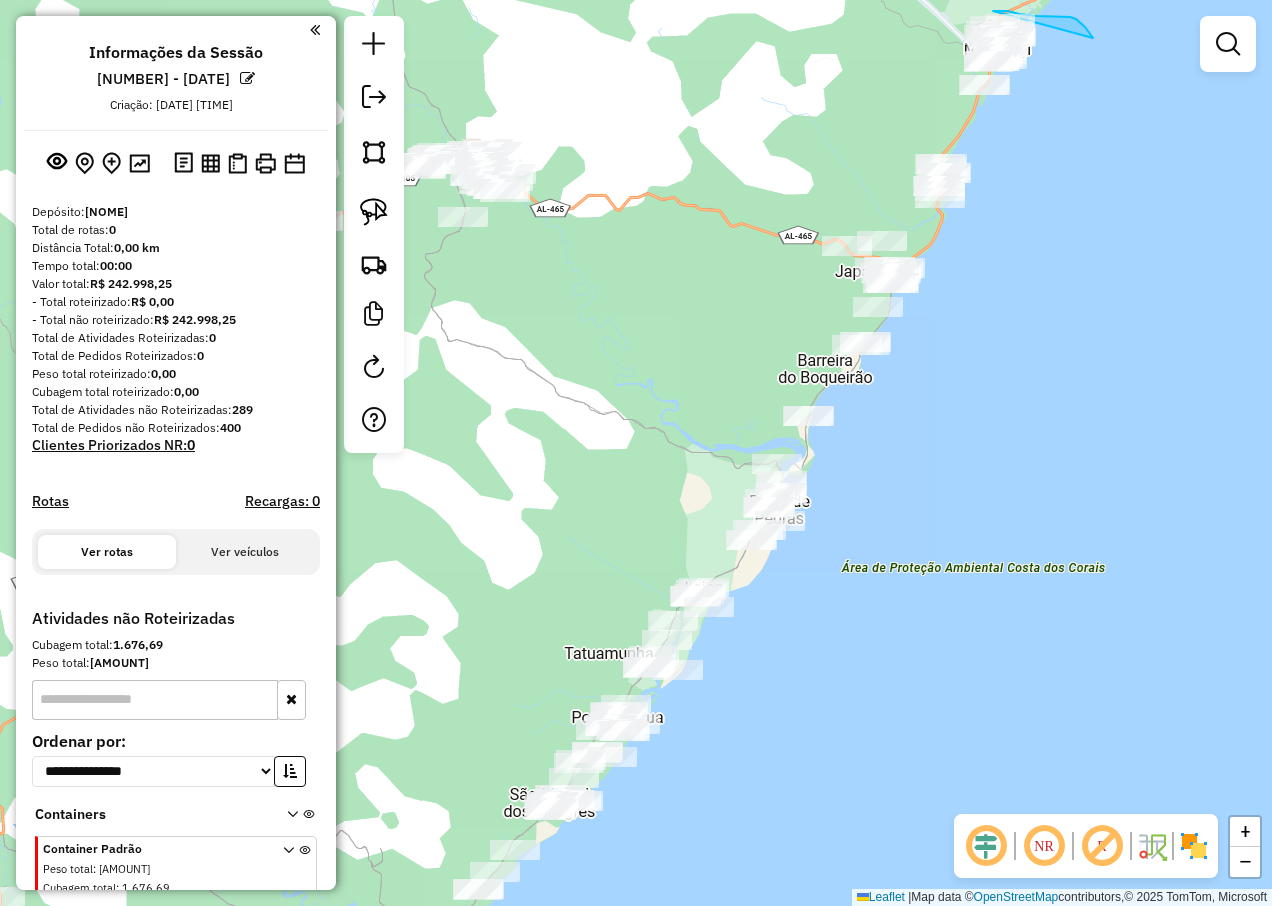 drag, startPoint x: 1091, startPoint y: 36, endPoint x: 993, endPoint y: 11, distance: 101.13852 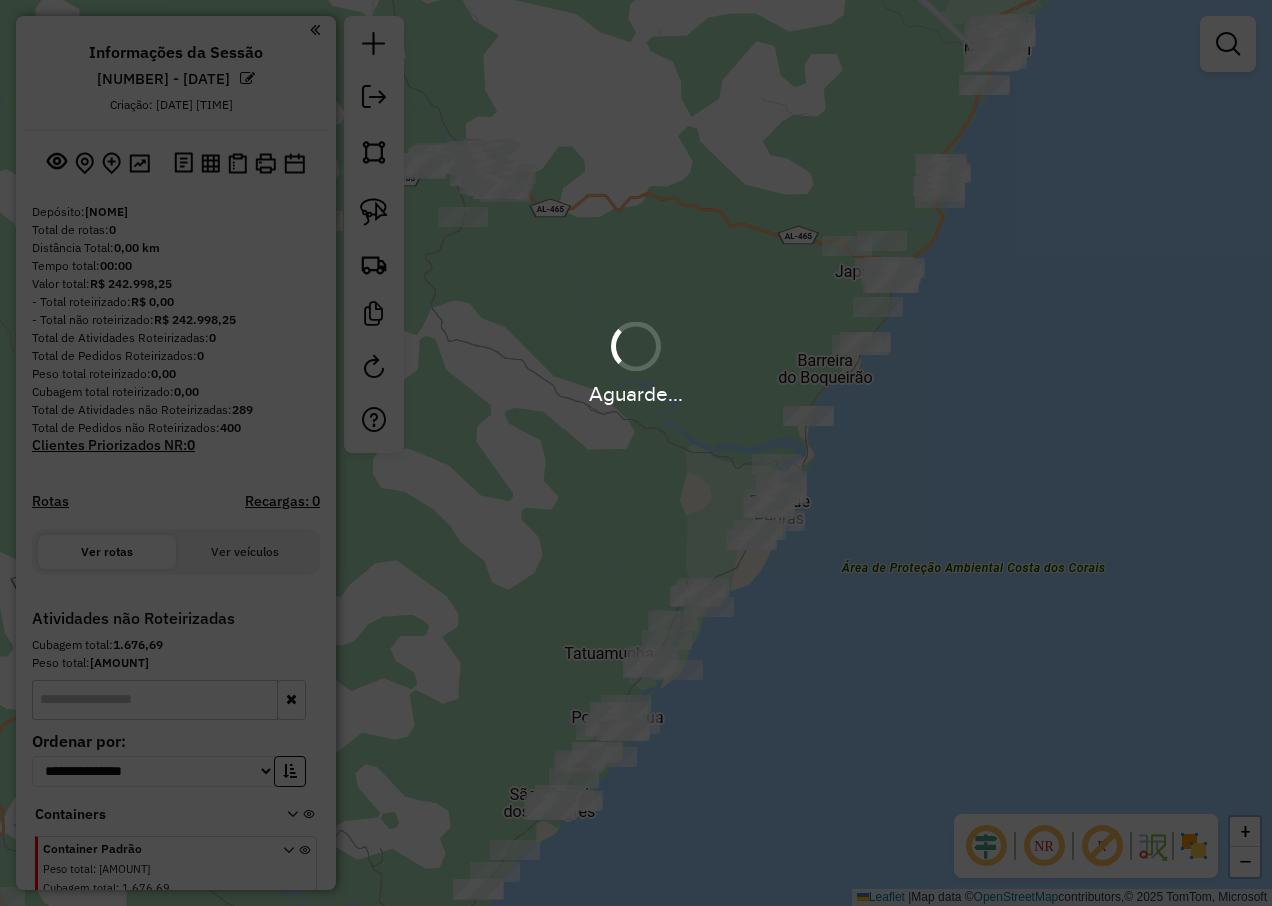 click on "Aguarde..." at bounding box center [636, 453] 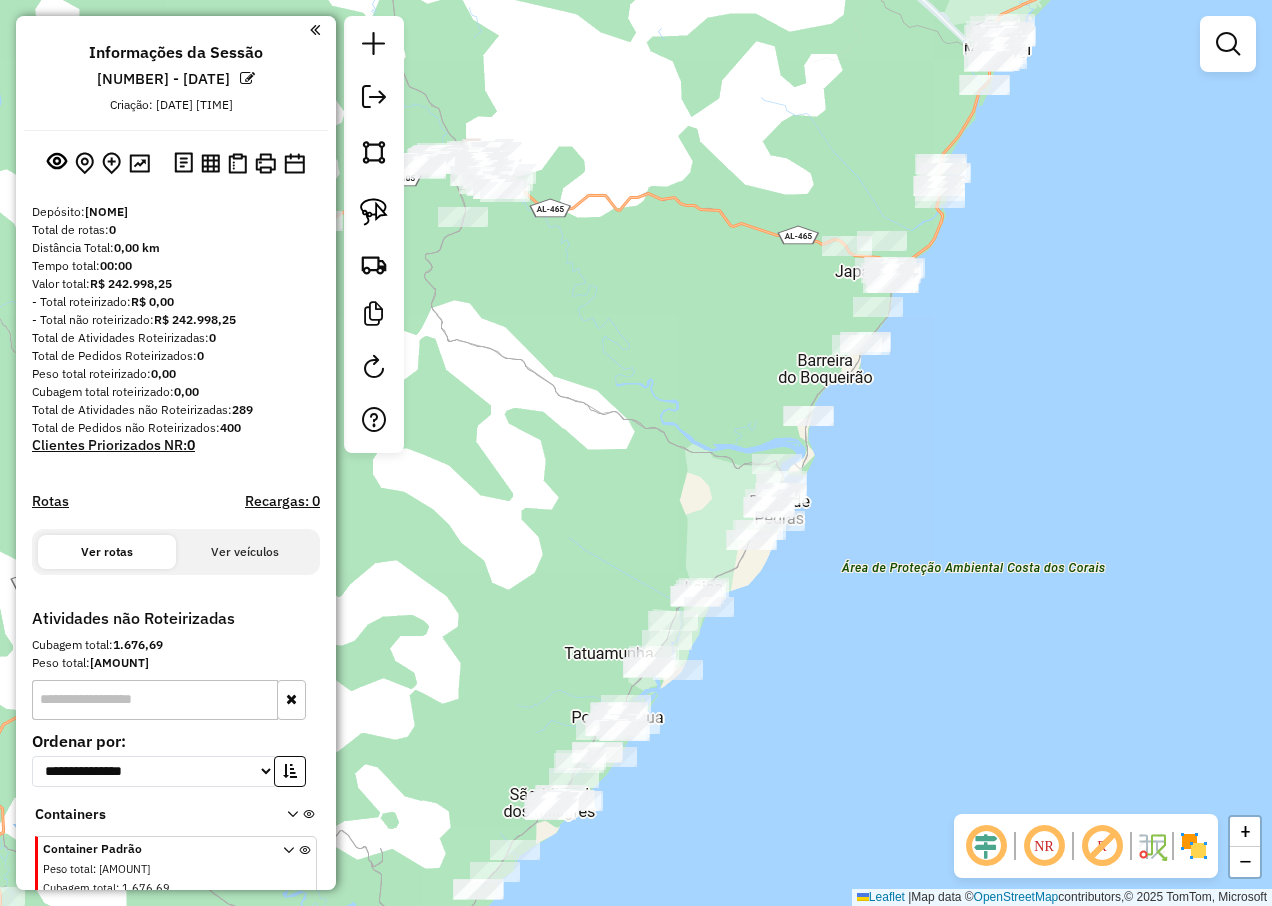 click 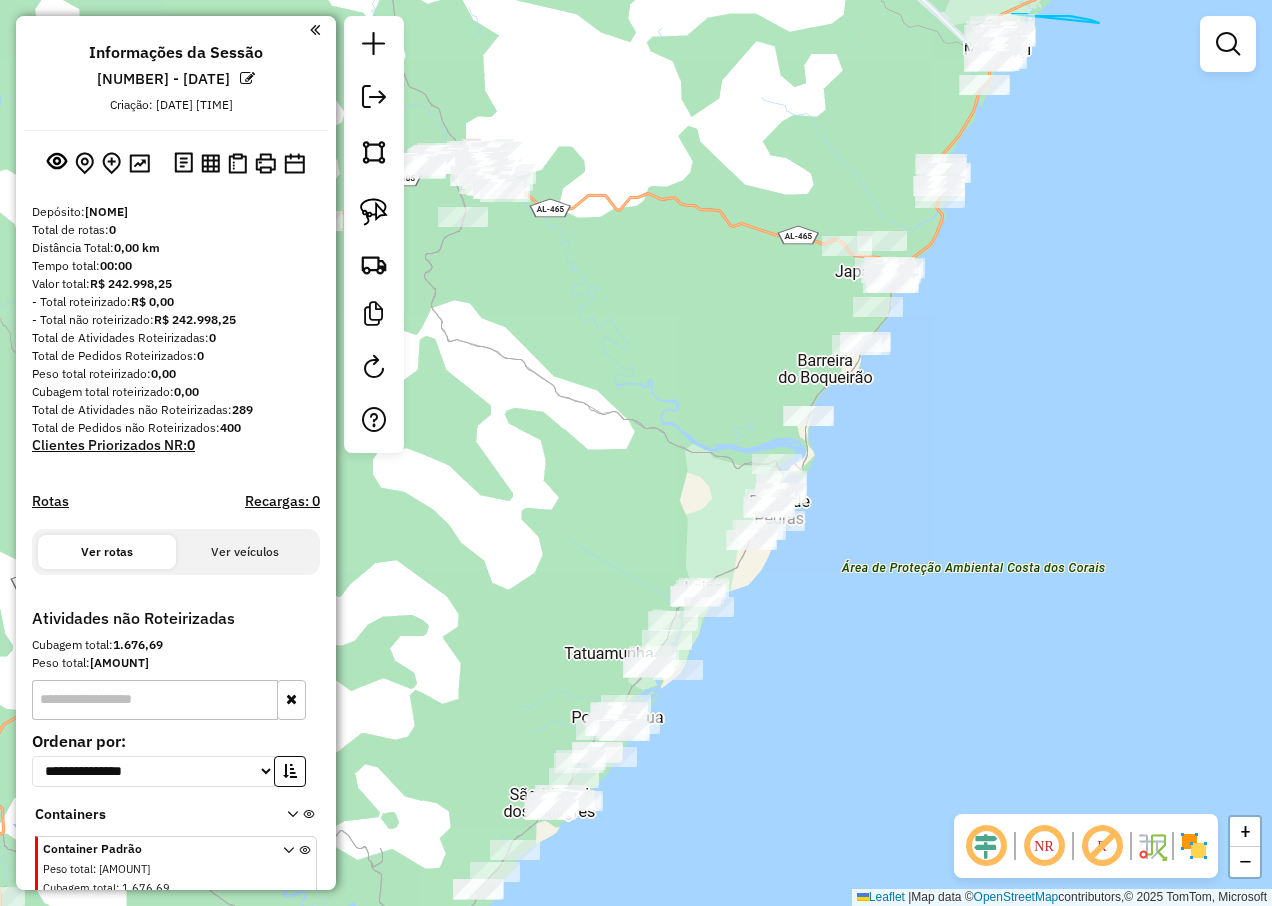 click on "Janela de atendimento Grade de atendimento Capacidade Transportadoras Veículos Cliente Pedidos  Rotas Selecione os dias de semana para filtrar as janelas de atendimento  Seg   Ter   Qua   Qui   Sex   Sáb   Dom  Informe o período da janela de atendimento: De: Até:  Filtrar exatamente a janela do cliente  Considerar janela de atendimento padrão  Selecione os dias de semana para filtrar as grades de atendimento  Seg   Ter   Qua   Qui   Sex   Sáb   Dom   Considerar clientes sem dia de atendimento cadastrado  Clientes fora do dia de atendimento selecionado Filtrar as atividades entre os valores definidos abaixo:  Peso mínimo:   Peso máximo:   Cubagem mínima:   Cubagem máxima:   De:   Até:  Filtrar as atividades entre o tempo de atendimento definido abaixo:  De:   Até:   Considerar capacidade total dos clientes não roteirizados Transportadora: Selecione um ou mais itens Tipo de veículo: Selecione um ou mais itens Veículo: Selecione um ou mais itens Motorista: Selecione um ou mais itens Nome: Rótulo:" 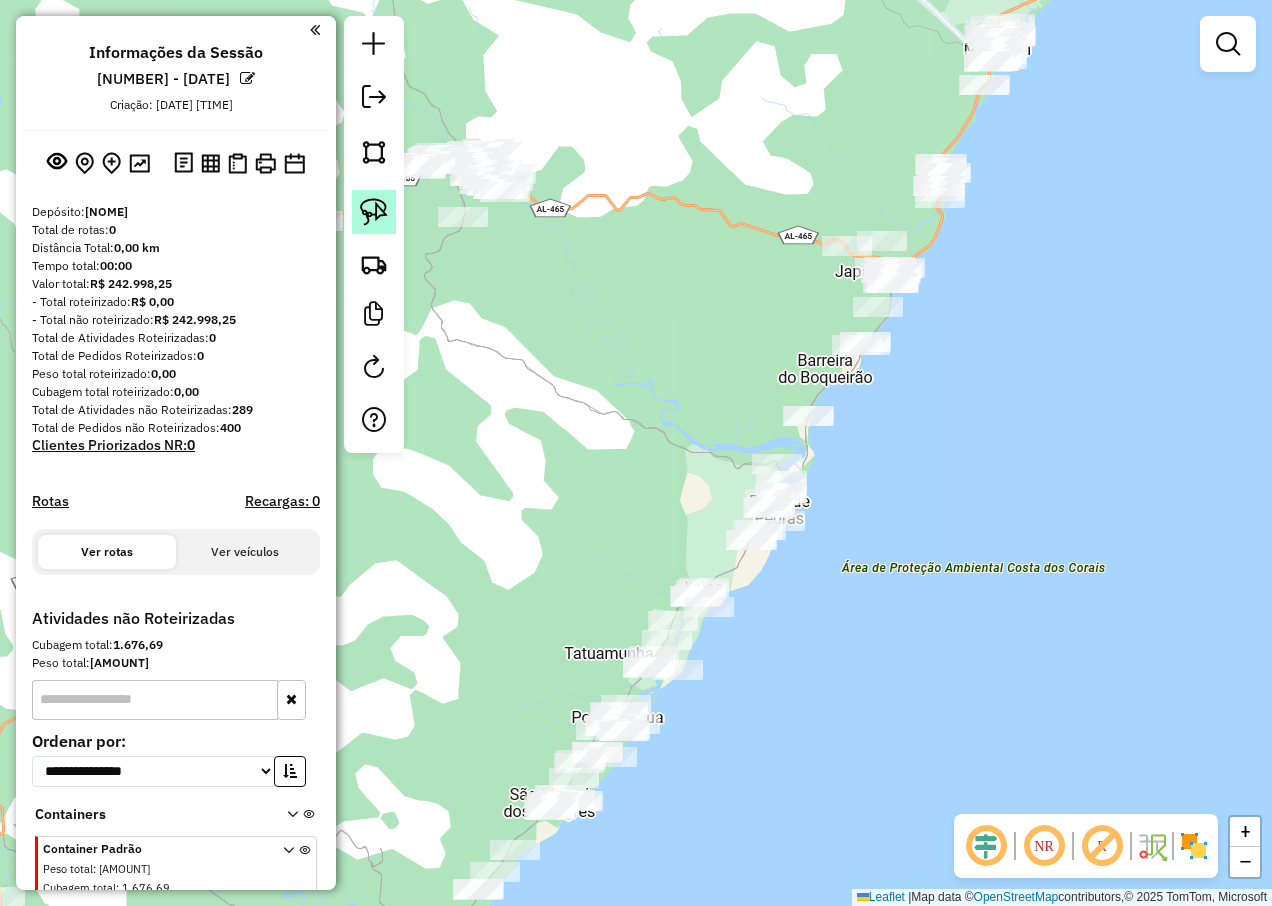 click 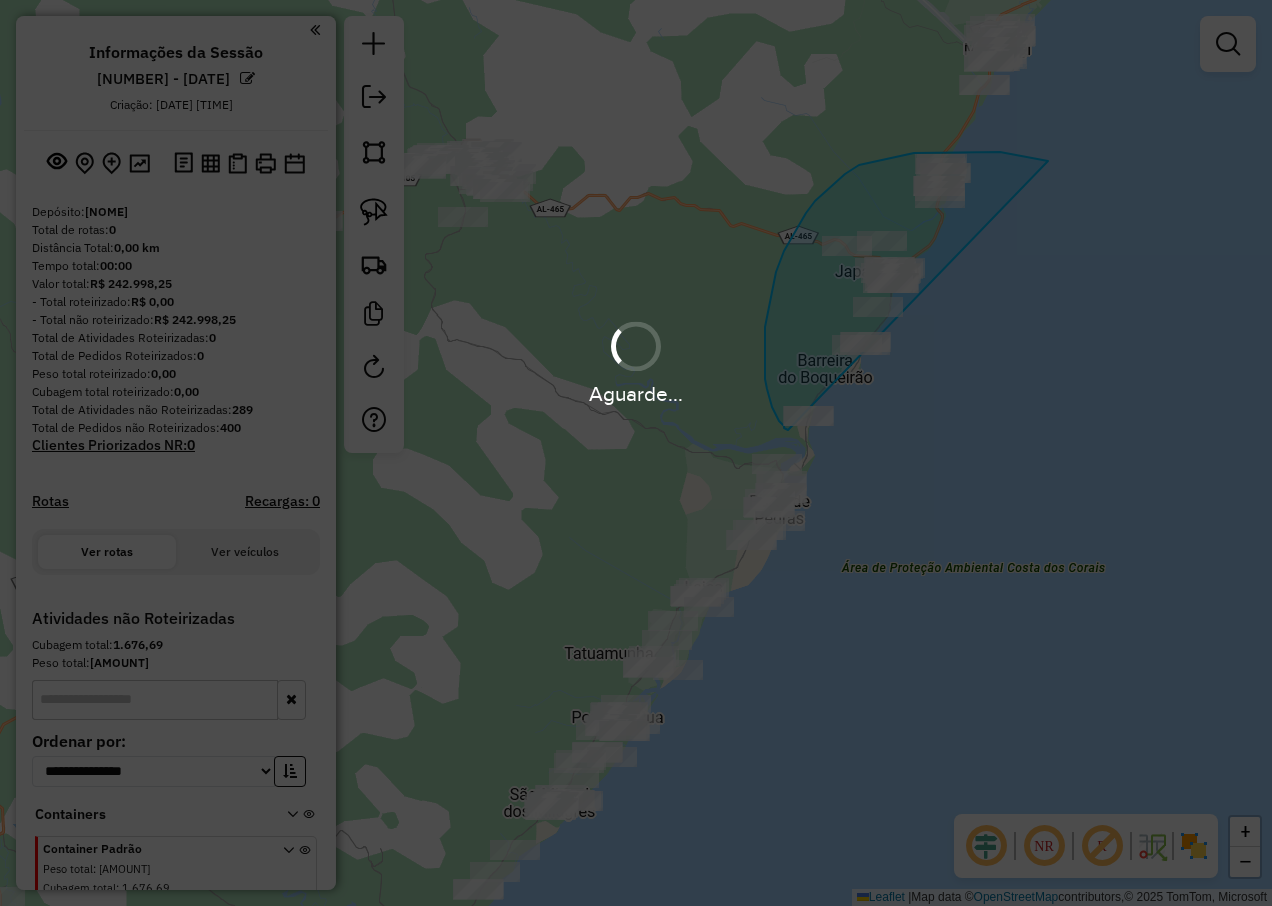 drag, startPoint x: 1048, startPoint y: 161, endPoint x: 881, endPoint y: 441, distance: 326.01993 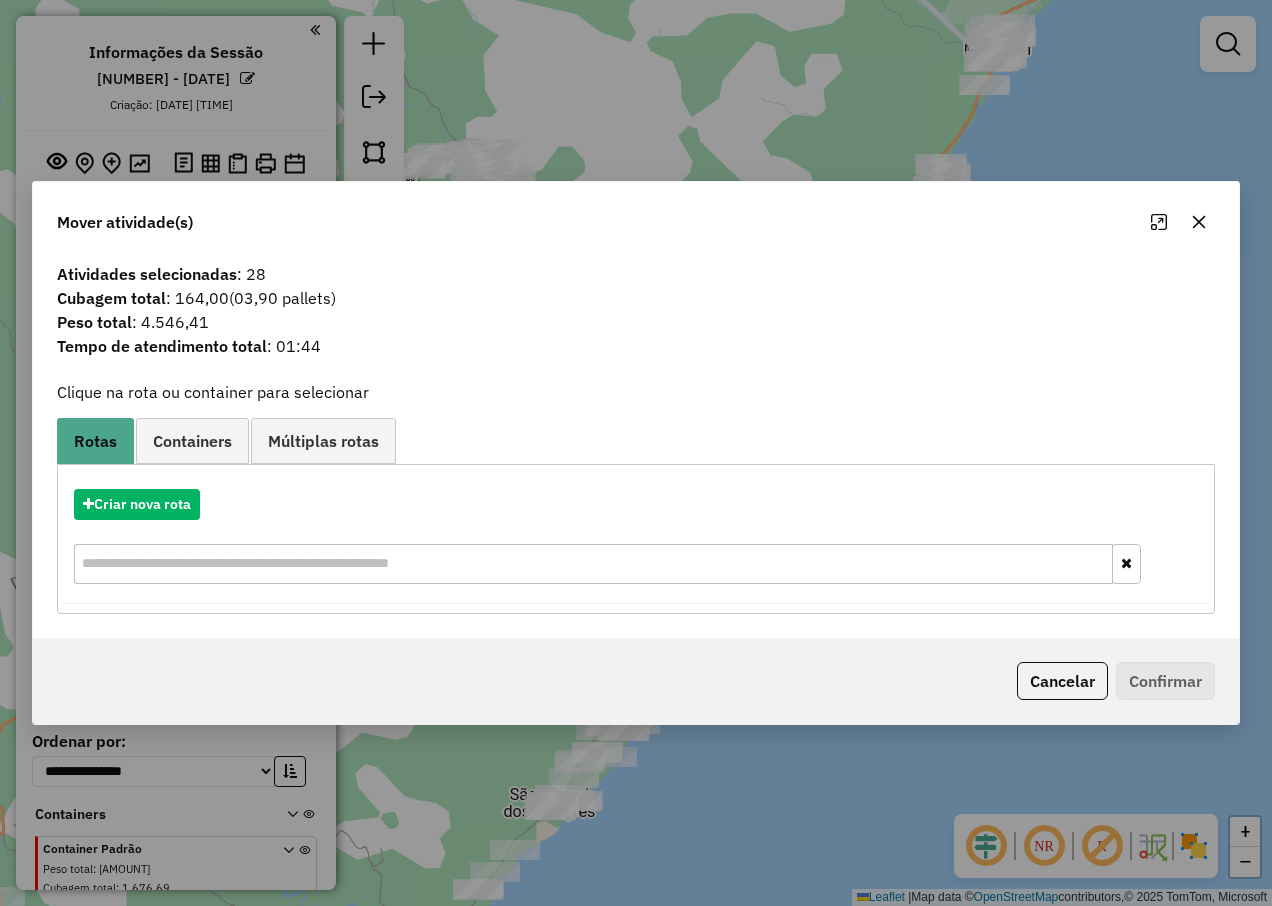 click 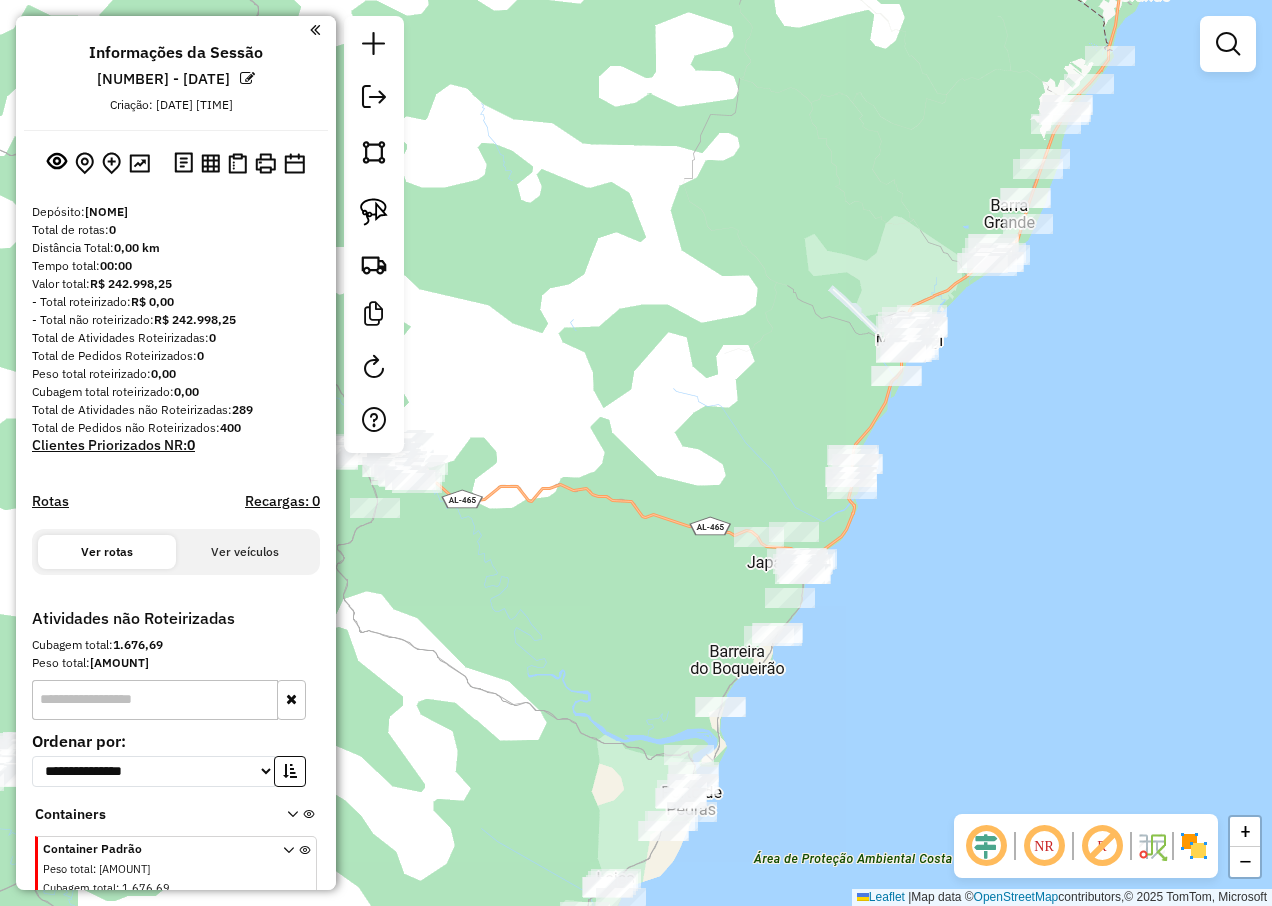 drag, startPoint x: 1141, startPoint y: 181, endPoint x: 1051, endPoint y: 462, distance: 295.061 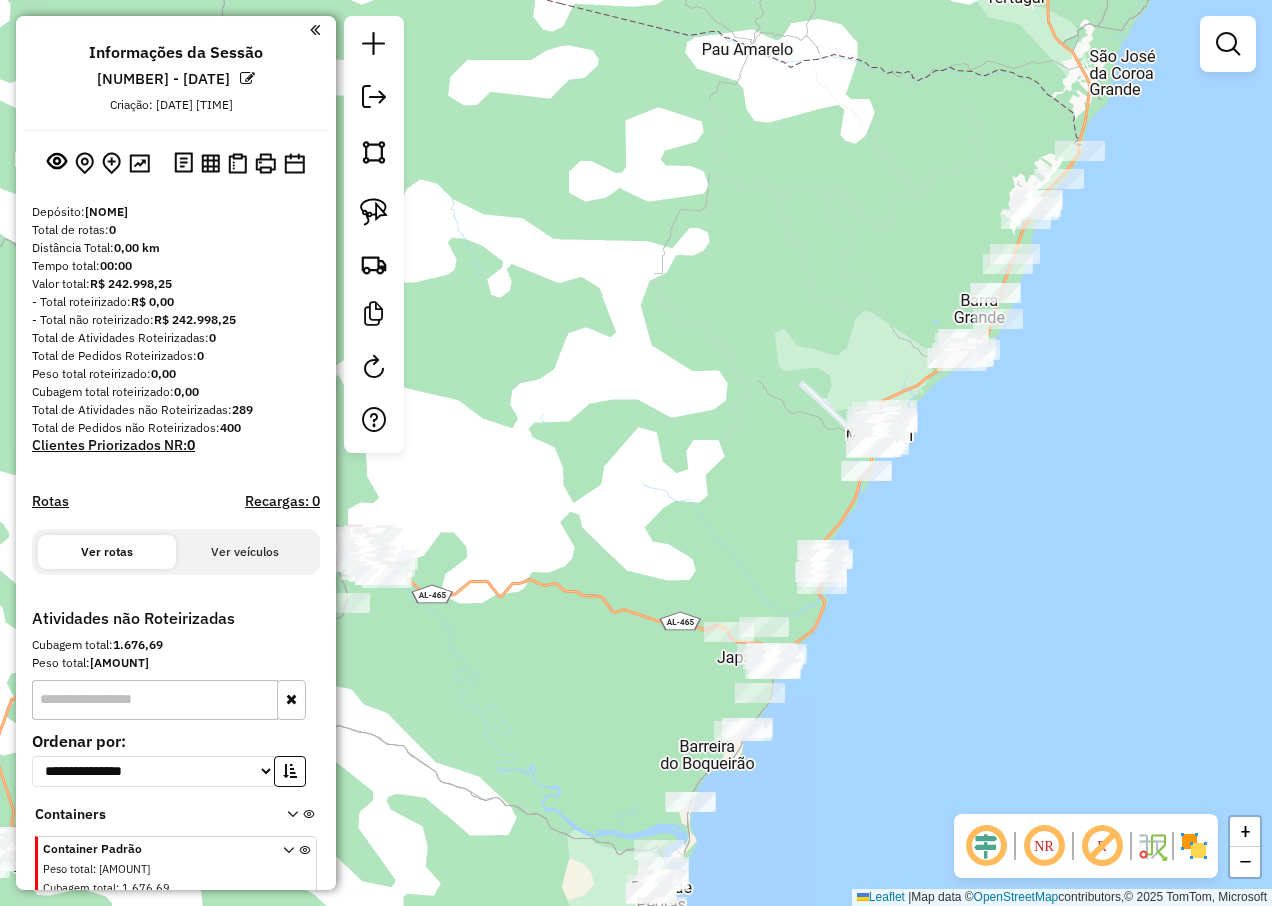 drag, startPoint x: 1090, startPoint y: 329, endPoint x: 1064, endPoint y: 423, distance: 97.52948 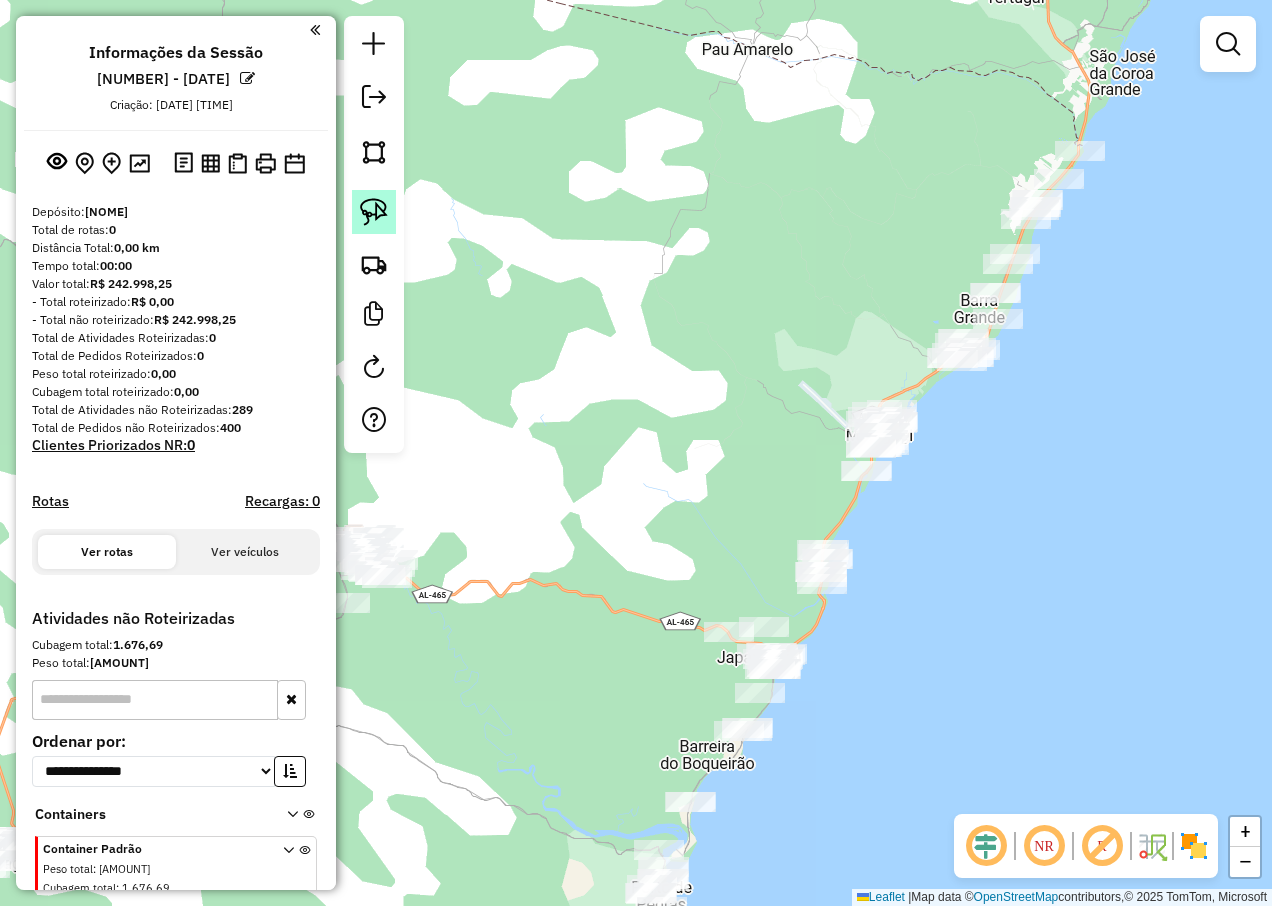 click 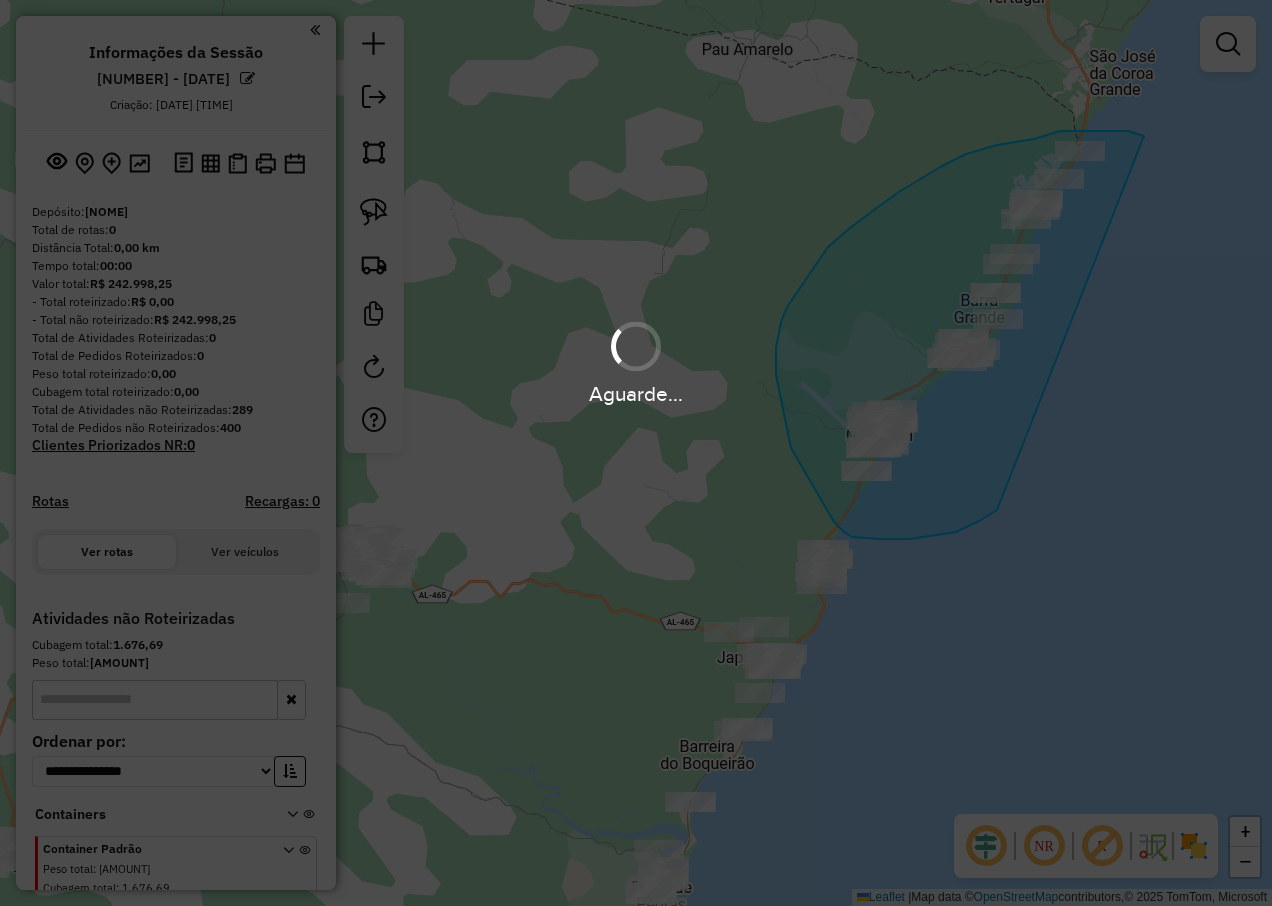 drag, startPoint x: 1144, startPoint y: 136, endPoint x: 996, endPoint y: 503, distance: 395.71832 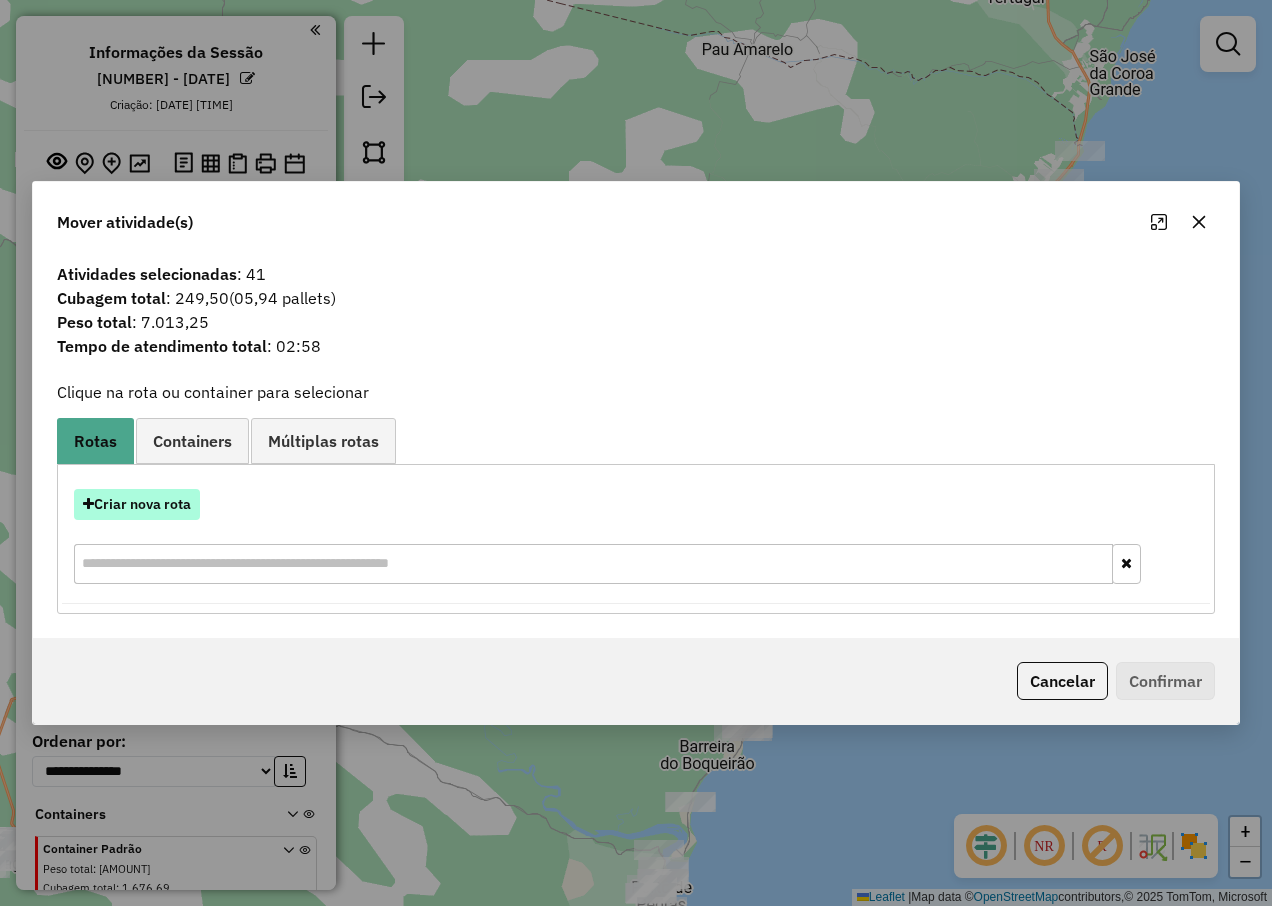 click on "Criar nova rota" at bounding box center (137, 504) 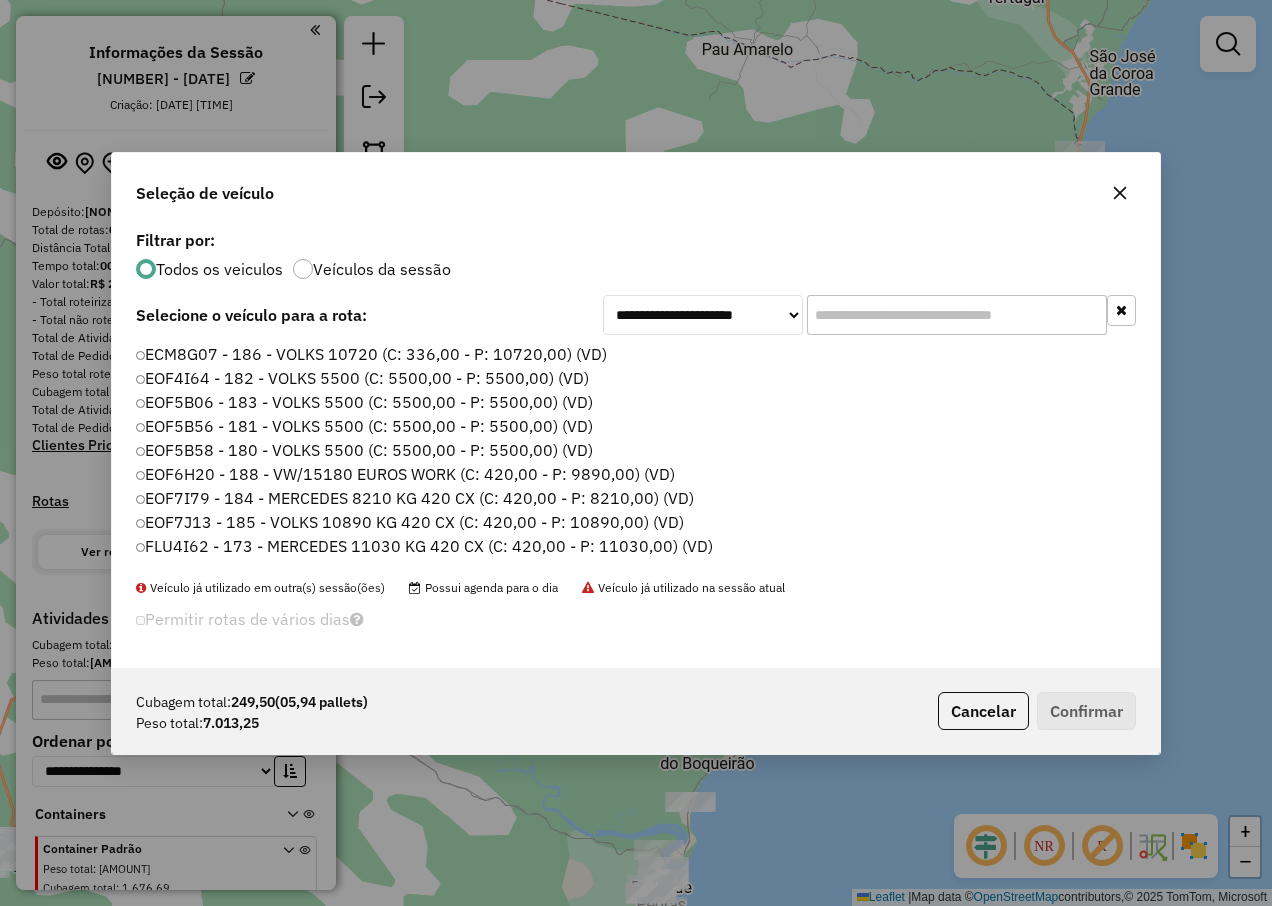 scroll, scrollTop: 11, scrollLeft: 6, axis: both 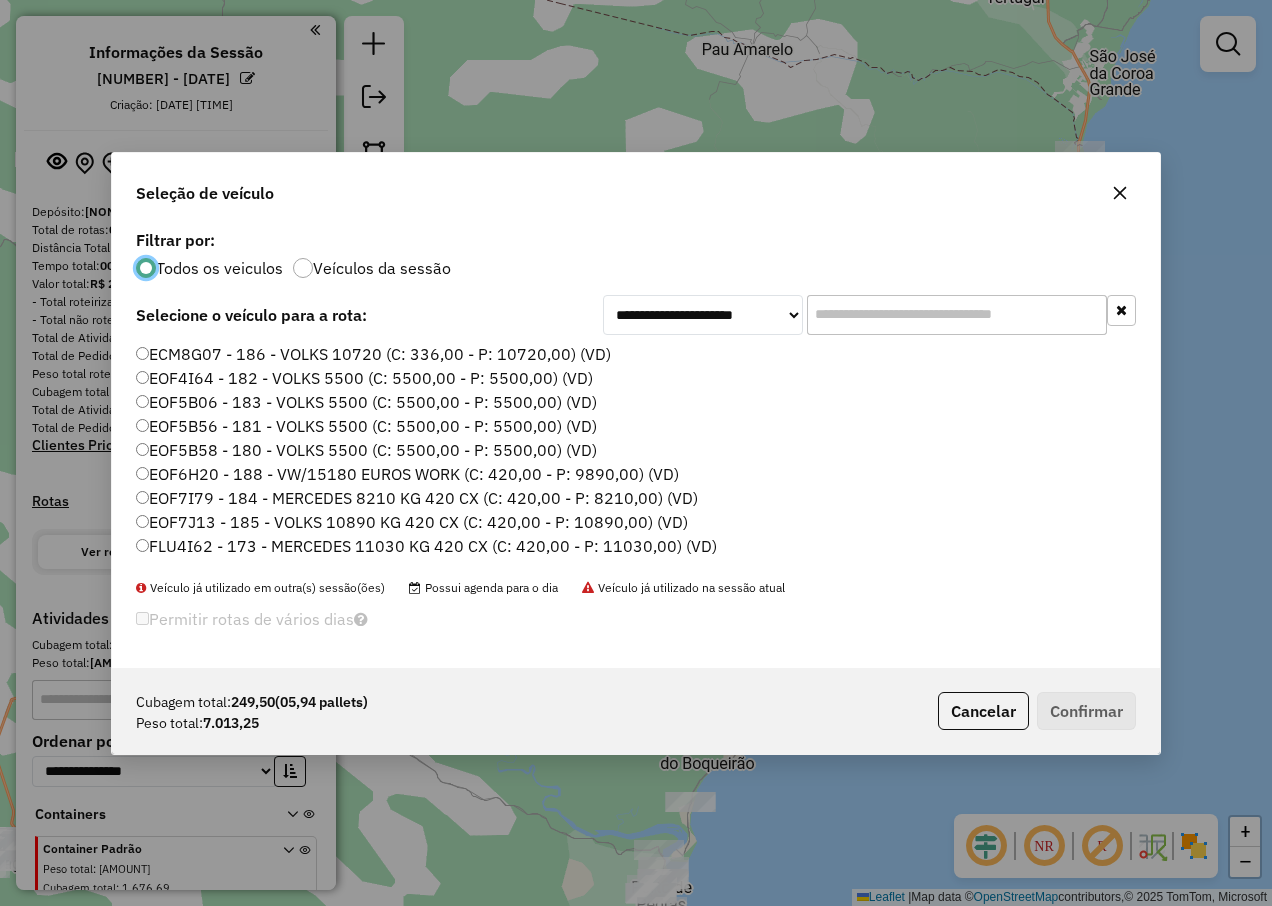 click on "EOF6H20 - 188 - VW/15180 EUROS WORK (C: 420,00 - P: 9890,00) (VD)" 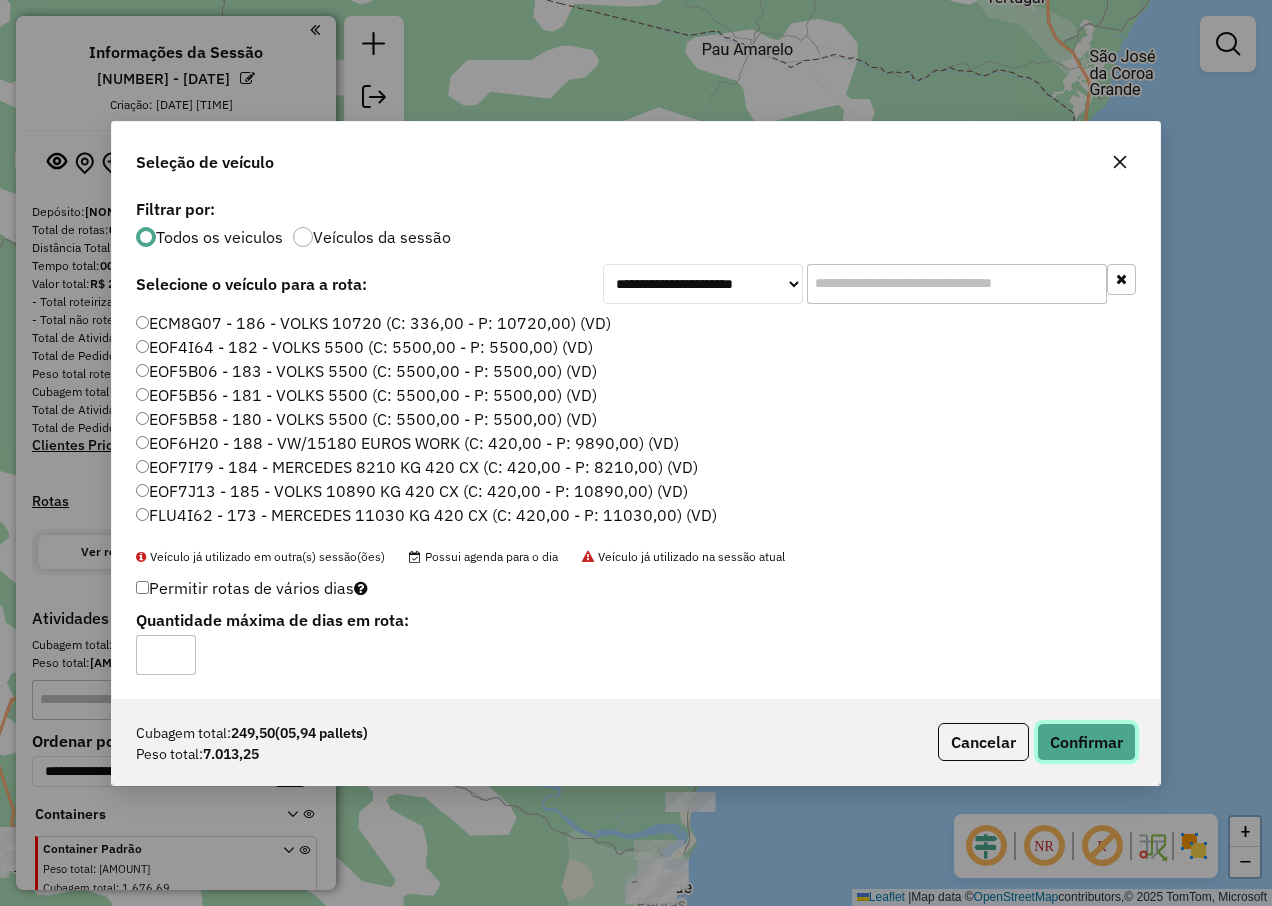 click on "Confirmar" 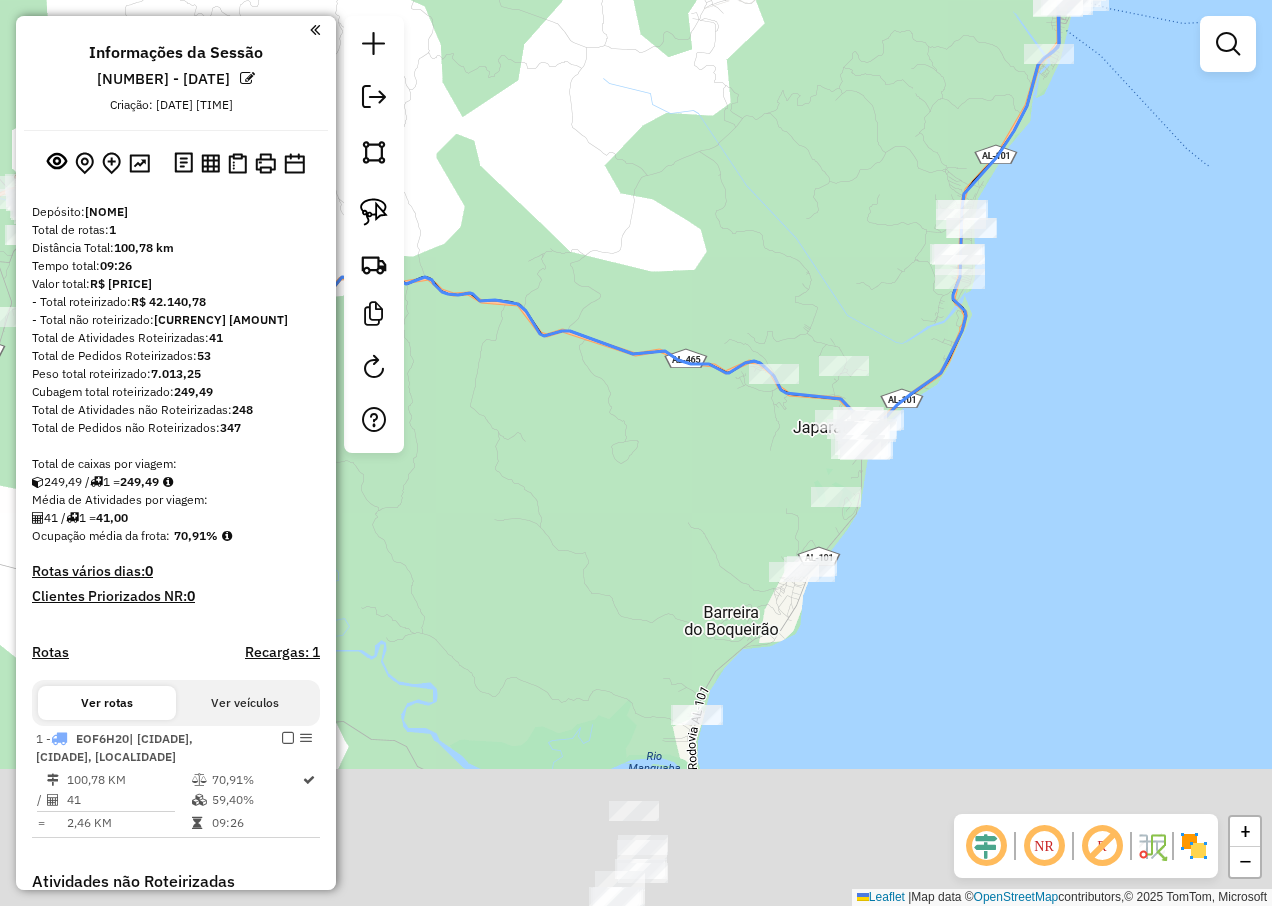 drag, startPoint x: 889, startPoint y: 641, endPoint x: 1061, endPoint y: 282, distance: 398.07663 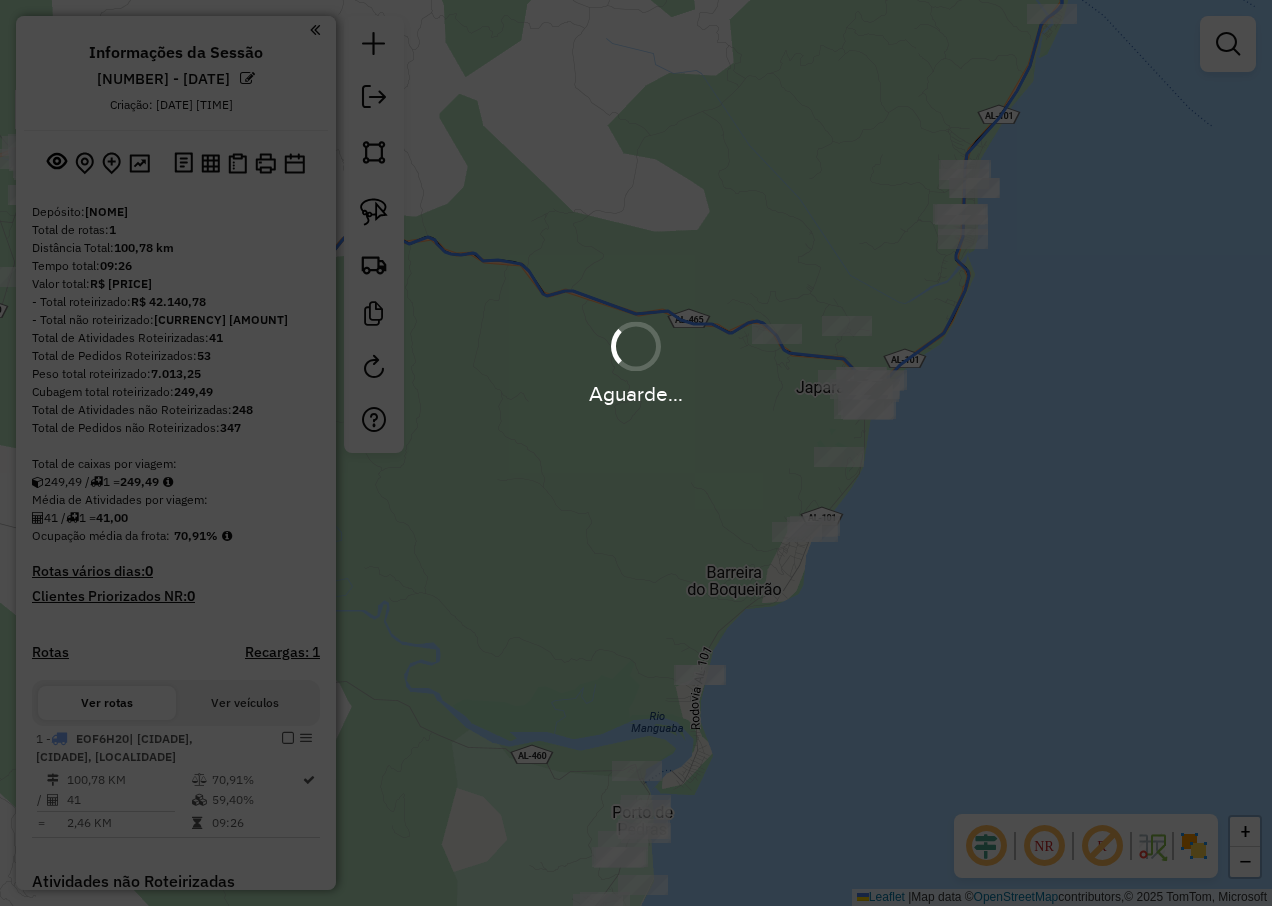 drag, startPoint x: 607, startPoint y: 619, endPoint x: 610, endPoint y: 579, distance: 40.112343 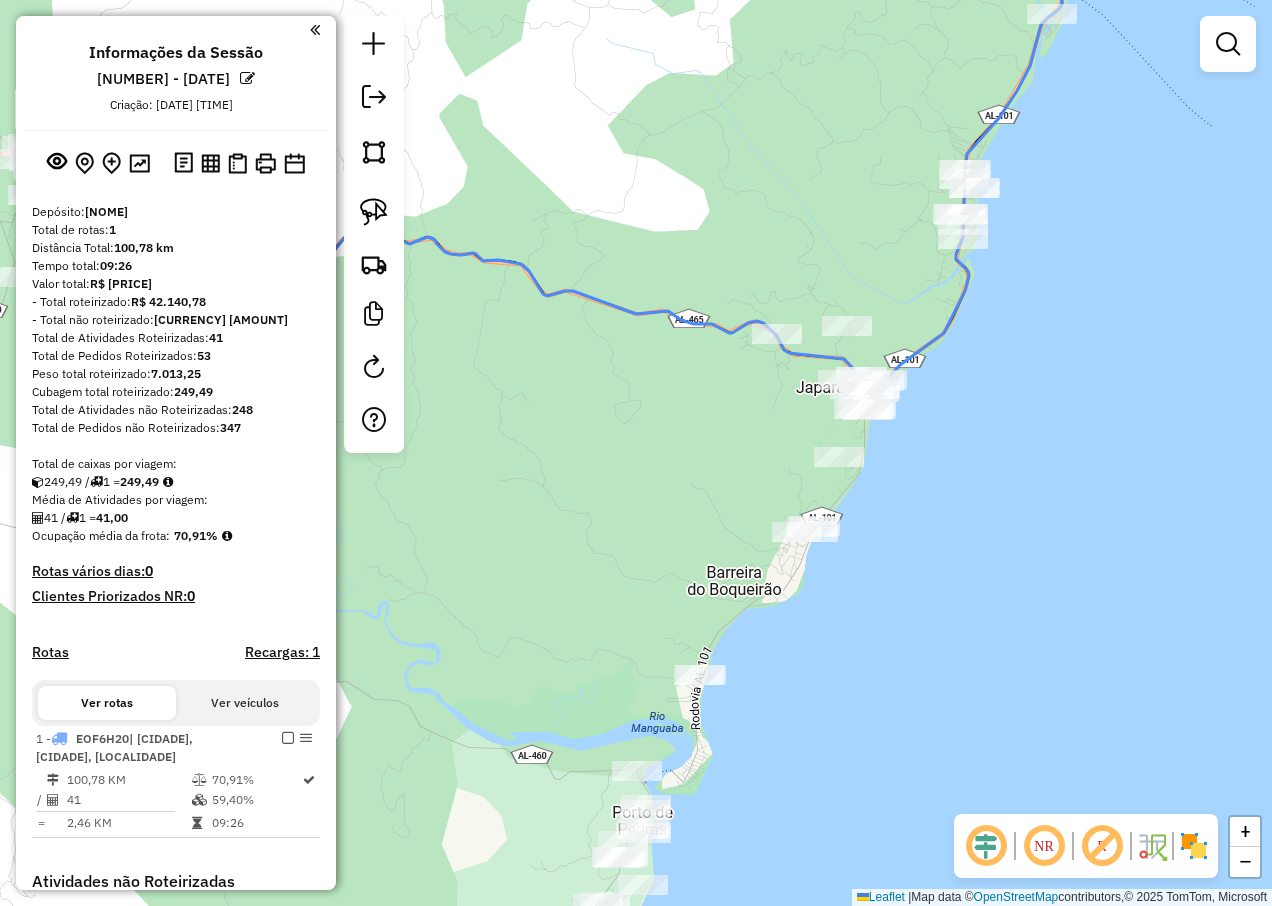 click 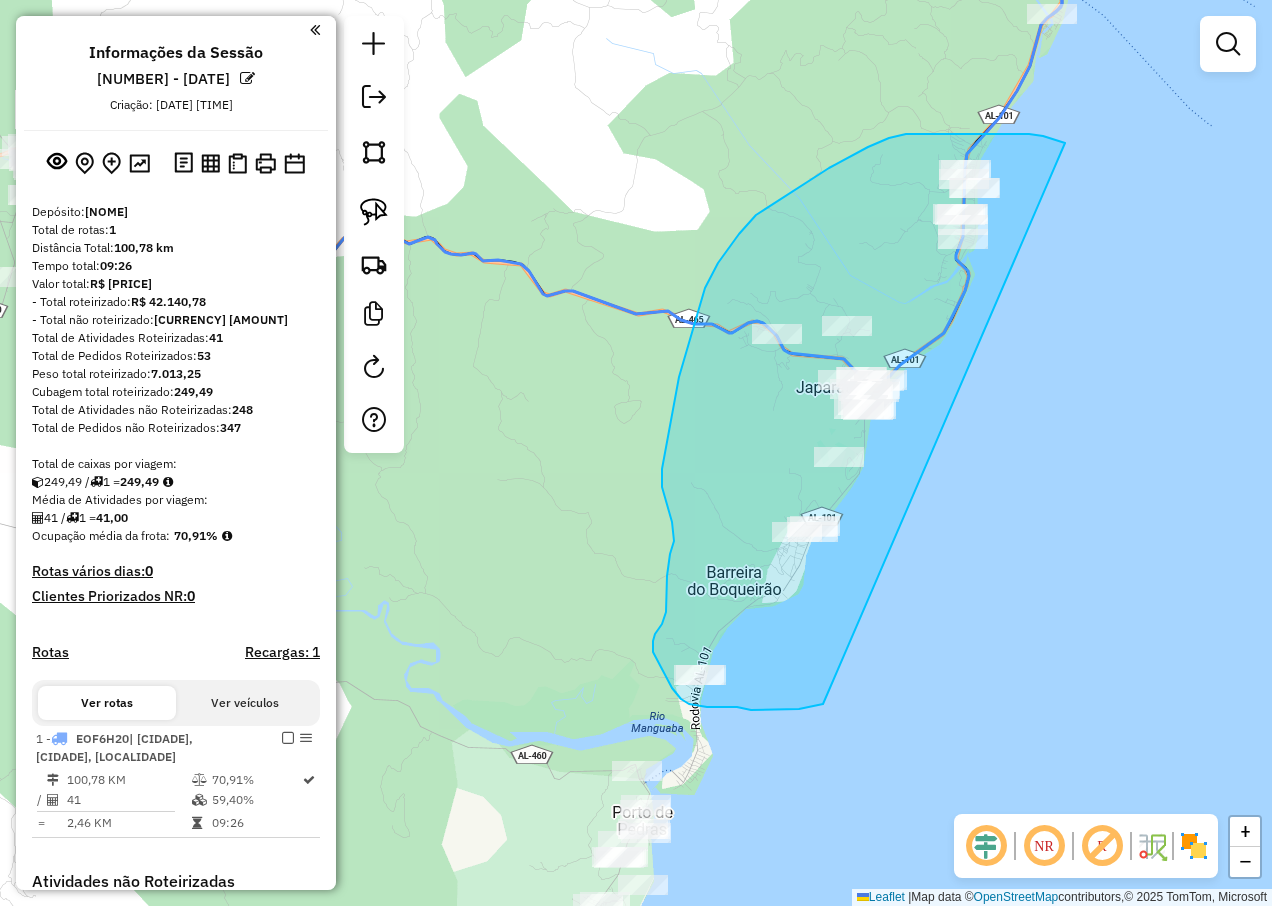 drag, startPoint x: 1022, startPoint y: 134, endPoint x: 822, endPoint y: 703, distance: 603.12604 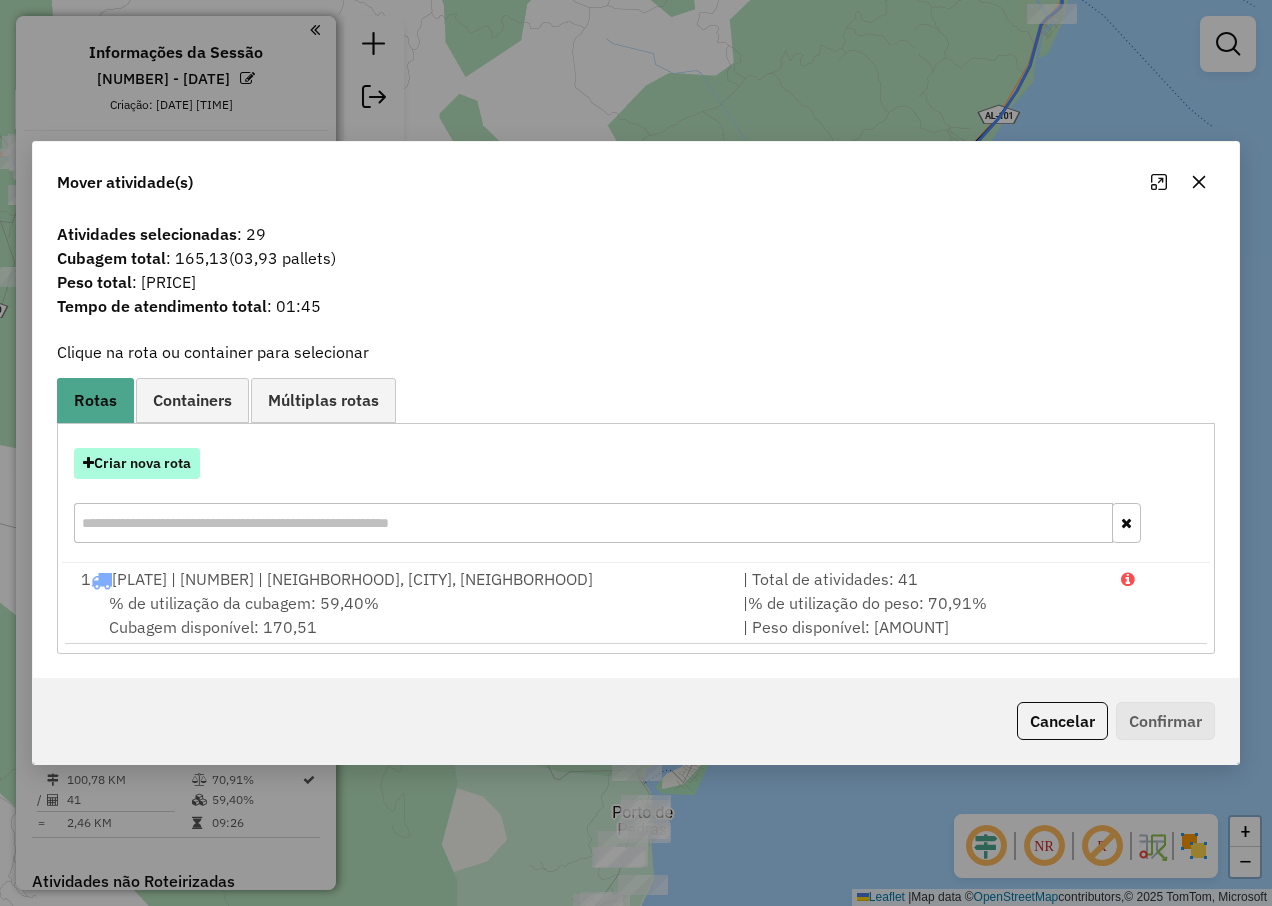 click on "Criar nova rota" at bounding box center (137, 463) 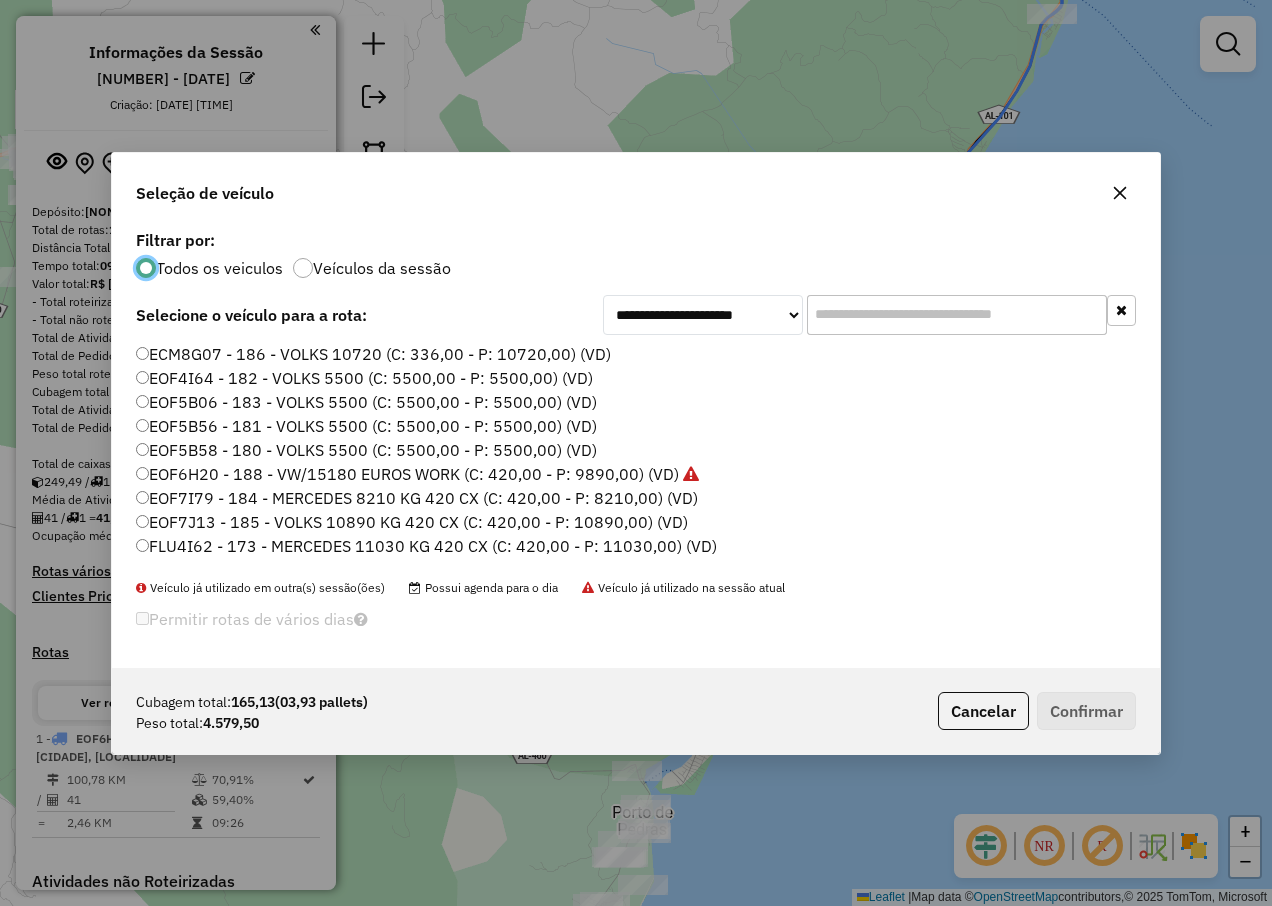 scroll, scrollTop: 11, scrollLeft: 6, axis: both 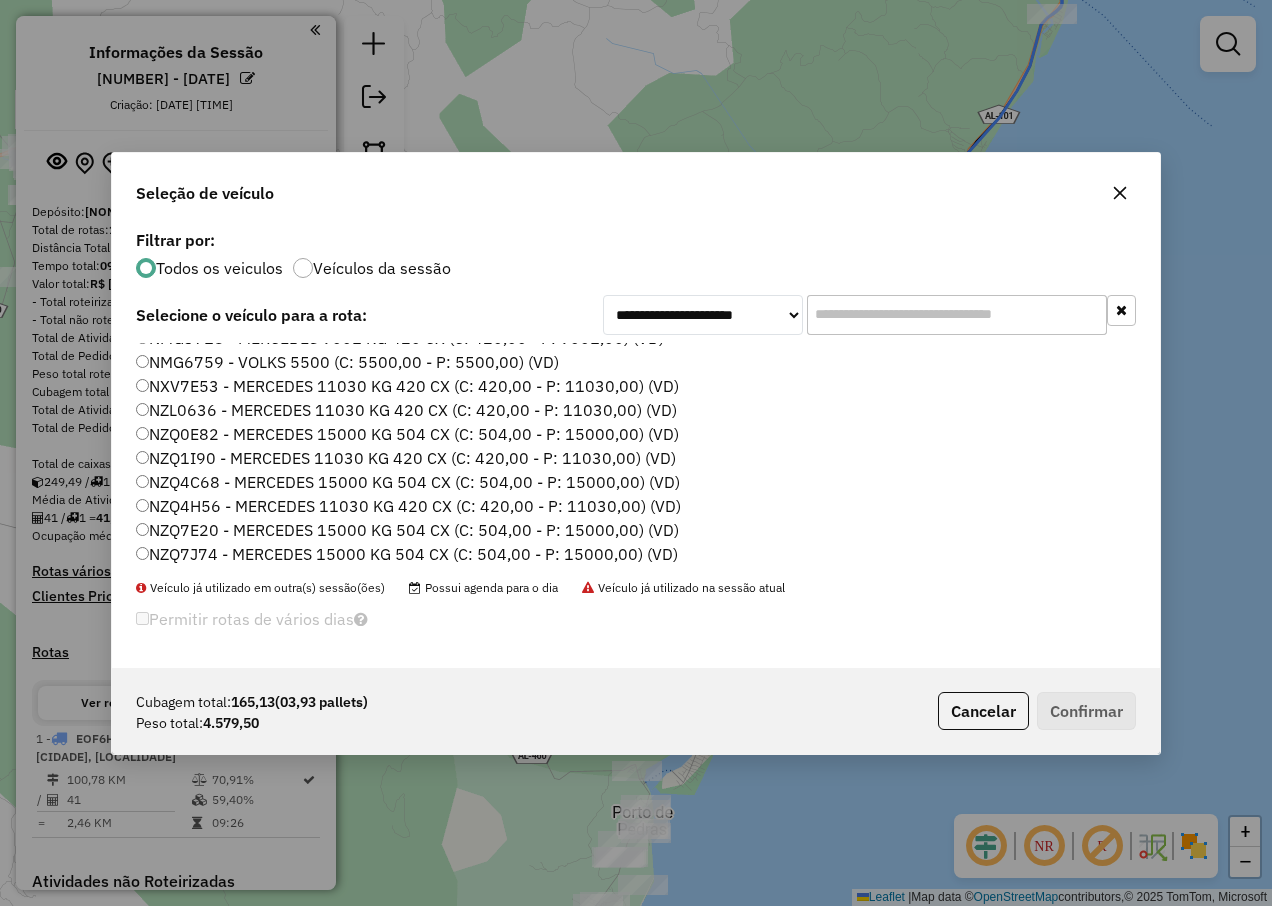 click on "NZQ4H56 - MERCEDES 11030 KG 420 CX (C: 420,00 - P: 11030,00) (VD)" 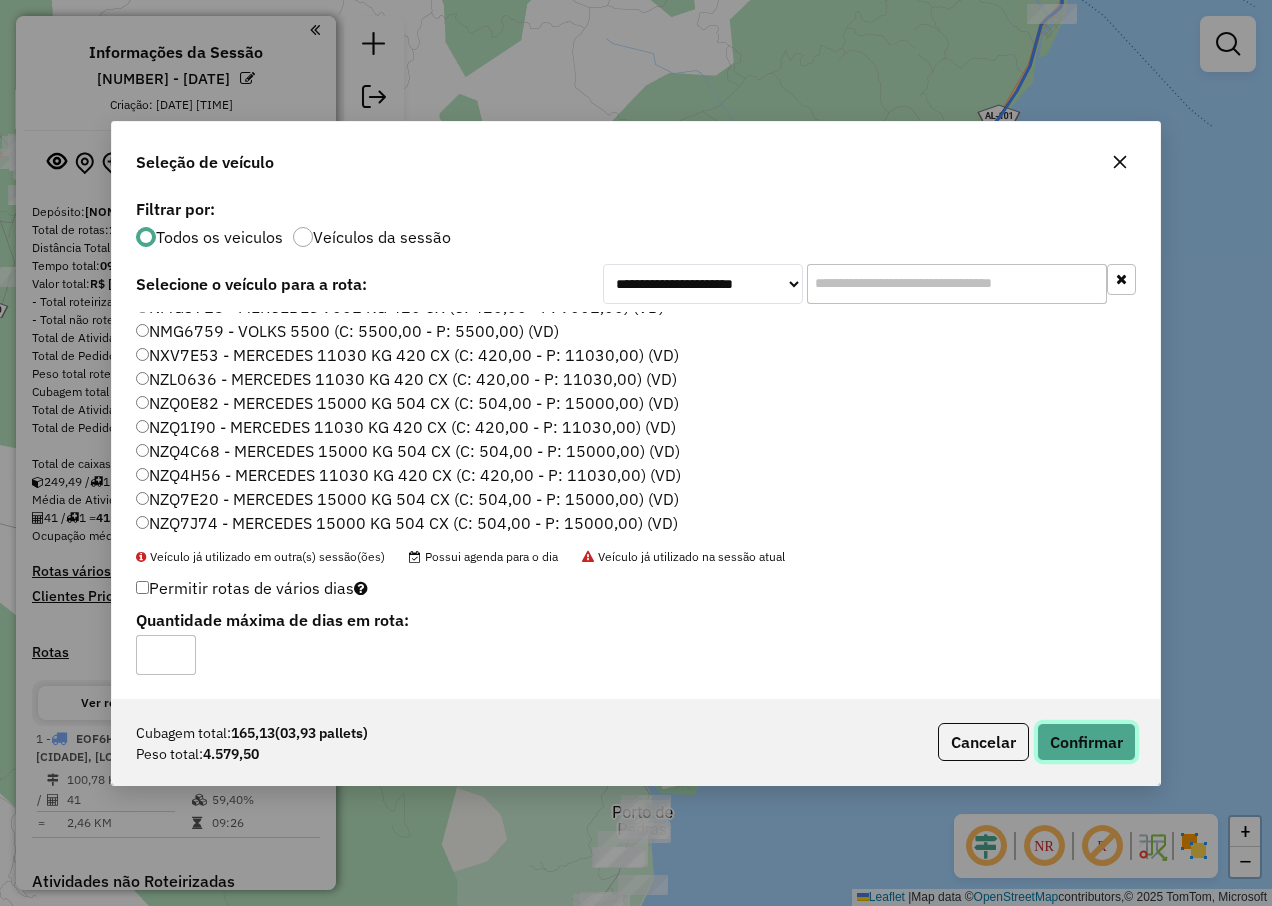 click on "Confirmar" 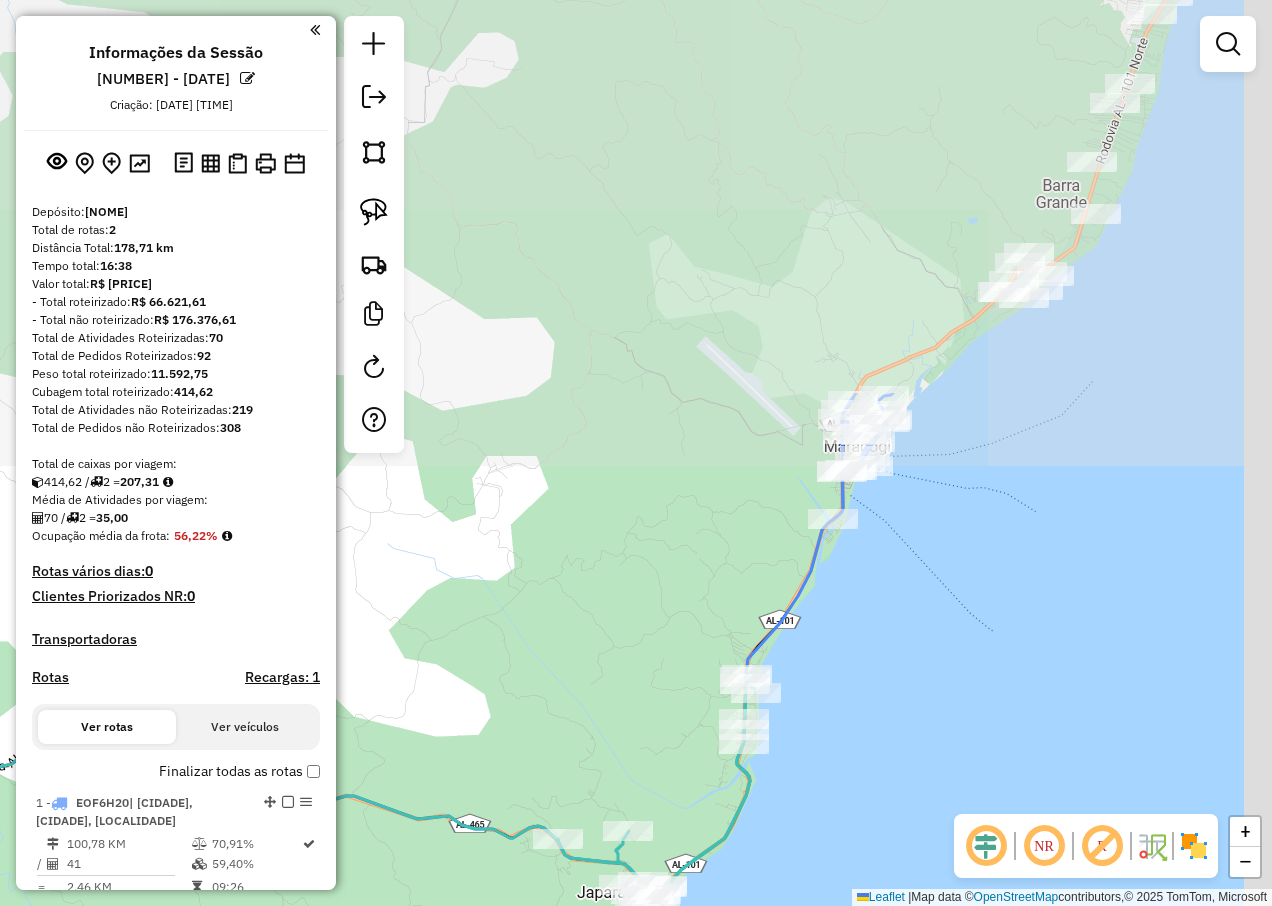 drag, startPoint x: 1106, startPoint y: 194, endPoint x: 906, endPoint y: 678, distance: 523.6946 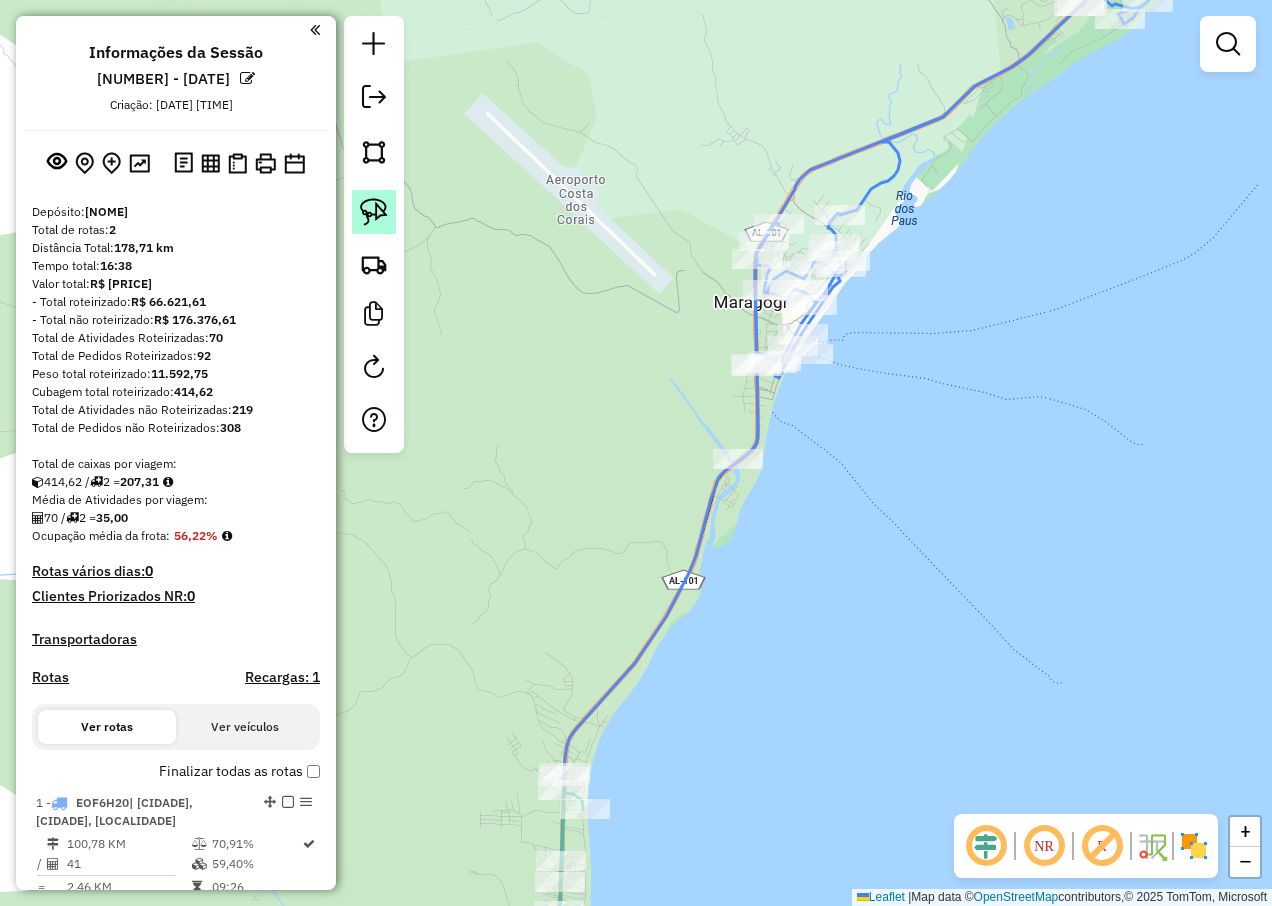click 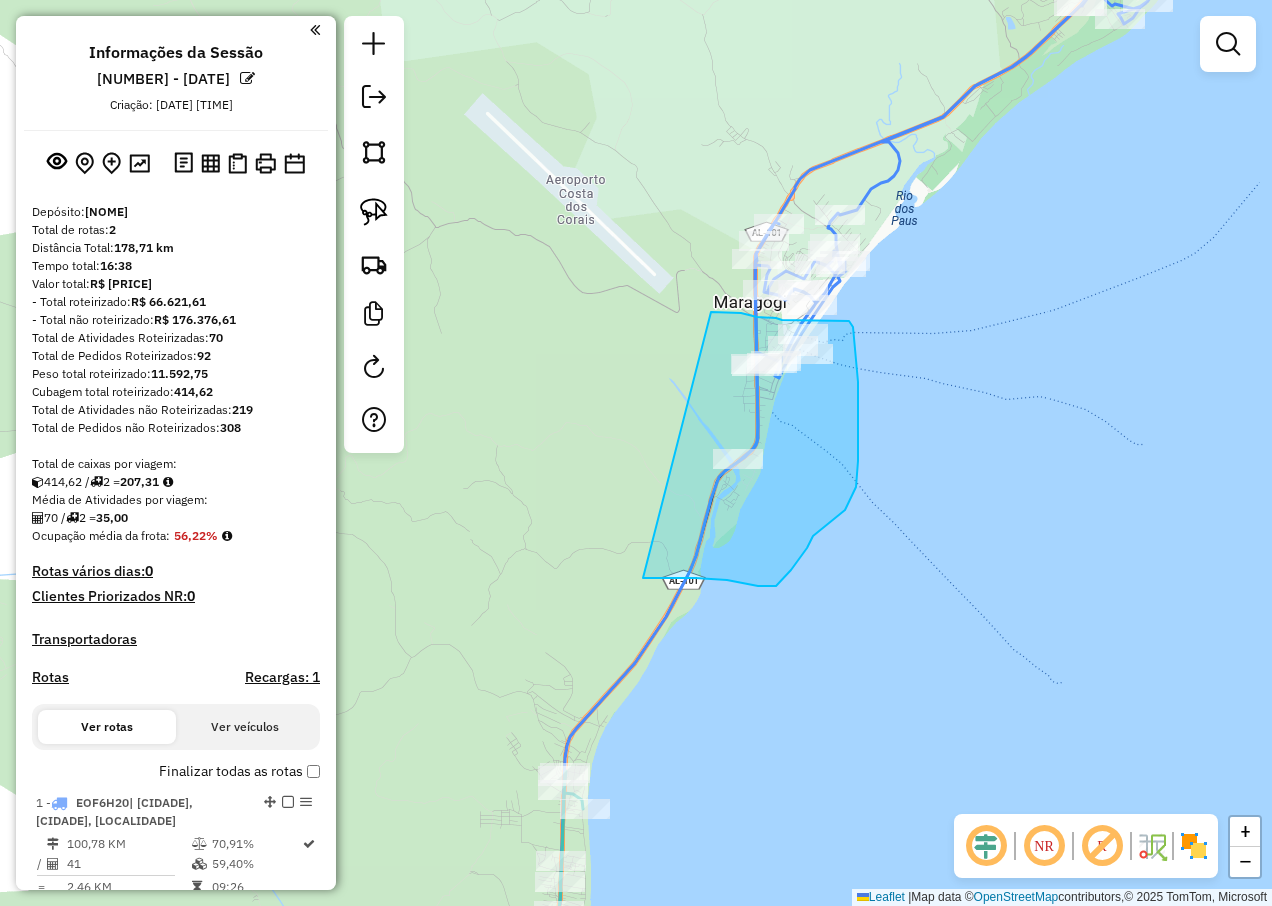 drag, startPoint x: 711, startPoint y: 312, endPoint x: 643, endPoint y: 578, distance: 274.5542 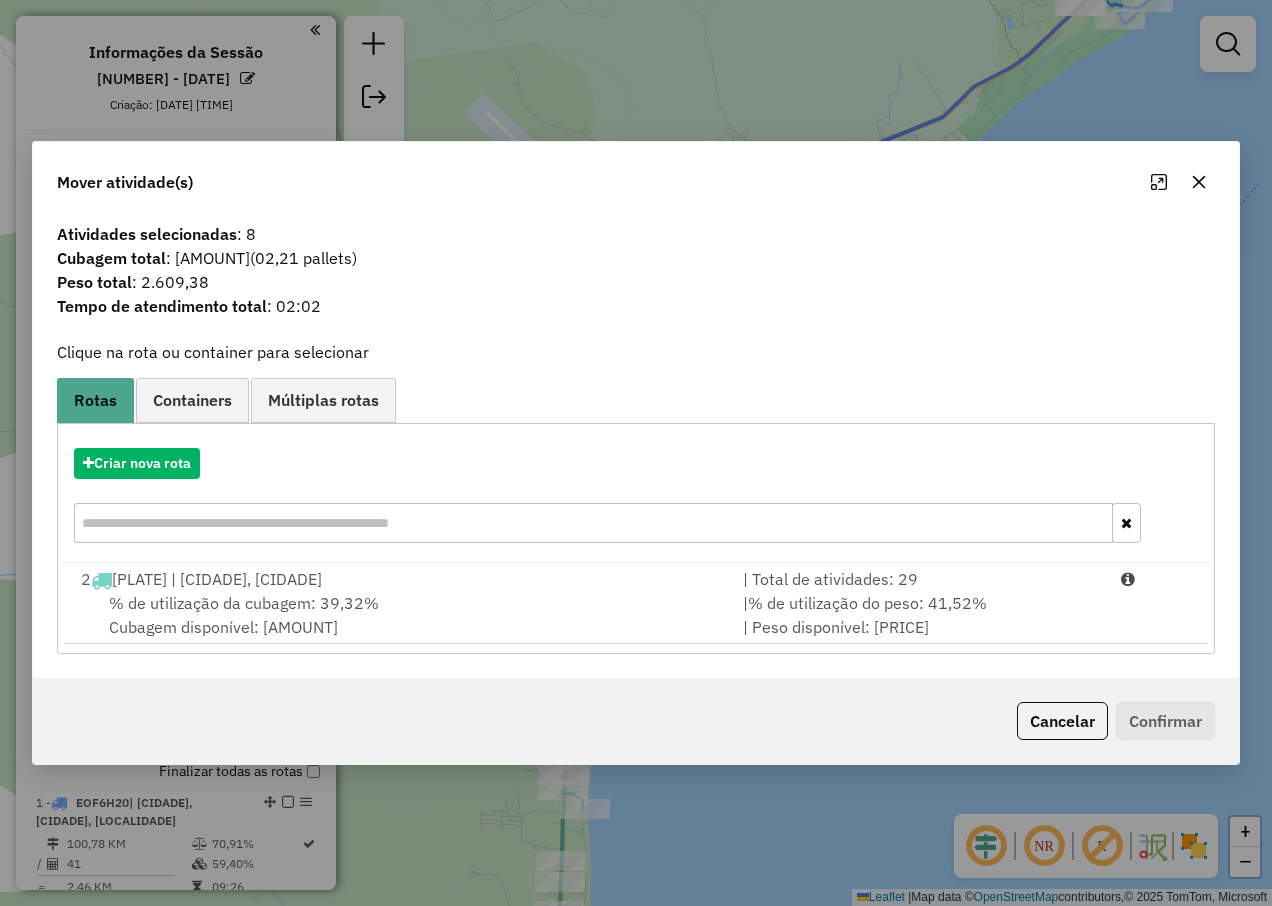 click on "% de utilização da cubagem: [PERCENTAGE]% Cubagem disponível: [NUMBER]" at bounding box center [400, 615] 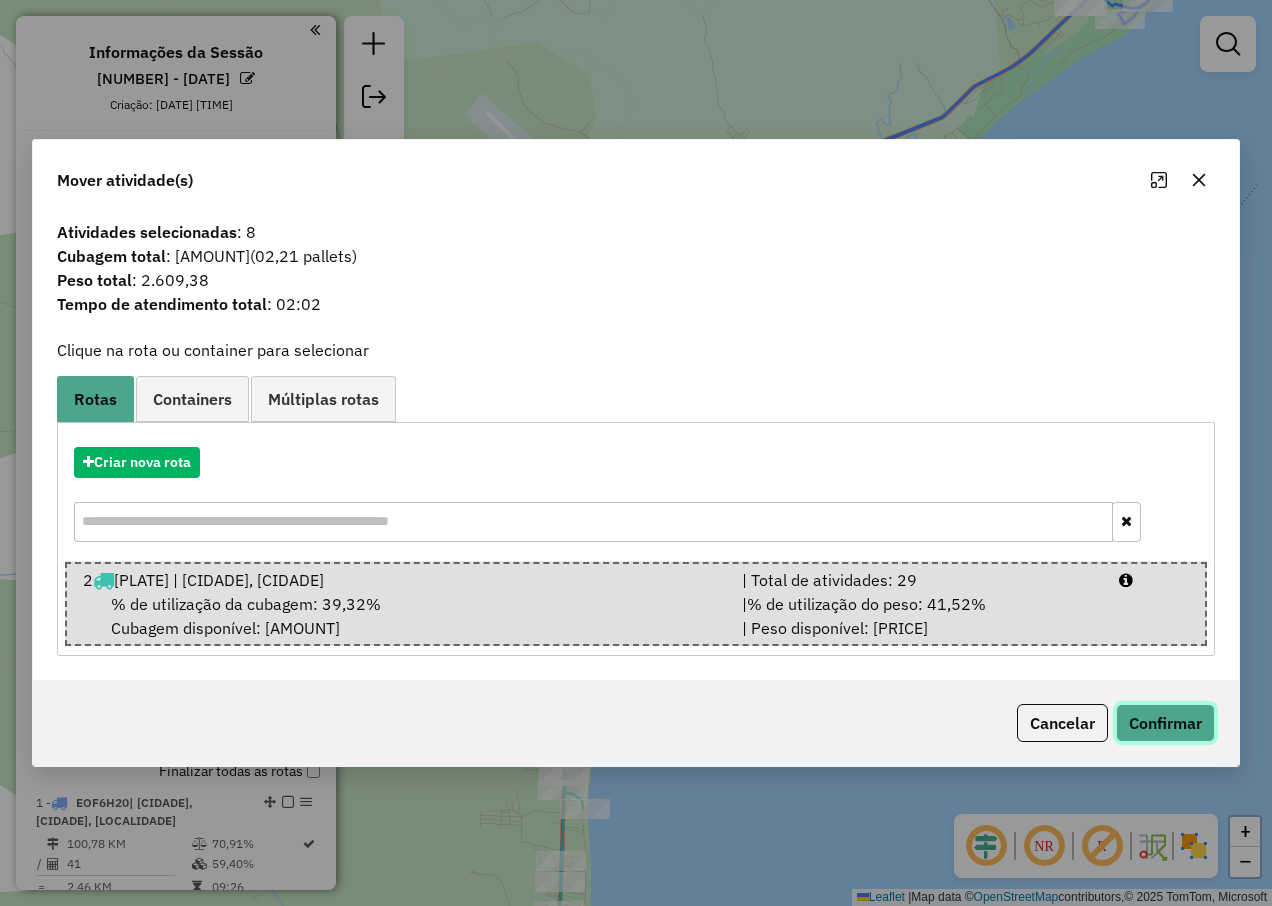 click on "Confirmar" 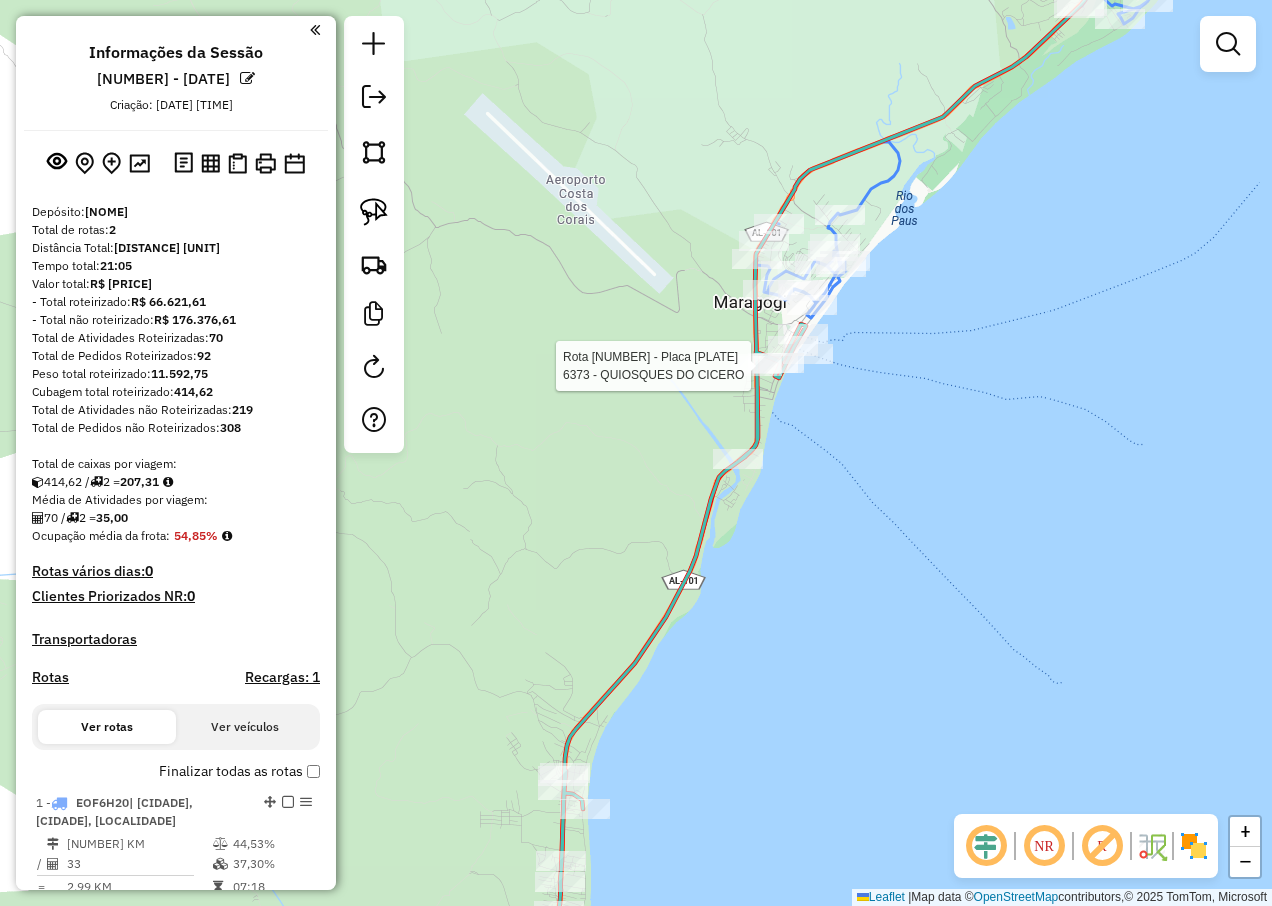 select on "**********" 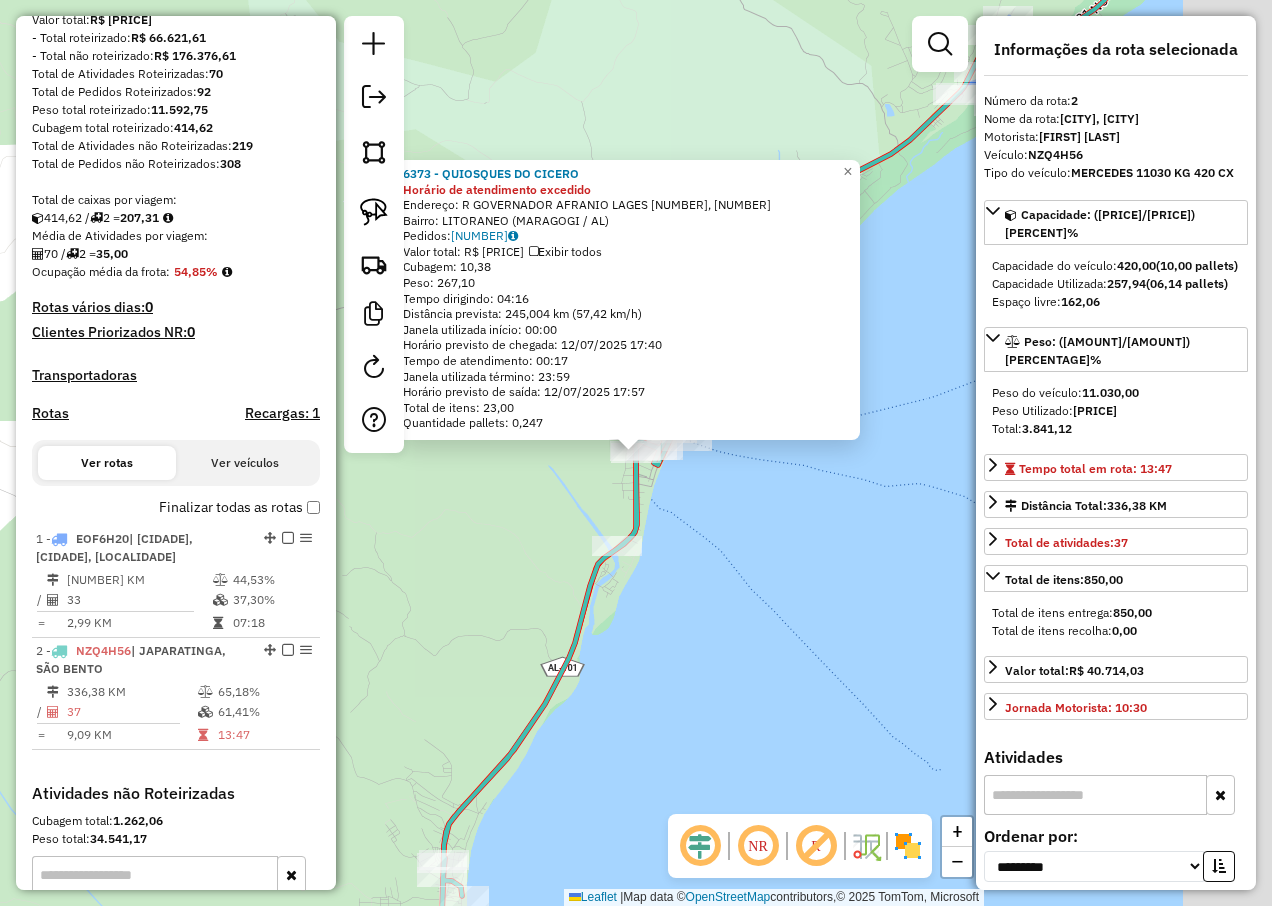 scroll, scrollTop: 518, scrollLeft: 0, axis: vertical 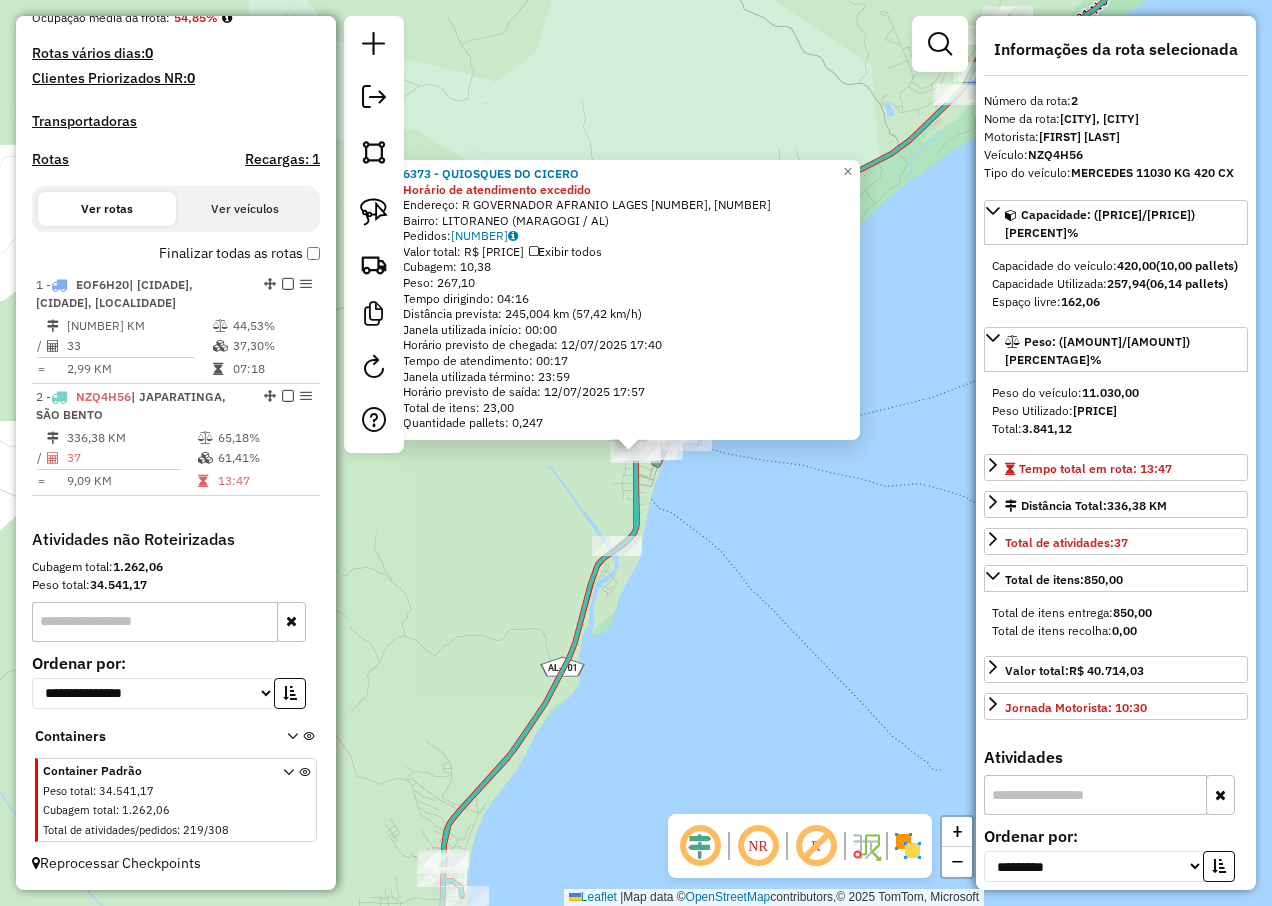 click on "[NUMBER] - [NAME] [LAST] Horário de atendimento excedido  Endereço: R   GOVERNADOR AFRANIO LAGES [NUMBER], [NUMBER]   Bairro: [NEIGHBORHOOD] ([CITY] / [STATE])   Pedidos:  [NUMBER]   Valor total: R$ [PRICE]   Exibir todos   Cubagem: [CUBAGE]  Peso: [WEIGHT]  Tempo dirigindo: [TIME]   Distância prevista: [DISTANCE] km ([SPEED] km/h)   Janela utilizada início: [TIME]   Horário previsto de chegada: [DATE] [TIME]   Tempo de atendimento: [TIME]   Janela utilizada término: [TIME]   Horário previsto de saída: [DATE] [TIME]   Total de itens: [NUMBER],00   Quantidade pallets: [CUBAGE]  × Janela de atendimento Grade de atendimento Capacidade Transportadoras Veículos Cliente Pedidos  Rotas Selecione os dias de semana para filtrar as janelas de atendimento  Seg   Ter   Qua   Qui   Sex   Sáb   Dom  Informe o período da janela de atendimento: De: Até:  Filtrar exatamente a janela do cliente  Considerar janela de atendimento padrão  Selecione os dias de semana para filtrar as grades de atendimento  Seg   Ter   Qua   Qui   Sex   Sáb   Dom  +" 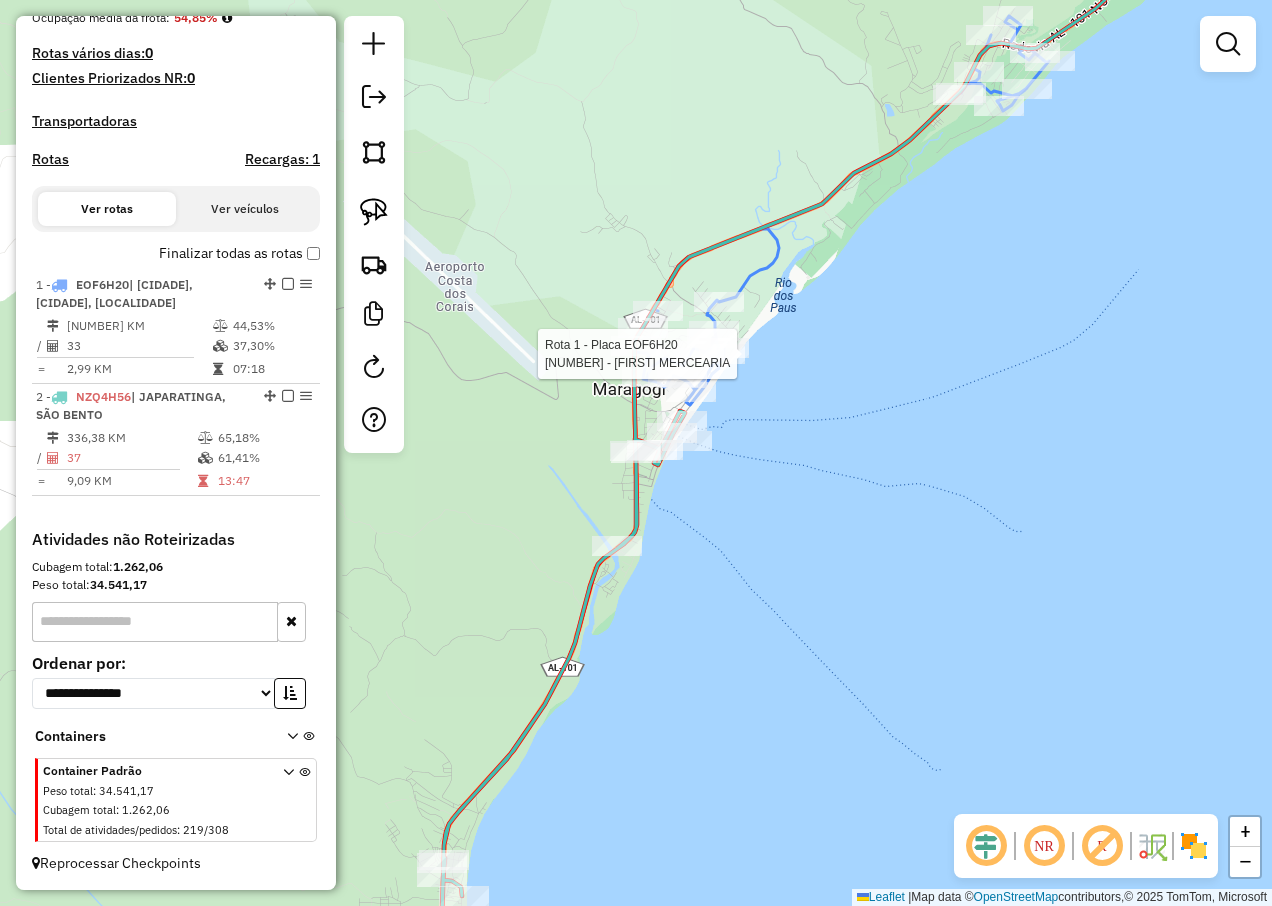 select on "**********" 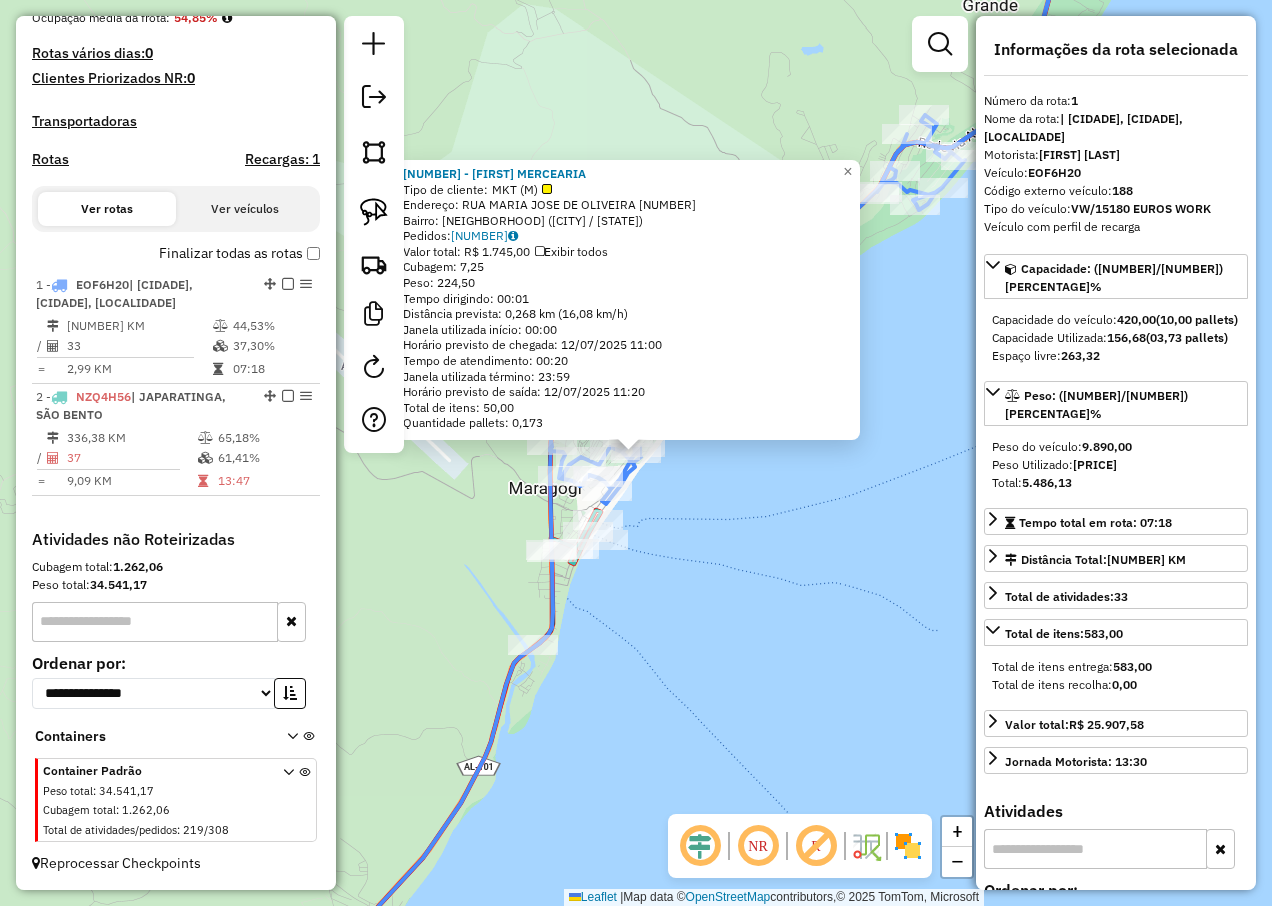 click on "[NUMBER] - [NAME]  Tipo de cliente:   MKT (M)   Endereço:  RUA [STREET] [NUMBER]   Bairro: [CITY] ([CITY] / [STATE])   Pedidos:  [NUMBER]   Valor total: R$ [PRICE]   Exibir todos   Cubagem: [NUMBER]  Peso: [NUMBER]  Tempo dirigindo: [TIME]   Distância prevista: [NUMBER] km ([NUMBER] km/h)   Janela utilizada início: [TIME]   Horário previsto de chegada: [DATE] [TIME]   Tempo de atendimento: [TIME]   Janela utilizada término: [TIME]   Horário previsto de saída: [DATE] [TIME]   Total de itens: [NUMBER]   Quantidade pallets: [NUMBER]  × Janela de atendimento Grade de atendimento Capacidade Transportadoras Veículos Cliente Pedidos  Rotas Selecione os dias de semana para filtrar as janelas de atendimento  Seg   Ter   Qua   Qui   Sex   Sáb   Dom  Informe o período da janela de atendimento: De: Até:  Filtrar exatamente a janela do cliente  Considerar janela de atendimento padrão  Selecione os dias de semana para filtrar as grades de atendimento  Seg   Ter   Qua   Qui   Sex   Sáb   Dom   Peso mínimo:  De:" 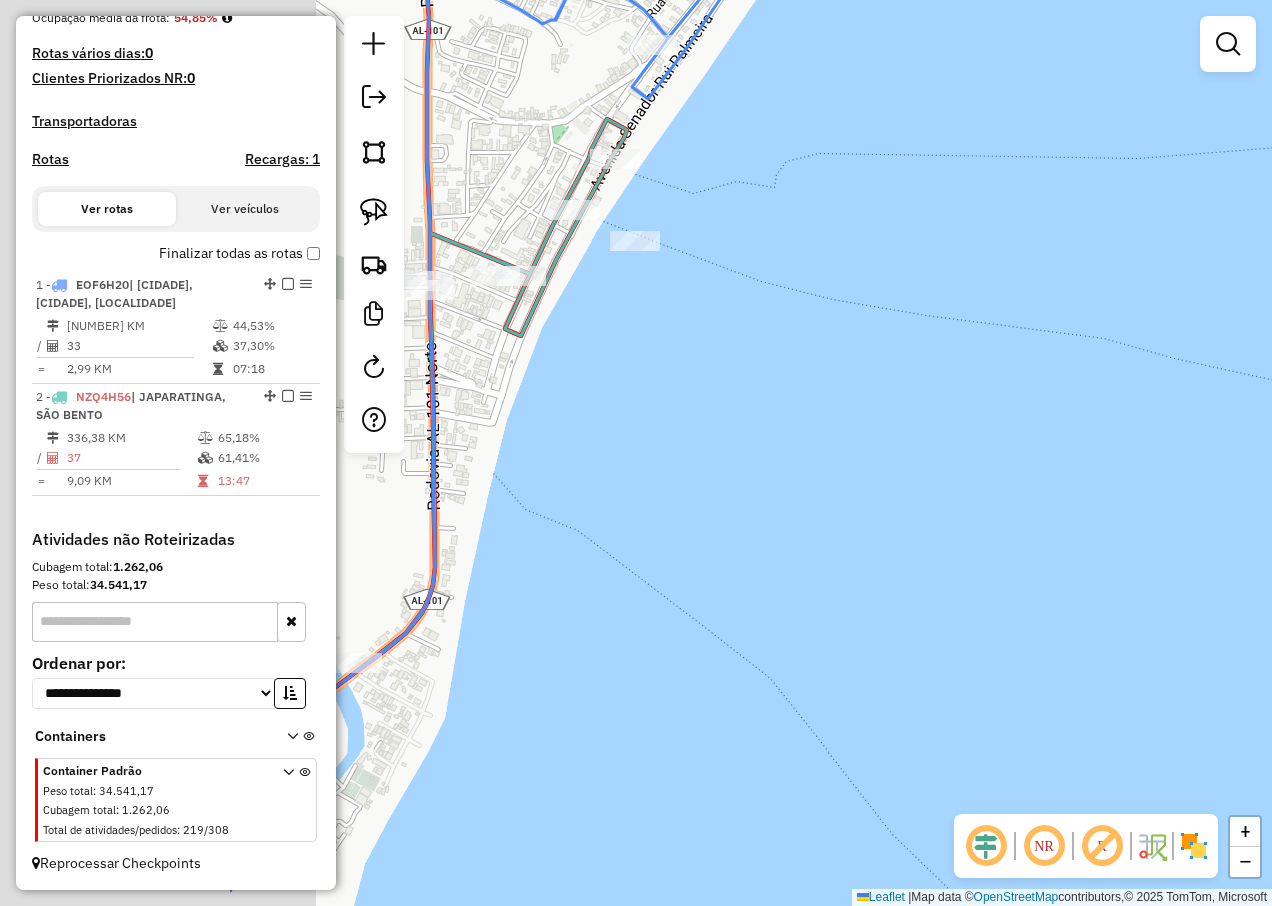 drag, startPoint x: 707, startPoint y: 497, endPoint x: 982, endPoint y: 491, distance: 275.06546 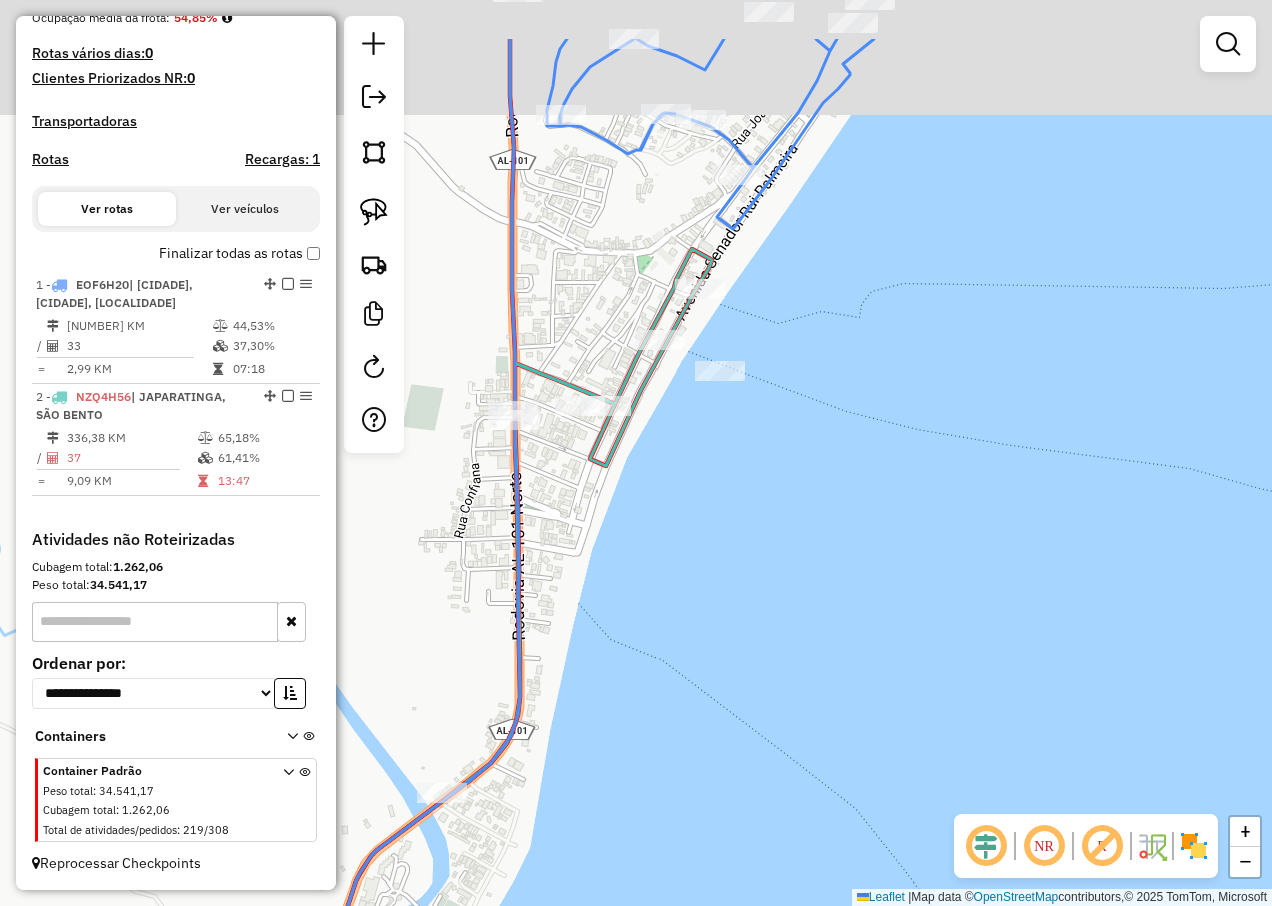 drag, startPoint x: 791, startPoint y: 405, endPoint x: 813, endPoint y: 512, distance: 109.23827 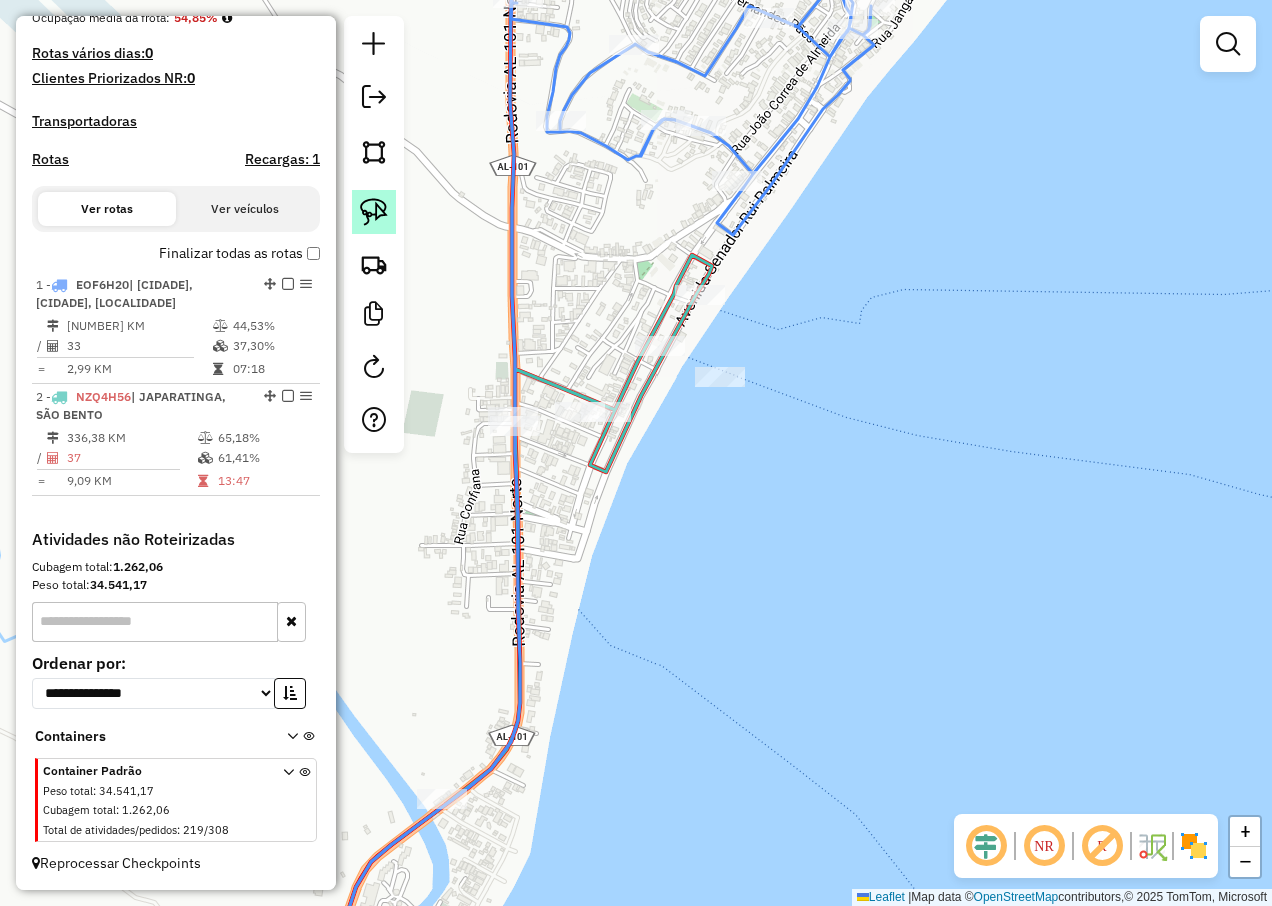 click 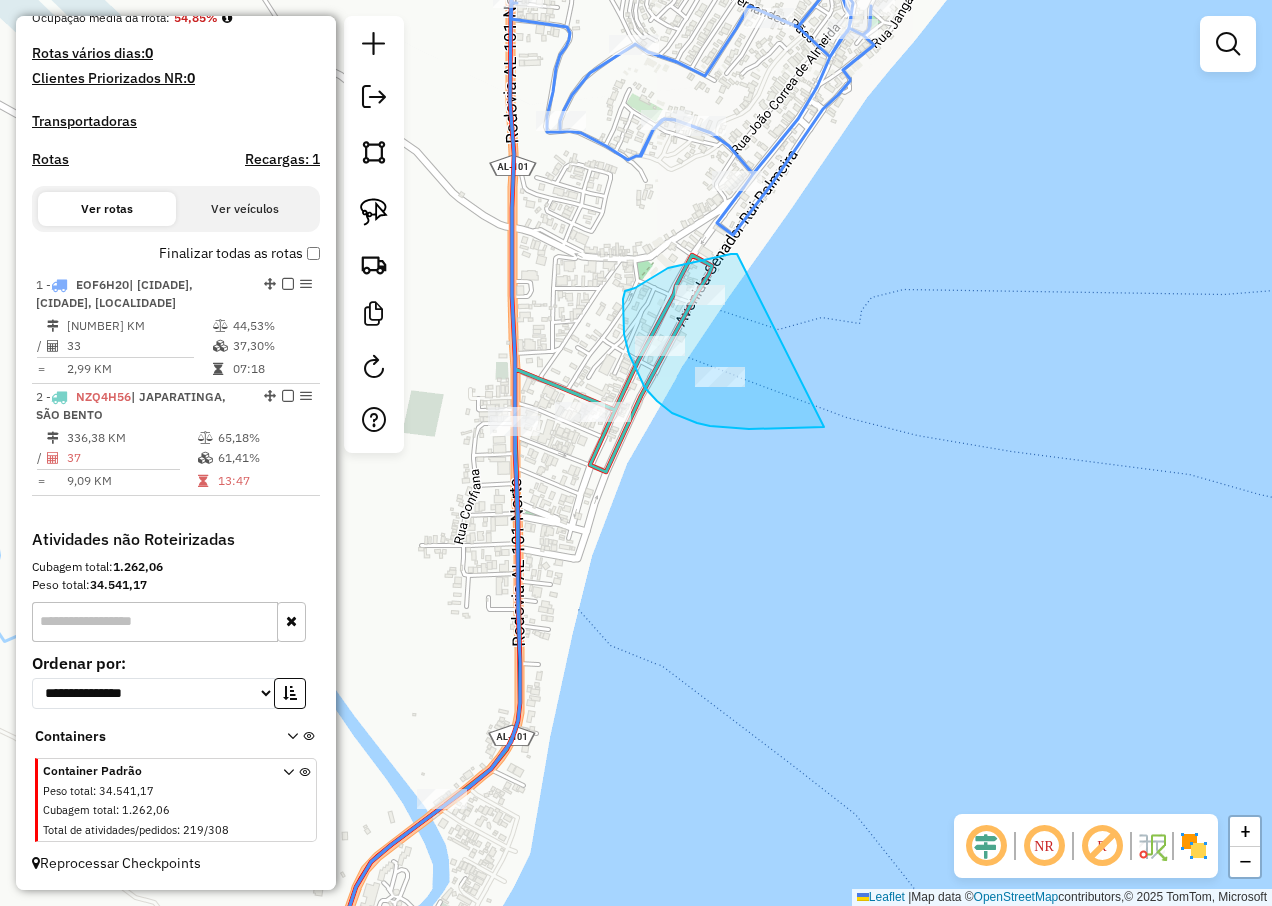 drag, startPoint x: 731, startPoint y: 254, endPoint x: 824, endPoint y: 427, distance: 196.41283 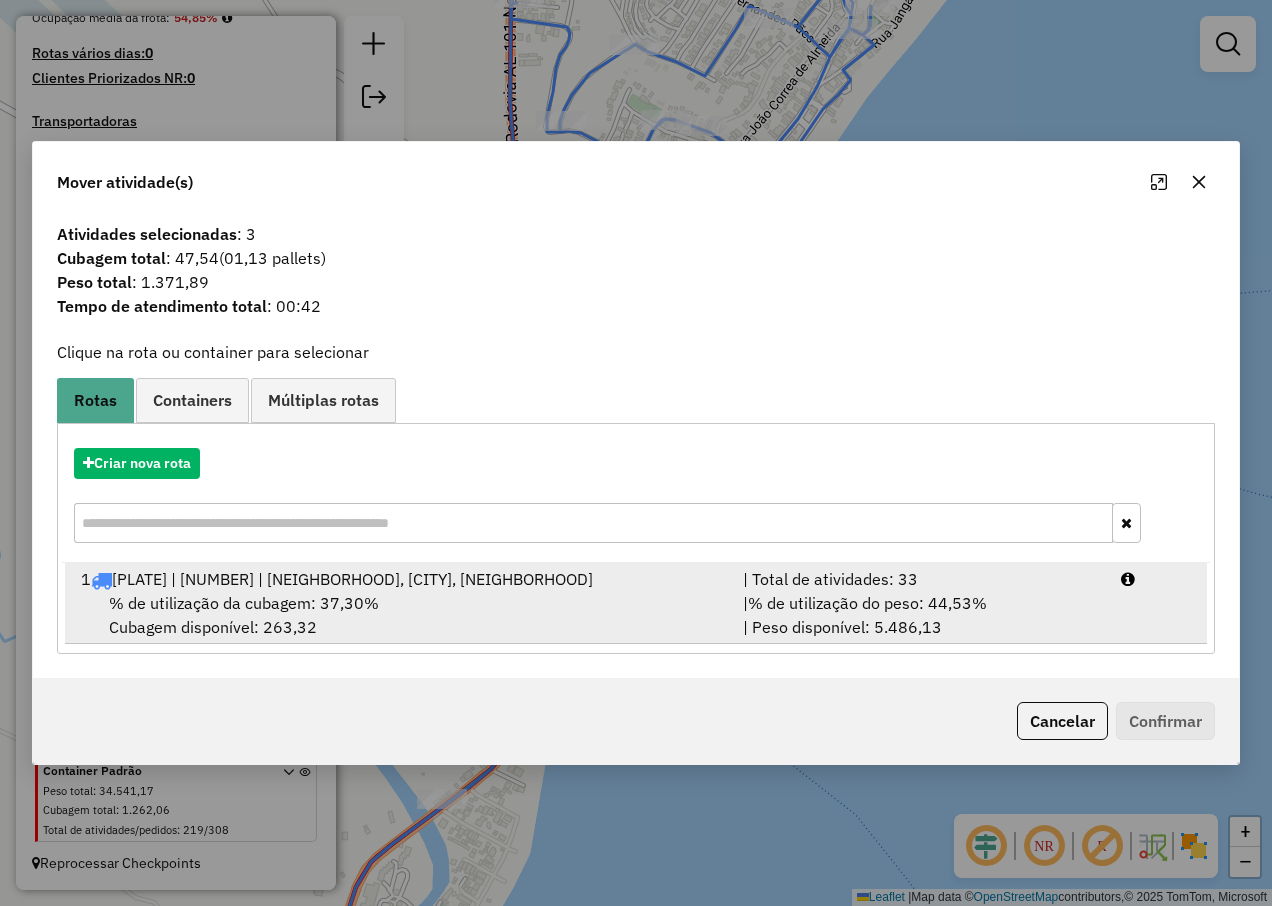 click on "Aguarde... Pop-up bloqueado! Seu navegador bloqueou automáticamente a abertura de uma nova janela. Acesse as configurações e adicione o endereço do sistema a lista de permissão. Fechar Informações da Sessão [NUMBER] - [DATE] Criação: [DATE] [TIME] Depósito: [COMPANY_NAME] Total de rotas: [NUMBER] Distância Total: [DISTANCE] Tempo total: [TIME] Valor total: [CURRENCY] [AMOUNT] - Total roteirizado: [CURRENCY] [AMOUNT] - Total não roteirizado: [CURRENCY] [AMOUNT] Total de Atividades Roteirizadas: [NUMBER] Total de Pedidos Roteirizados: [NUMBER] Peso total roteirizado: [AMOUNT] Cubagem total roteirizado: [AMOUNT] Total de Atividades não Roteirizadas: [NUMBER] Total de Pedidos não Roteirizados: [NUMBER] Total de caixas por viagem: [AMOUNT] / [NUMBER] = [AMOUNT] Média de Atividades por viagem: [NUMBER] / [NUMBER] = [AMOUNT] Ocupação média da frota: [PERCENTAGE]% Rotas vários dias: [NUMBER] Clientes Priorizados NR: [NUMBER] Transportadoras Rotas Recargas: [NUMBER] Ver rotas Ver veículos Finalizar todas as rotas [NUMBER] -" at bounding box center [636, 453] 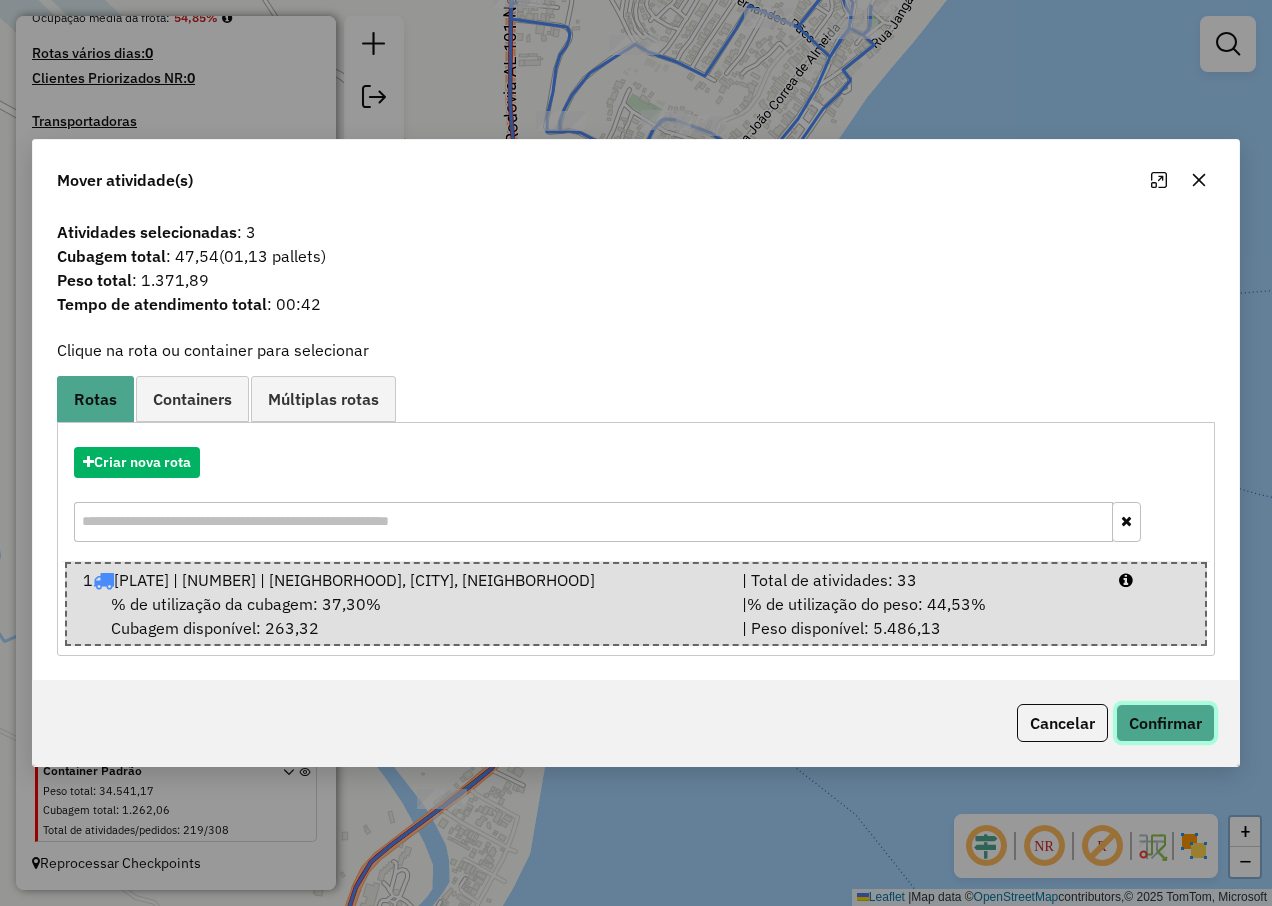 click on "Confirmar" 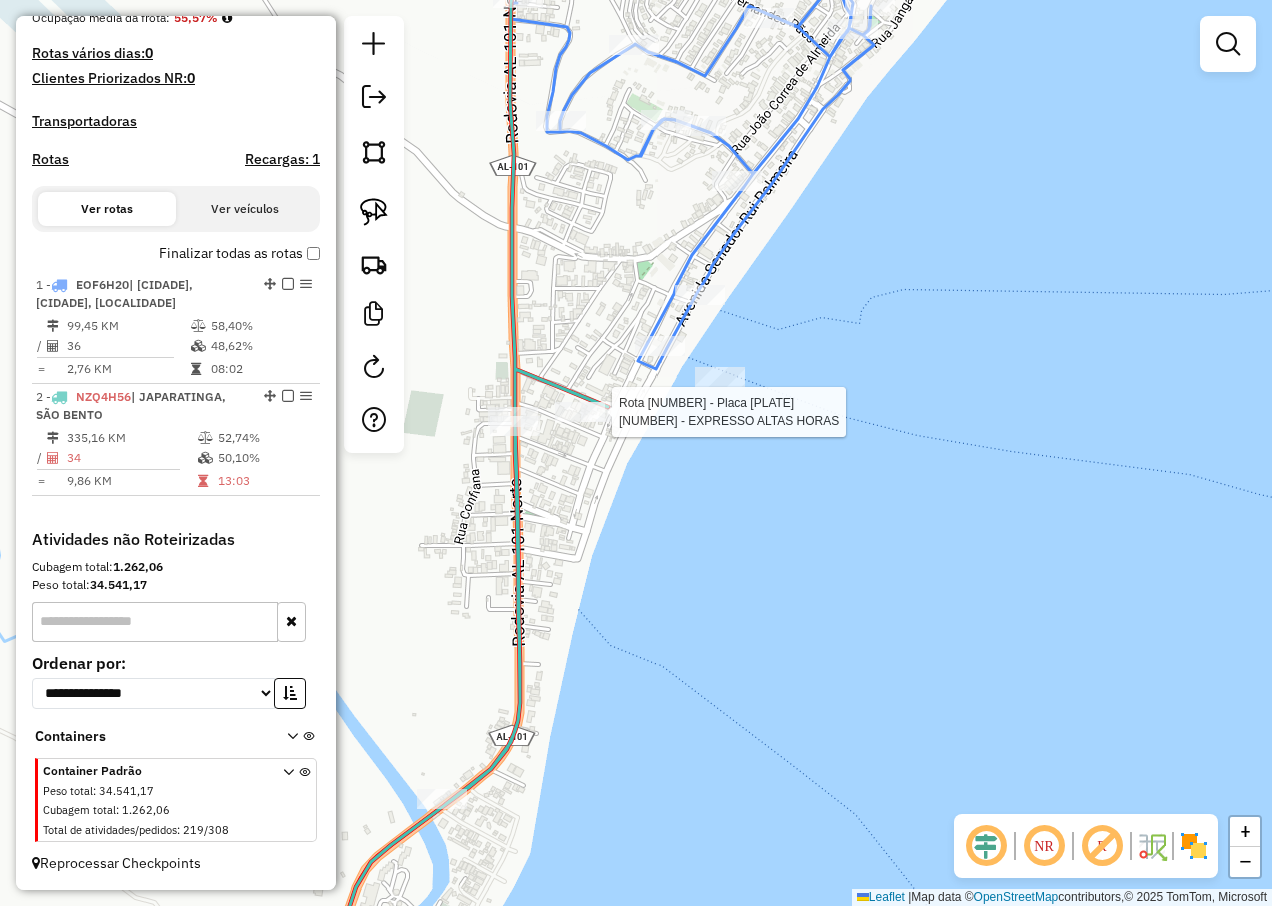select on "**********" 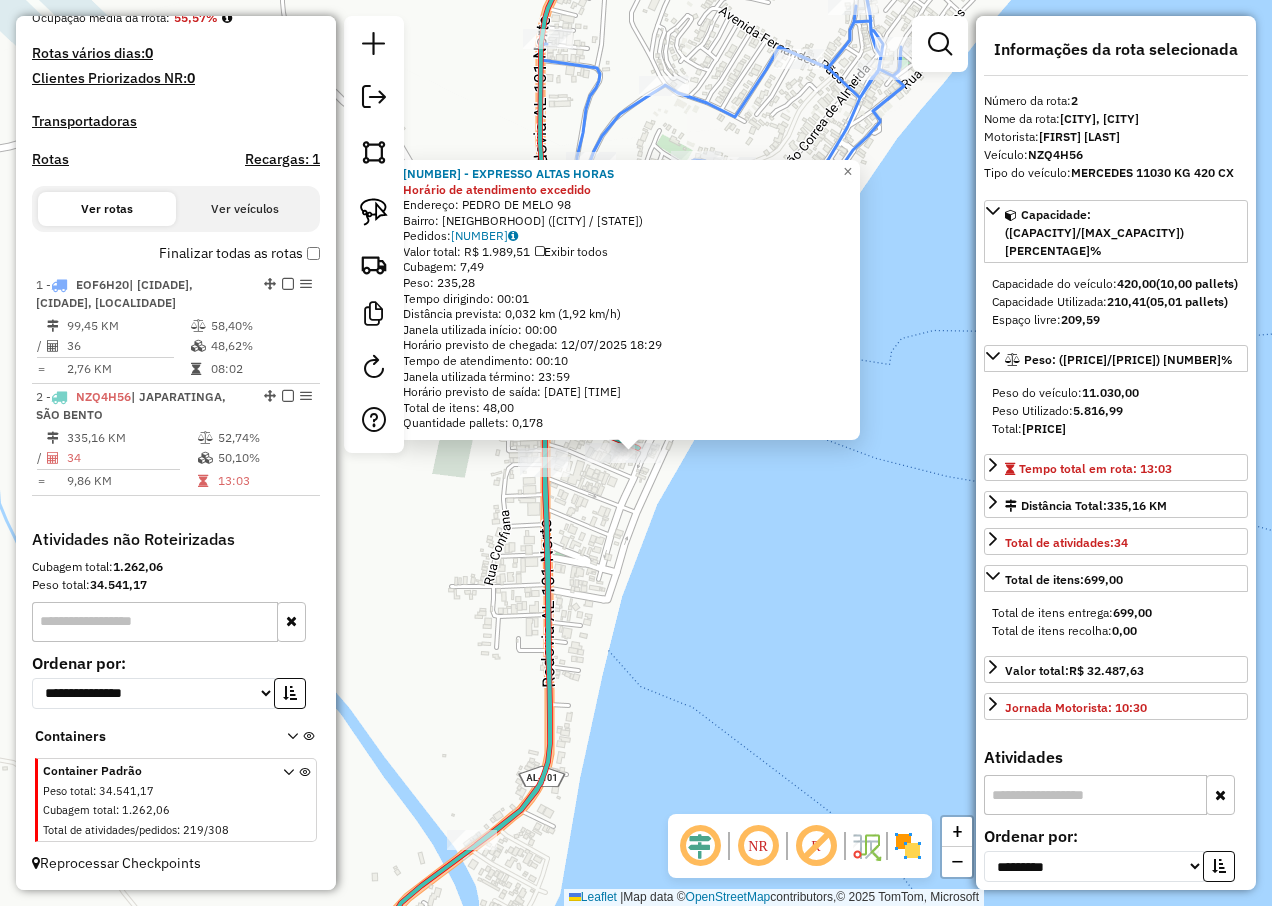 click on "[NUMBER] - EXPRESSO ALTAS HORAS Horário de atendimento excedido Endereço: PEDRO DE MELO 98 Bairro: CENTRO ([CITY] / [STATE]) Pedidos: [NUMBER] Valor total: R$ 1.989,51 Exibir todos Cubagem: 7,49 Peso: 235,28 Tempo dirigindo: 00:01 Distância prevista: 0,032 km (1,92 km/h) Janela utilizada início: 00:00 Horário previsto de chegada: [DATE] [TIME] Tempo de atendimento: 00:10 Janela utilizada término: 23:59 Horário previsto de saída: [DATE] [TIME] Total de itens: 48,00 Quantidade pallets: 0,178 × Janela de atendimento Grade de atendimento Capacidade Transportadoras Veículos Cliente Pedidos Rotas Selecione os dias de semana para filtrar as janelas de atendimento Seg Ter Qua Qui Sex Sáb Dom Informe o período da janela de atendimento: De: Até: Filtrar exatamente a janela do cliente Considerar janela de atendimento padrão Selecione os dias de semana para filtrar as grades de atendimento Seg Ter Qua Qui Sex Sáb Dom Peso mínimo: De: De:" 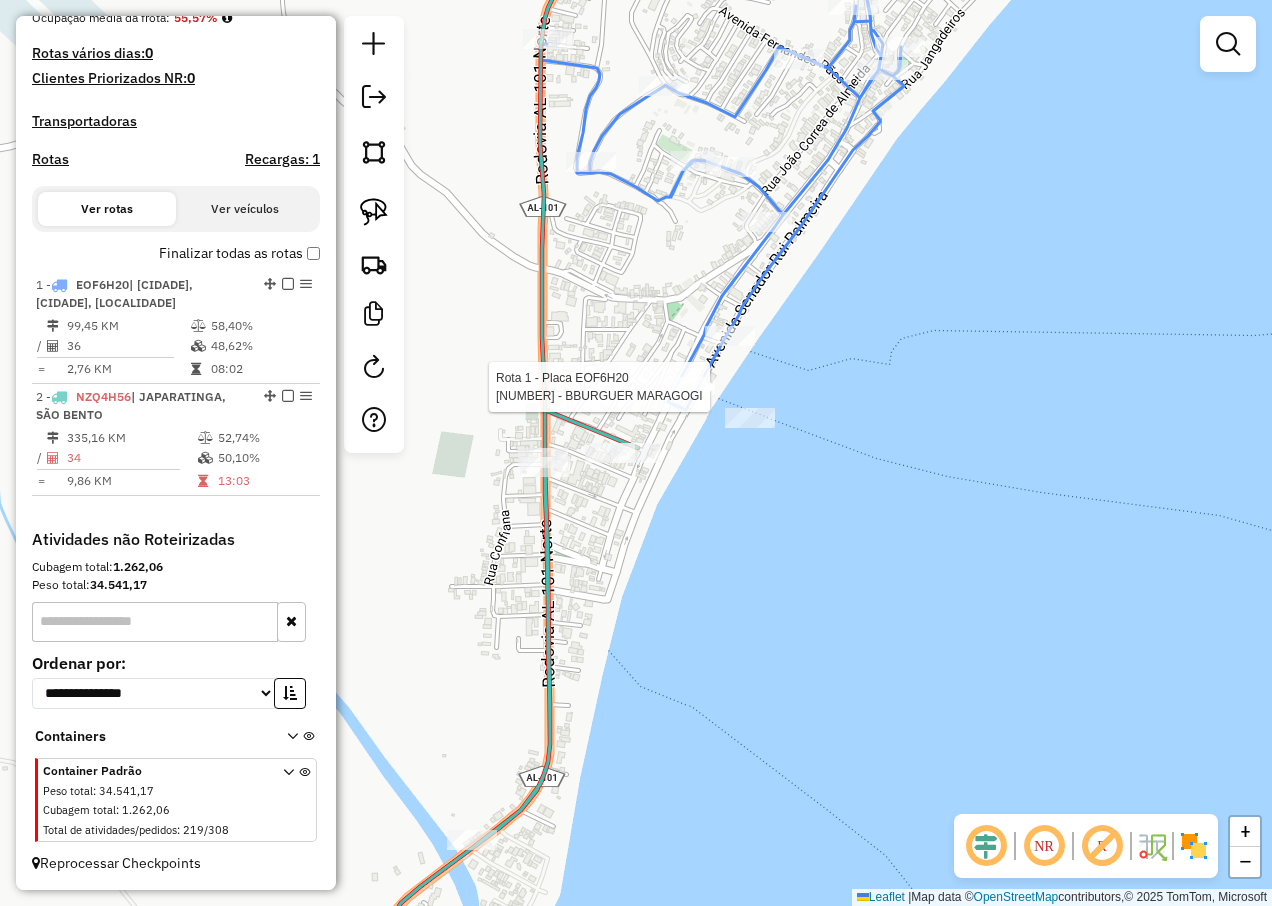 select on "**********" 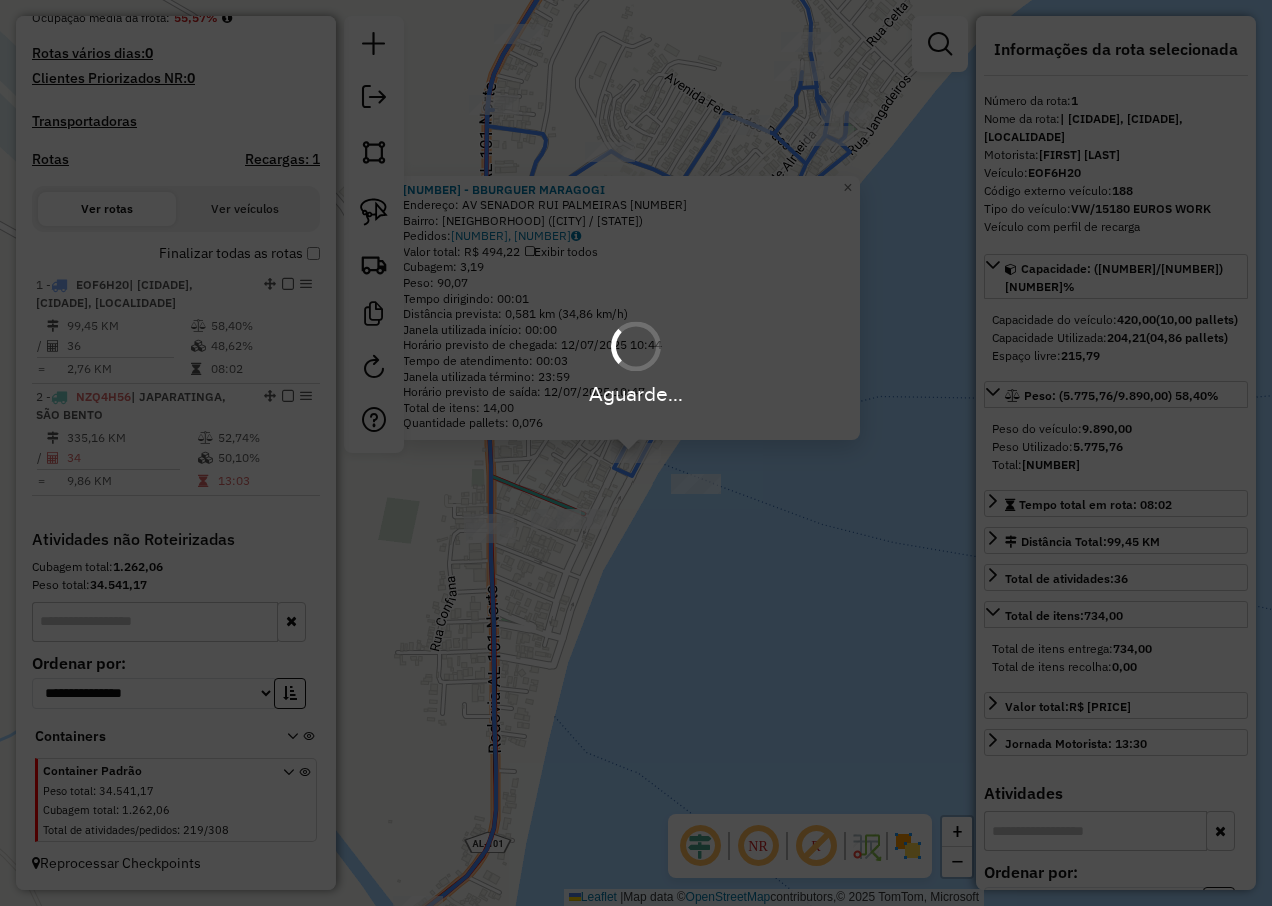 click on "Aguarde..." at bounding box center (636, 453) 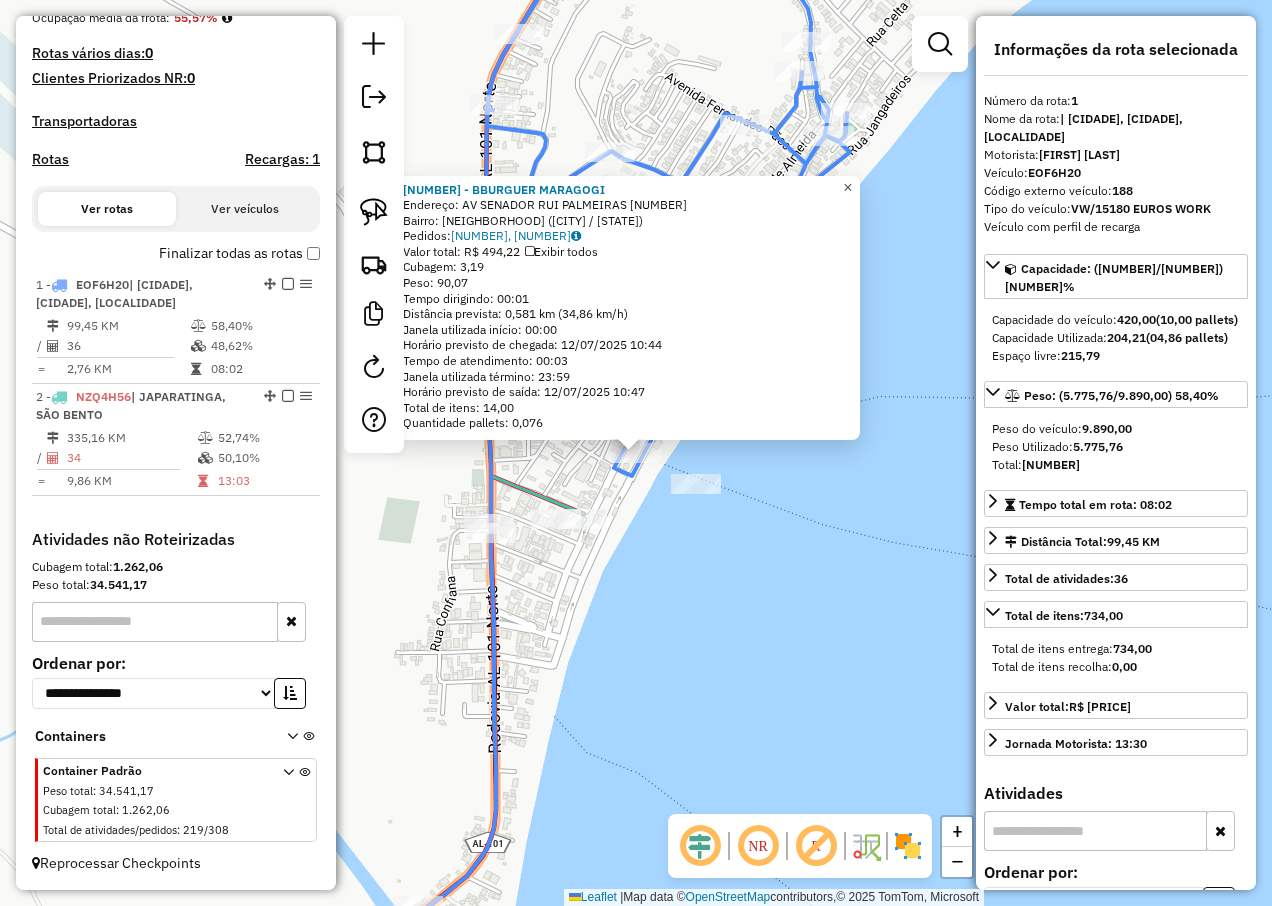 click on "×" 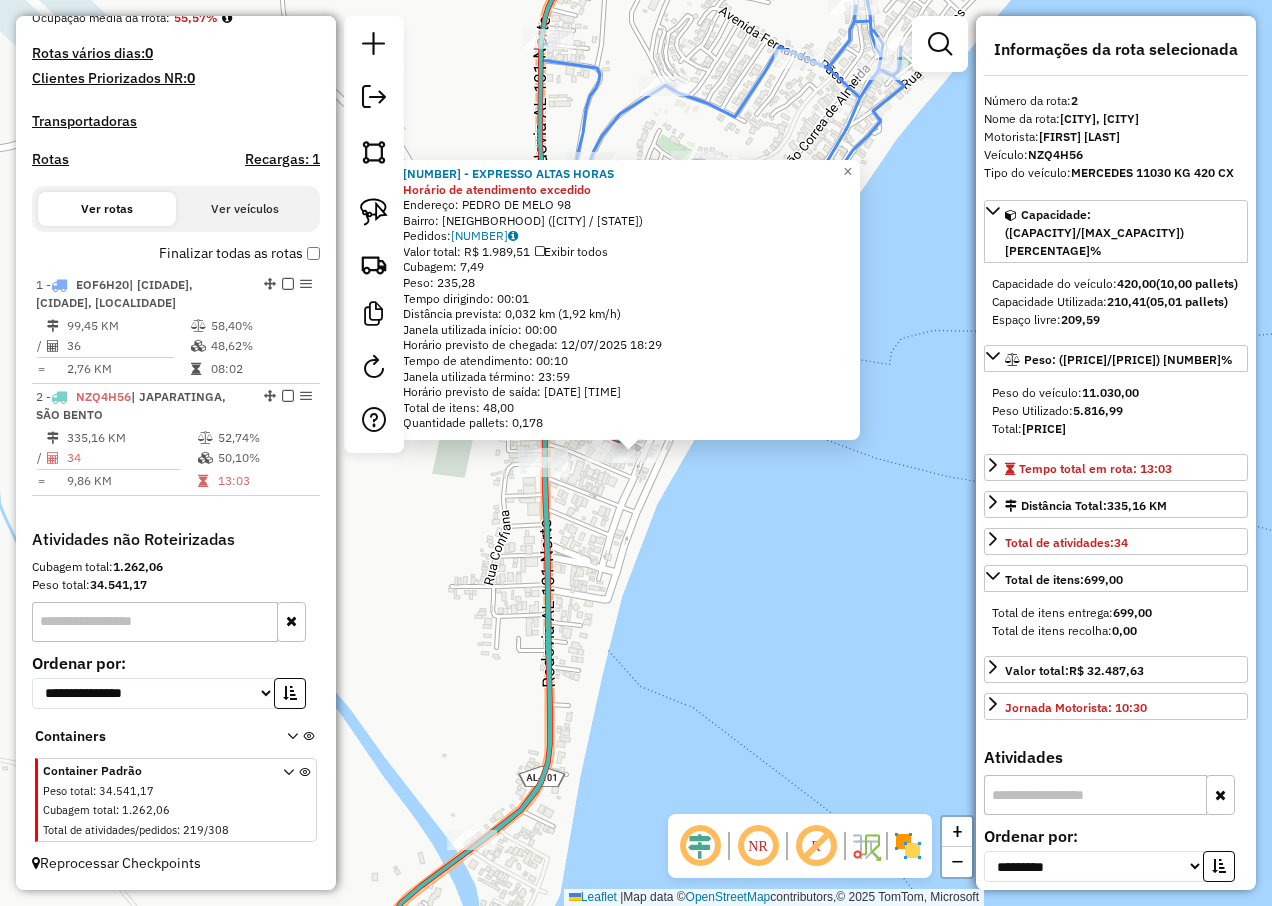 click on "[NUMBER] - EXPRESSO ALTAS HORAS Horário de atendimento excedido Endereço: PEDRO DE MELO 98 Bairro: CENTRO ([CITY] / [STATE]) Pedidos: [NUMBER] Valor total: R$ 1.989,51 Exibir todos Cubagem: 7,49 Peso: 235,28 Tempo dirigindo: 00:01 Distância prevista: 0,032 km (1,92 km/h) Janela utilizada início: 00:00 Horário previsto de chegada: [DATE] [TIME] Tempo de atendimento: 00:10 Janela utilizada término: 23:59 Horário previsto de saída: [DATE] [TIME] Total de itens: 48,00 Quantidade pallets: 0,178 × Janela de atendimento Grade de atendimento Capacidade Transportadoras Veículos Cliente Pedidos Rotas Selecione os dias de semana para filtrar as janelas de atendimento Seg Ter Qua Qui Sex Sáb Dom Informe o período da janela de atendimento: De: Até: Filtrar exatamente a janela do cliente Considerar janela de atendimento padrão Selecione os dias de semana para filtrar as grades de atendimento Seg Ter Qua Qui Sex Sáb Dom Peso mínimo: De: De:" 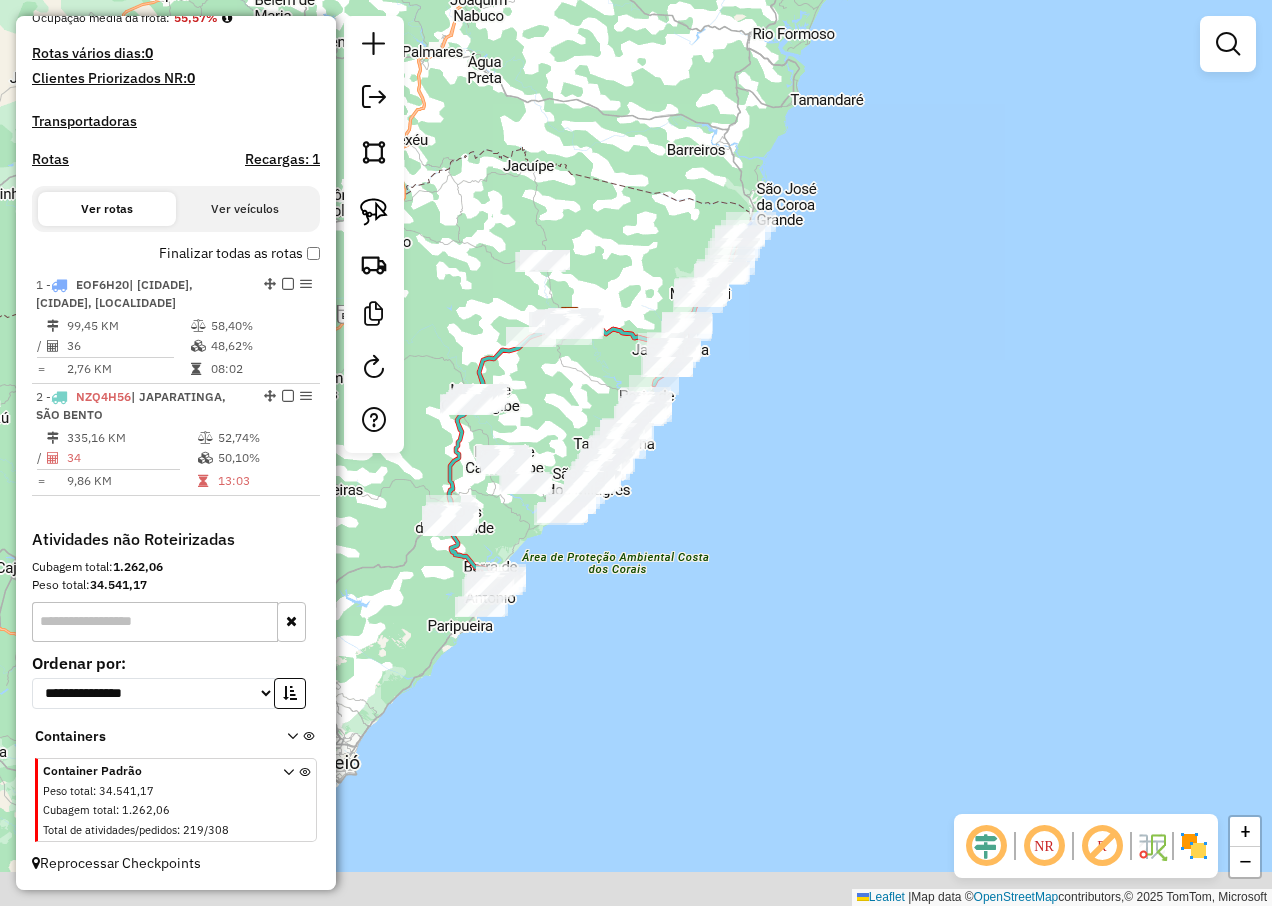 drag, startPoint x: 571, startPoint y: 516, endPoint x: 797, endPoint y: 437, distance: 239.40968 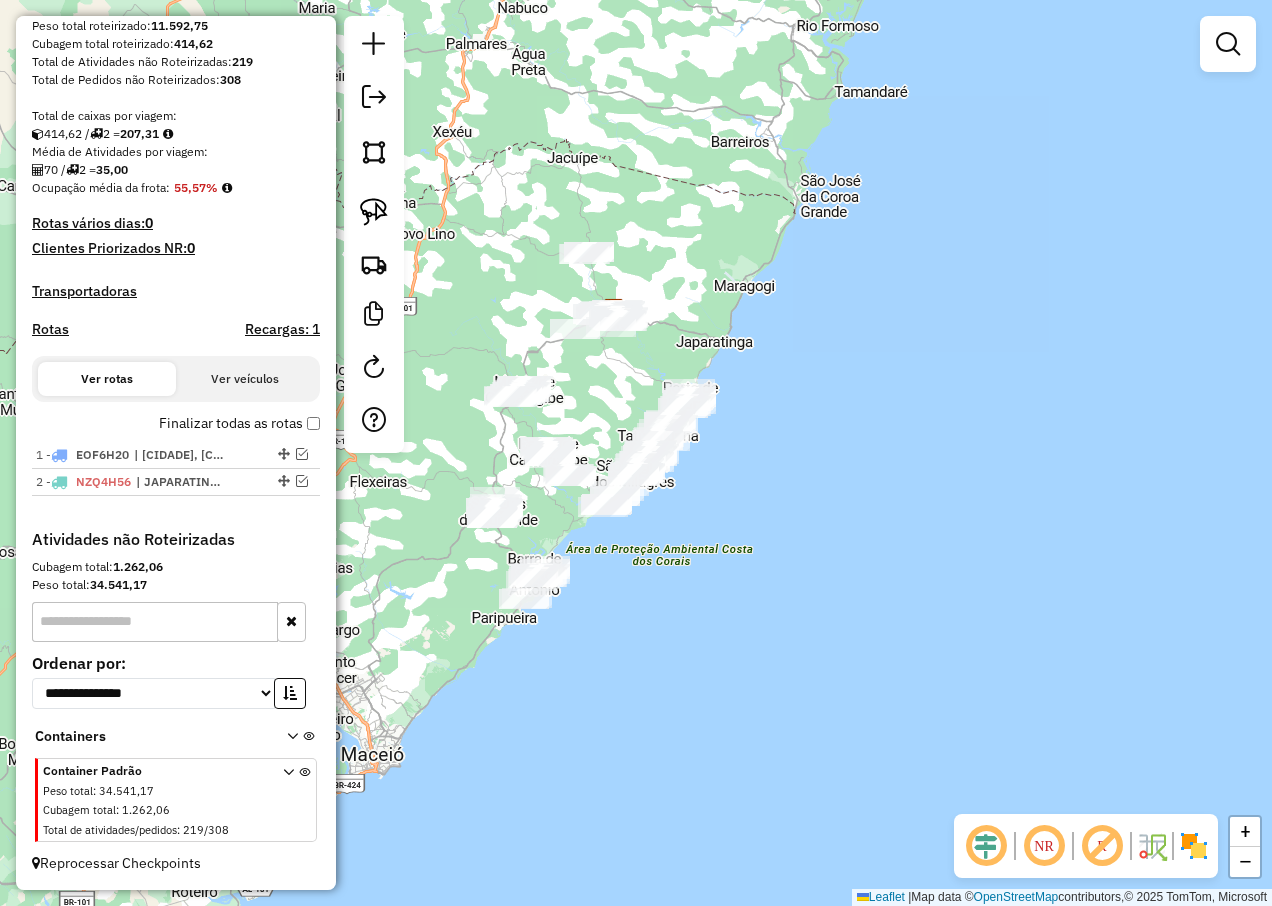 scroll, scrollTop: 348, scrollLeft: 0, axis: vertical 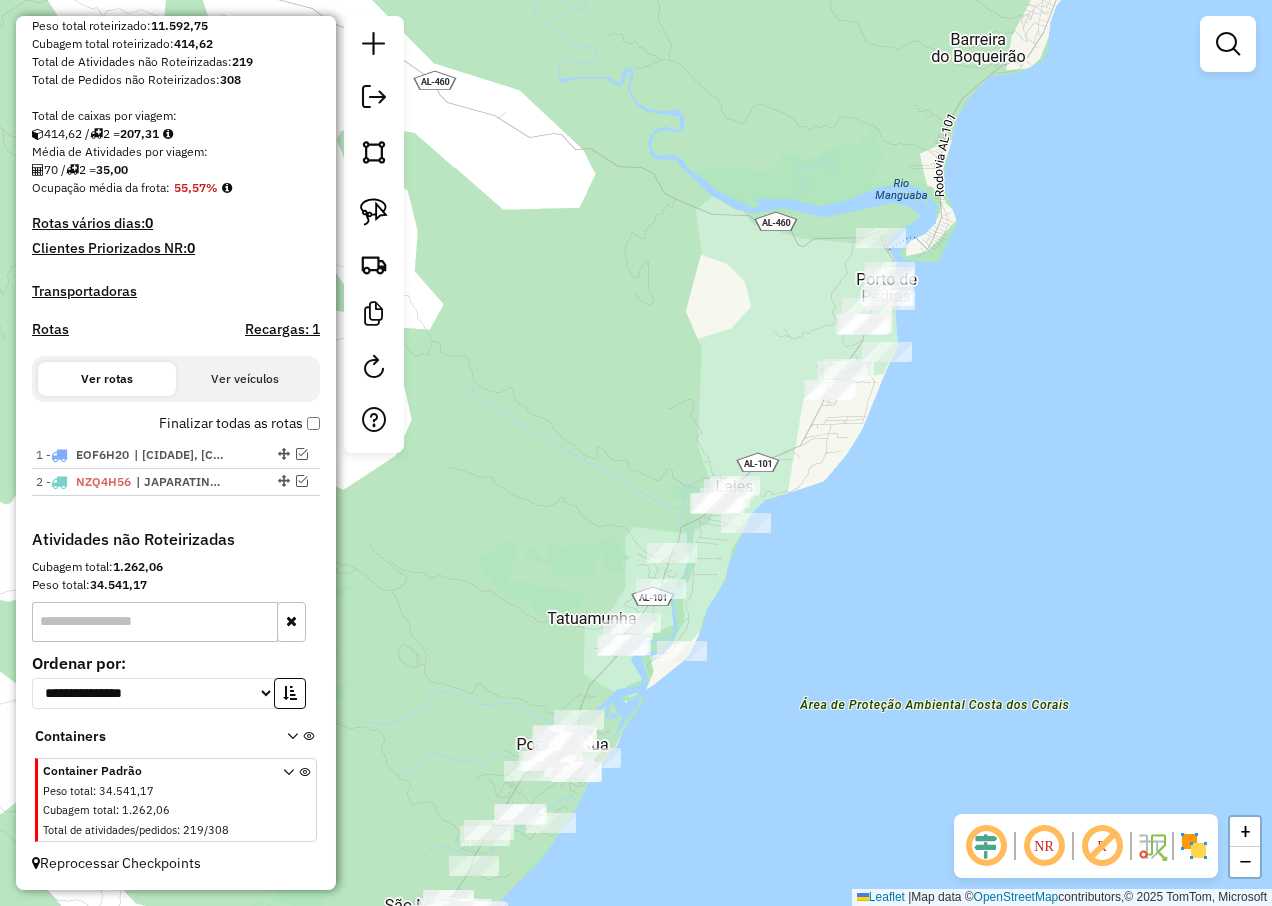 drag, startPoint x: 847, startPoint y: 187, endPoint x: 816, endPoint y: 615, distance: 429.1212 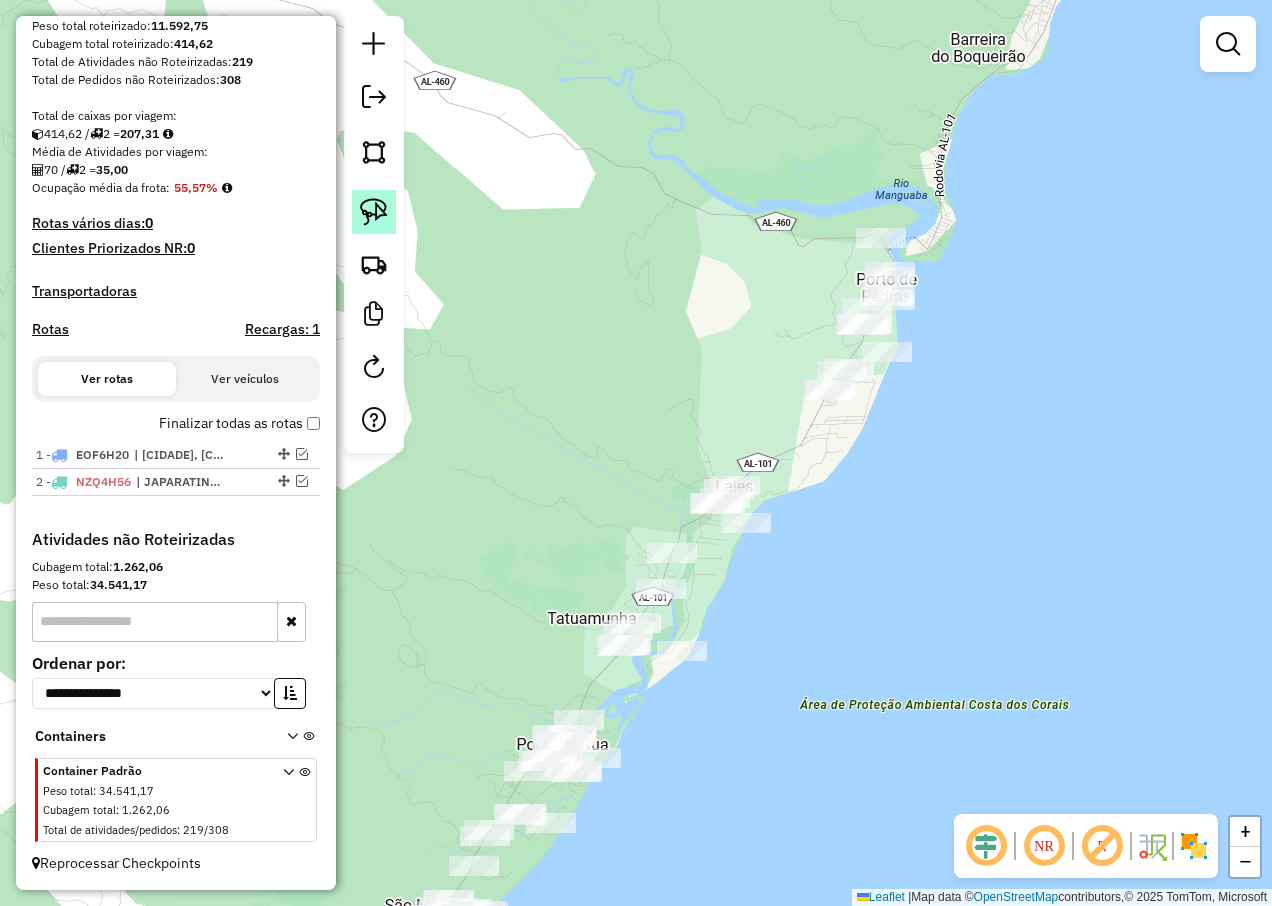 click 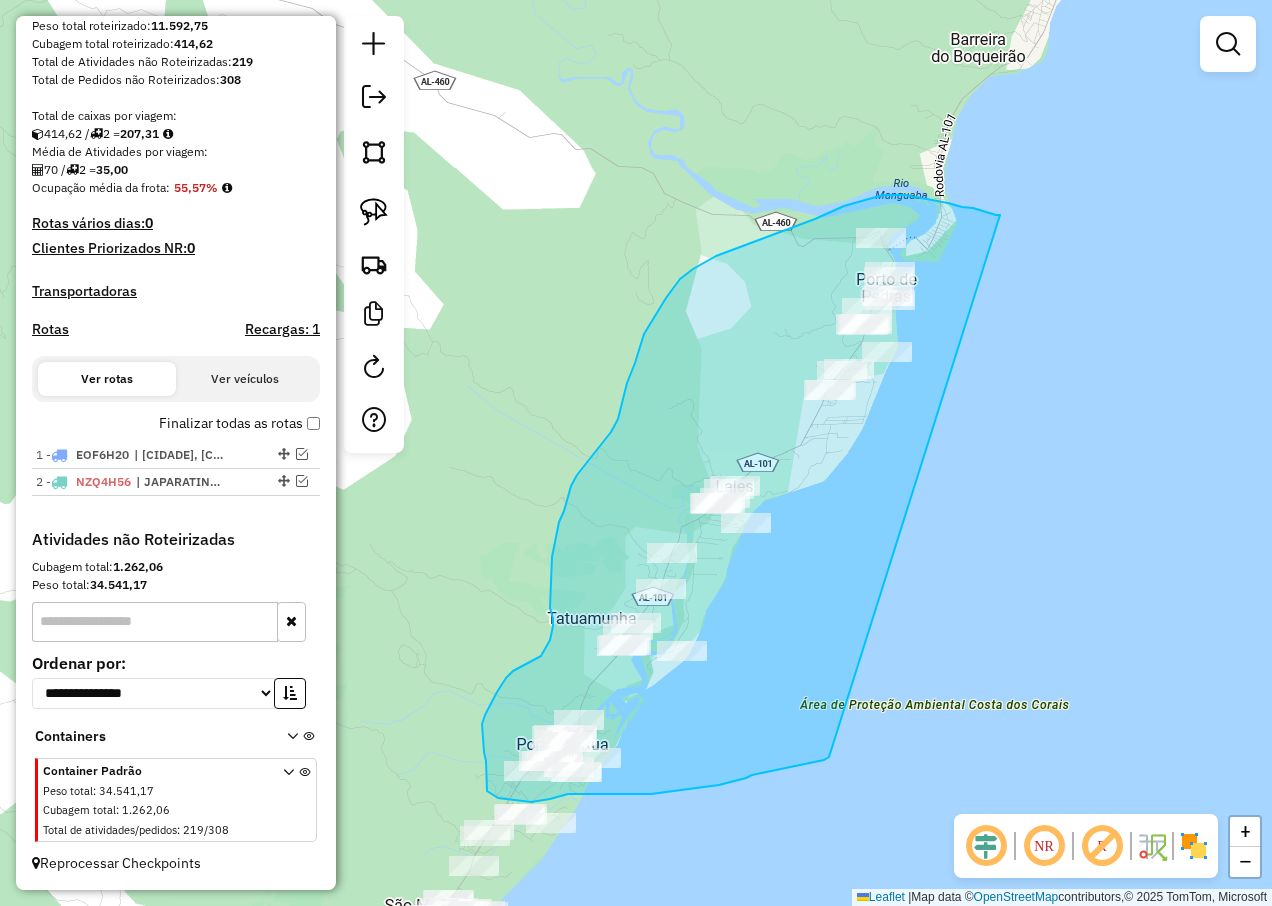 drag, startPoint x: 1000, startPoint y: 215, endPoint x: 827, endPoint y: 752, distance: 564.1791 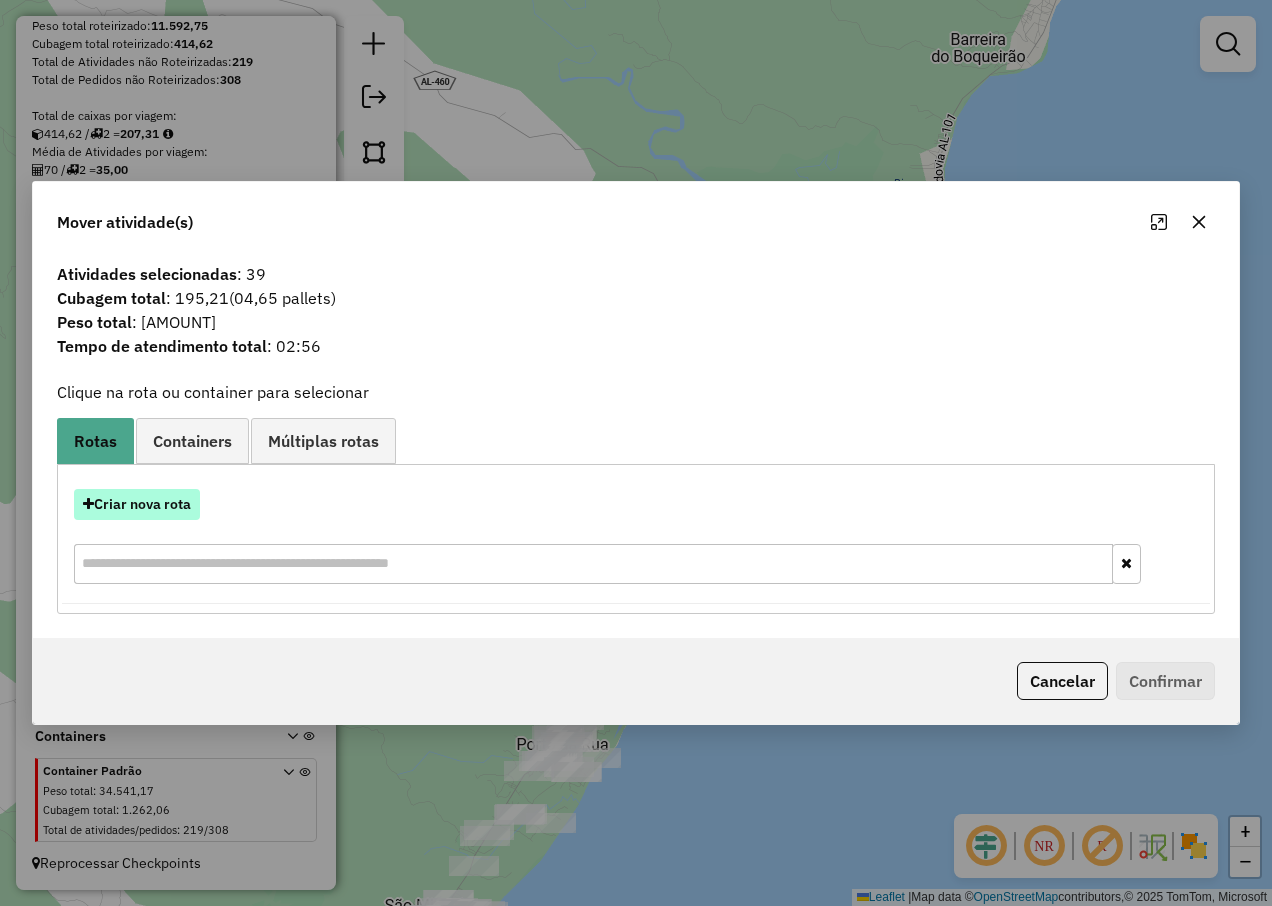 click on "Criar nova rota" at bounding box center (137, 504) 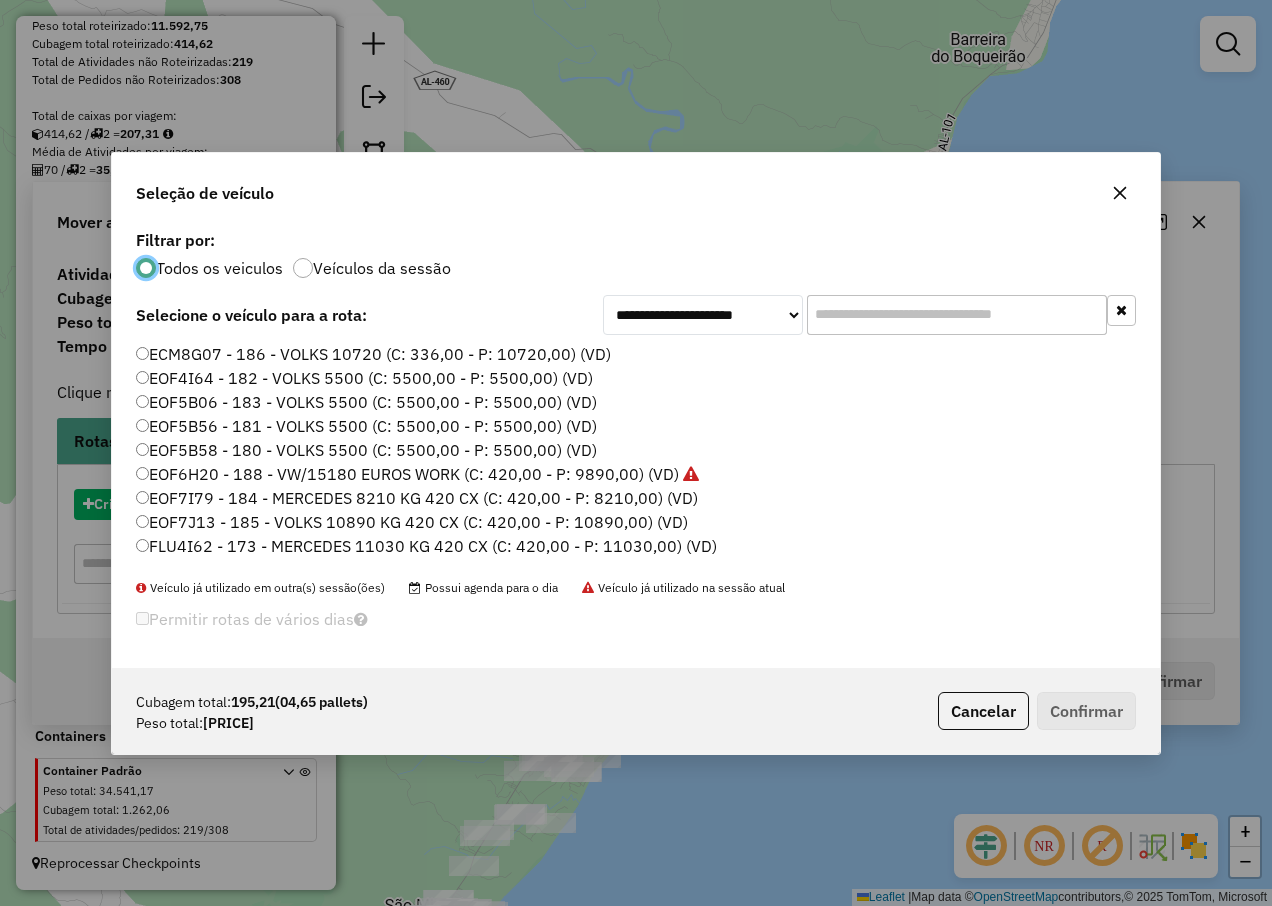 scroll, scrollTop: 11, scrollLeft: 6, axis: both 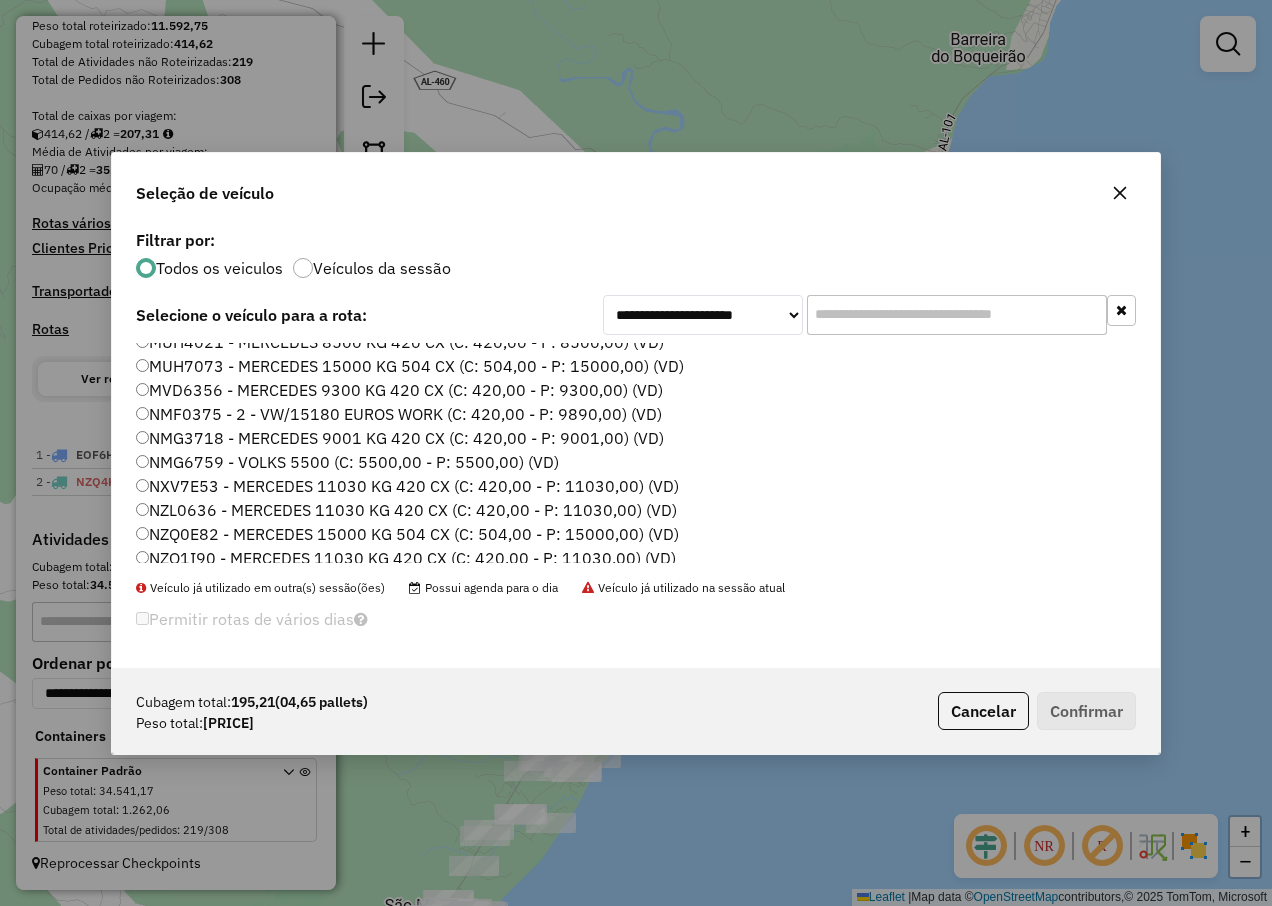 click on "NZQ0E82 - MERCEDES 15000 KG 504 CX (C: 504,00 - P: 15000,00) (VD)" 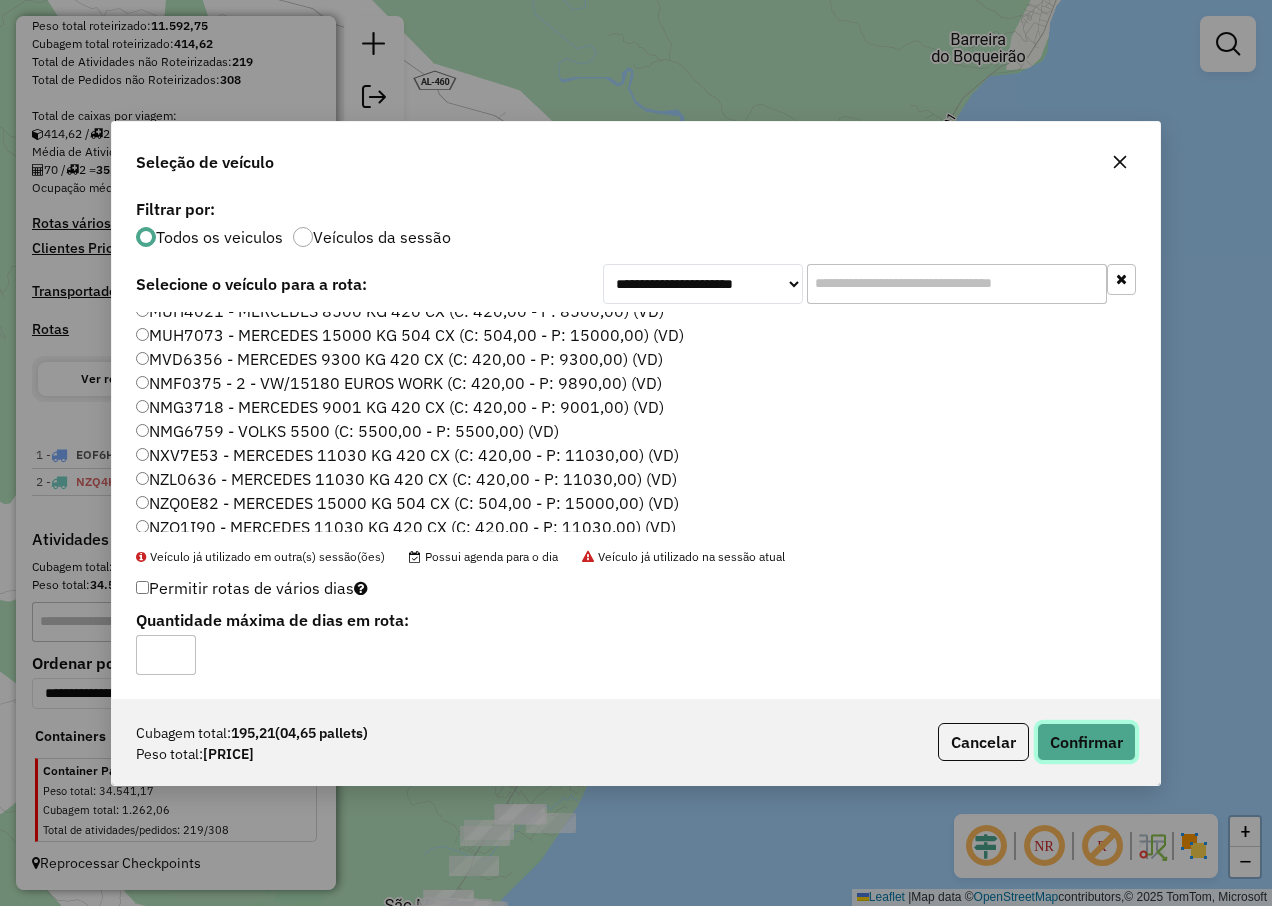 click on "Confirmar" 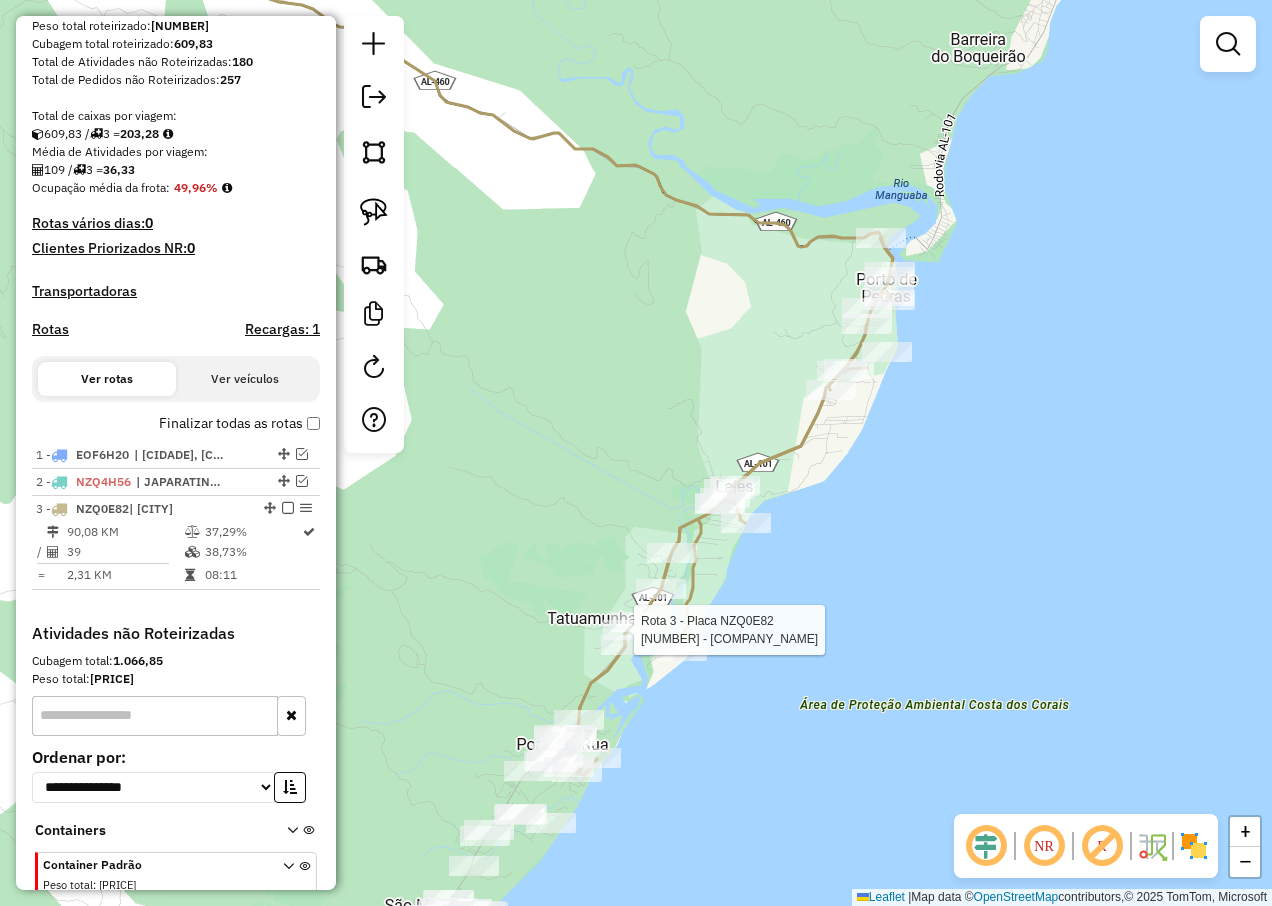 select on "**********" 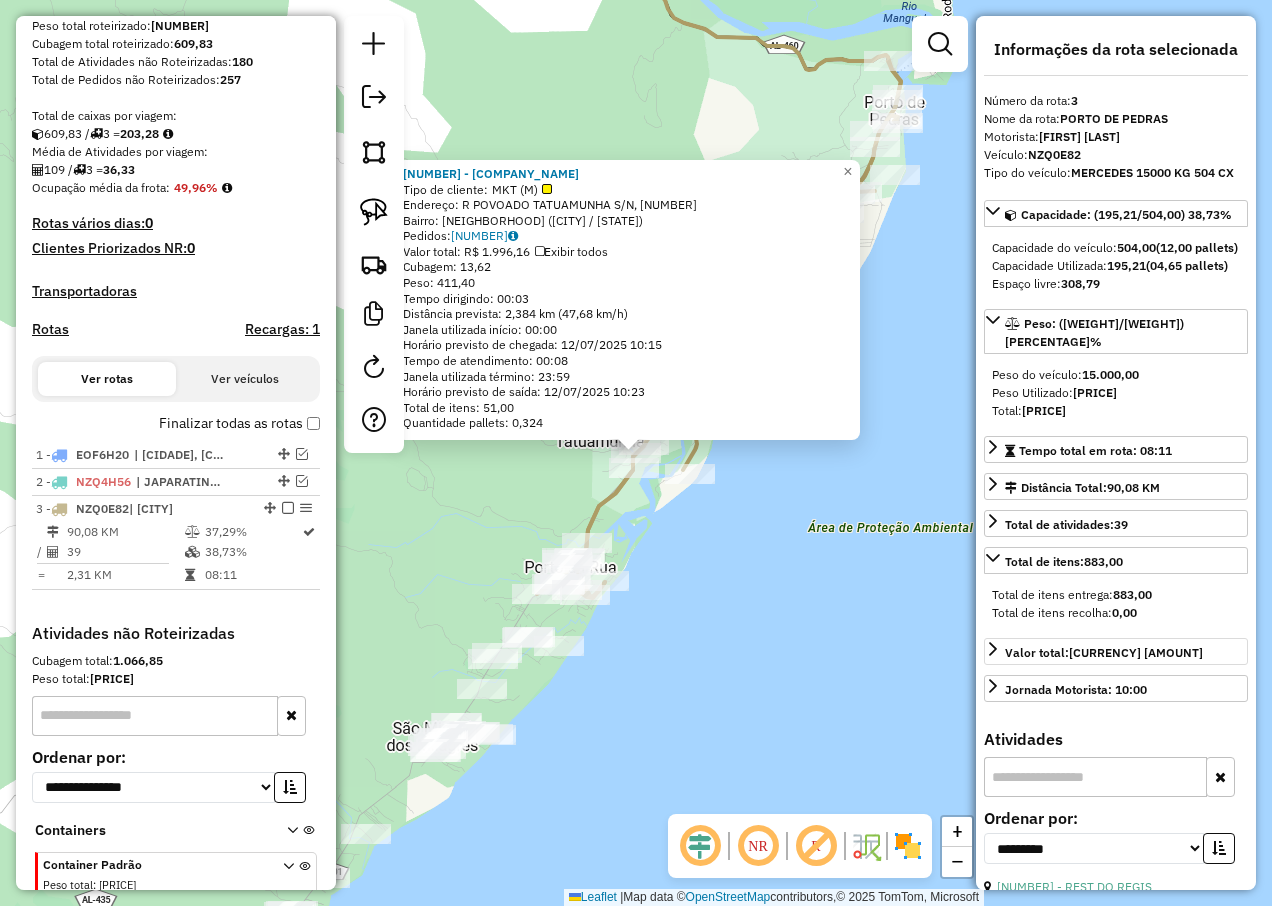 scroll, scrollTop: 460, scrollLeft: 0, axis: vertical 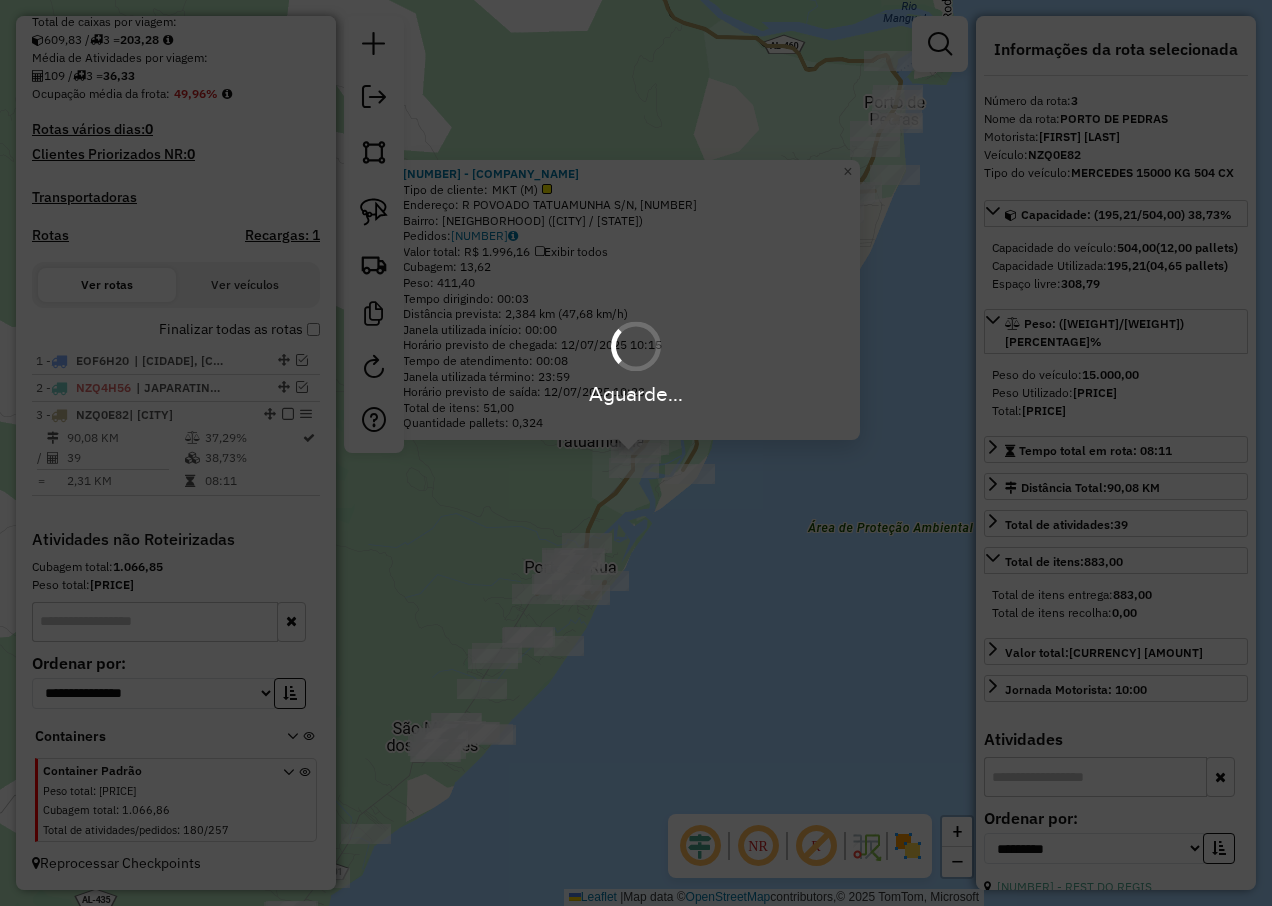 click on "Aguarde..." at bounding box center (636, 453) 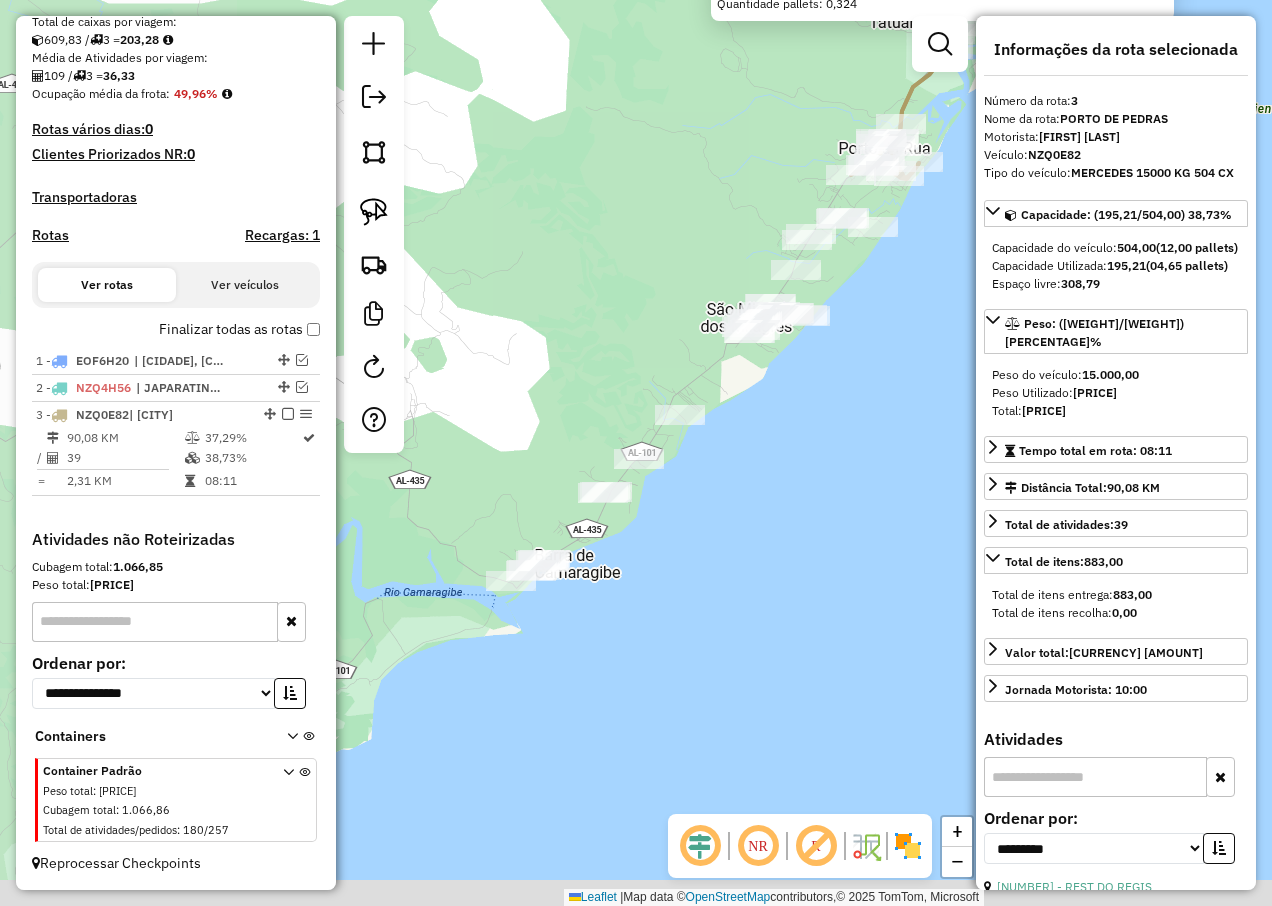 drag, startPoint x: 591, startPoint y: 742, endPoint x: 906, endPoint y: 321, distance: 525.80035 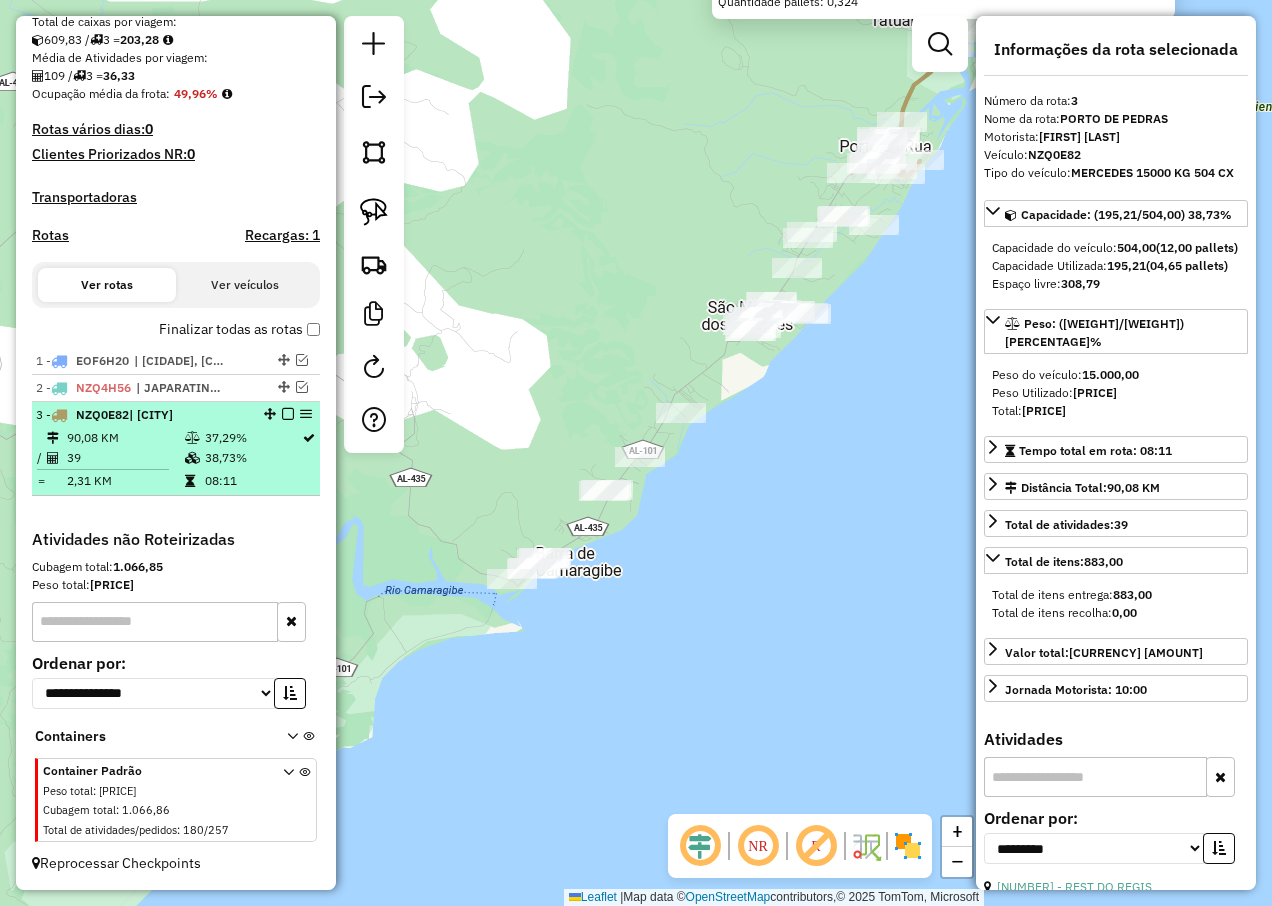 click at bounding box center [288, 414] 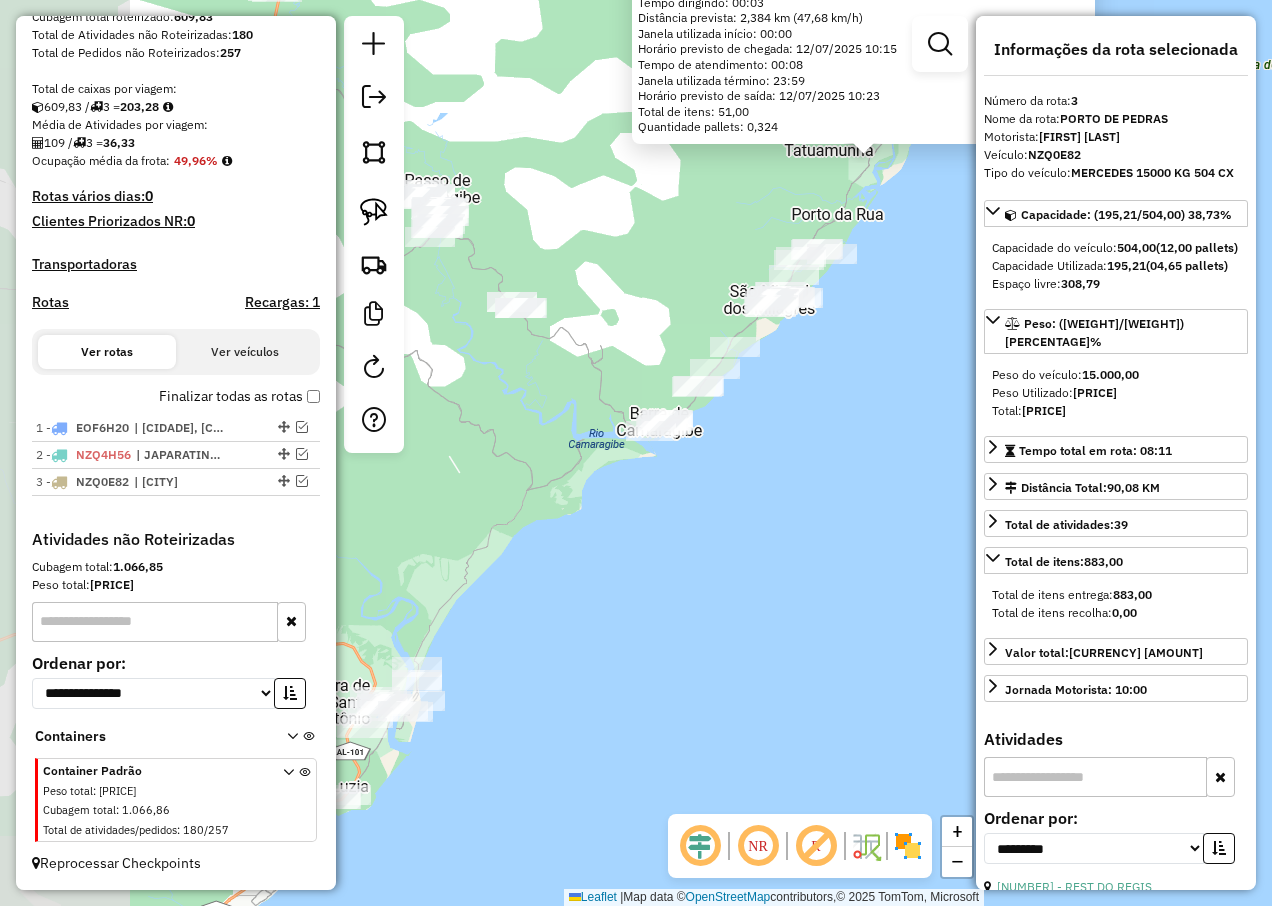 drag, startPoint x: 582, startPoint y: 511, endPoint x: 668, endPoint y: 494, distance: 87.66413 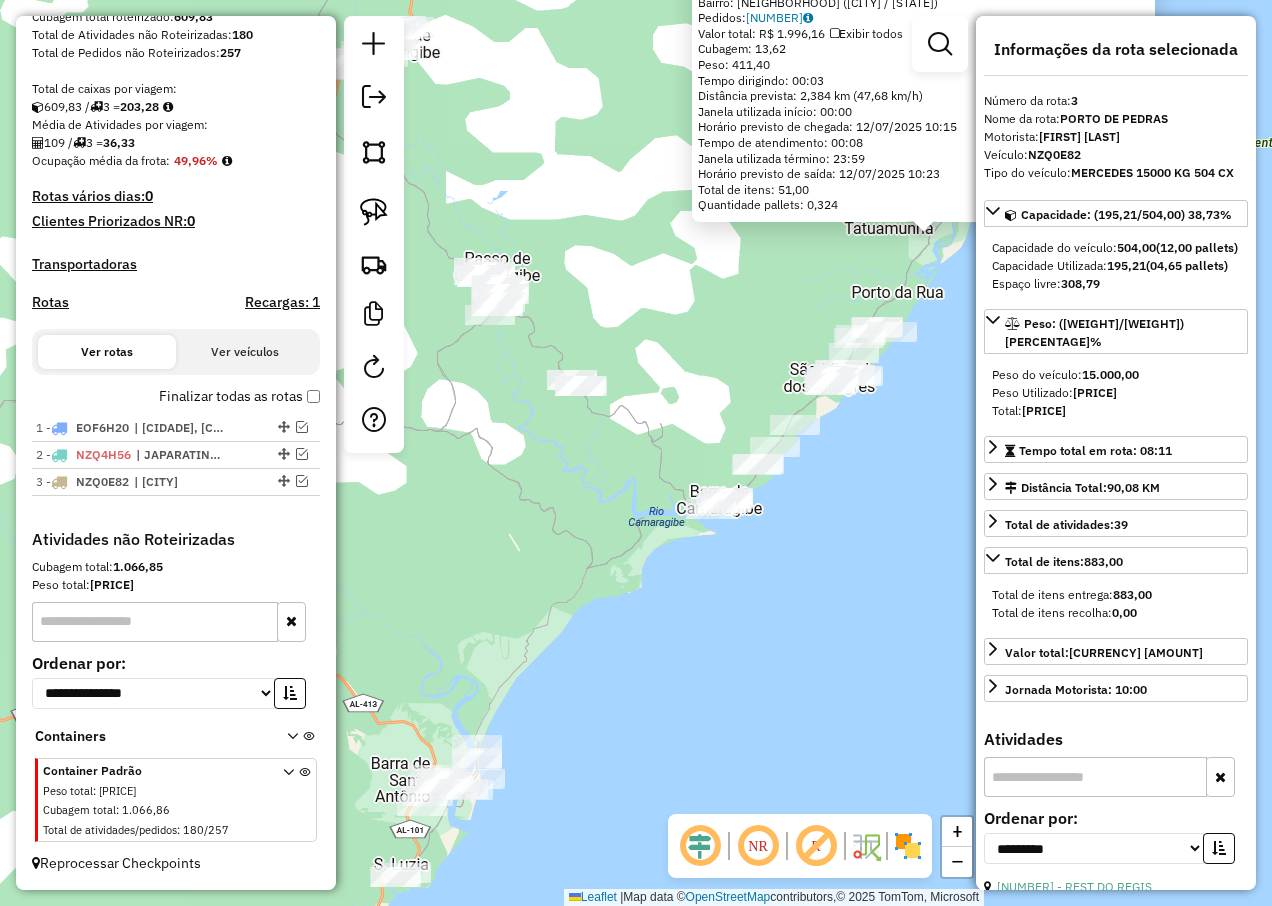 drag, startPoint x: 542, startPoint y: 518, endPoint x: 562, endPoint y: 538, distance: 28.284271 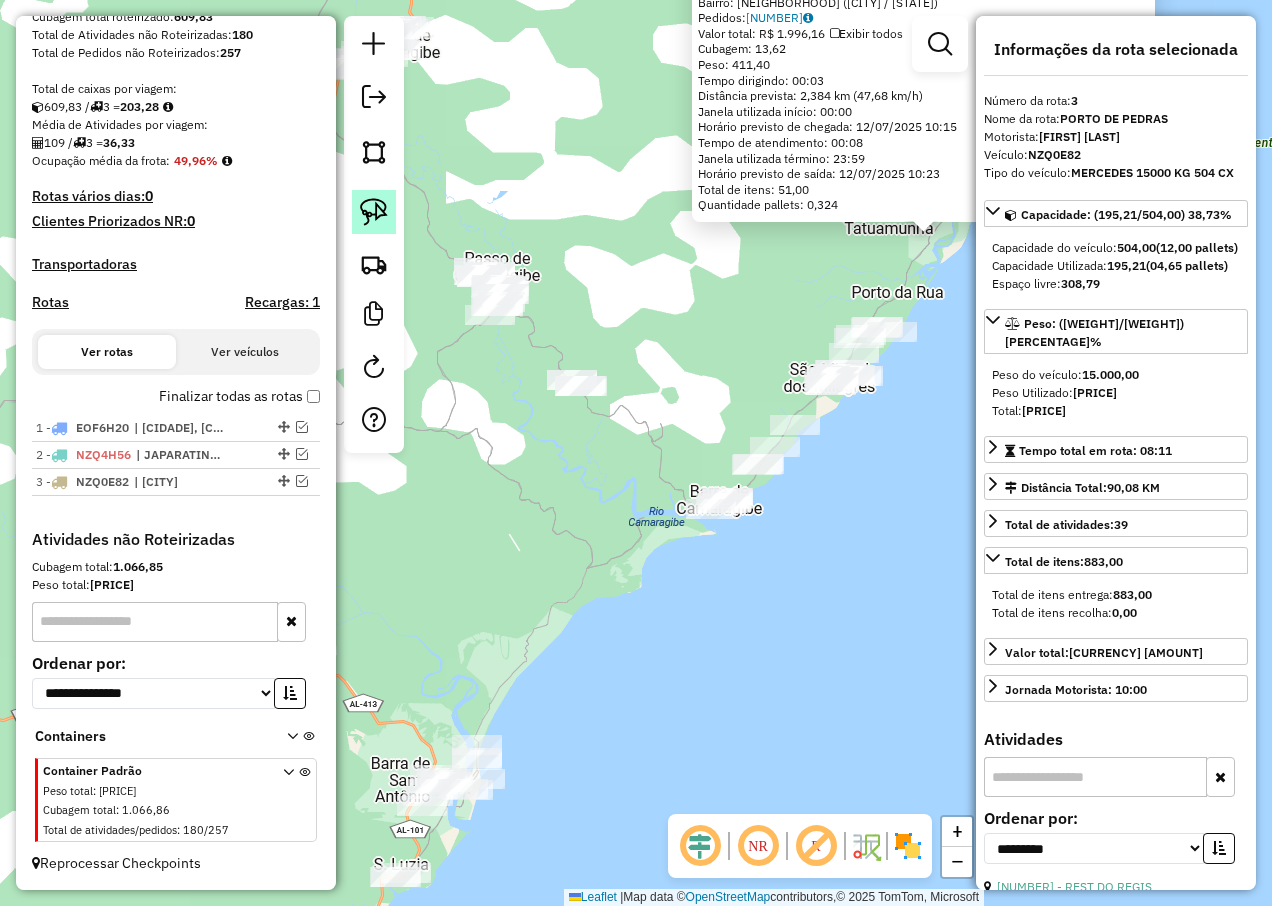 click 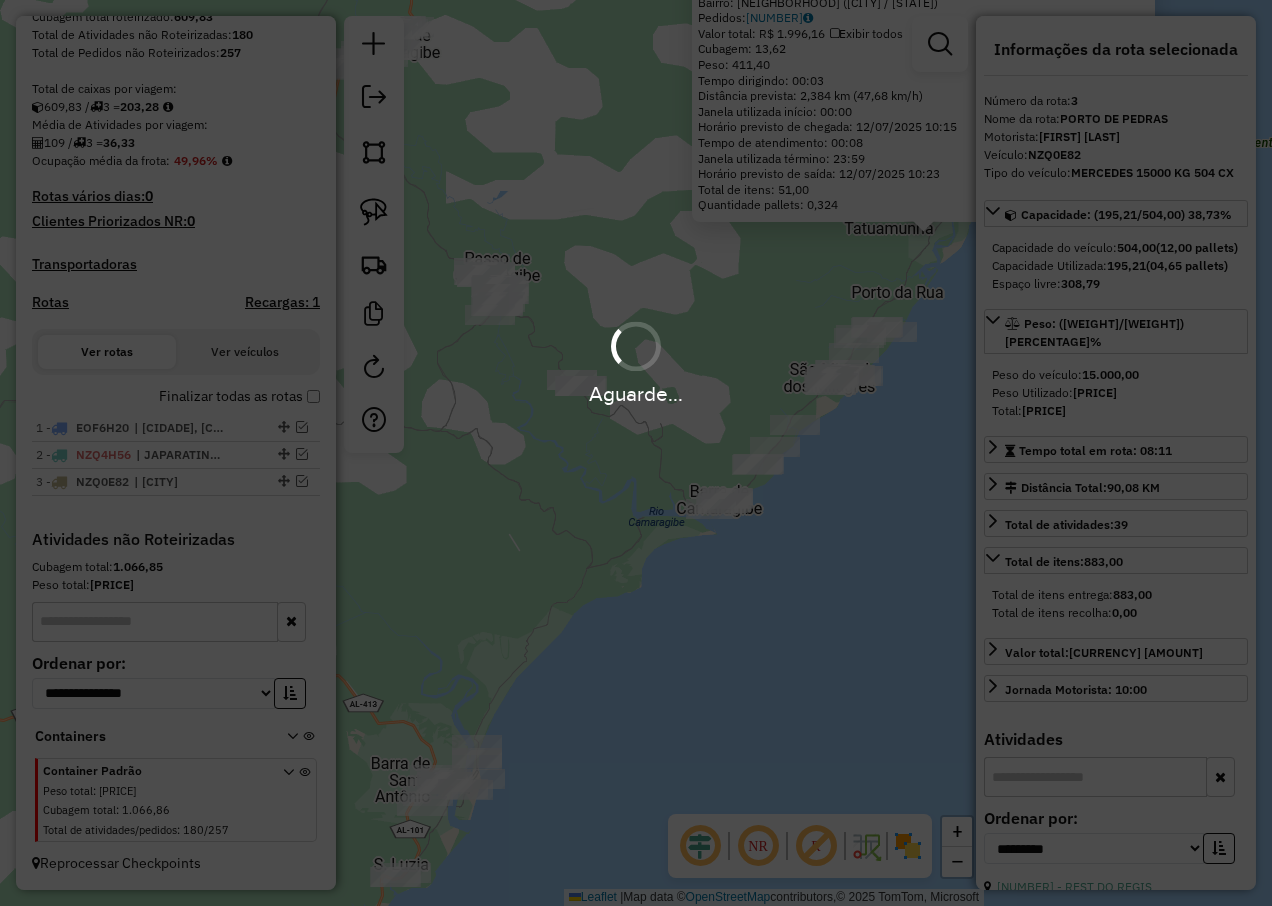 drag, startPoint x: 518, startPoint y: 236, endPoint x: 473, endPoint y: 238, distance: 45.044422 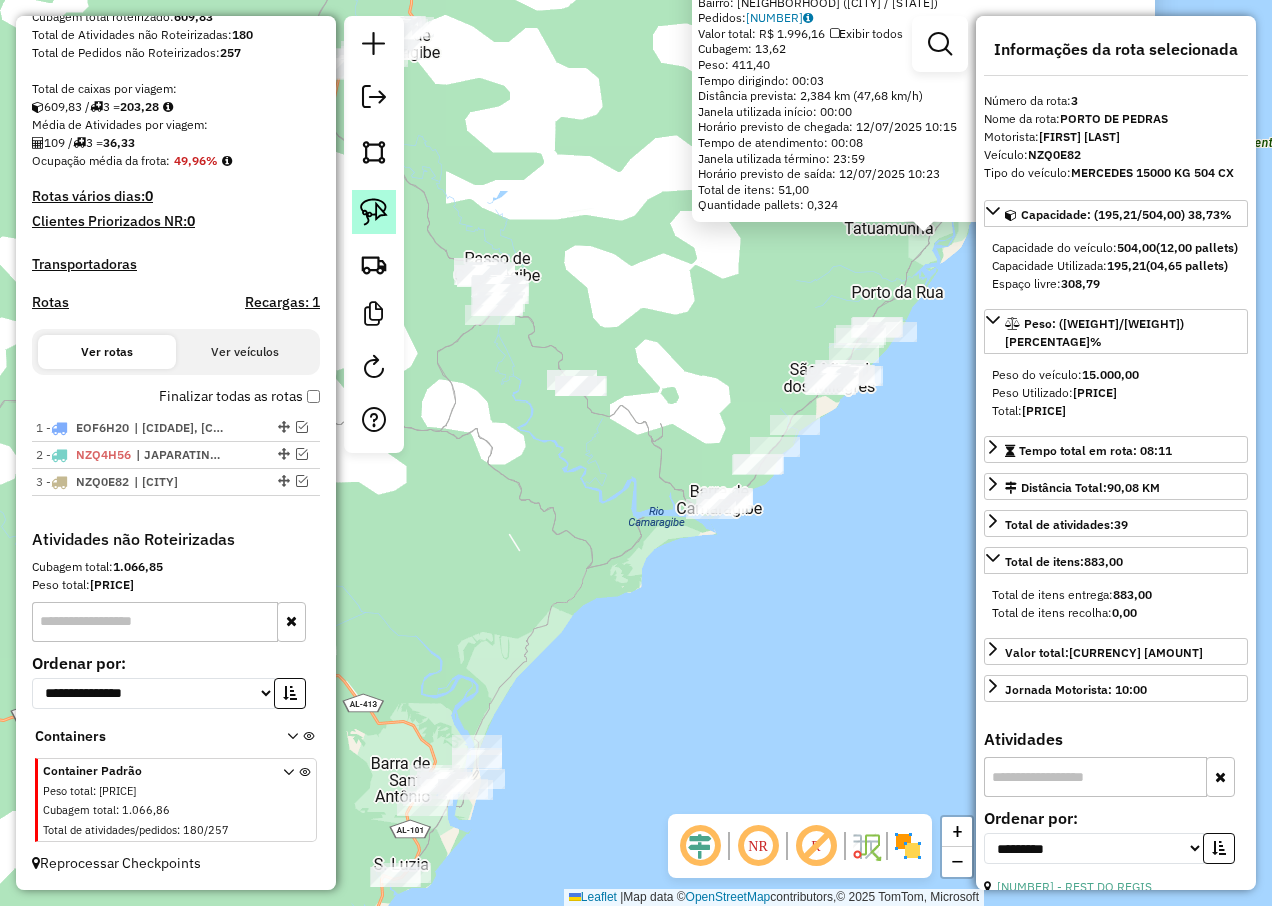 click 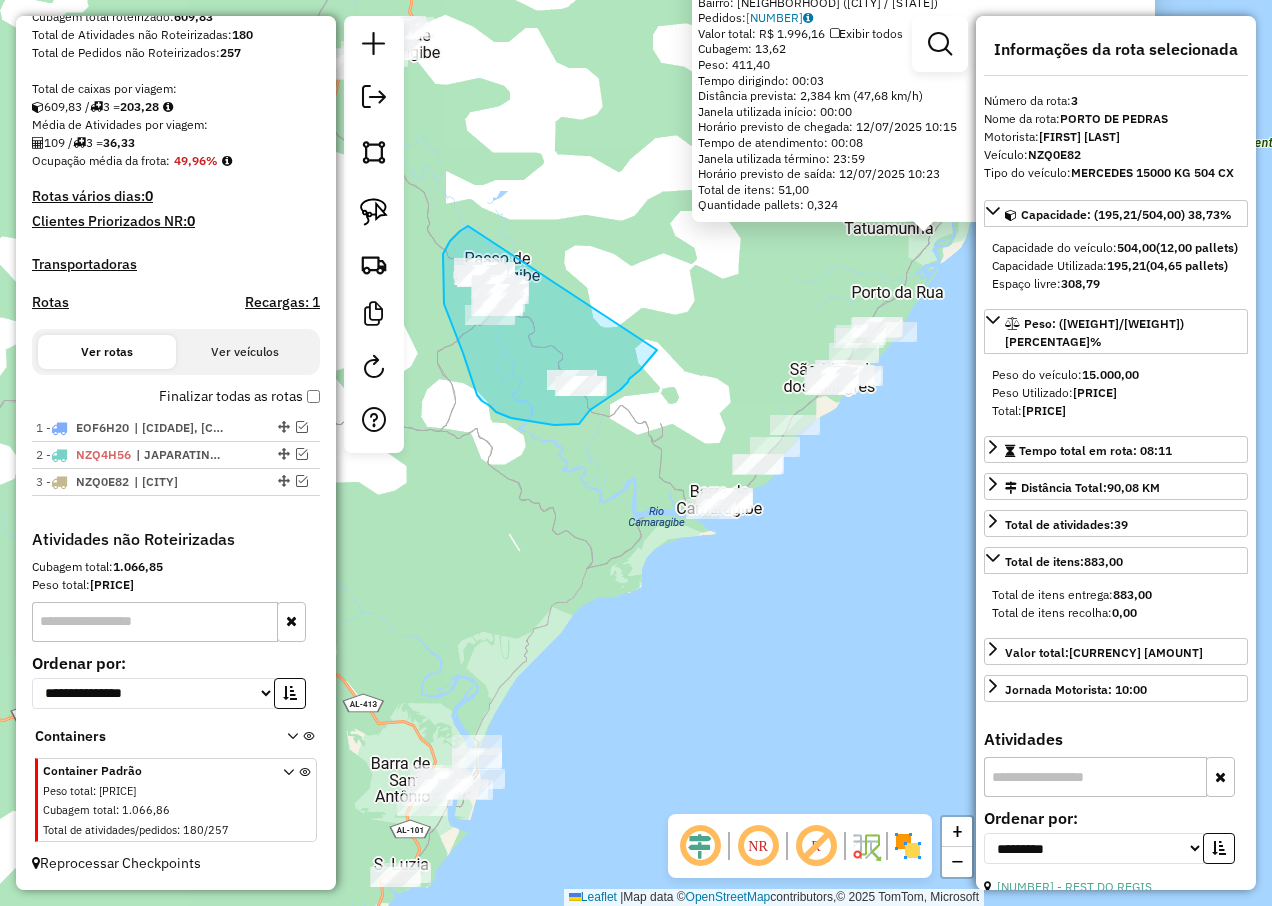 drag, startPoint x: 457, startPoint y: 234, endPoint x: 657, endPoint y: 350, distance: 231.20554 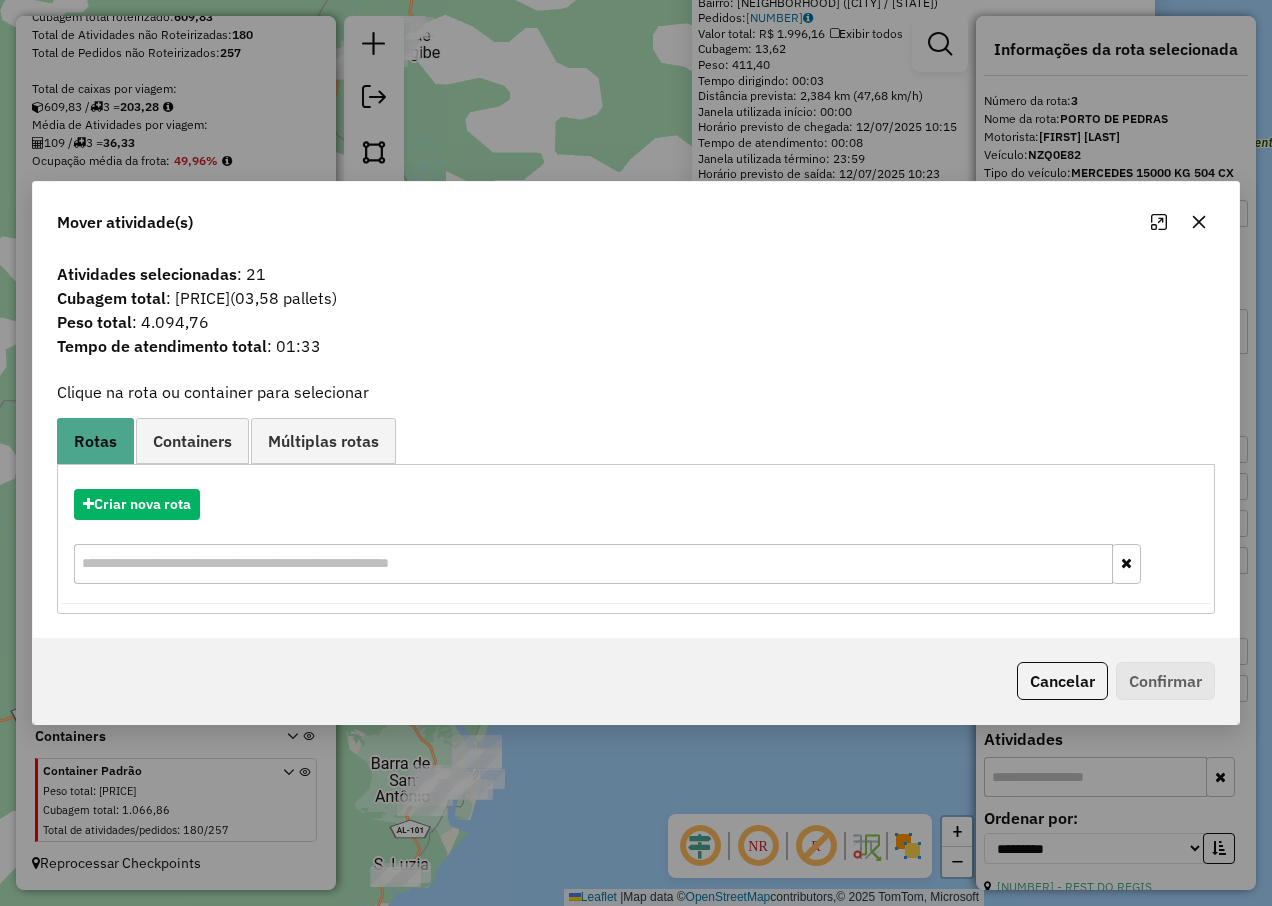 click 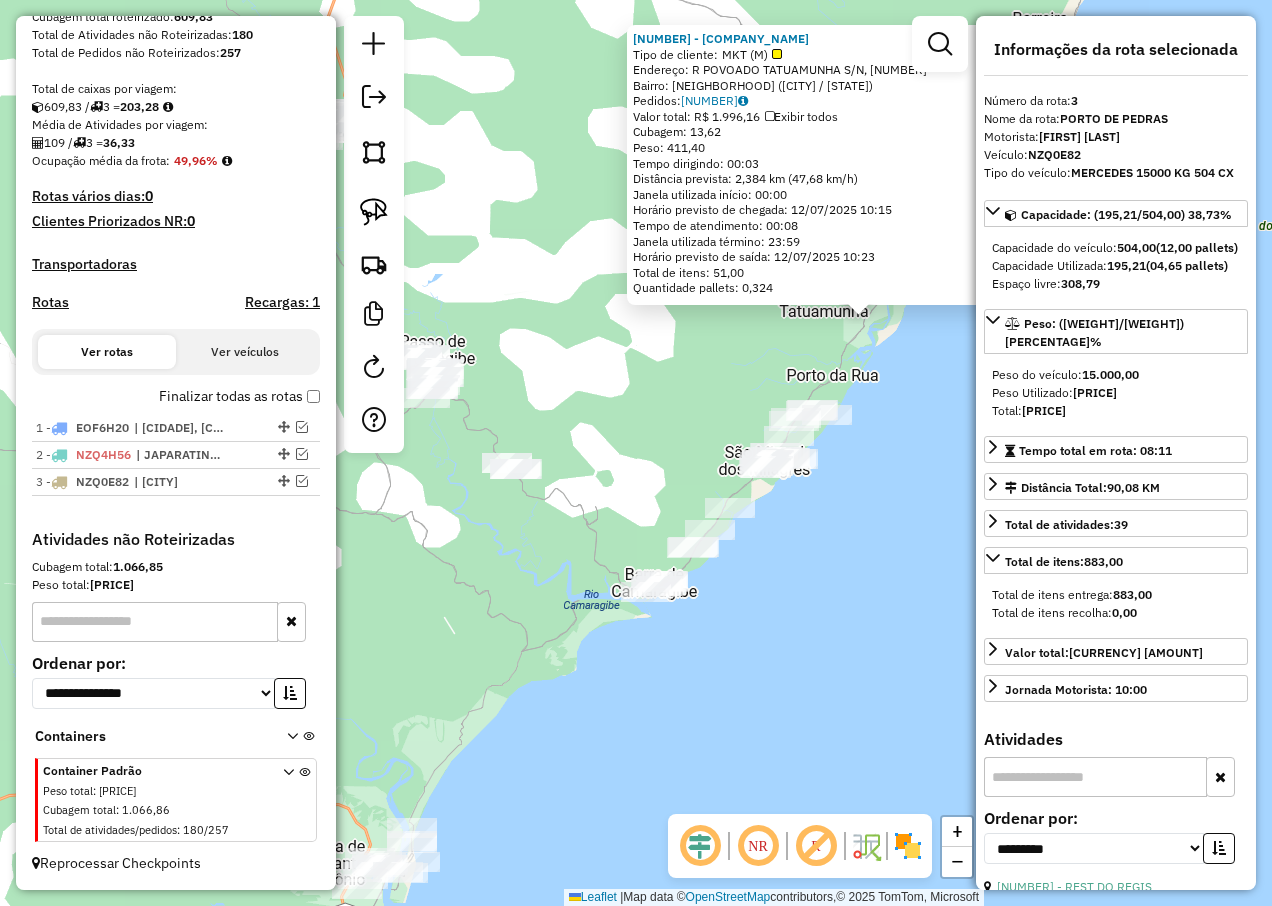 drag, startPoint x: 850, startPoint y: 514, endPoint x: 773, endPoint y: 613, distance: 125.4193 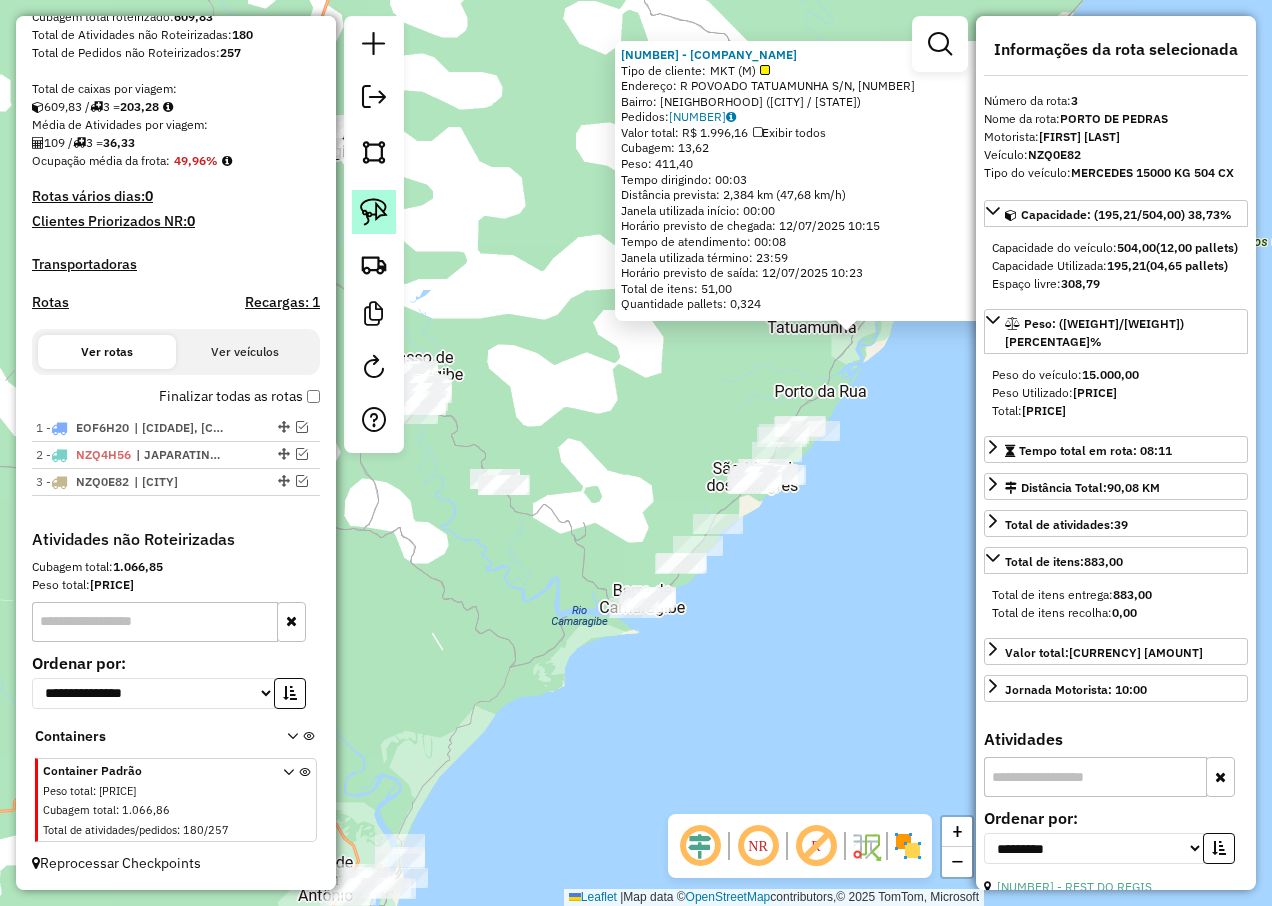 click 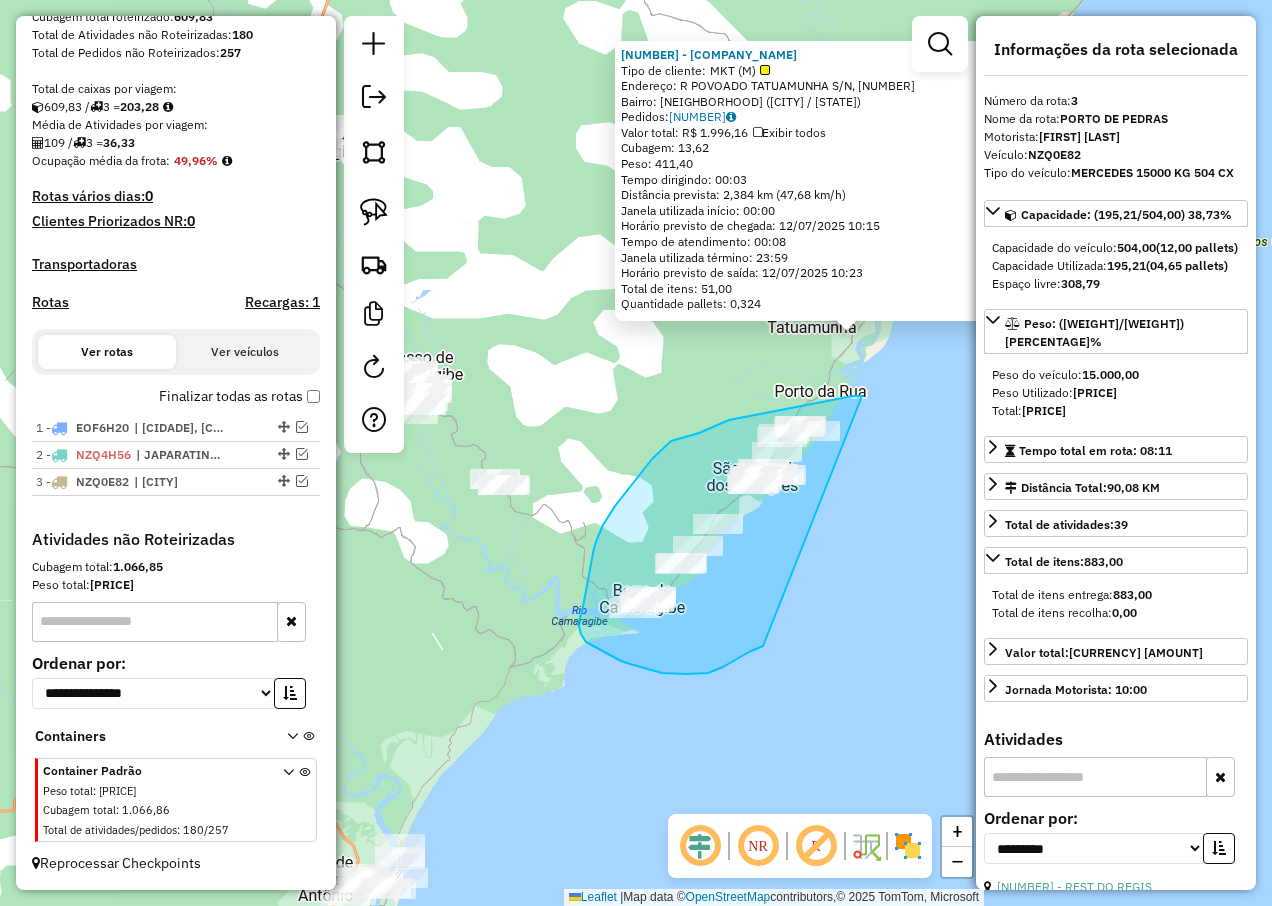 drag, startPoint x: 862, startPoint y: 396, endPoint x: 764, endPoint y: 645, distance: 267.5911 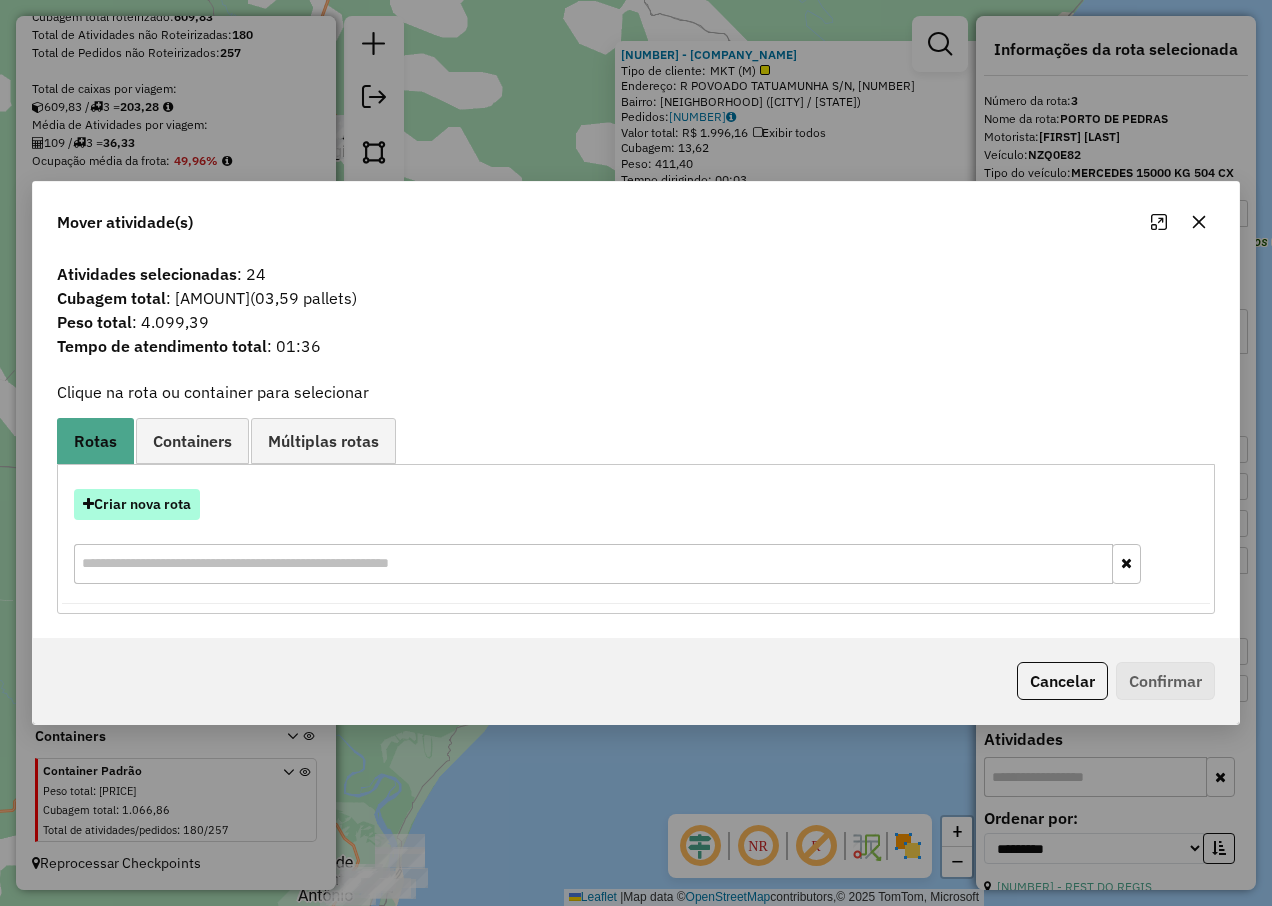 click on "Criar nova rota" at bounding box center (137, 504) 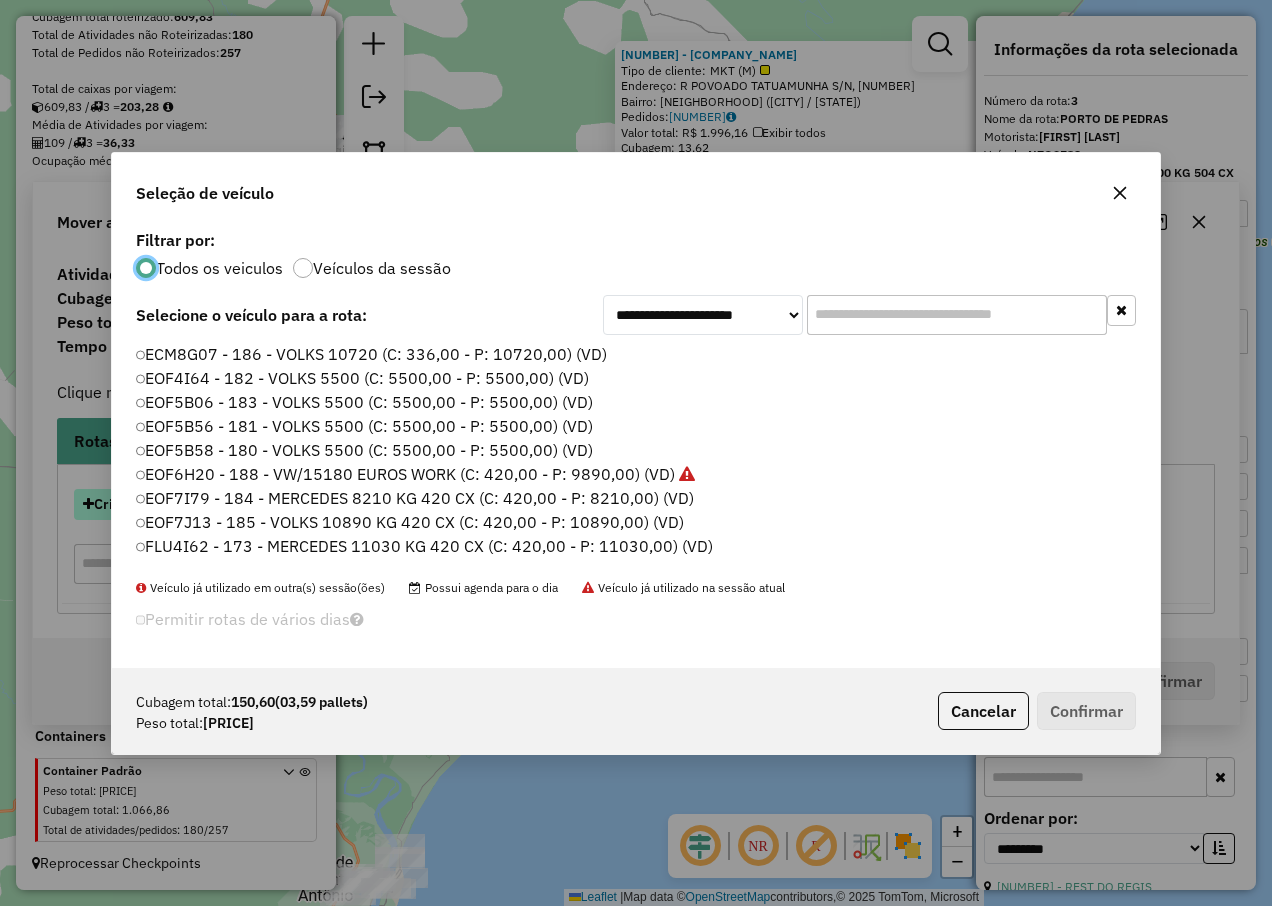 scroll, scrollTop: 11, scrollLeft: 6, axis: both 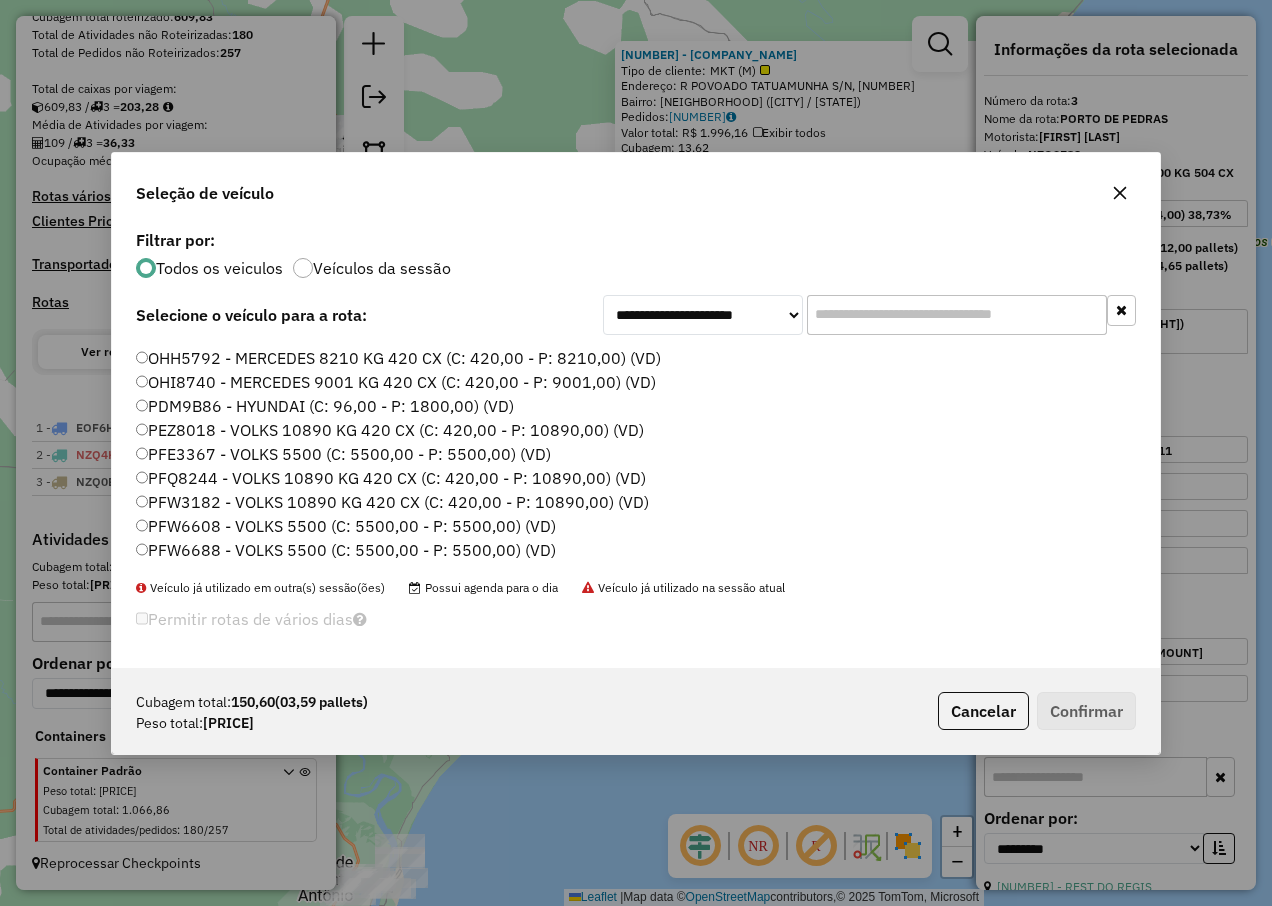 click on "Aguarde... Pop-up bloqueado! Seu navegador bloqueou automáticamente a abertura de uma nova janela. Acesse as configurações e adicione o endereço do sistema a lista de permissão. Fechar Informações da Sessão [SESSION_ID] - [DATE] Criação: [DATE] [TIME] Depósito: CLEDISBEL PORTO CALVO Total de rotas: 3 Distância Total: [DISTANCE] km Tempo total: [TIME] Valor total: R$ [PRICE] - Total roteirizado: R$ [PRICE] - Total não roteirizado: R$ [PRICE] Total de Atividades Roteirizadas: [ACTIVITIES] Total de Pedidos Roteirizados: [ORDERS] Peso total roteirizado: [WEIGHT] Cubagem total roteirizado: [CUBAGE] Total de Atividades não Roteirizadas: [ACTIVITIES] Total de Pedidos não Roteirizados: [ORDERS] Total de caixas por viagem: [CUBAGE] / 3 = [BOXES] Média de Atividades por viagem: [ACTIVITIES] / 3 = [AVG_ACTIVITIES] Ocupação média da frota: [OCCUPANCY]% Rotas vários dias: 0 Clientes Priorizados NR: 0 Transportadoras Rotas Recargas: 1 Ver rotas Ver veículos Finalizar todas as rotas 1 -" at bounding box center (636, 453) 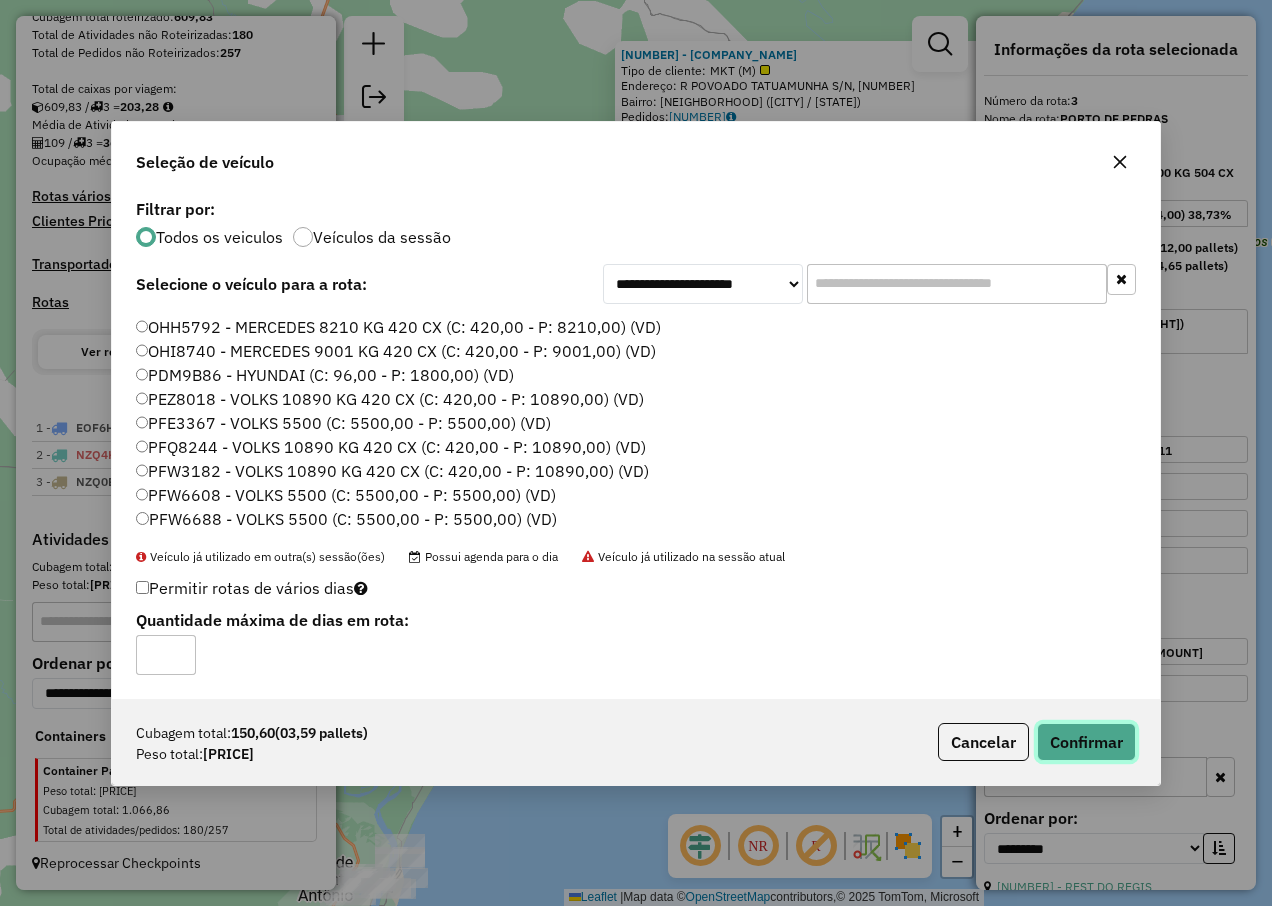 click on "Confirmar" 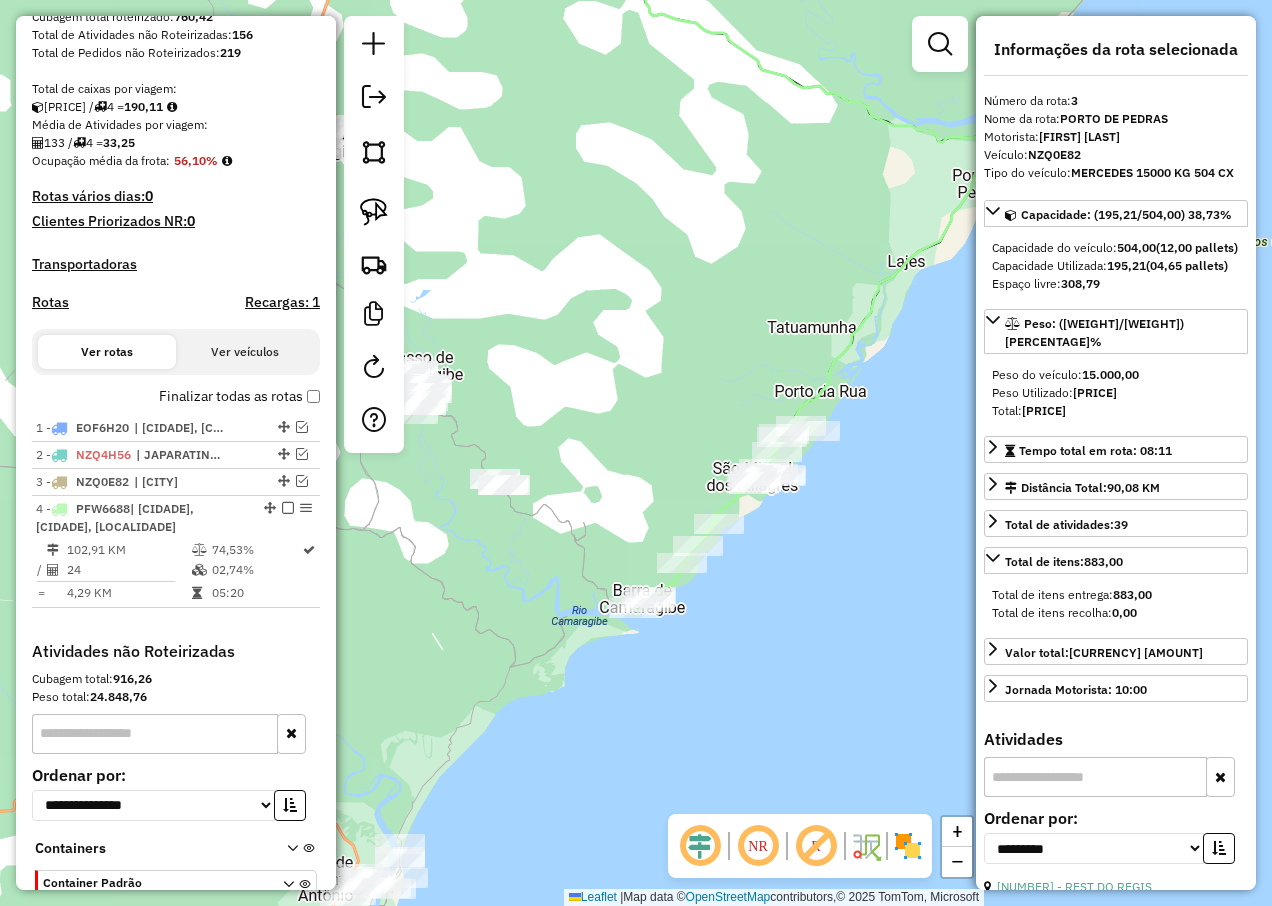 scroll, scrollTop: 505, scrollLeft: 0, axis: vertical 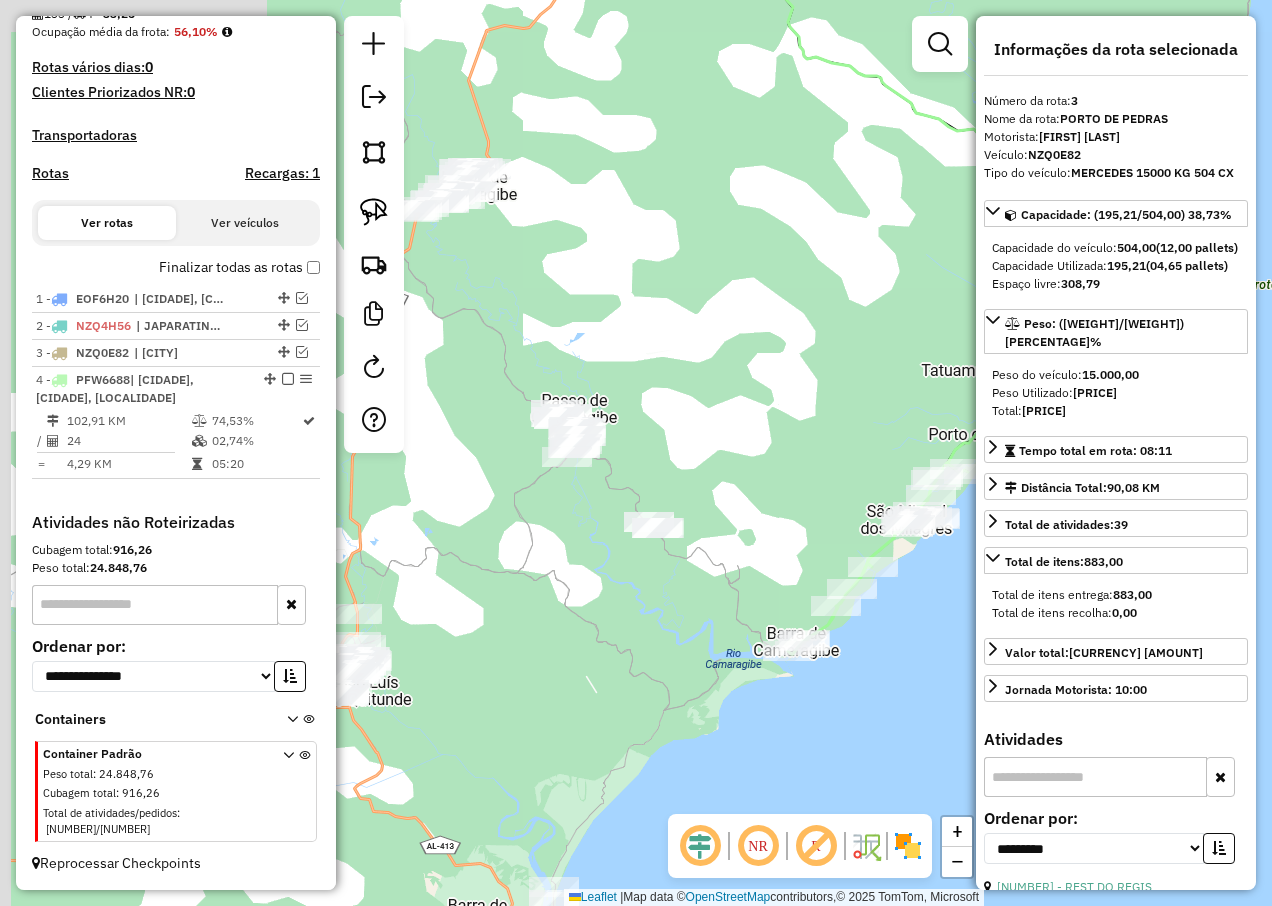 drag, startPoint x: 471, startPoint y: 600, endPoint x: 625, endPoint y: 643, distance: 159.8906 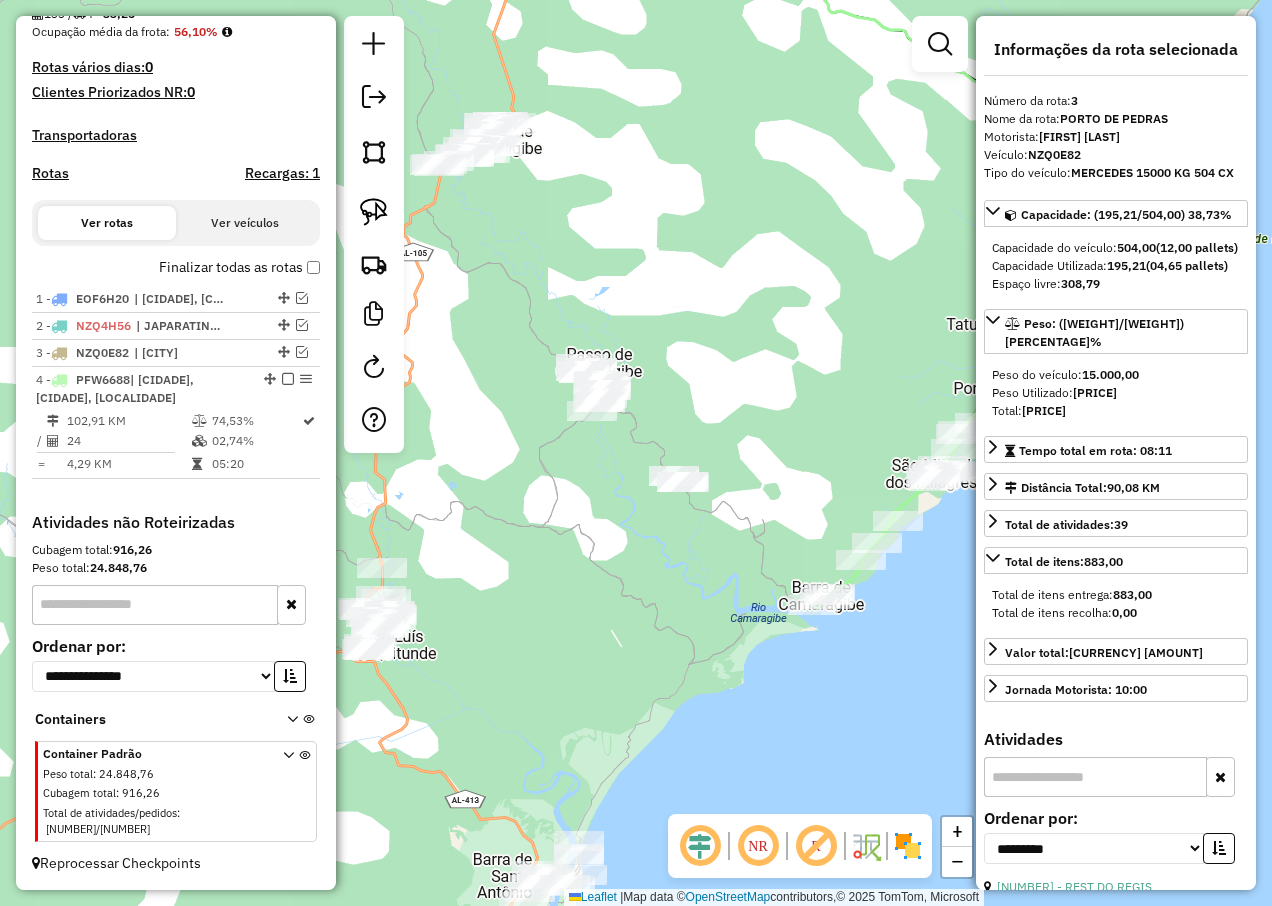 drag, startPoint x: 860, startPoint y: 423, endPoint x: 933, endPoint y: 362, distance: 95.131485 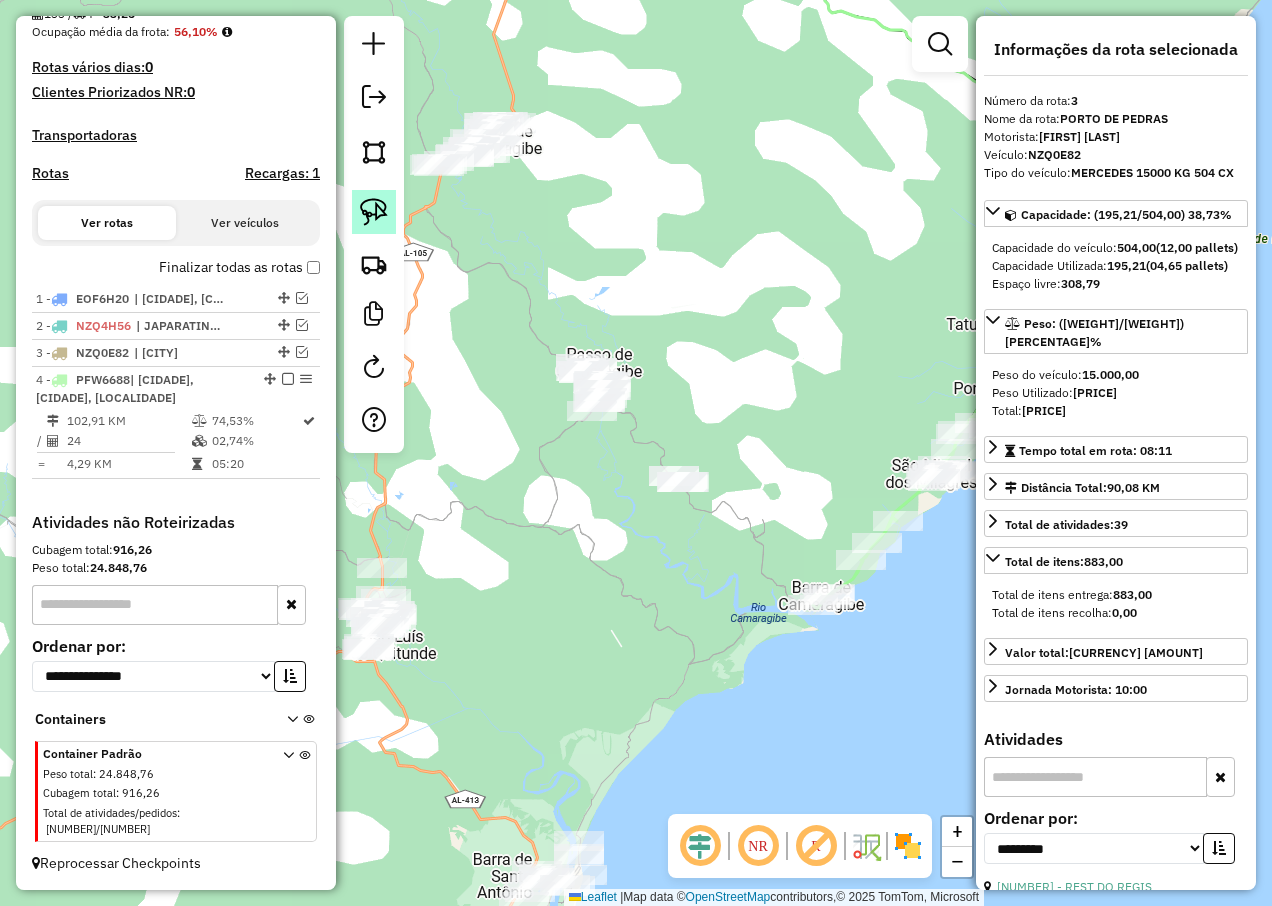 click 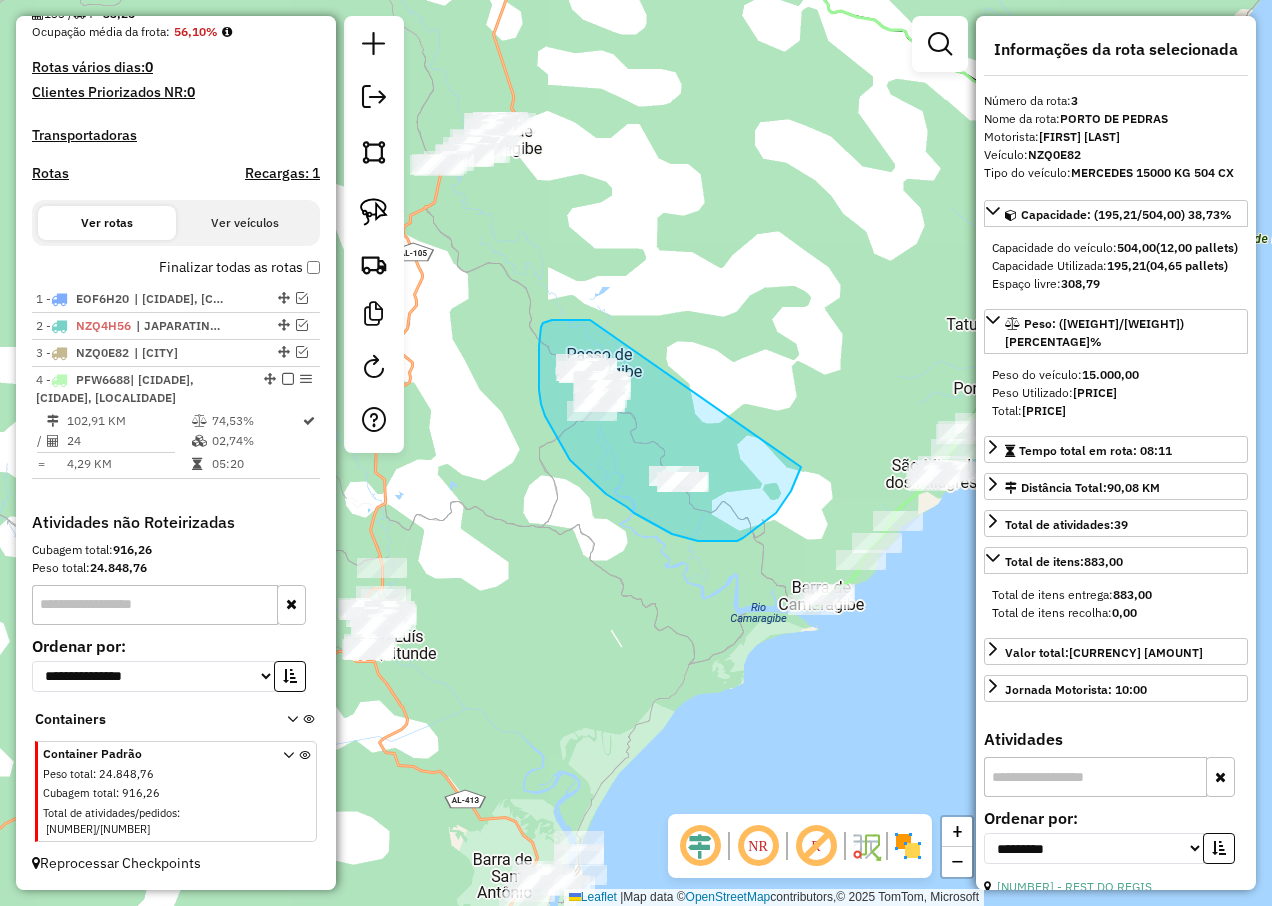 drag, startPoint x: 544, startPoint y: 322, endPoint x: 801, endPoint y: 467, distance: 295.08304 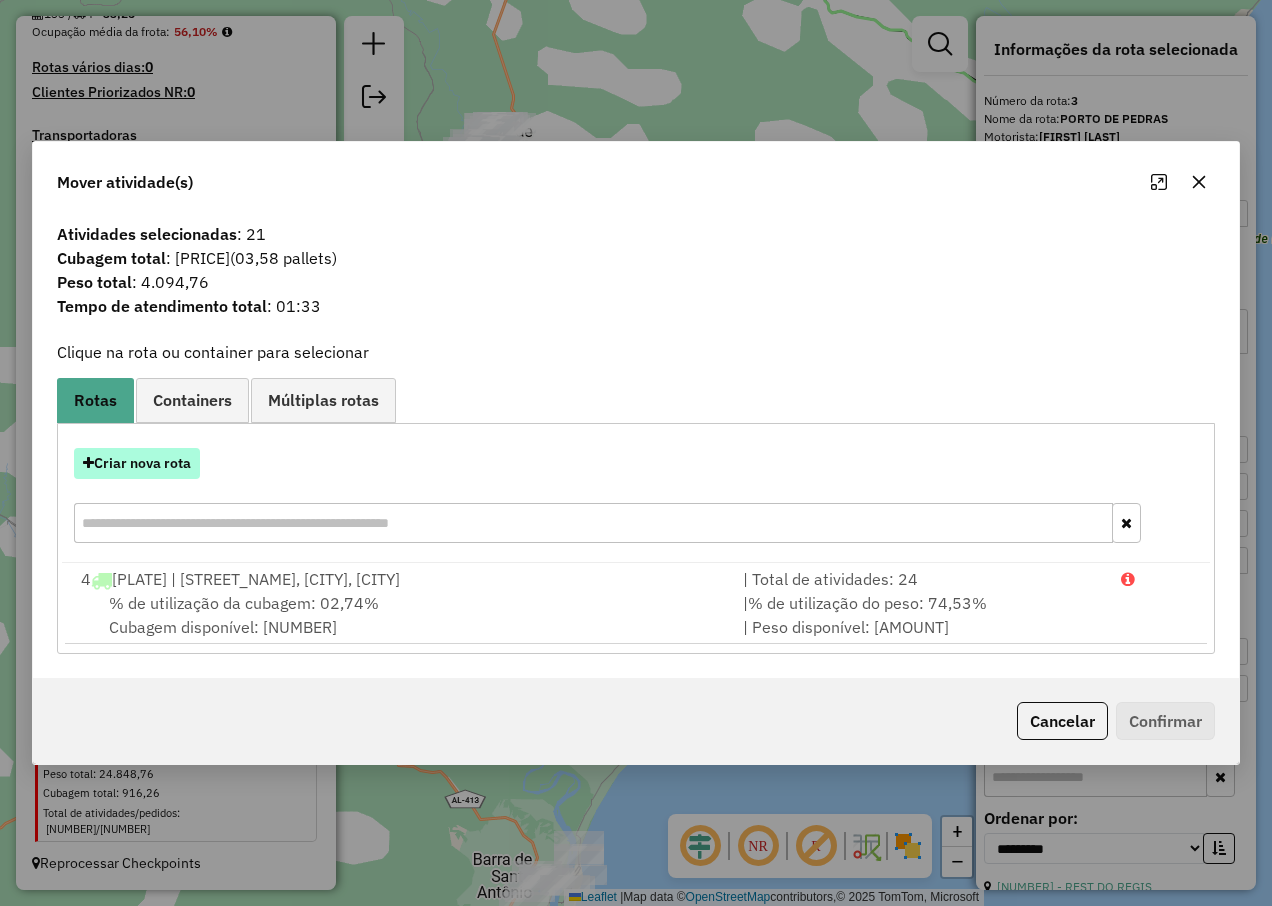 click on "Criar nova rota" at bounding box center (137, 463) 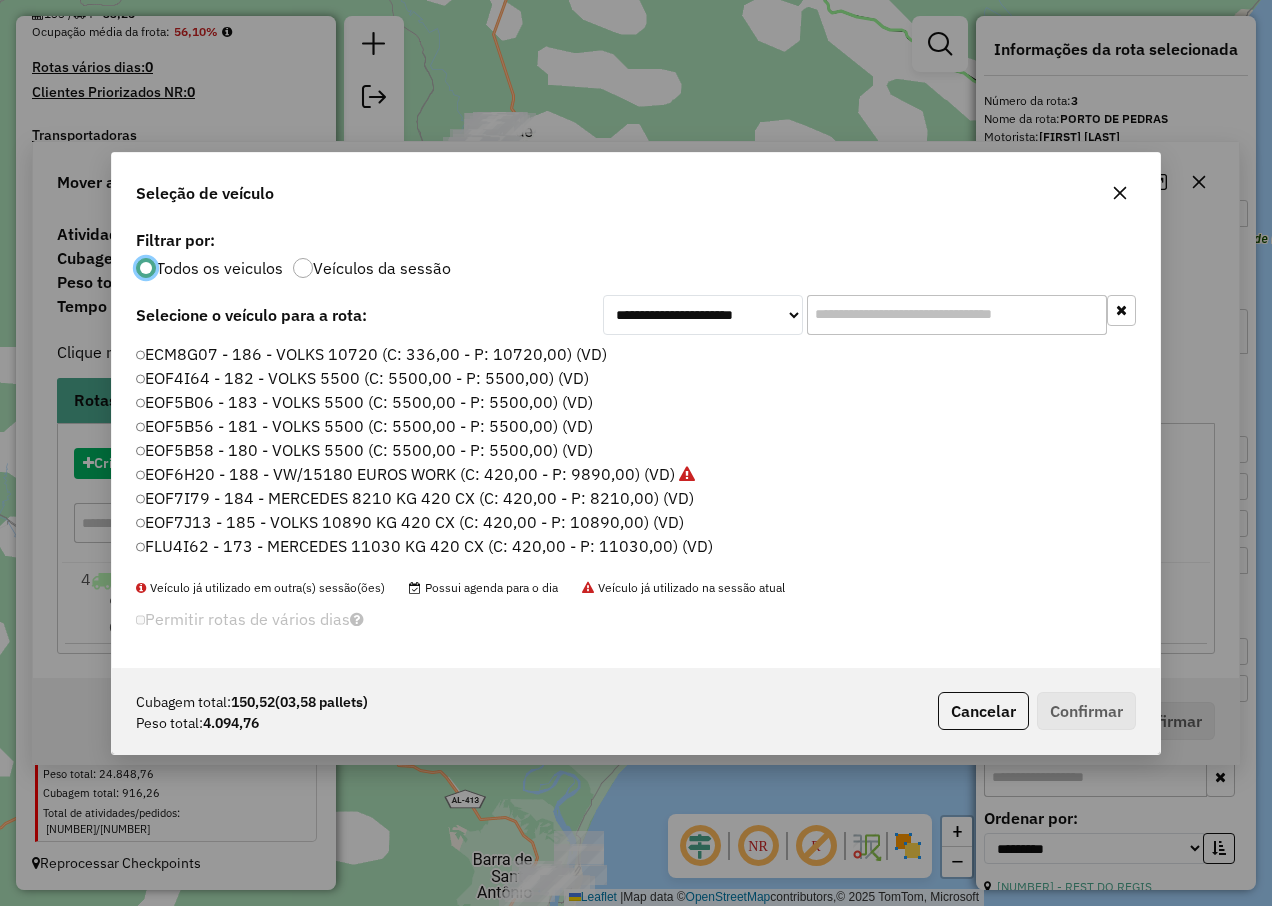scroll, scrollTop: 11, scrollLeft: 6, axis: both 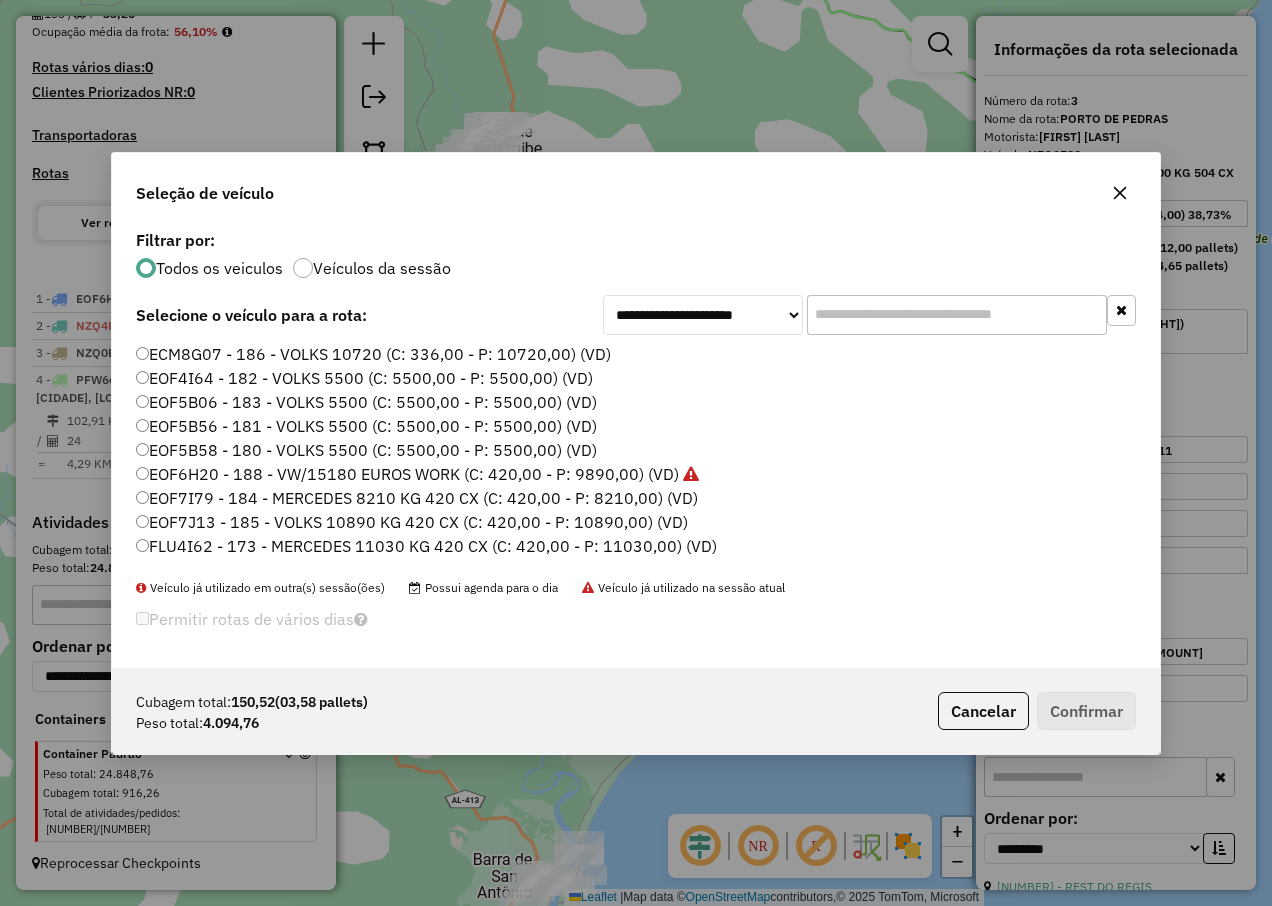 click on "EOF5B56 - 181 - VOLKS 5500 (C: 5500,00 - P: 5500,00) (VD)" 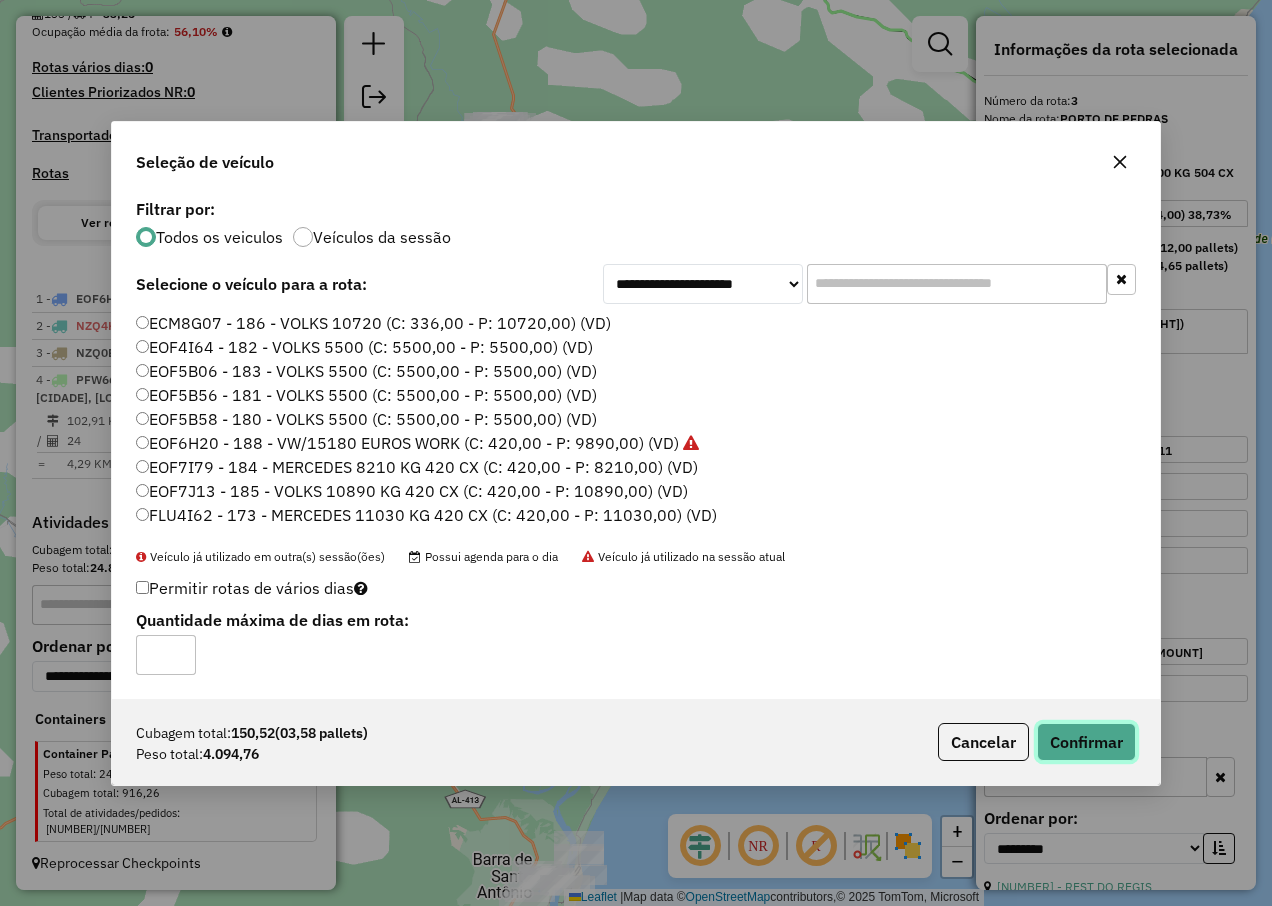 click on "Confirmar" 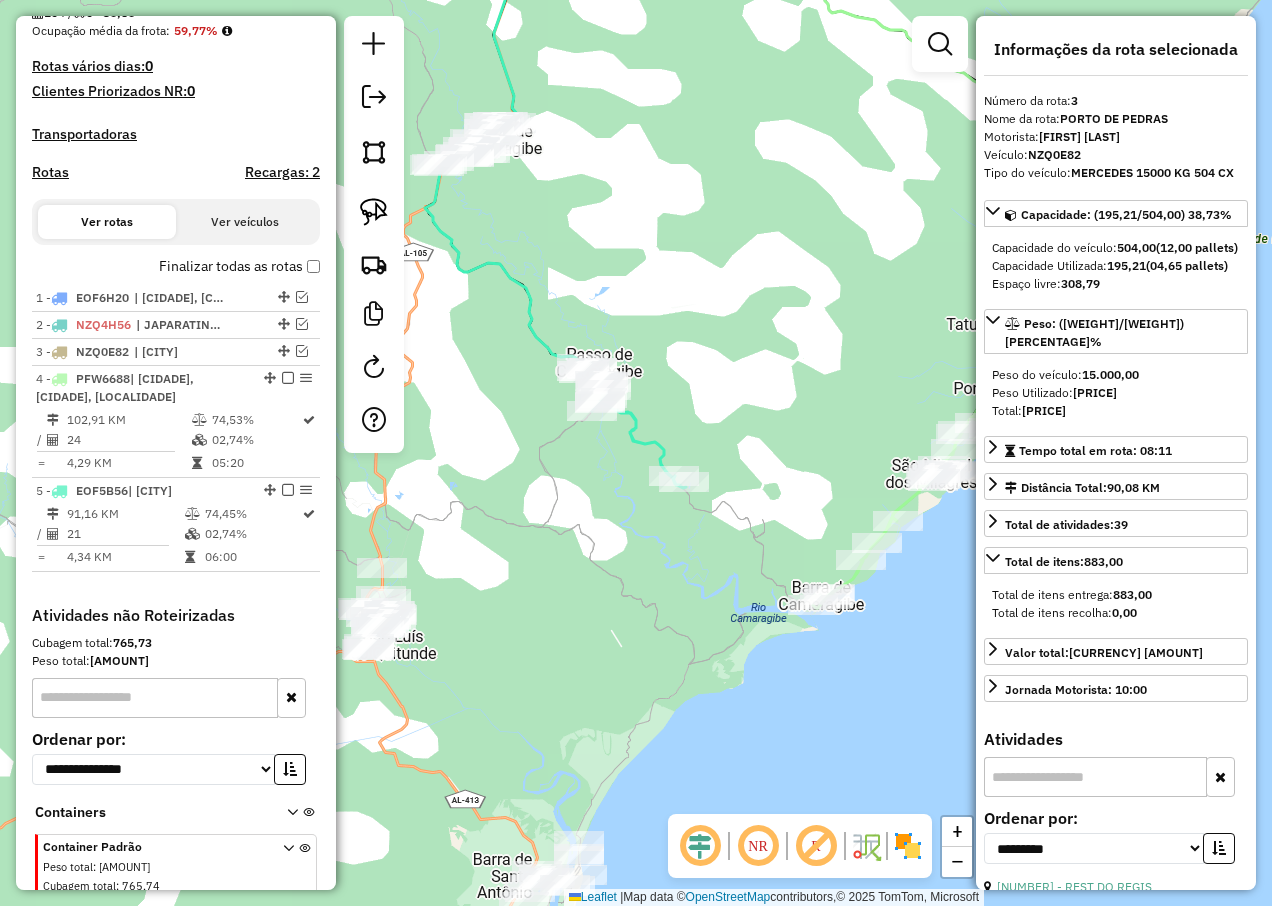 scroll, scrollTop: 617, scrollLeft: 0, axis: vertical 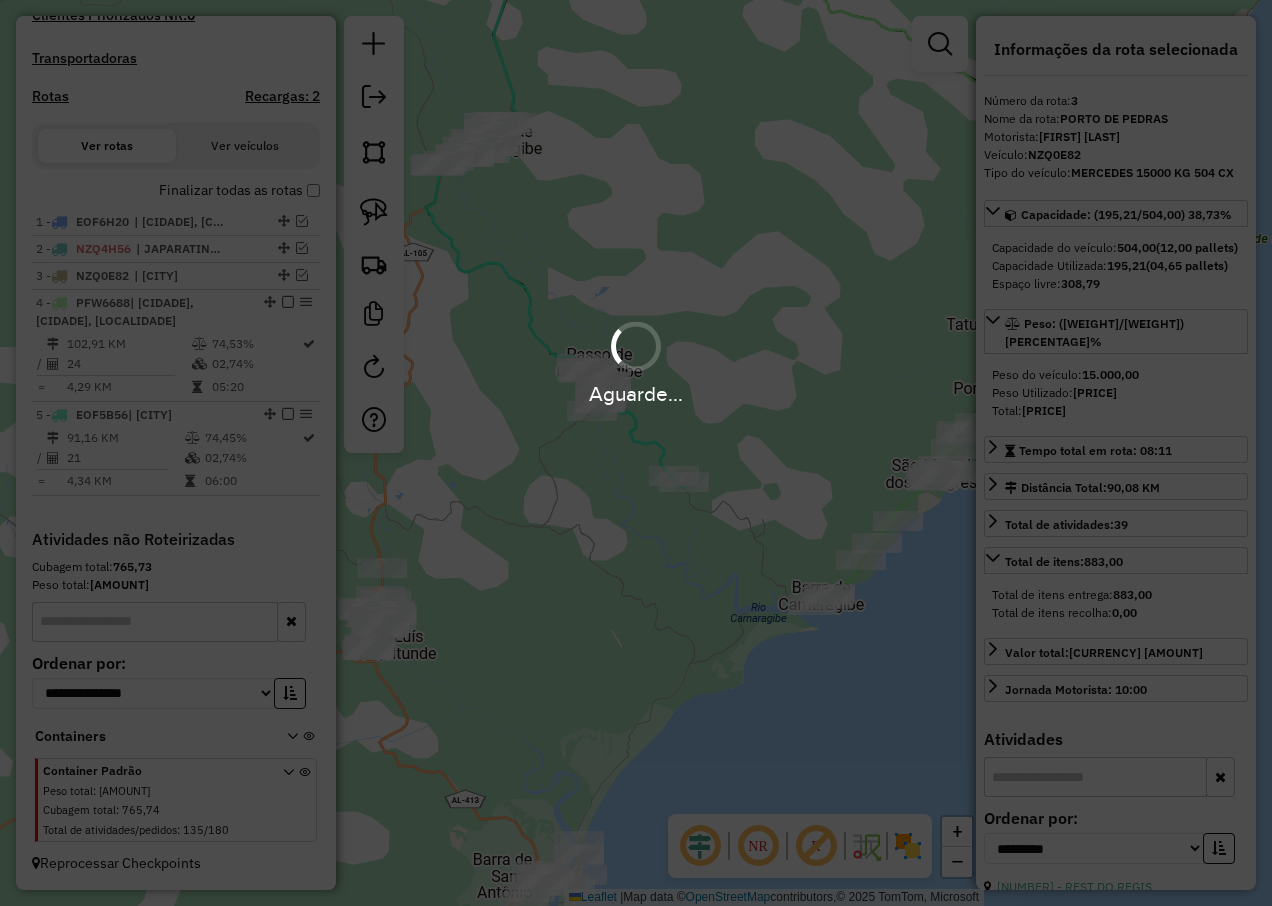 drag, startPoint x: 717, startPoint y: 739, endPoint x: 788, endPoint y: 568, distance: 185.15399 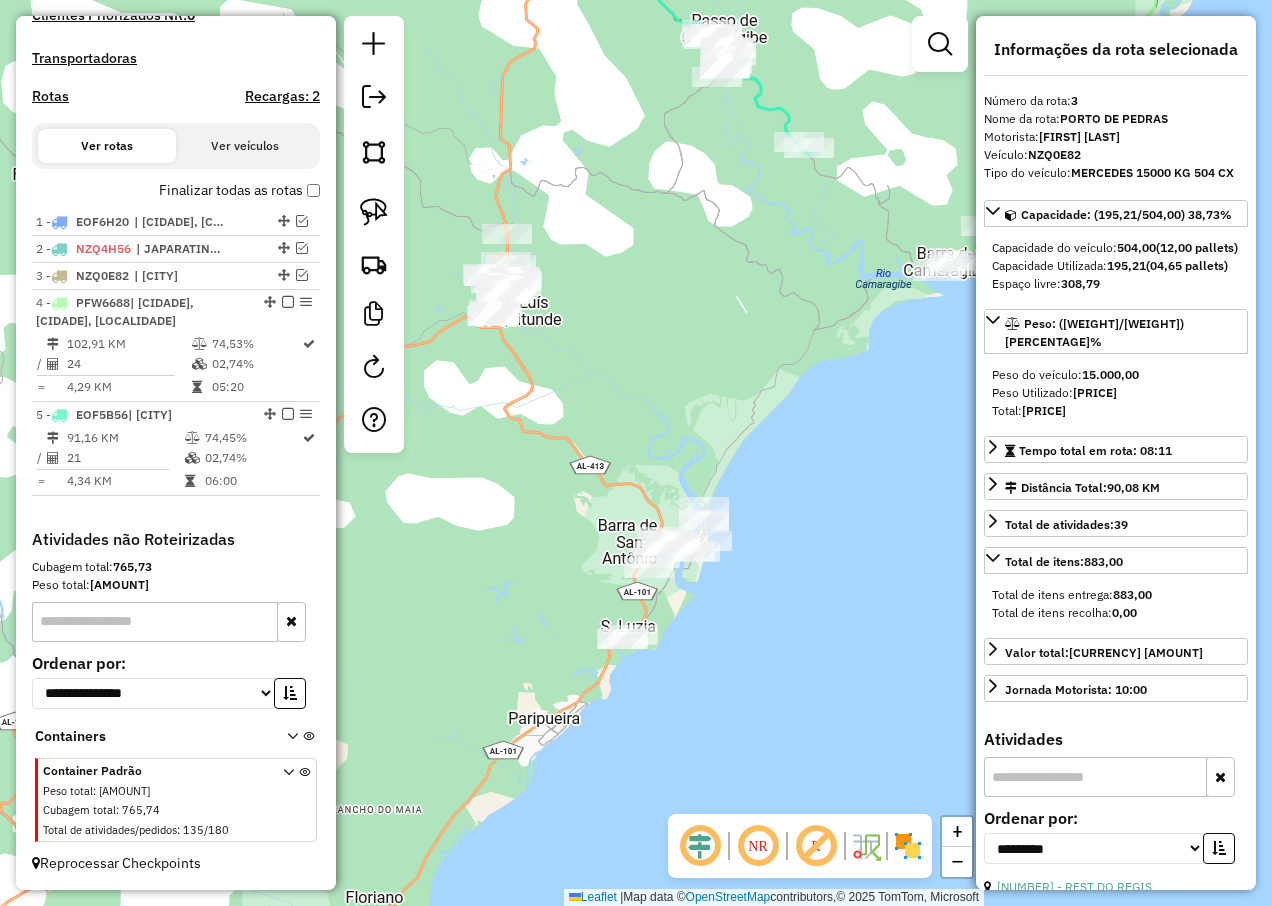 drag, startPoint x: 641, startPoint y: 663, endPoint x: 766, endPoint y: 329, distance: 356.62445 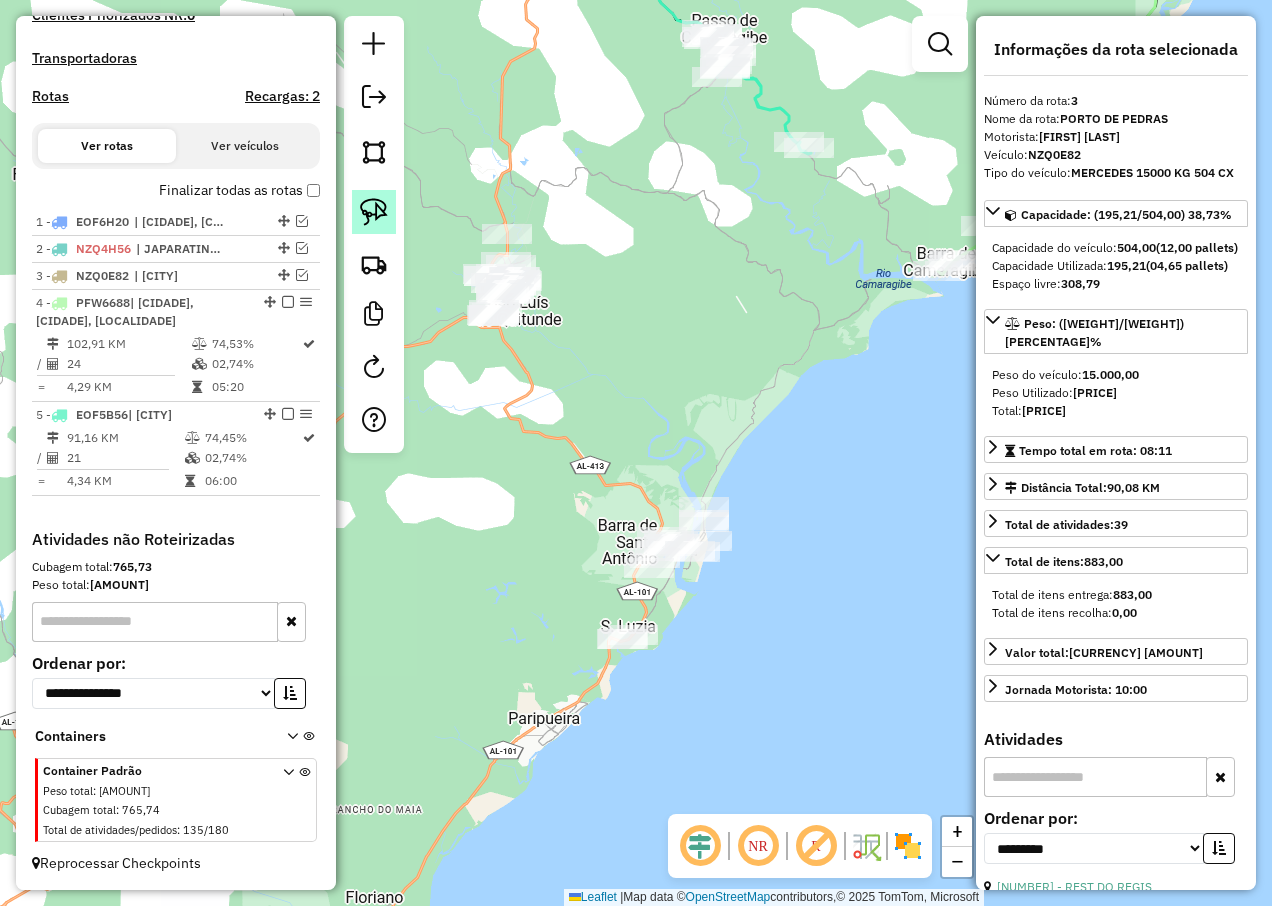 click 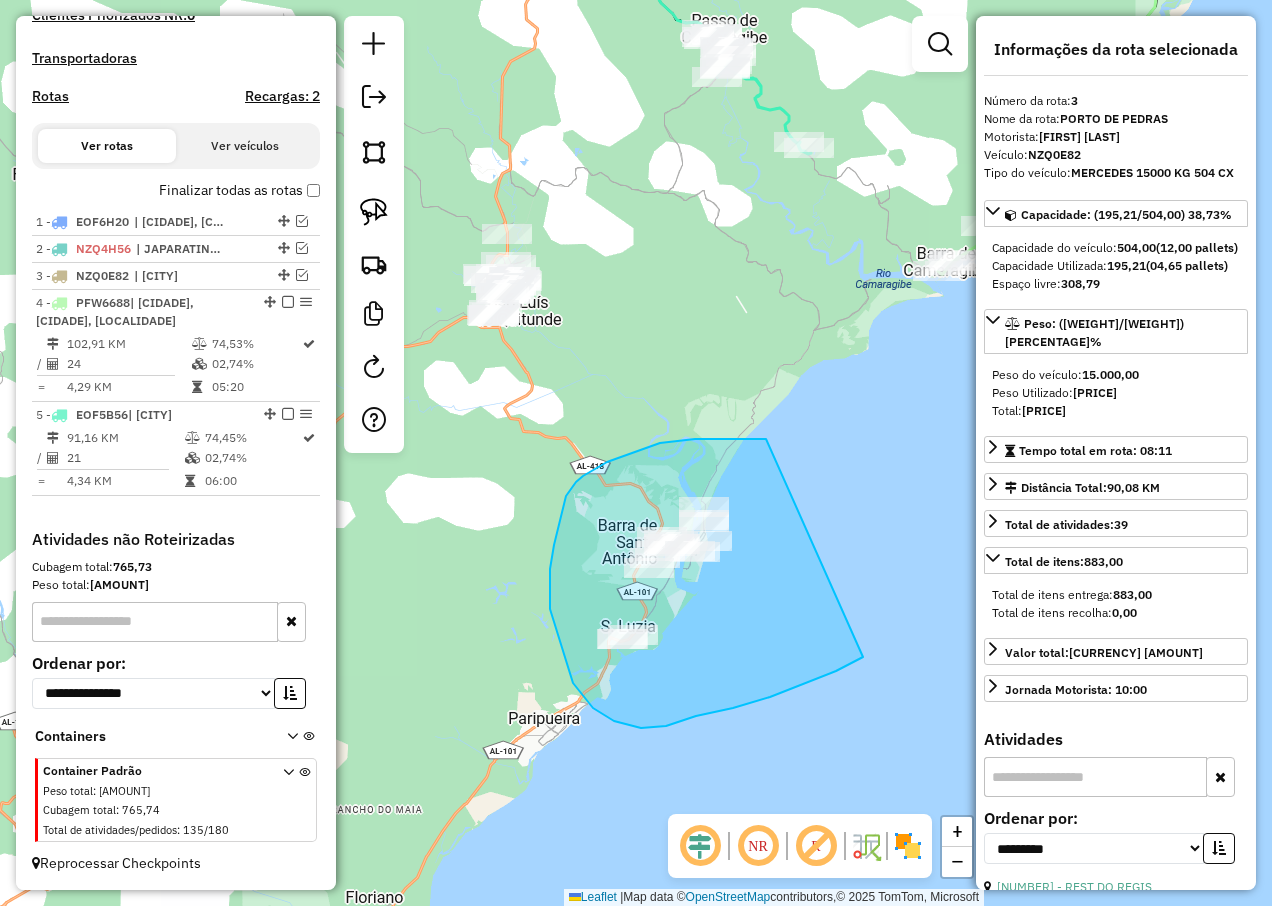 drag, startPoint x: 695, startPoint y: 439, endPoint x: 863, endPoint y: 657, distance: 275.22354 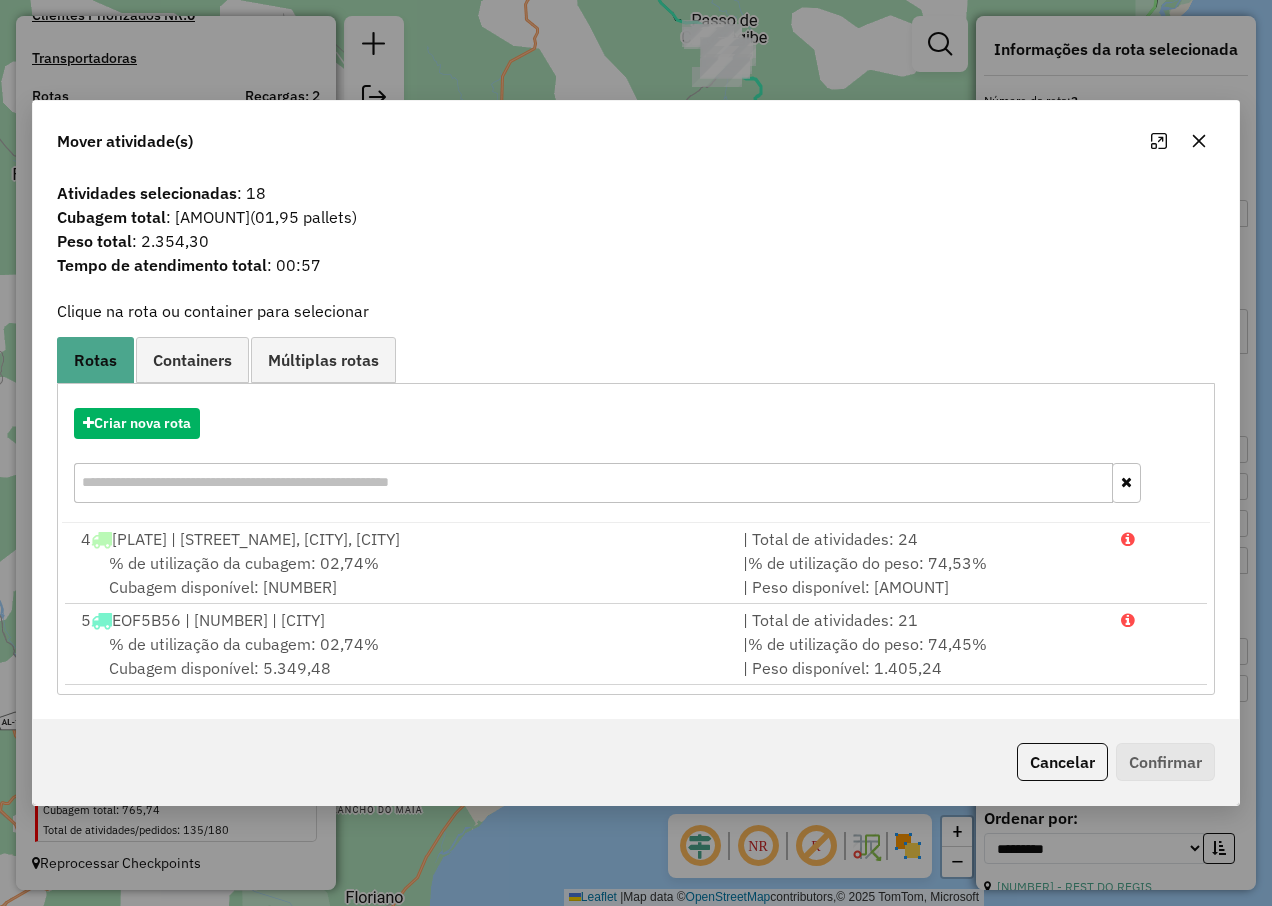 click 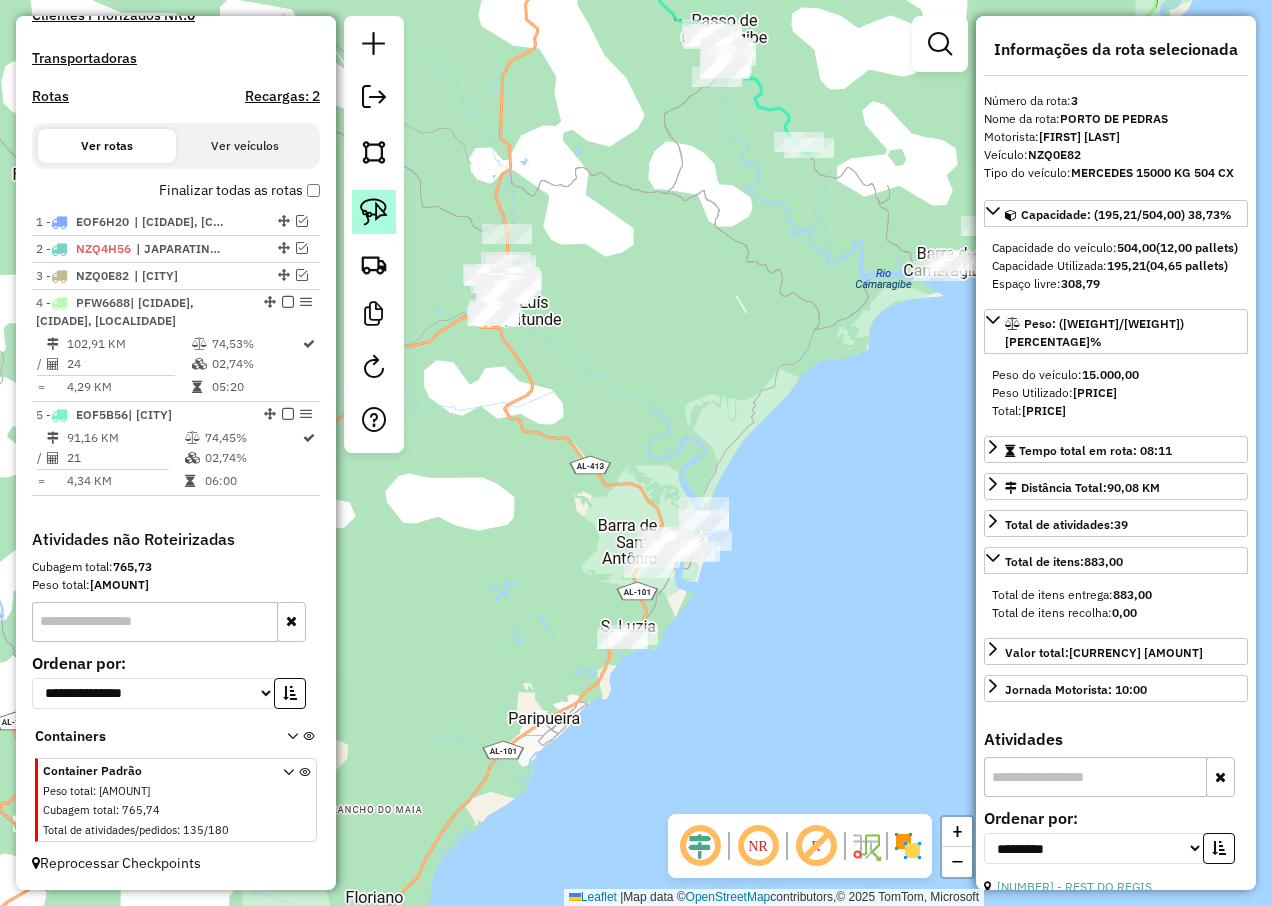 click 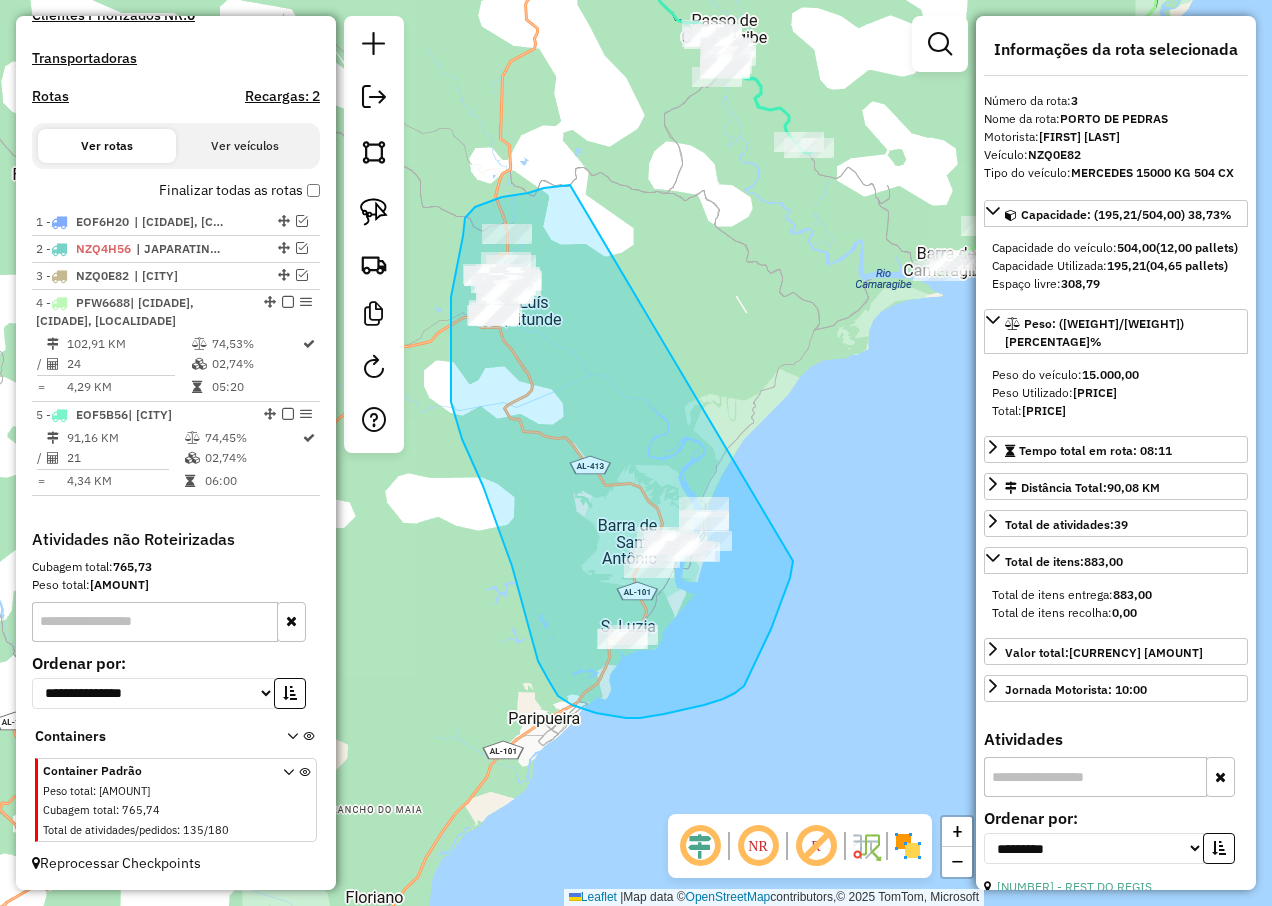 drag, startPoint x: 550, startPoint y: 187, endPoint x: 793, endPoint y: 561, distance: 446.0101 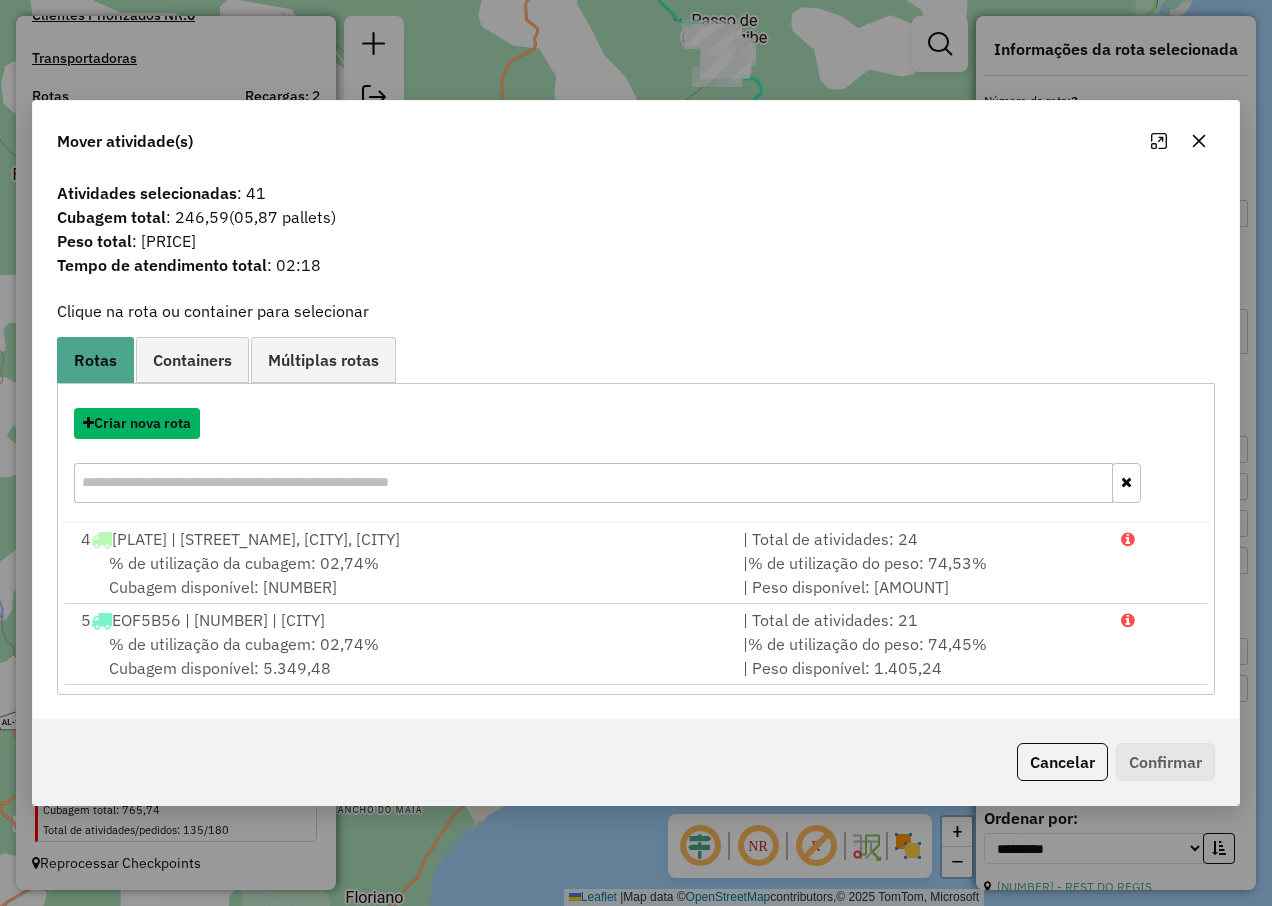 click on "Criar nova rota" at bounding box center [137, 423] 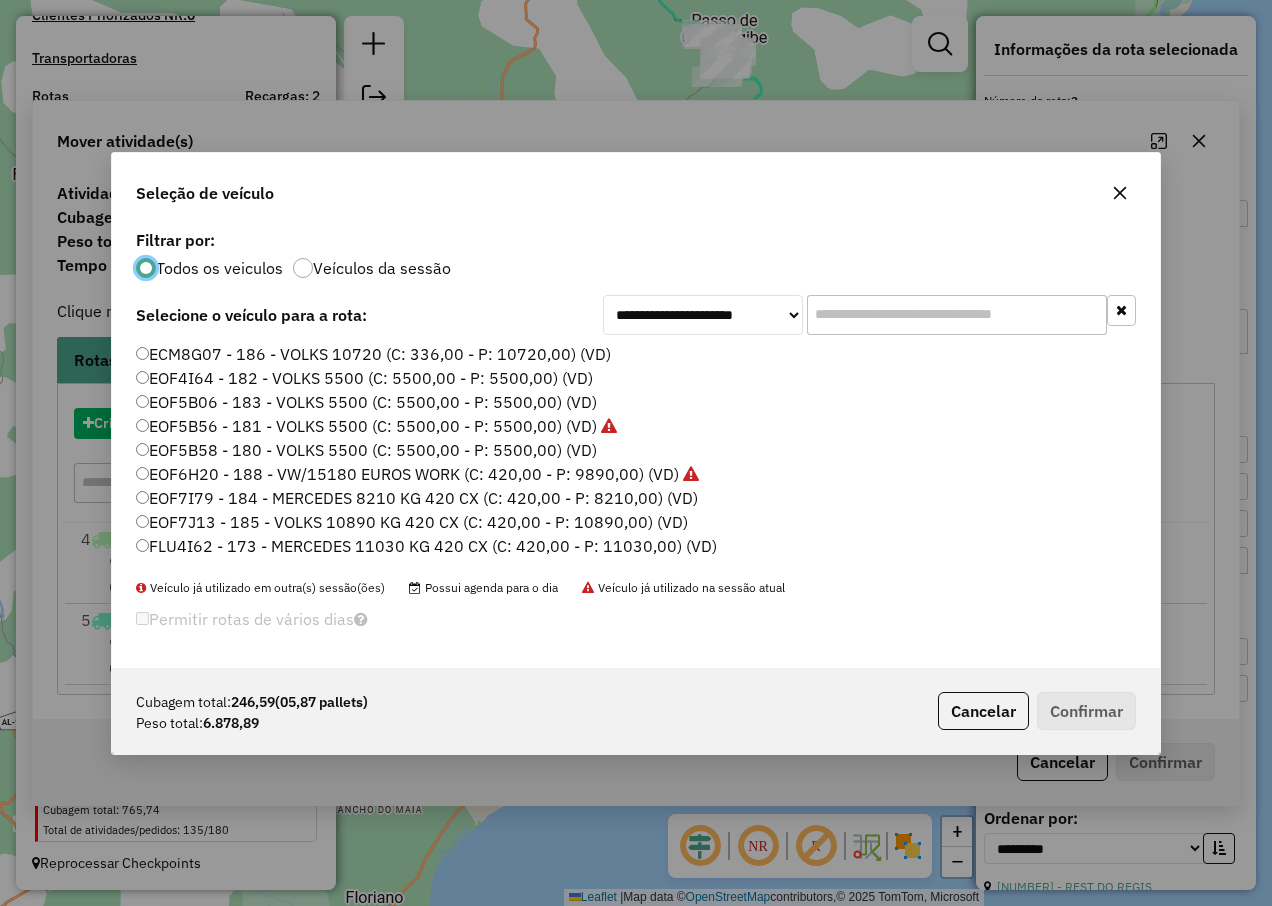 scroll, scrollTop: 11, scrollLeft: 6, axis: both 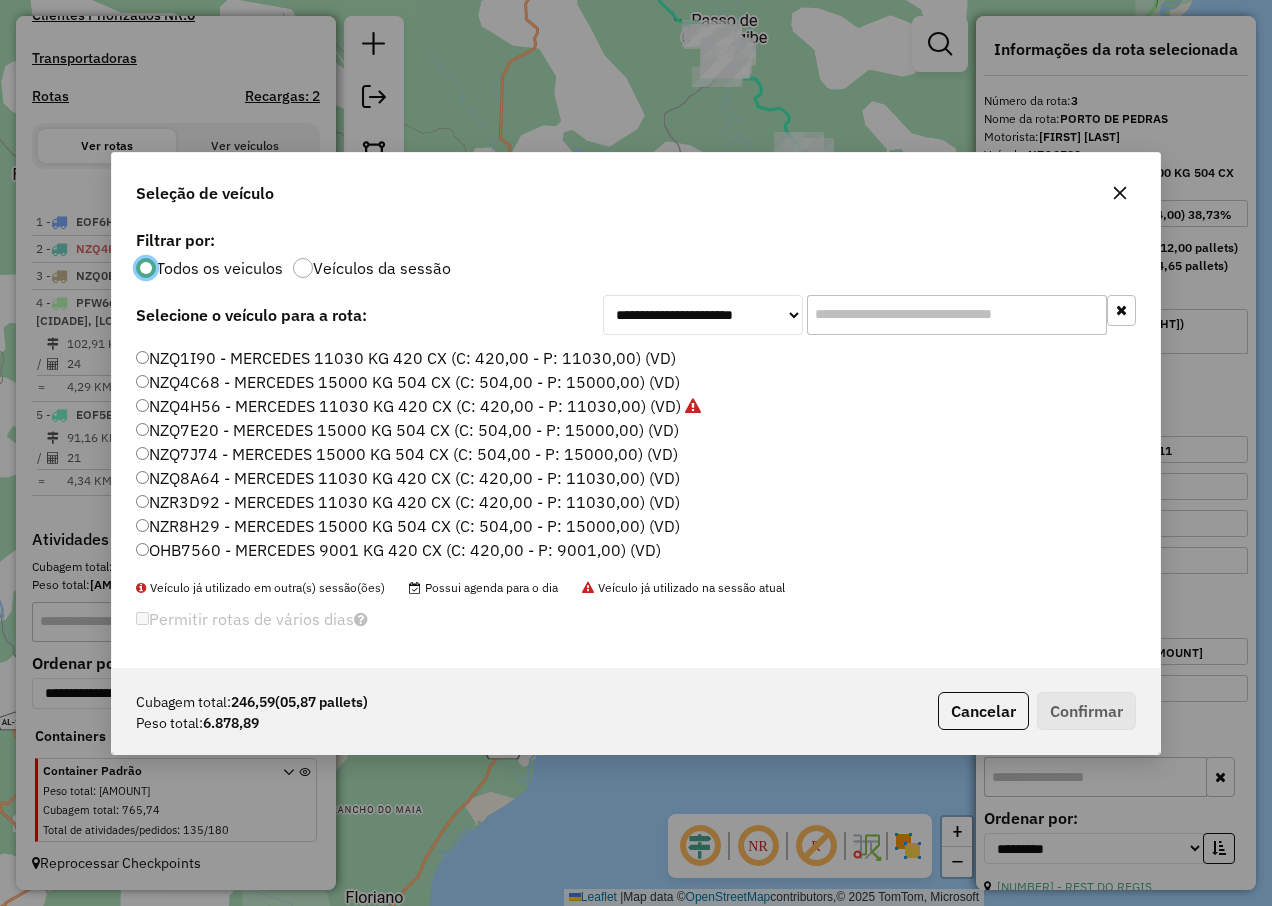 click on "NZR3D92 - MERCEDES 11030 KG 420 CX (C: 420,00 - P: 11030,00) (VD)" 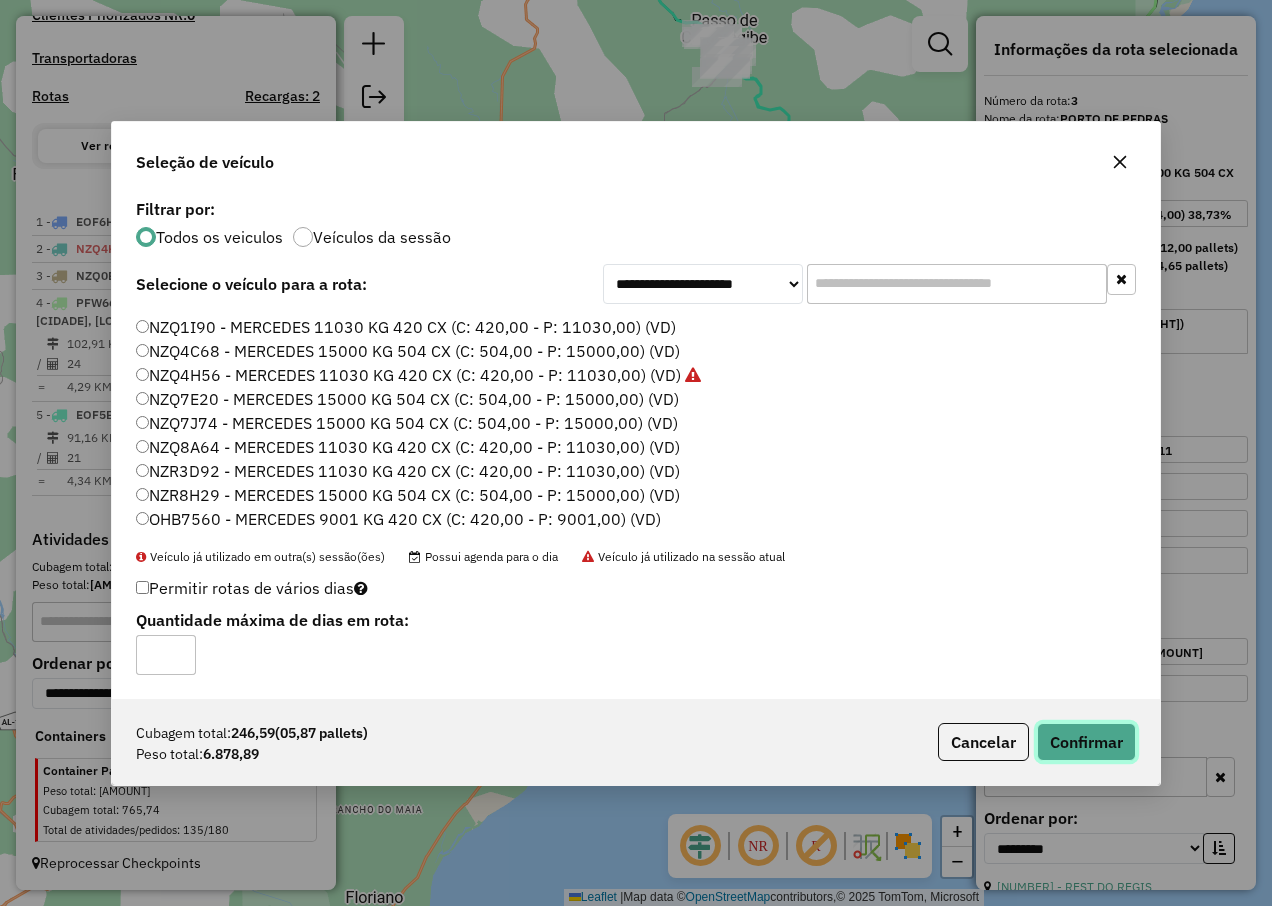 click on "Confirmar" 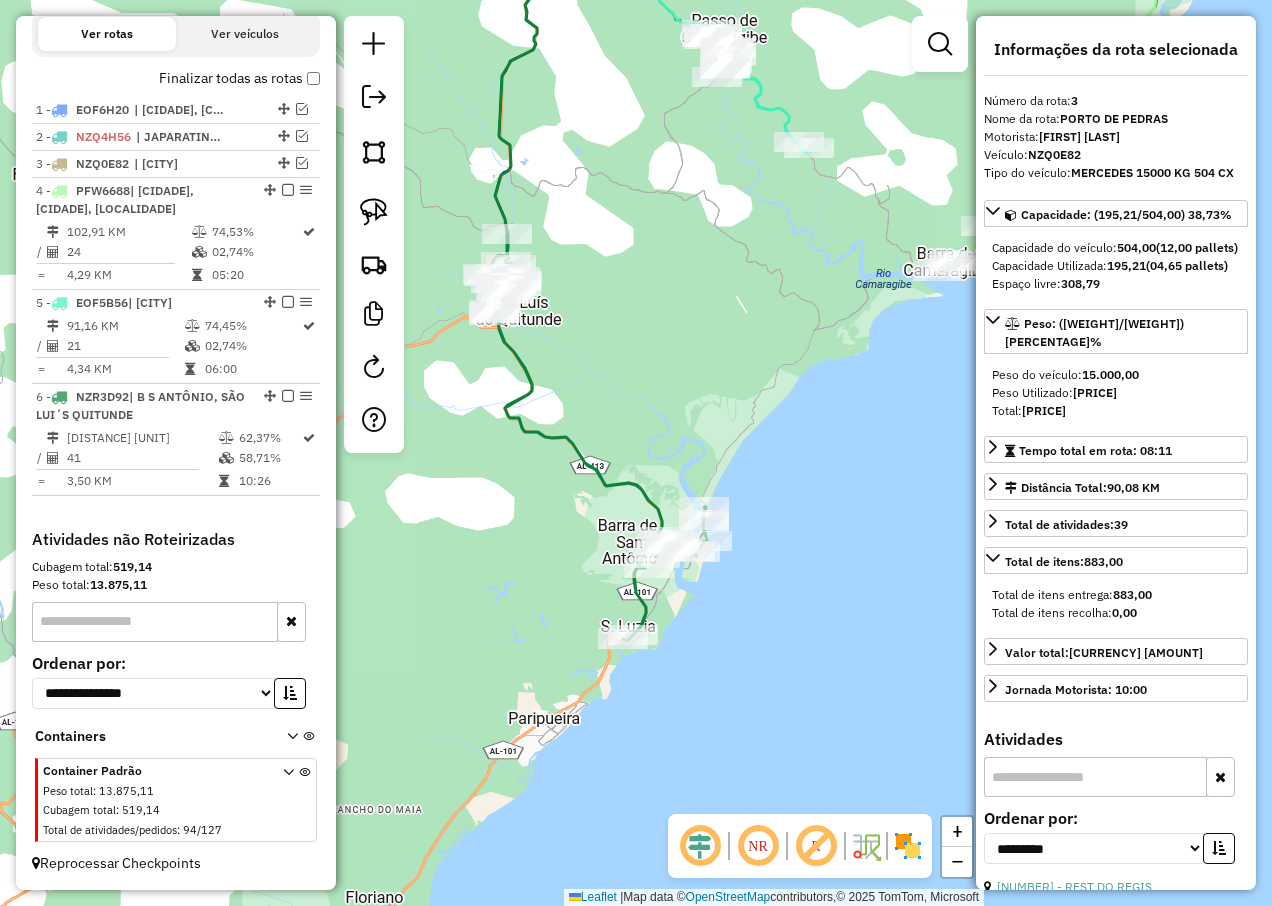 scroll, scrollTop: 729, scrollLeft: 0, axis: vertical 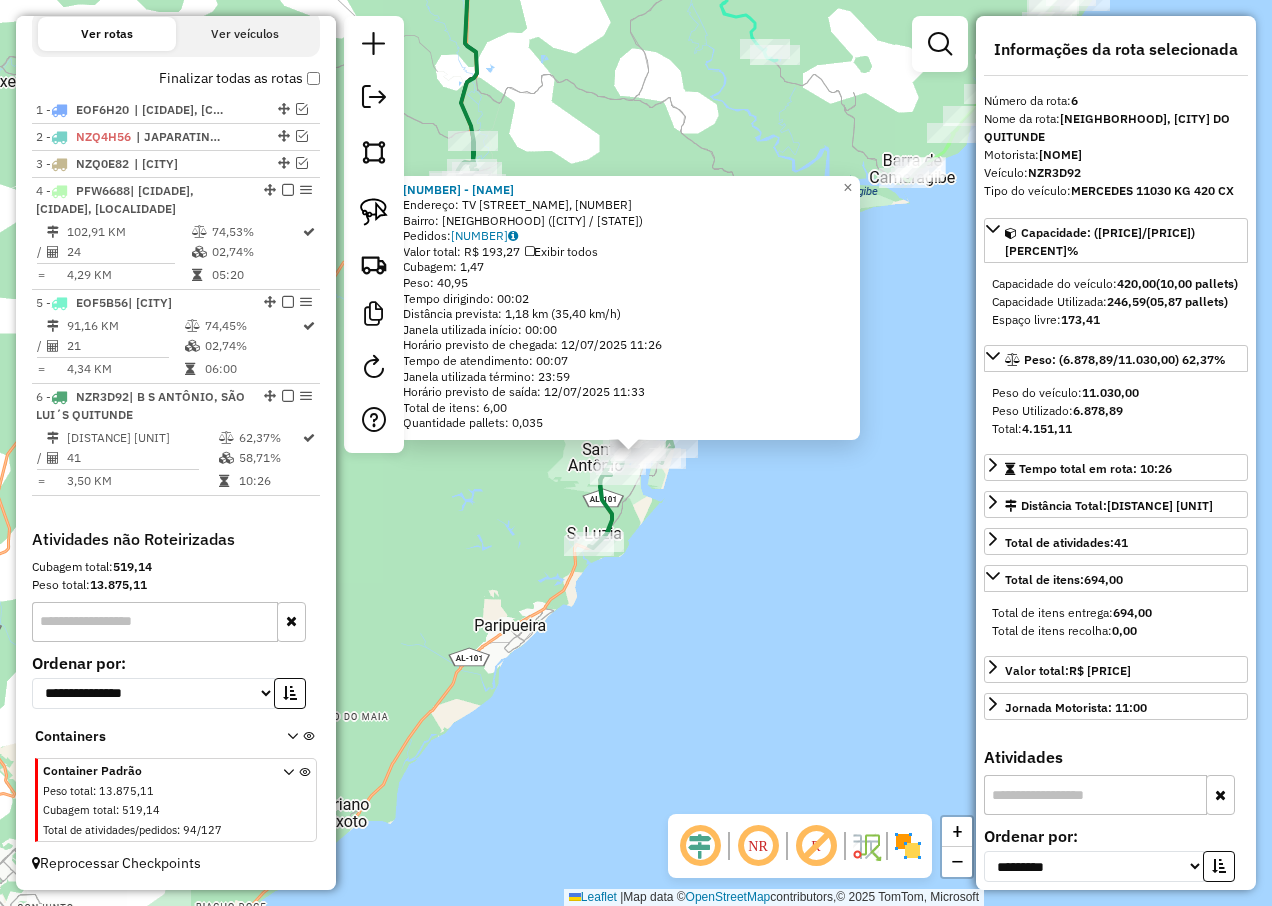 click on "15339 - VENDA DA NEN Endereço: TV [STREET], [NUMBER] Bairro: [NEIGHBORHOOD] ([CITY] / [STATE]) Pedidos: [ORDER_ID] Valor total: R$ [PRICE] Exibir todos Cubagem: [CUBAGE] Peso: [WEIGHT] Tempo dirigindo: [TIME] Distância prevista: [DISTANCE] km ([SPEED] km/h) Janela utilizada início: [TIME] Horário previsto de chegada: [DATE] [TIME] Tempo de atendimento: [TIME] Janela utilizada término: [TIME] Horário previsto de saída: [DATE] [TIME] Total de itens: [ITEMS] Quantidade pallets: [PALLETS] × Janela de atendimento Grade de atendimento Capacidade Transportadoras Veículos Cliente Pedidos Rotas Selecione os dias de semana para filtrar as janelas de atendimento Seg Ter Qua Qui Sex Sáb Dom Informe o período da janela de atendimento: De: Até: Filtrar exatamente a janela do cliente Considerar janela de atendimento padrão Selecione os dias de semana para filtrar as grades de atendimento Seg Ter Qua Qui Sex Sáb Dom Clientes fora do dia de atendimento selecionado" 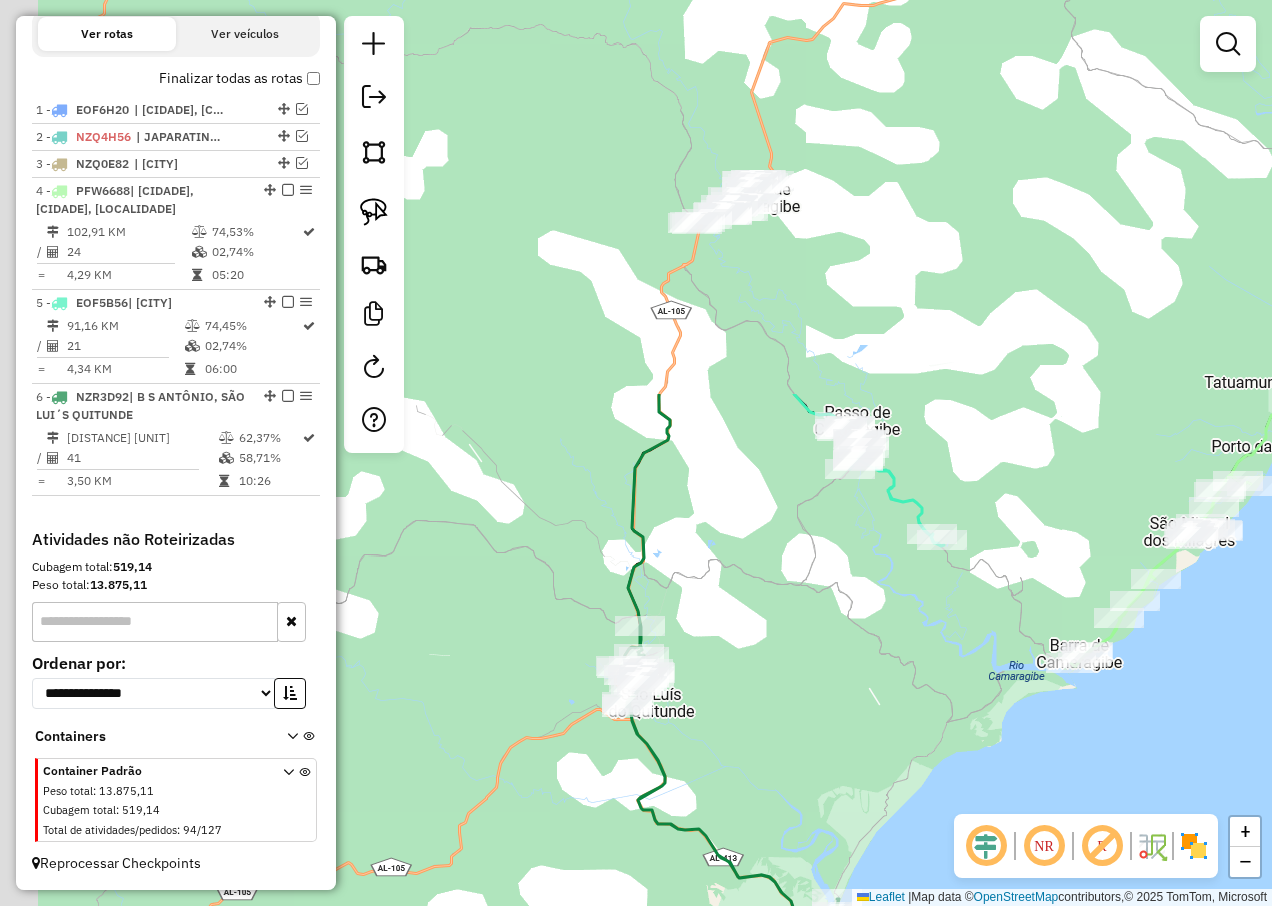 drag, startPoint x: 802, startPoint y: 365, endPoint x: 966, endPoint y: 831, distance: 494.0162 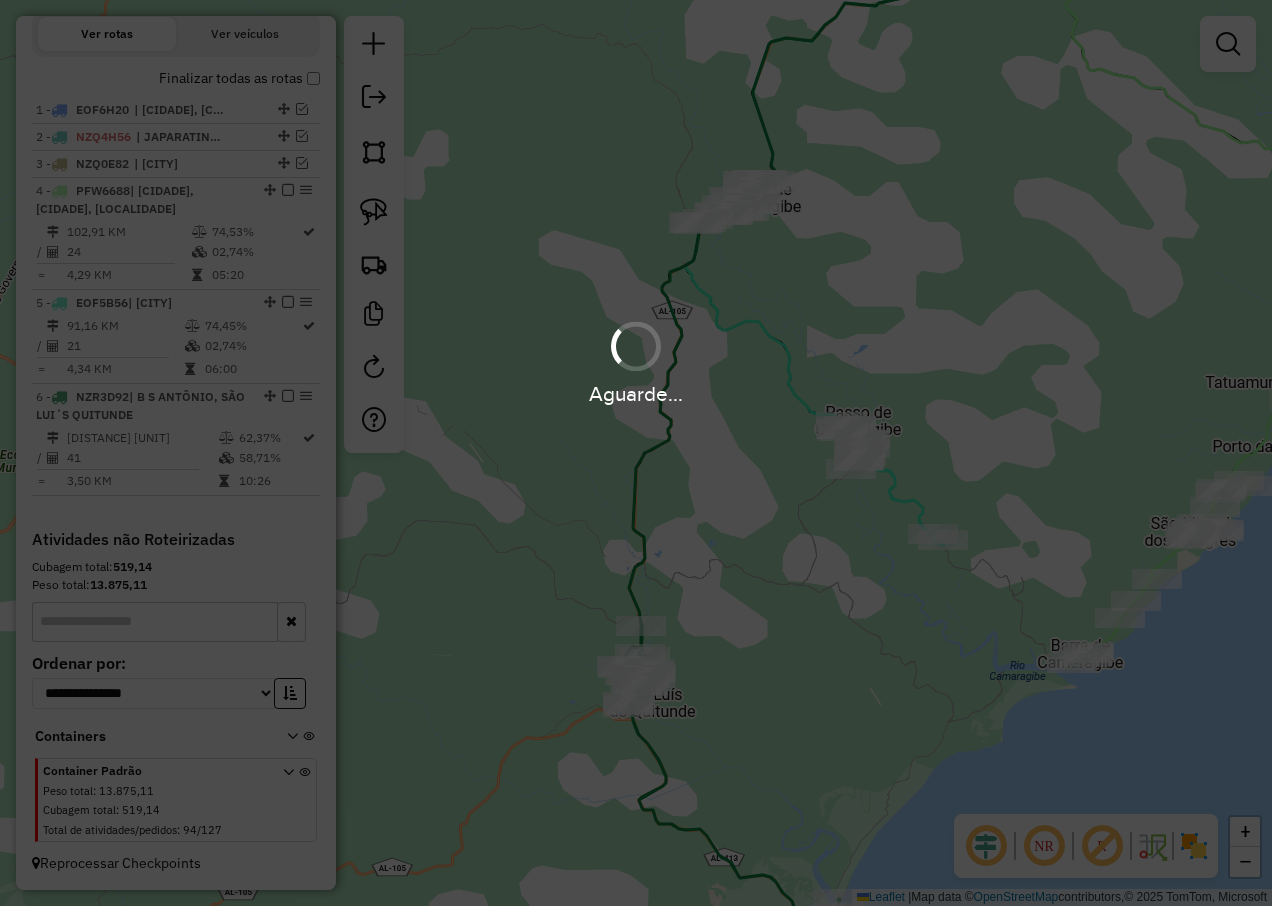 drag, startPoint x: 743, startPoint y: 489, endPoint x: 803, endPoint y: 710, distance: 229 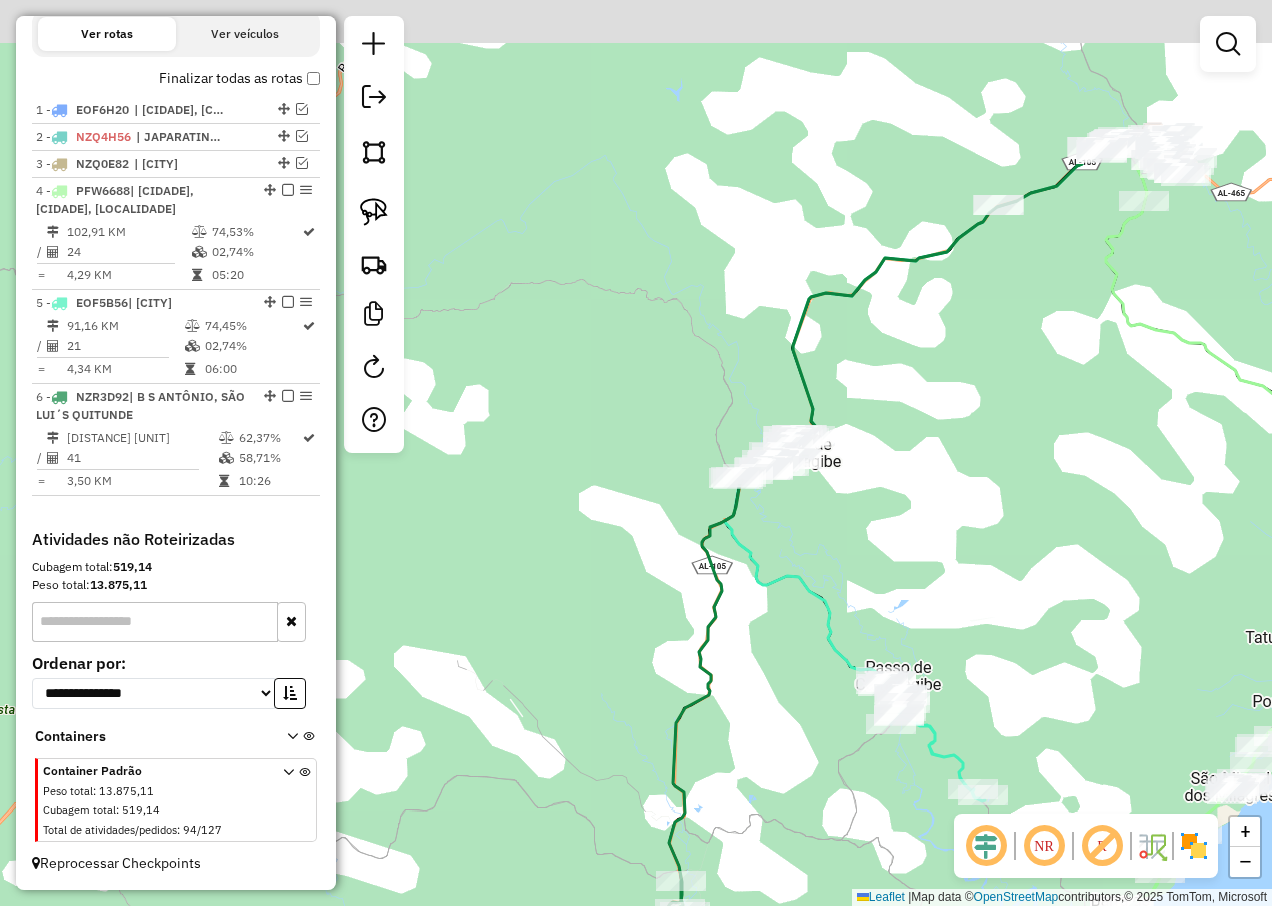 drag, startPoint x: 744, startPoint y: 367, endPoint x: 789, endPoint y: 681, distance: 317.20813 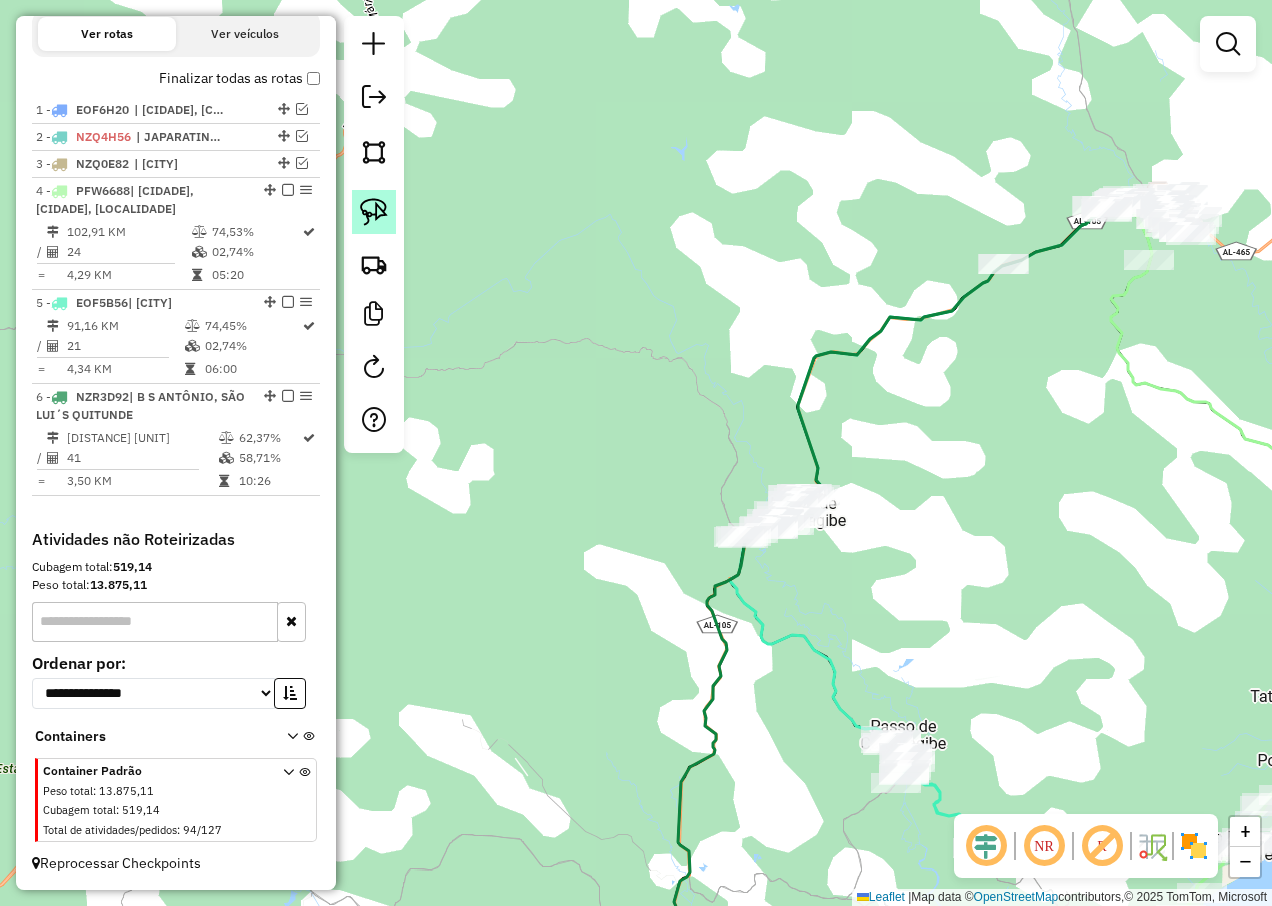click 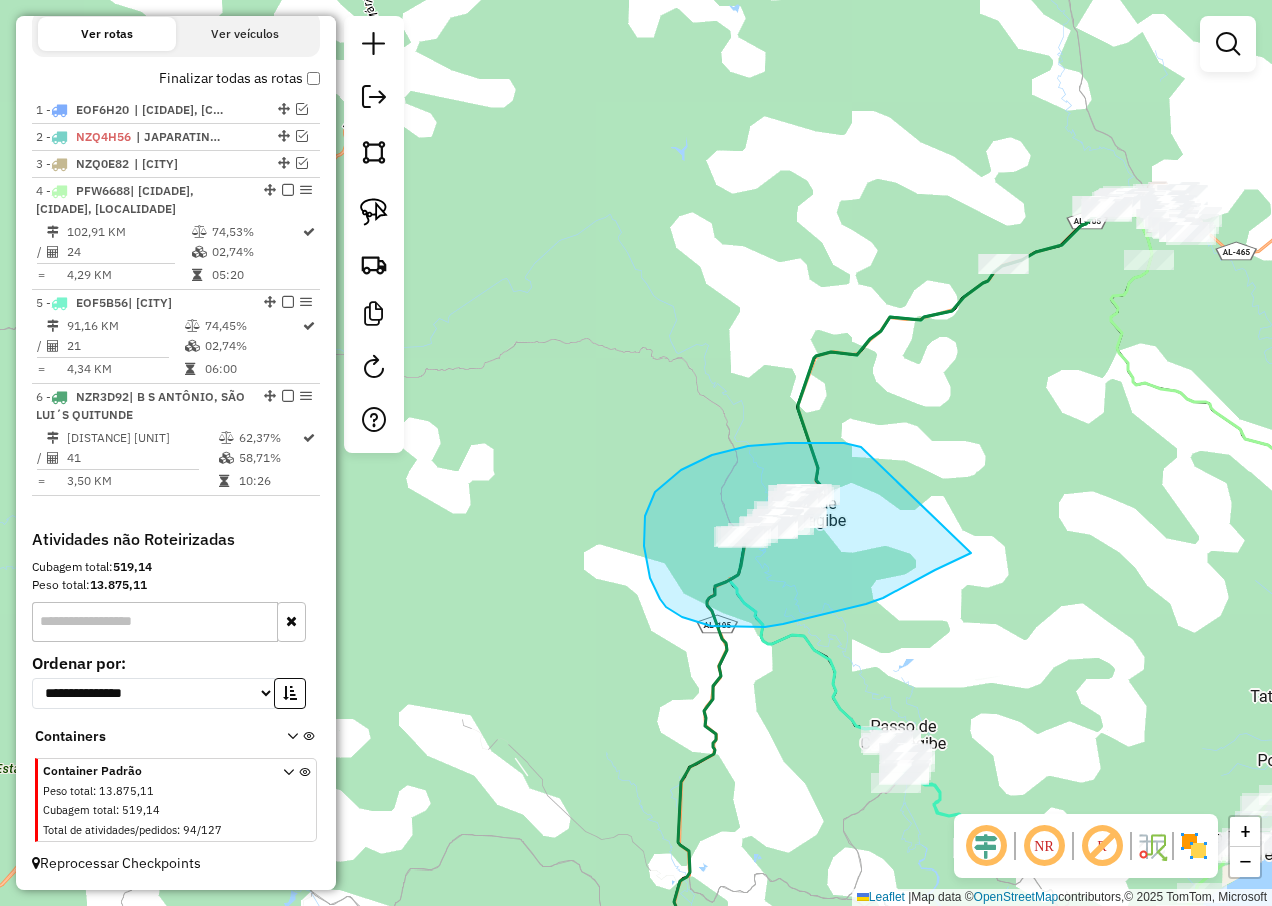 drag, startPoint x: 804, startPoint y: 443, endPoint x: 1016, endPoint y: 522, distance: 226.24103 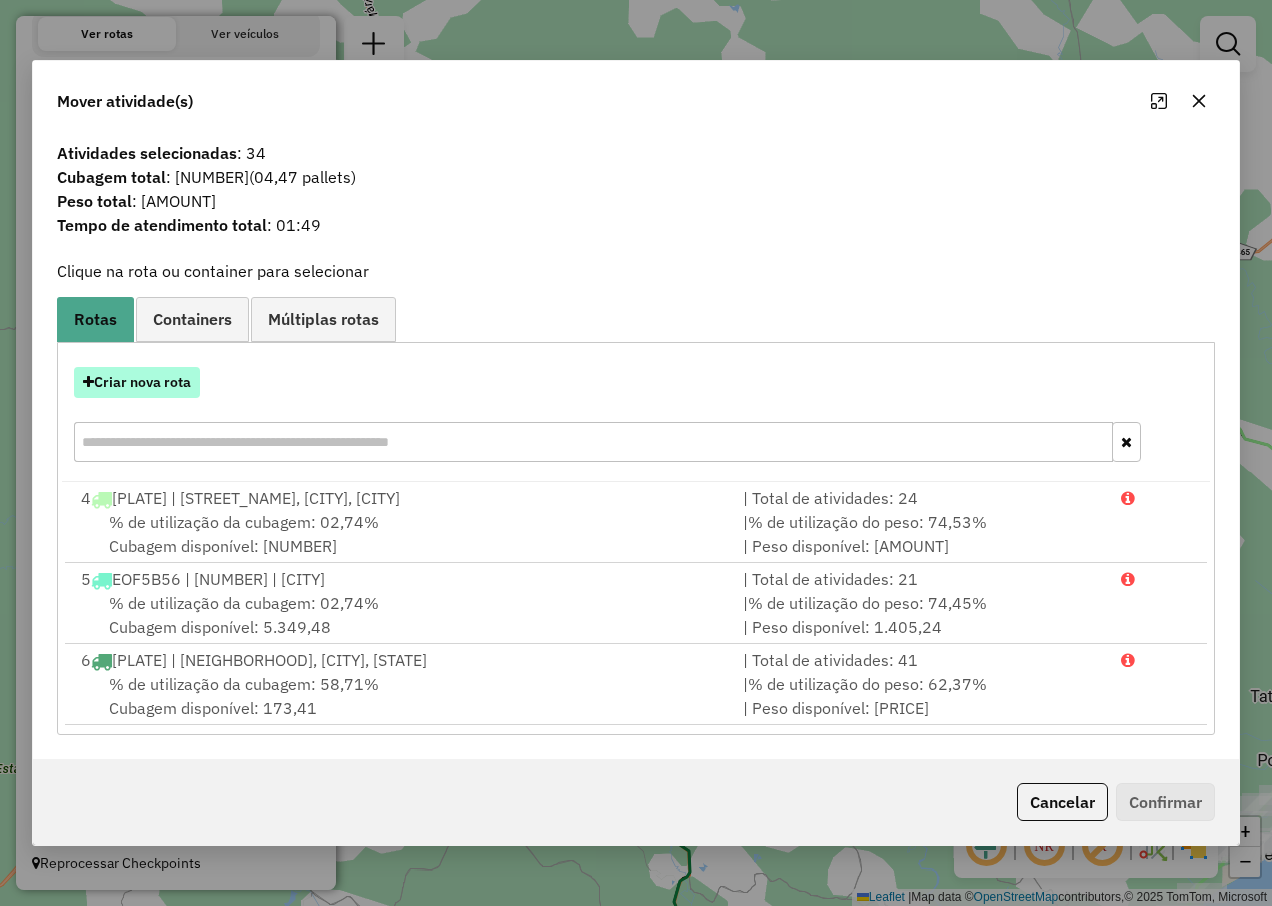 click on "Criar nova rota" at bounding box center [137, 382] 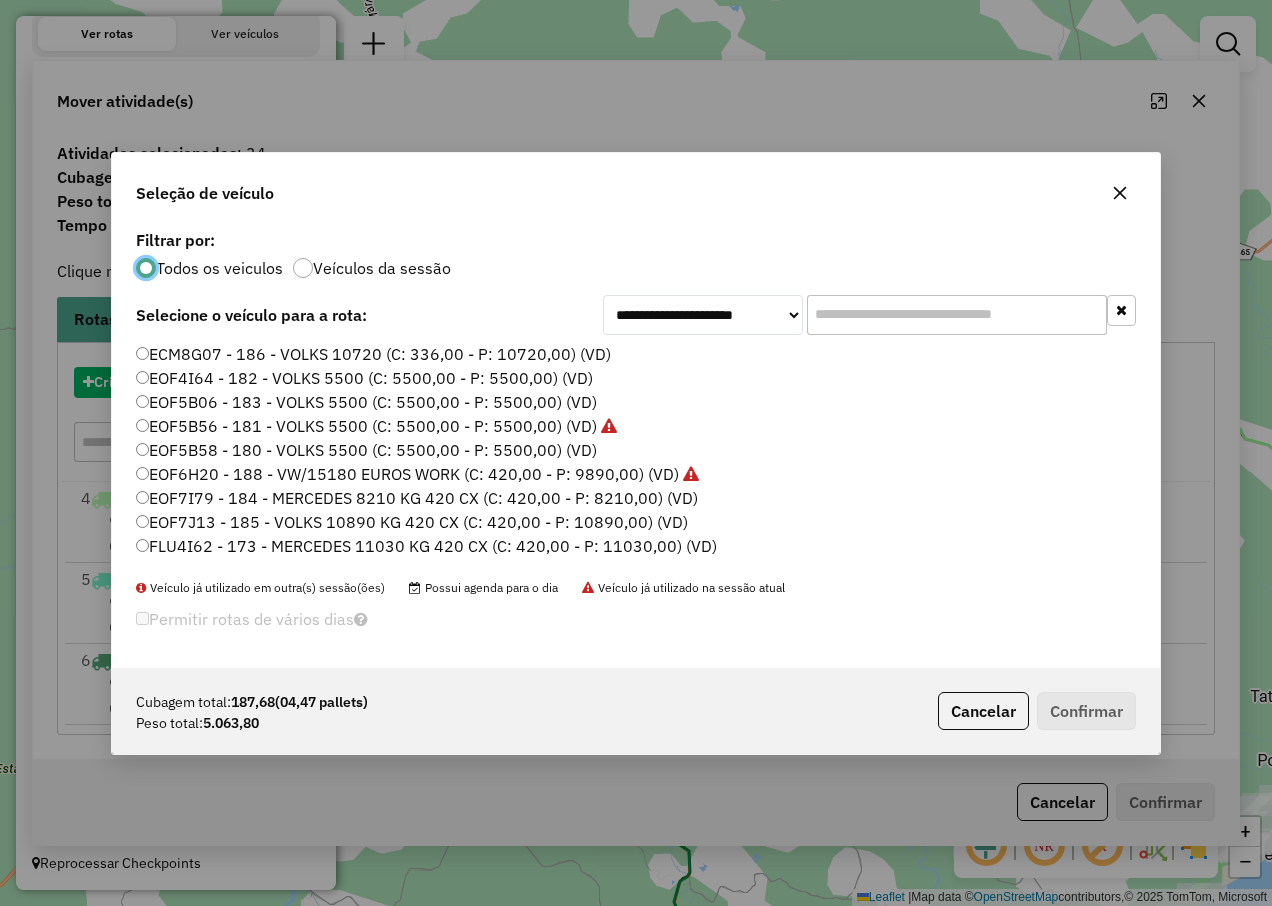scroll, scrollTop: 11, scrollLeft: 6, axis: both 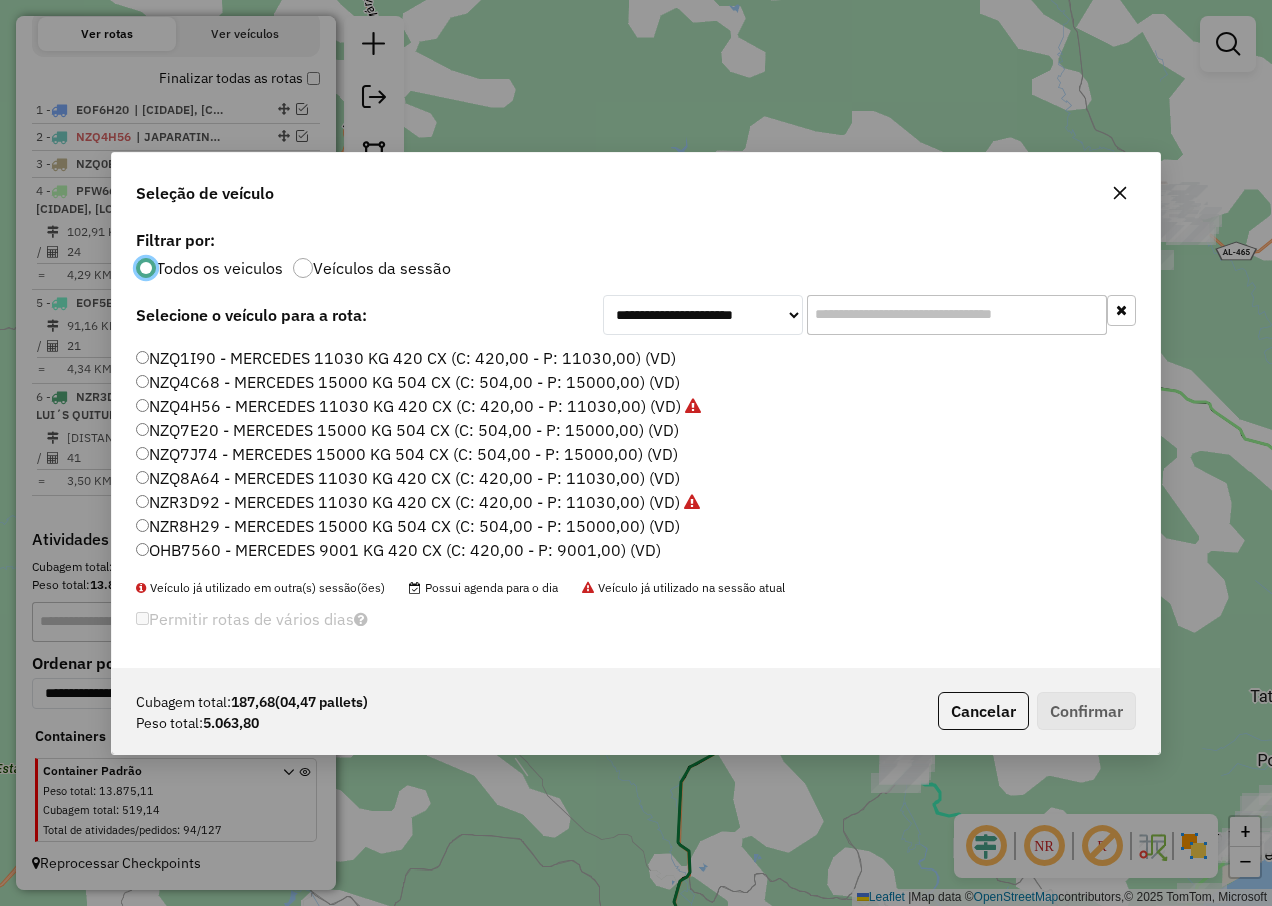 click on "NZQ8A64 - MERCEDES 11030 KG 420 CX (C: 420,00 - P: 11030,00) (VD)" 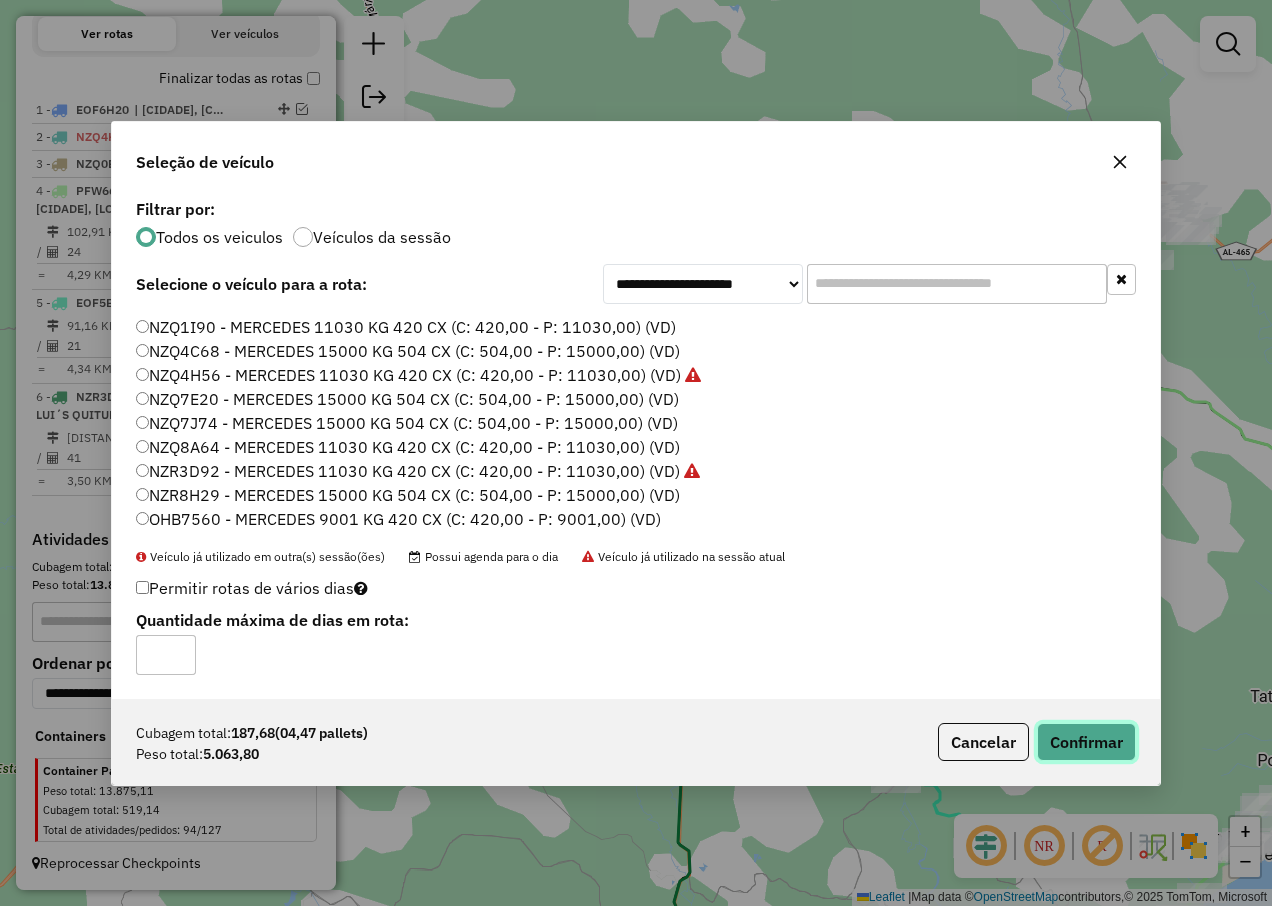 click on "Confirmar" 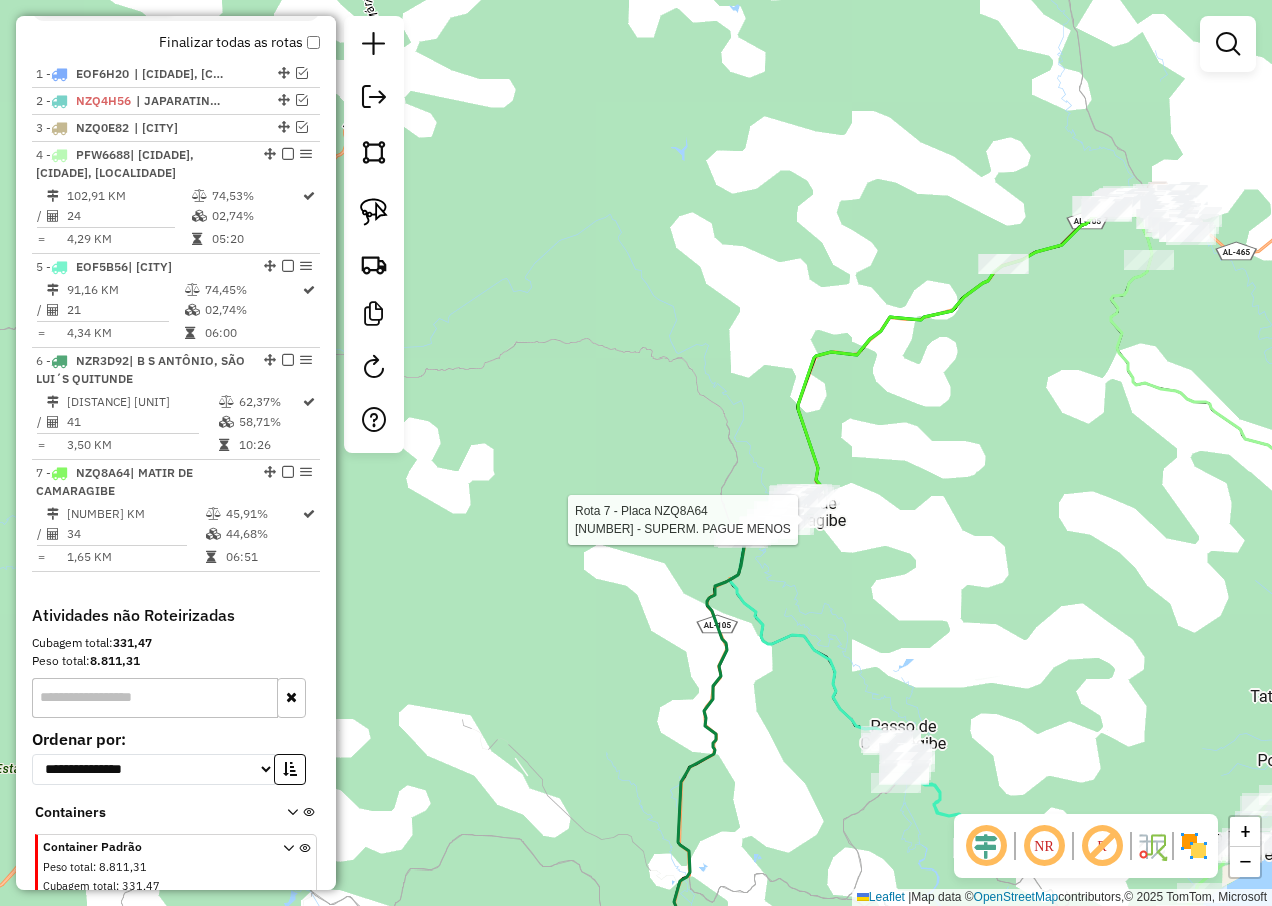 select on "**********" 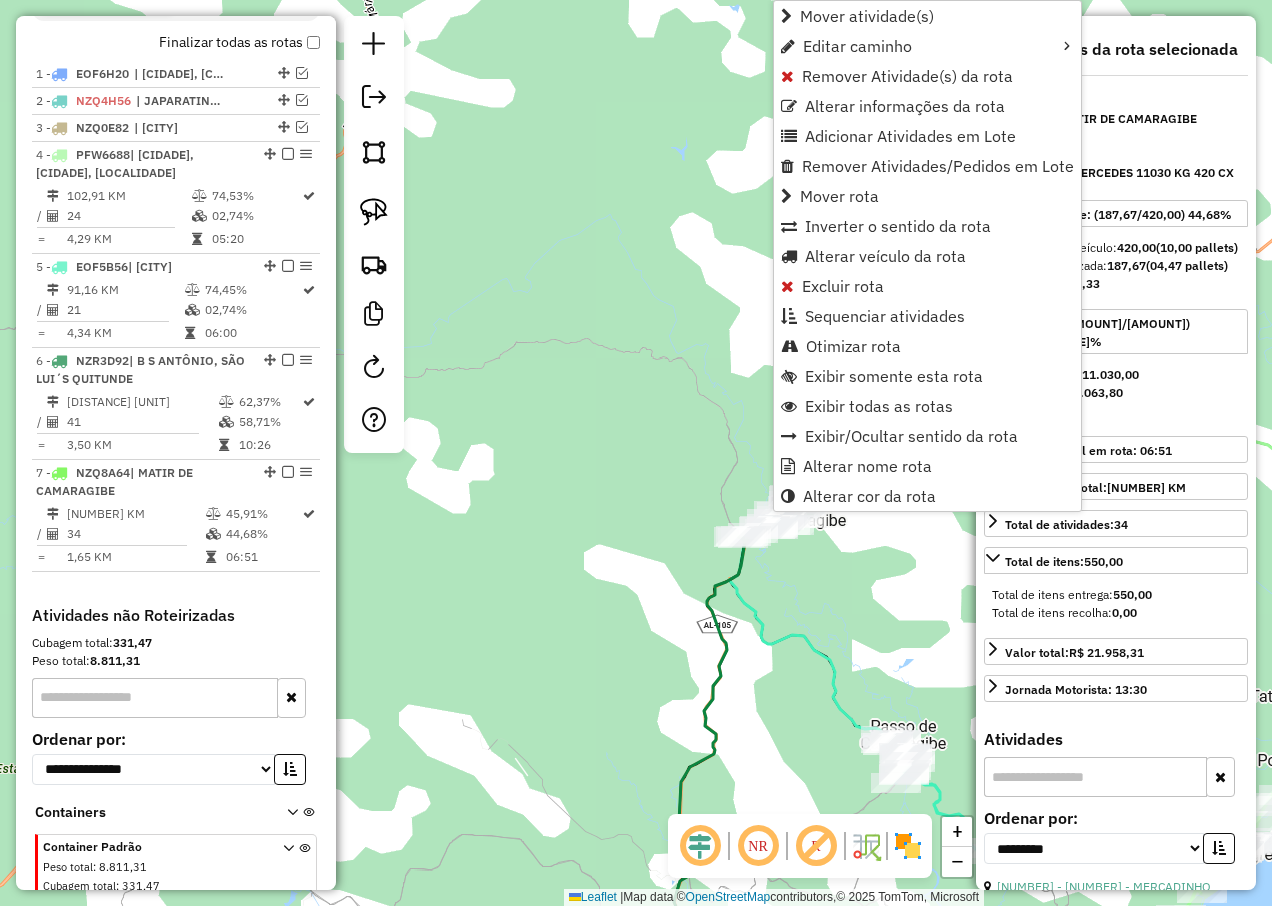 scroll, scrollTop: 841, scrollLeft: 0, axis: vertical 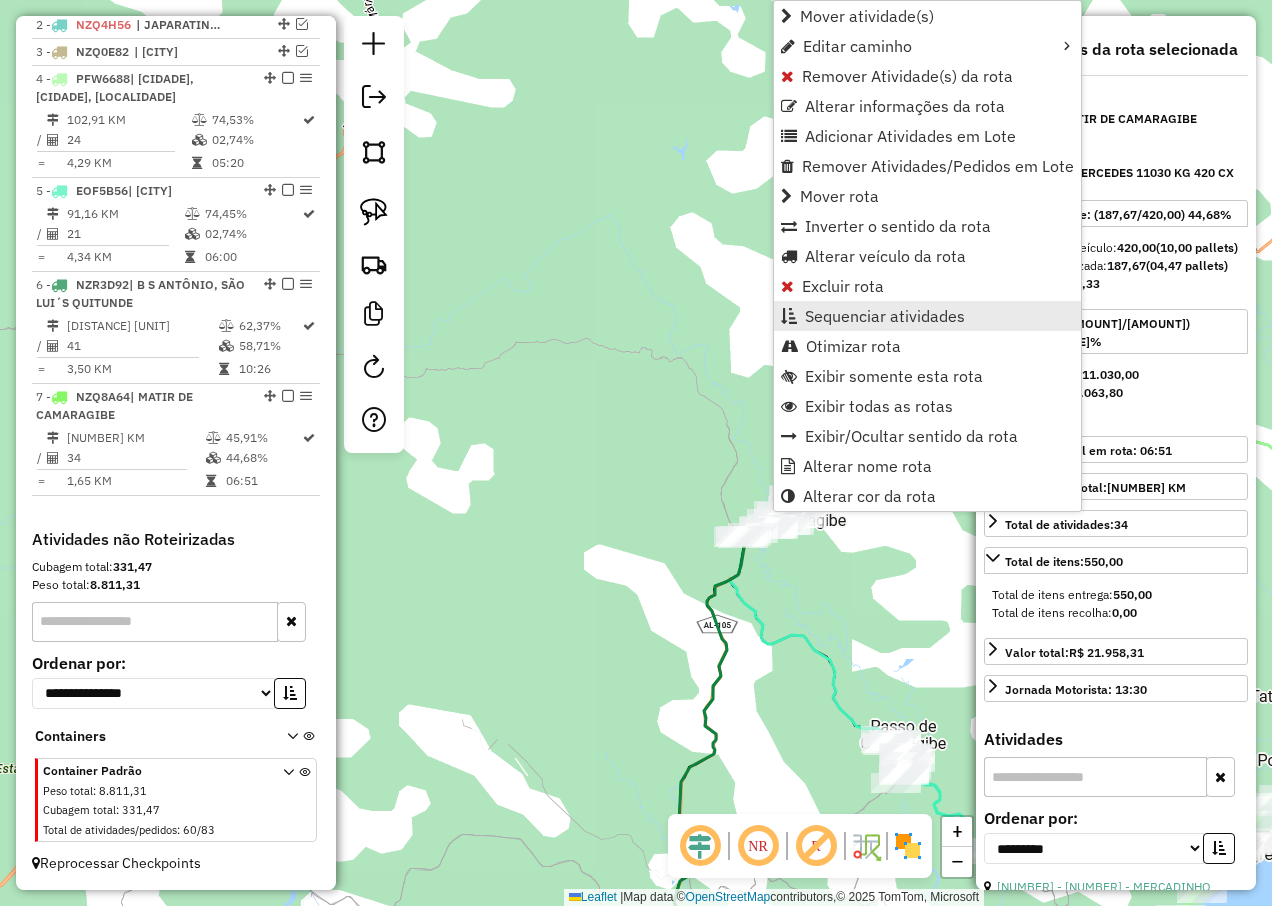 click on "Sequenciar atividades" at bounding box center (885, 316) 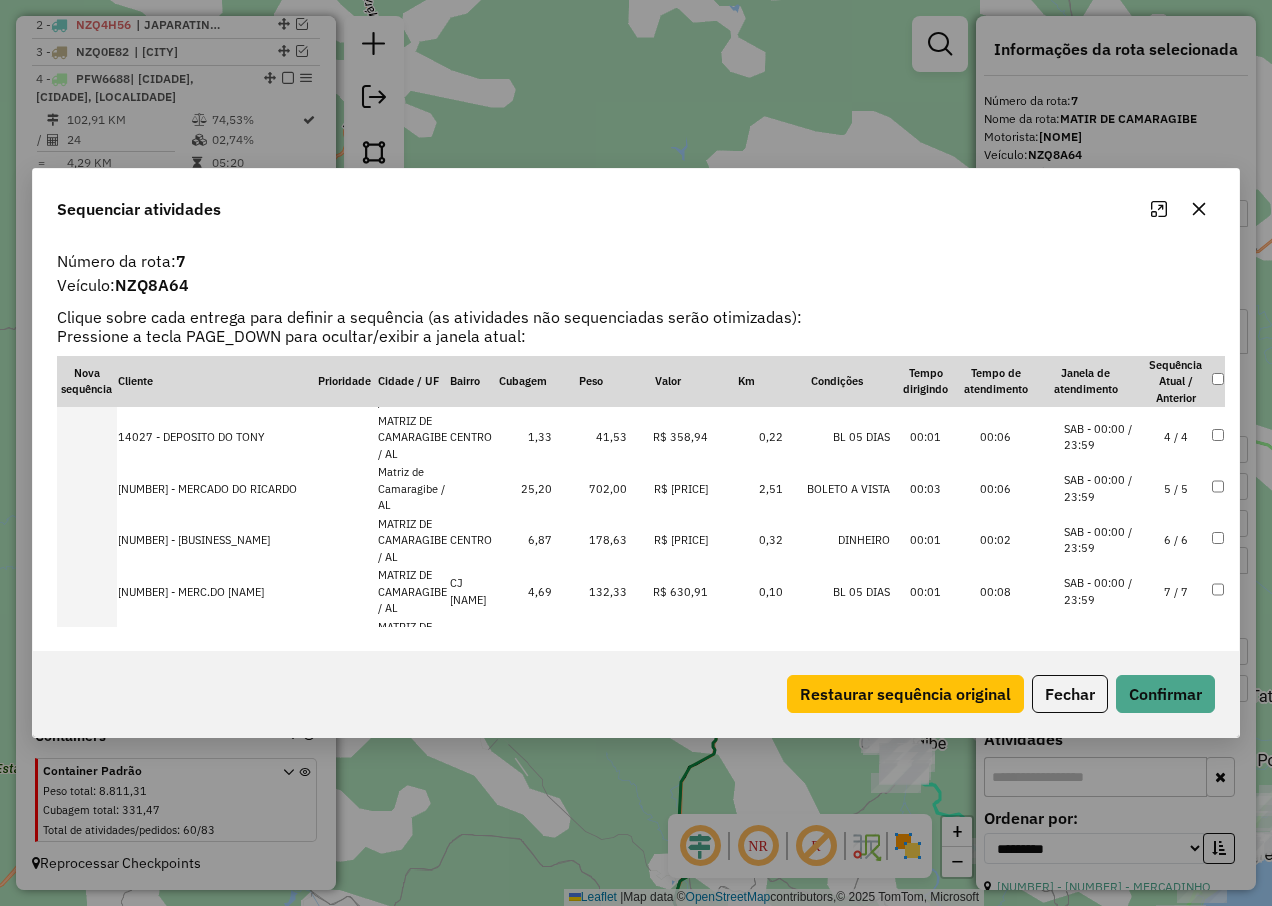 scroll, scrollTop: 0, scrollLeft: 0, axis: both 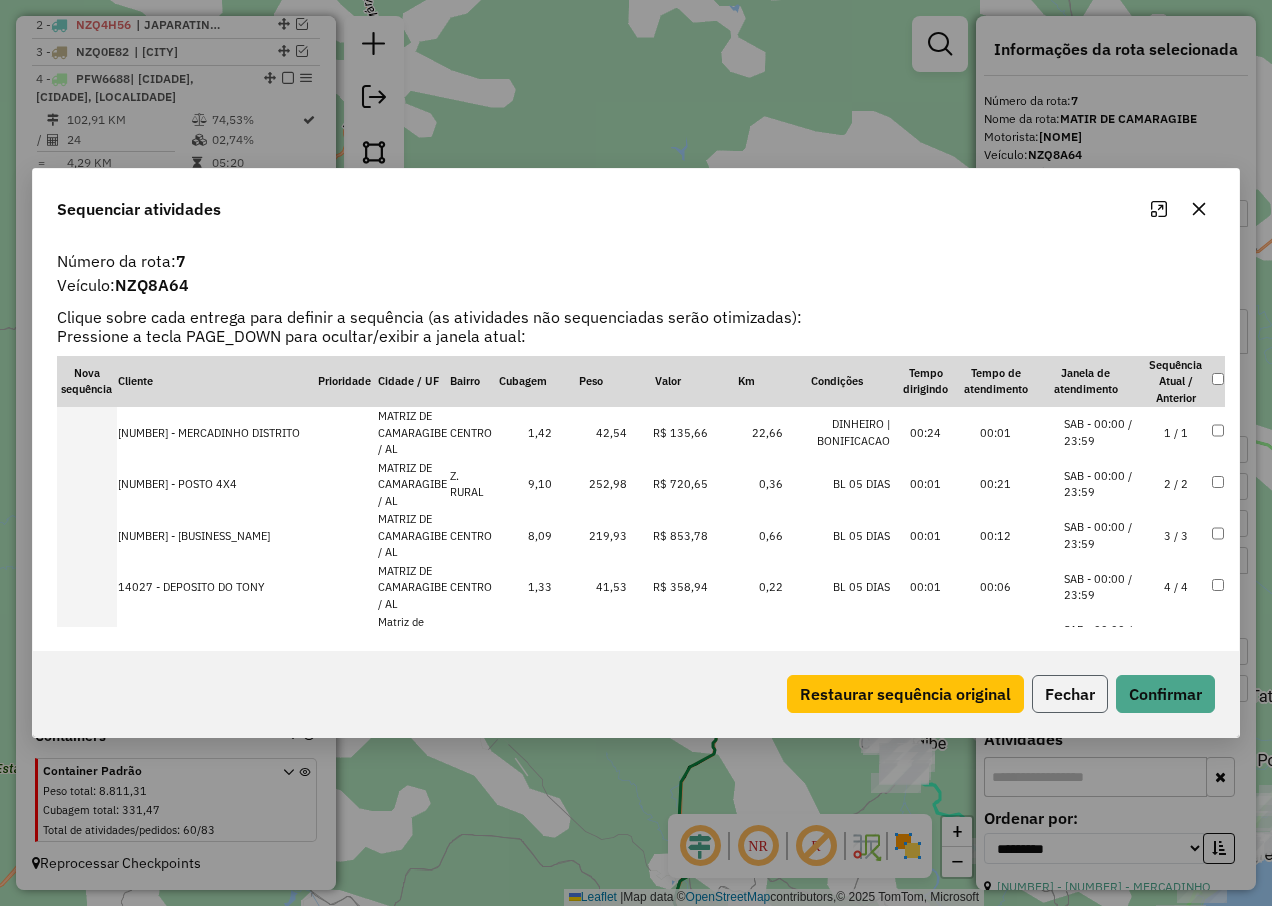 click on "Fechar" 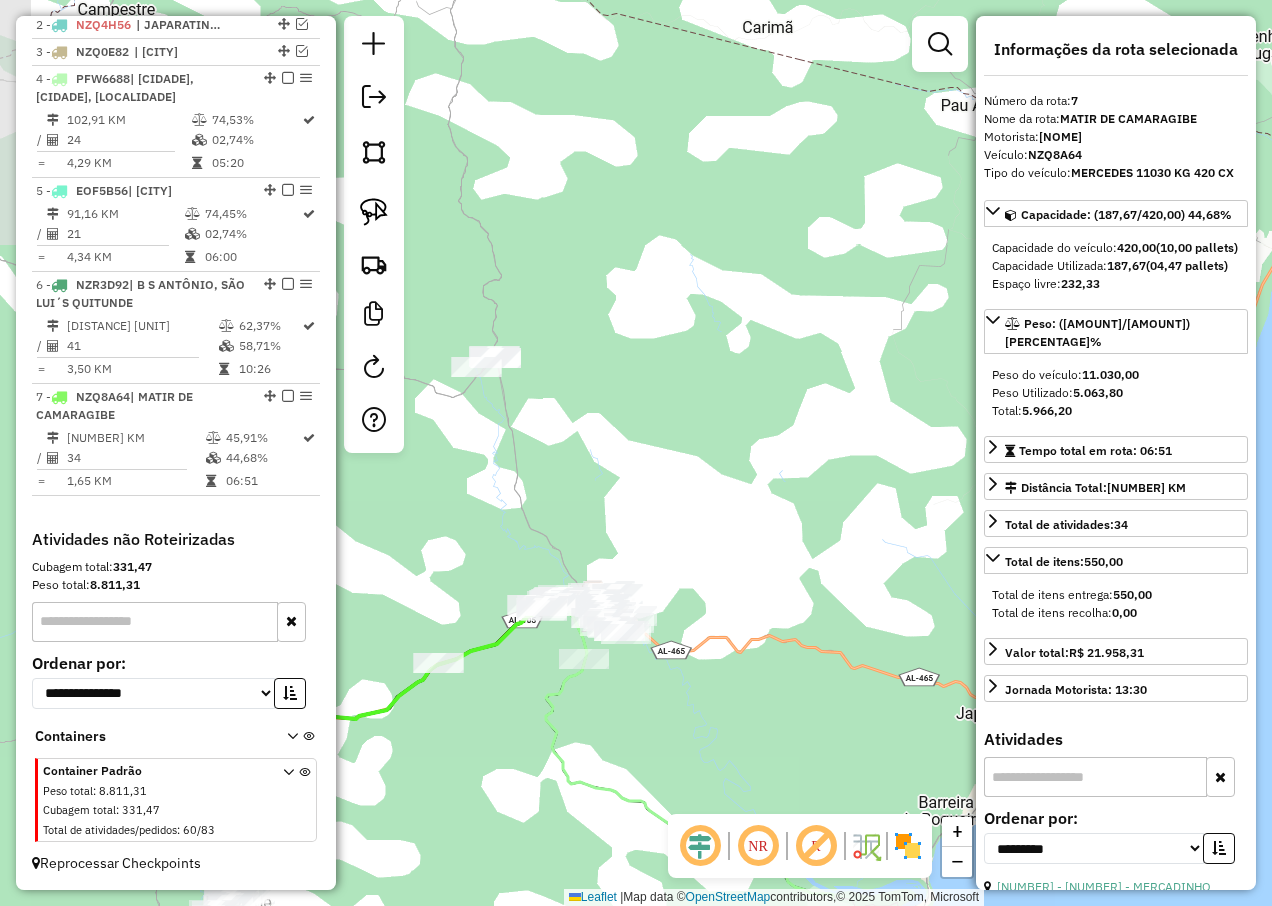 drag, startPoint x: 789, startPoint y: 634, endPoint x: 344, endPoint y: 949, distance: 545.20636 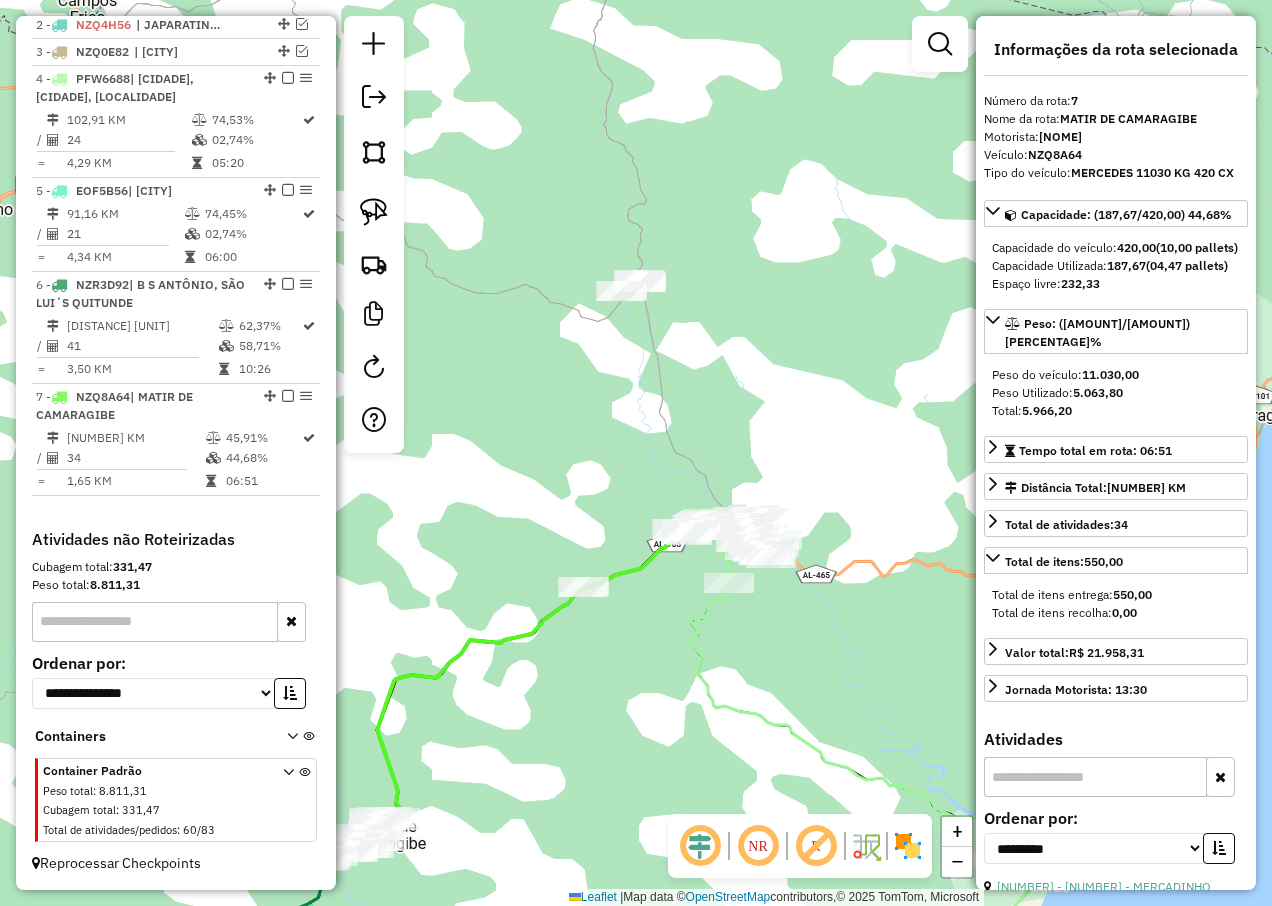 drag, startPoint x: 444, startPoint y: 824, endPoint x: 589, endPoint y: 748, distance: 163.71011 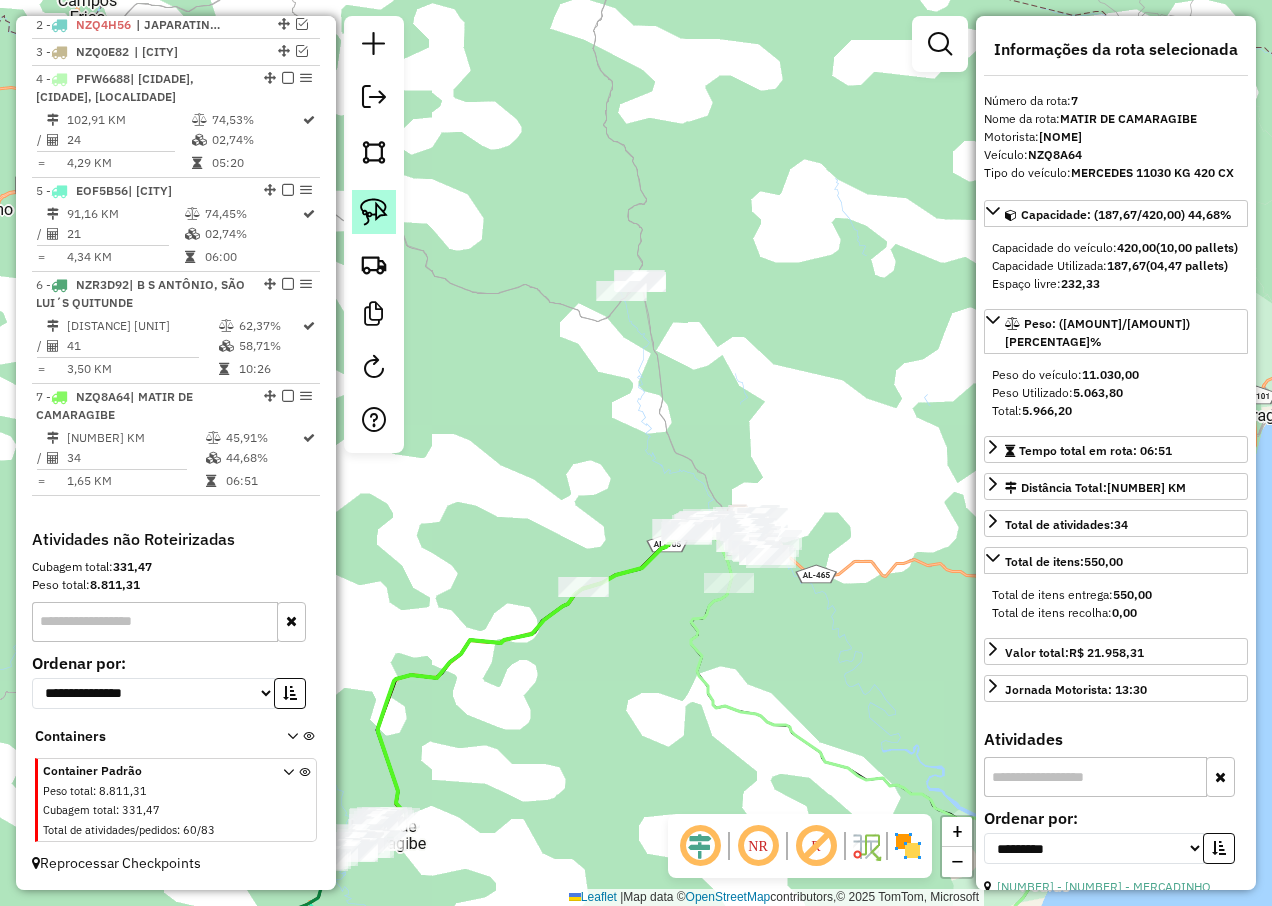 click 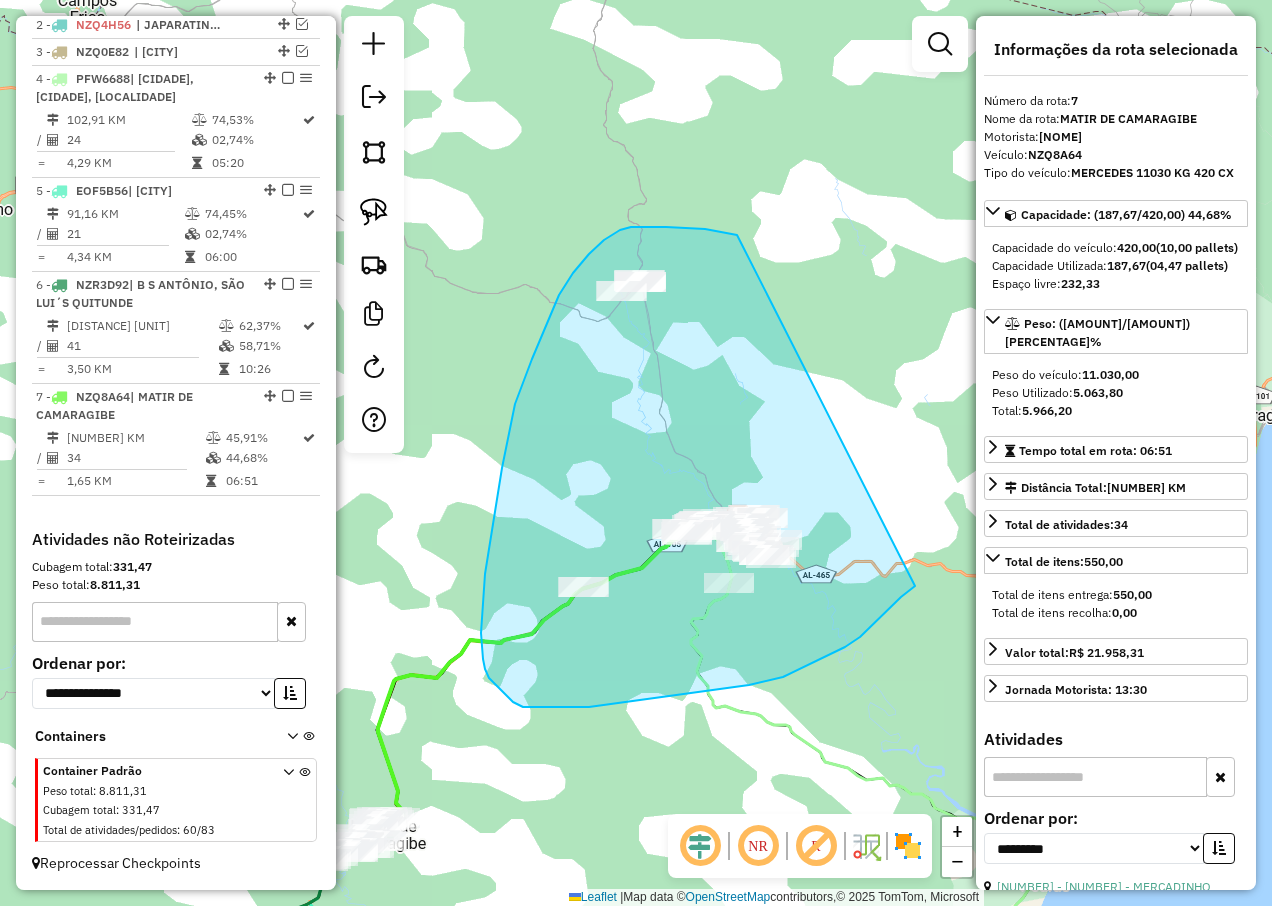 drag, startPoint x: 737, startPoint y: 235, endPoint x: 915, endPoint y: 586, distance: 393.55432 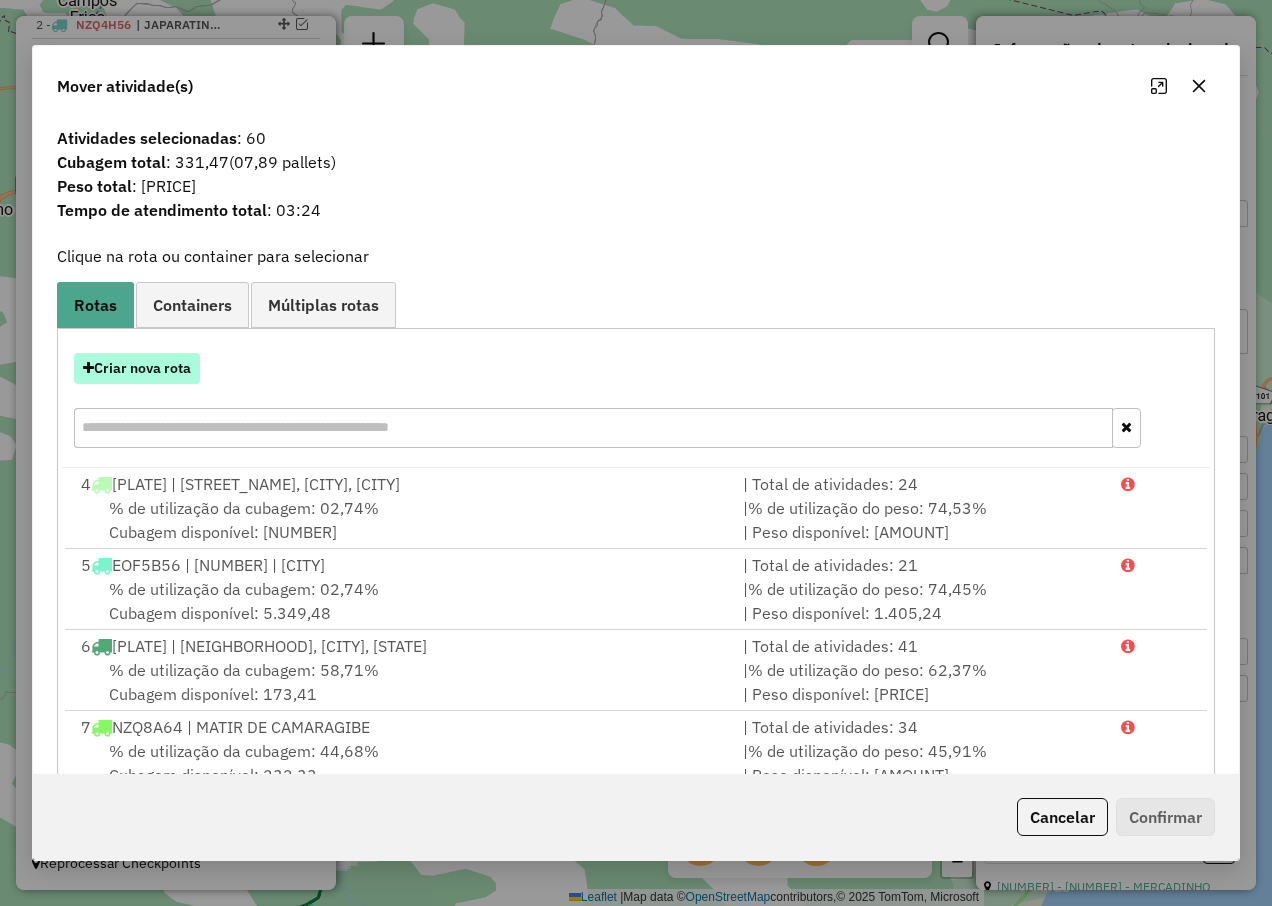 click on "Criar nova rota" at bounding box center [137, 368] 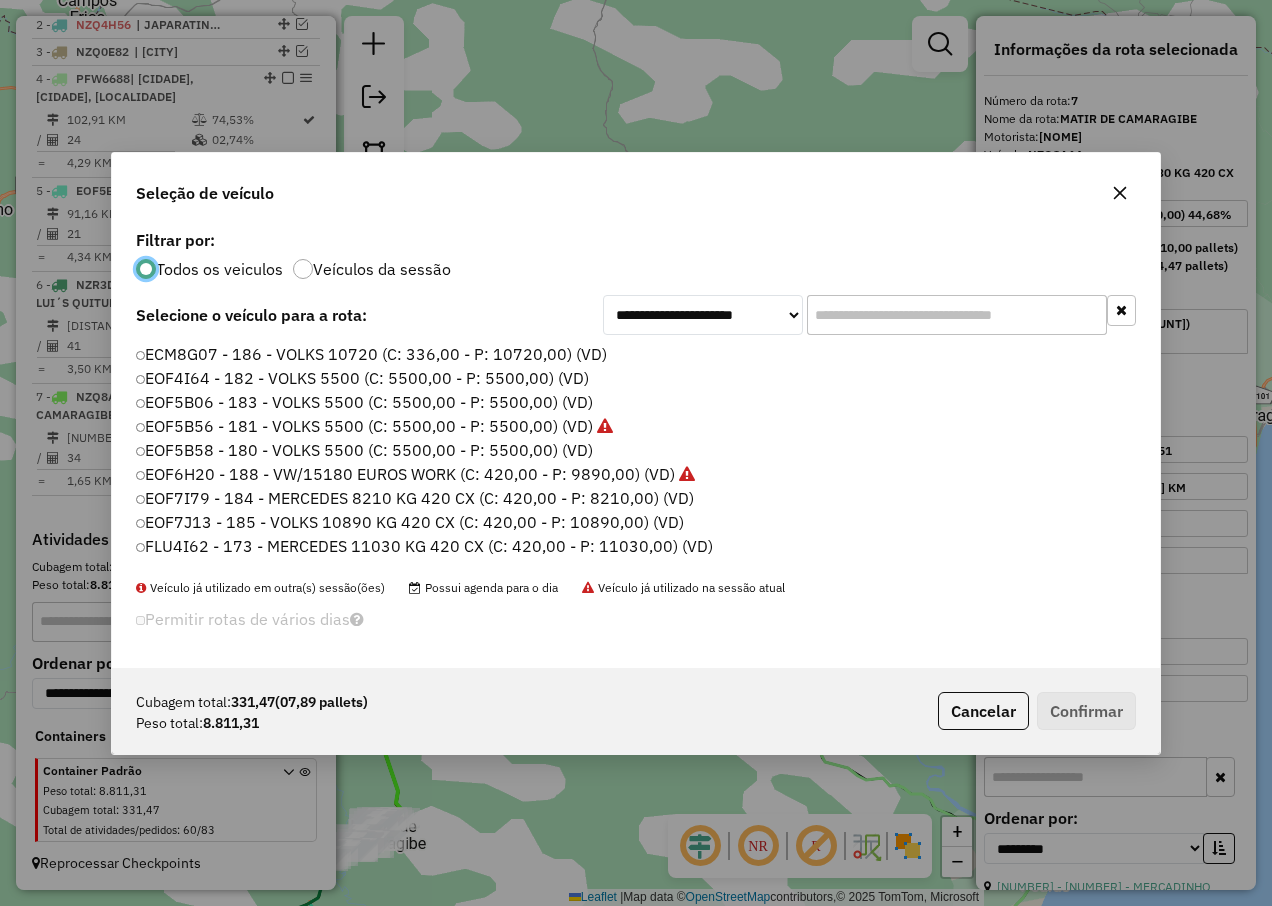 scroll, scrollTop: 11, scrollLeft: 6, axis: both 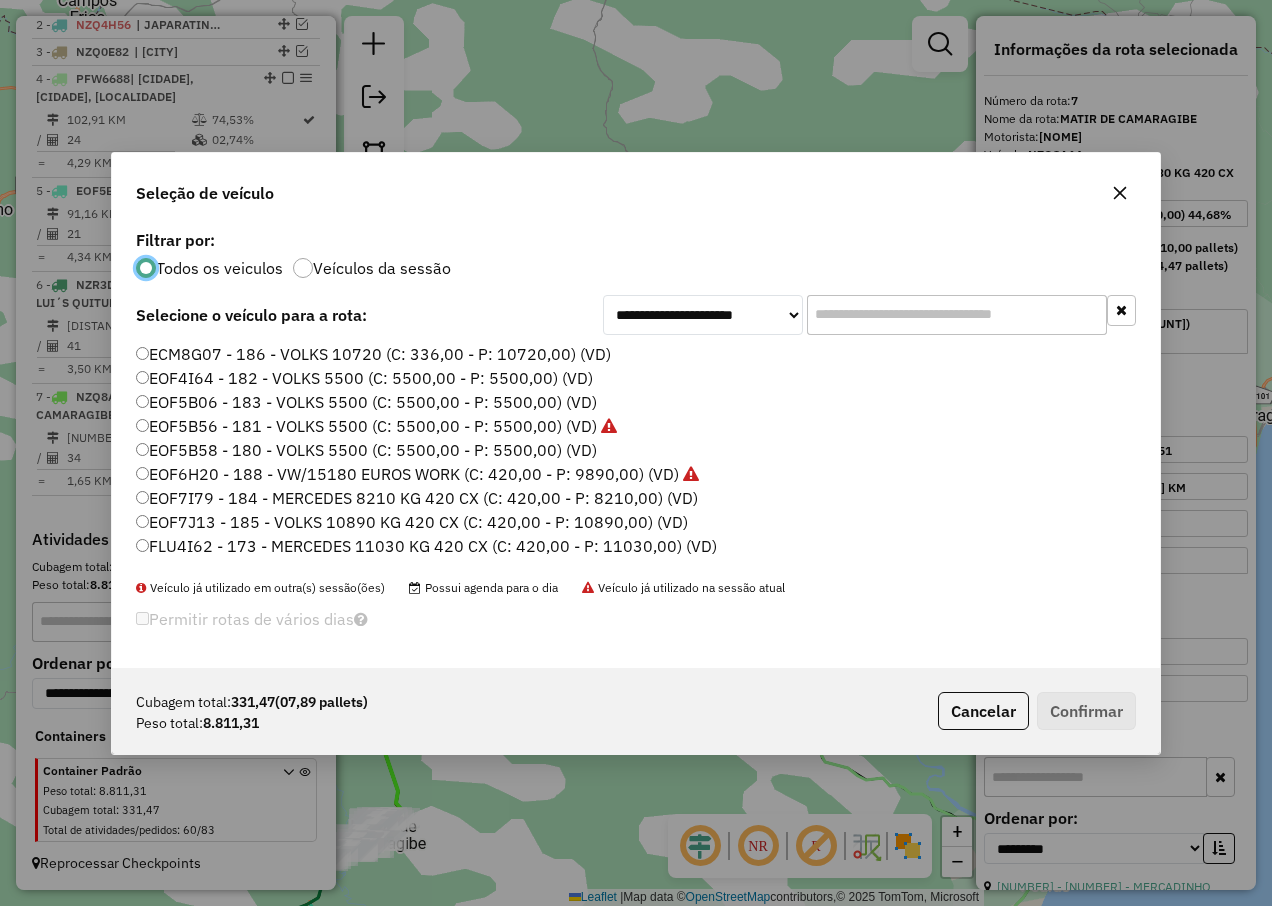 click on "FLU4I62 - 173 - MERCEDES 11030 KG 420 CX (C: 420,00 - P: 11030,00) (VD)" 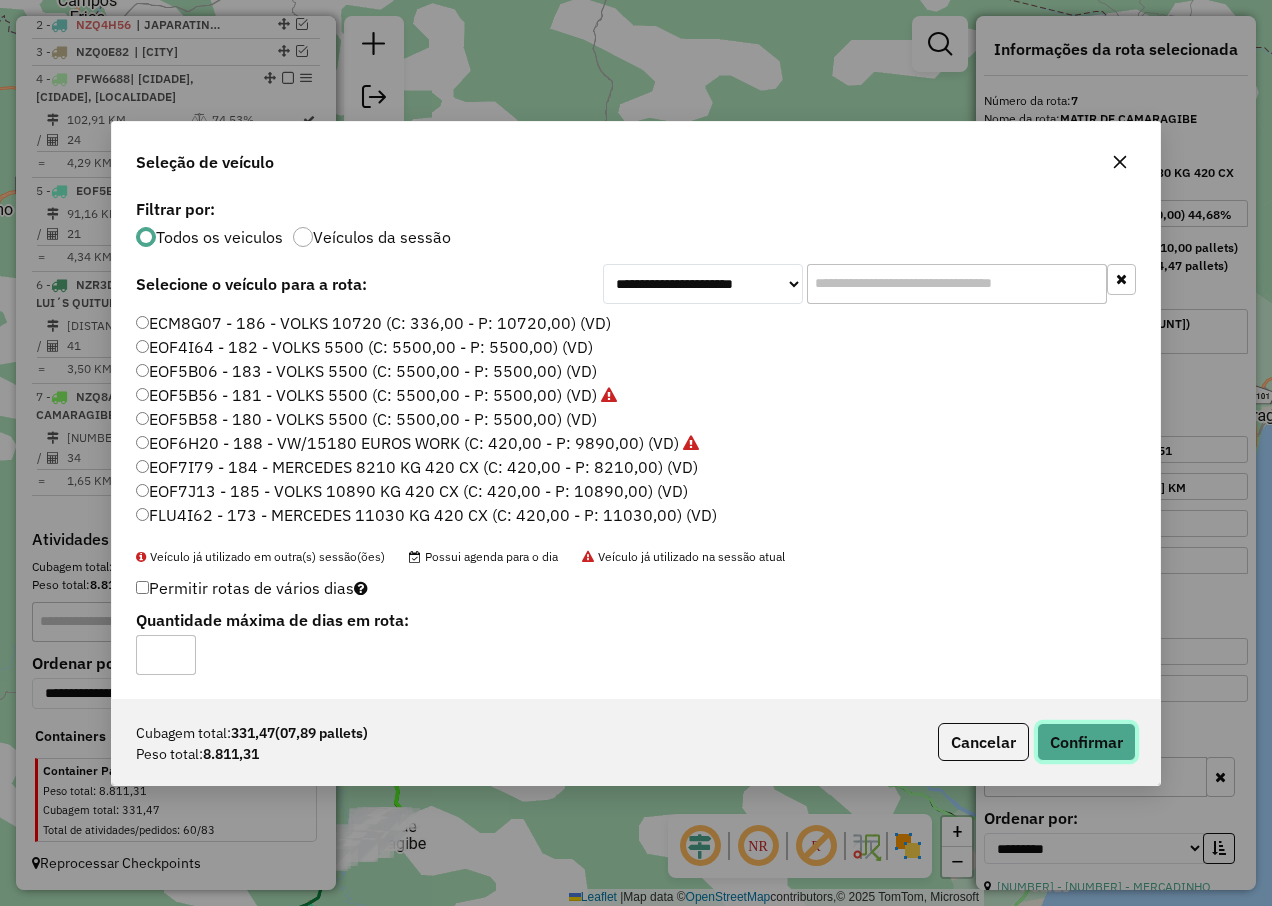 click on "Confirmar" 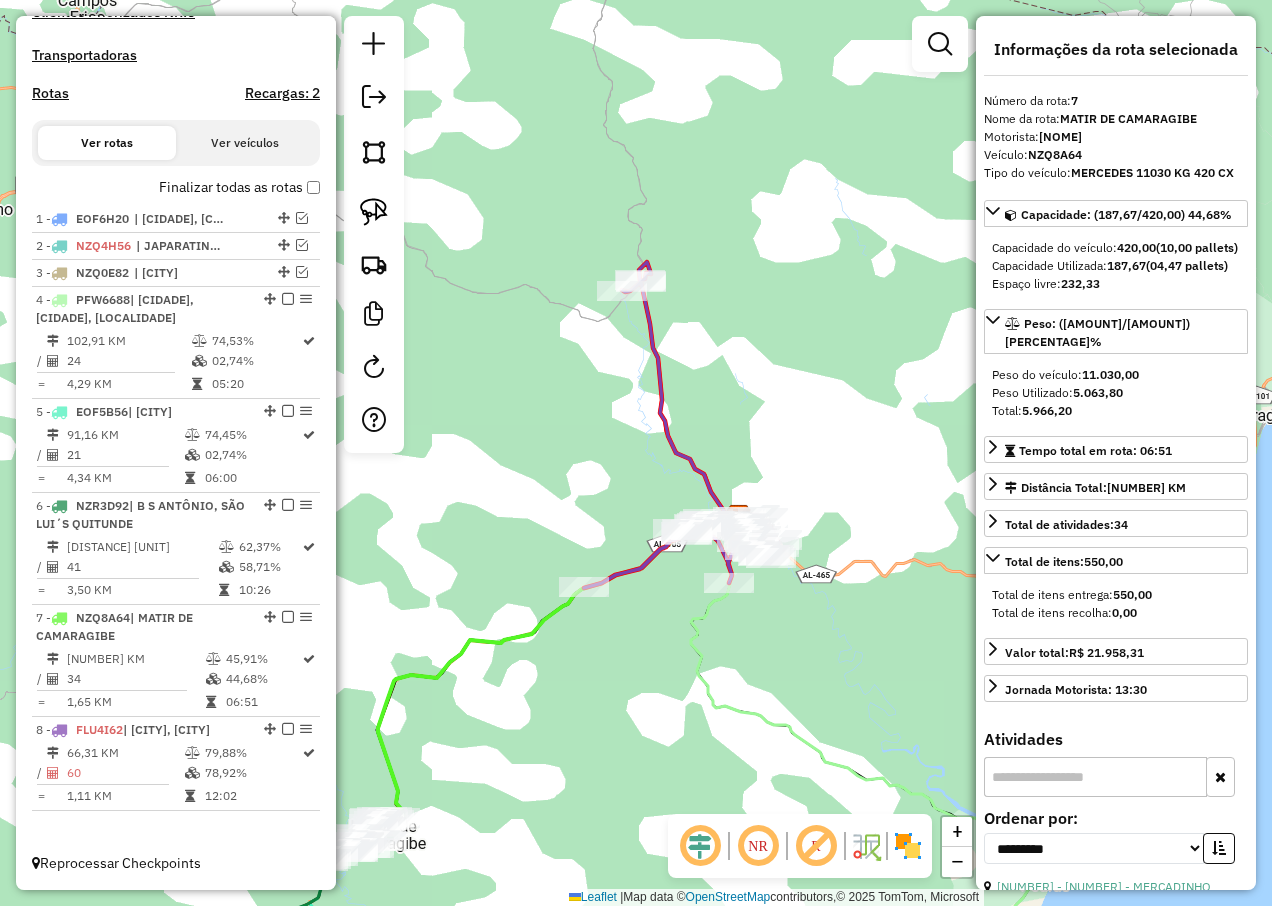 scroll, scrollTop: 638, scrollLeft: 0, axis: vertical 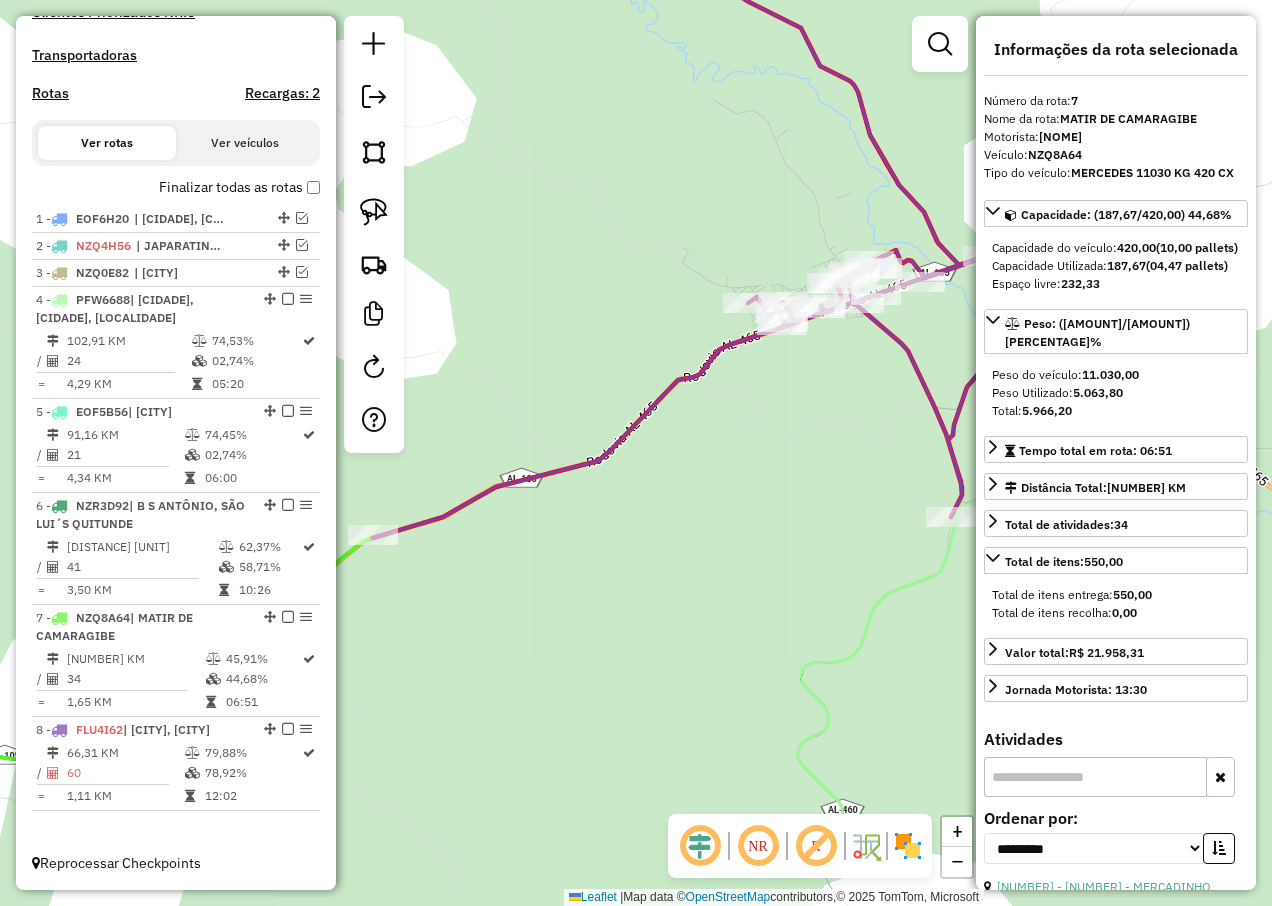 drag, startPoint x: 766, startPoint y: 520, endPoint x: 823, endPoint y: 388, distance: 143.78108 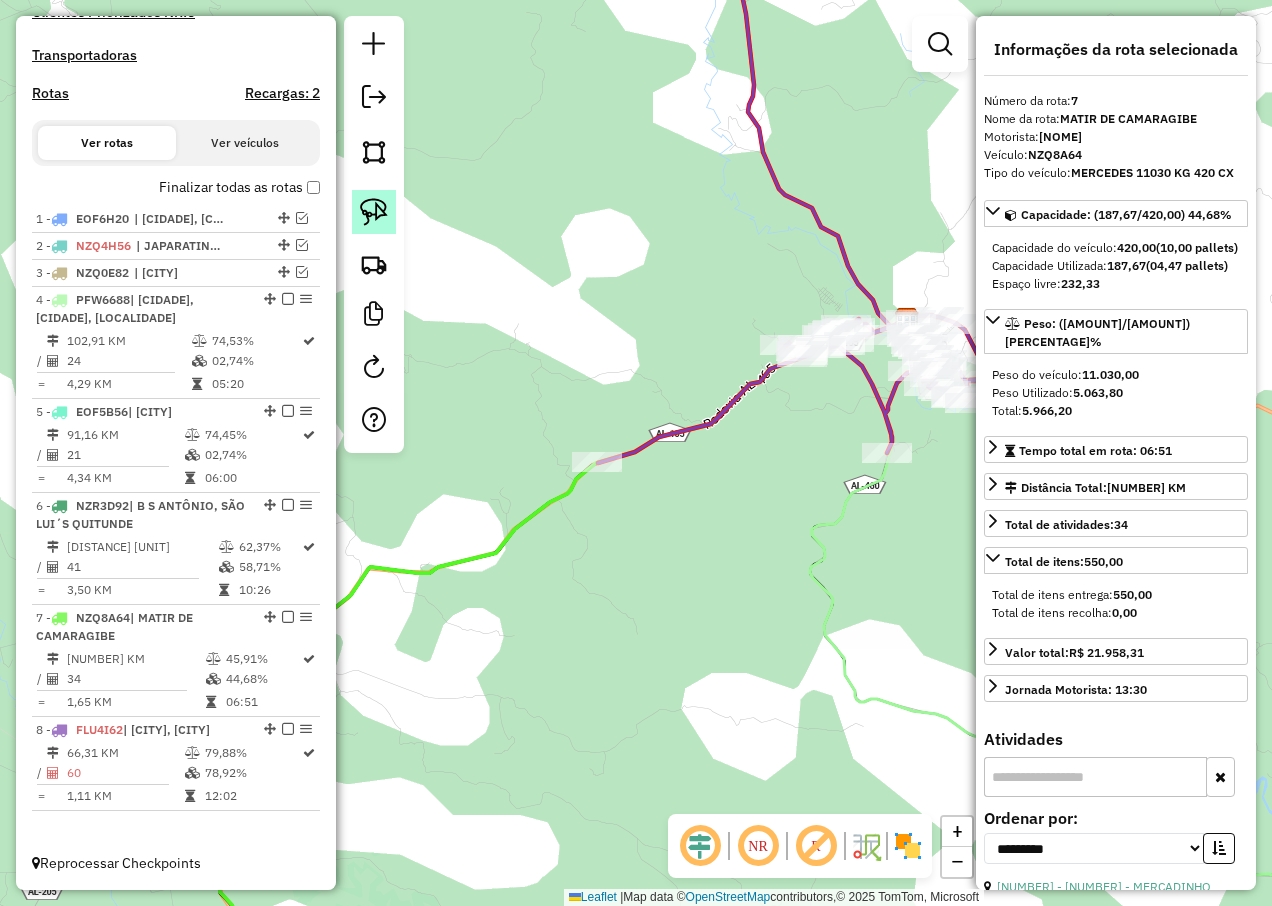 click 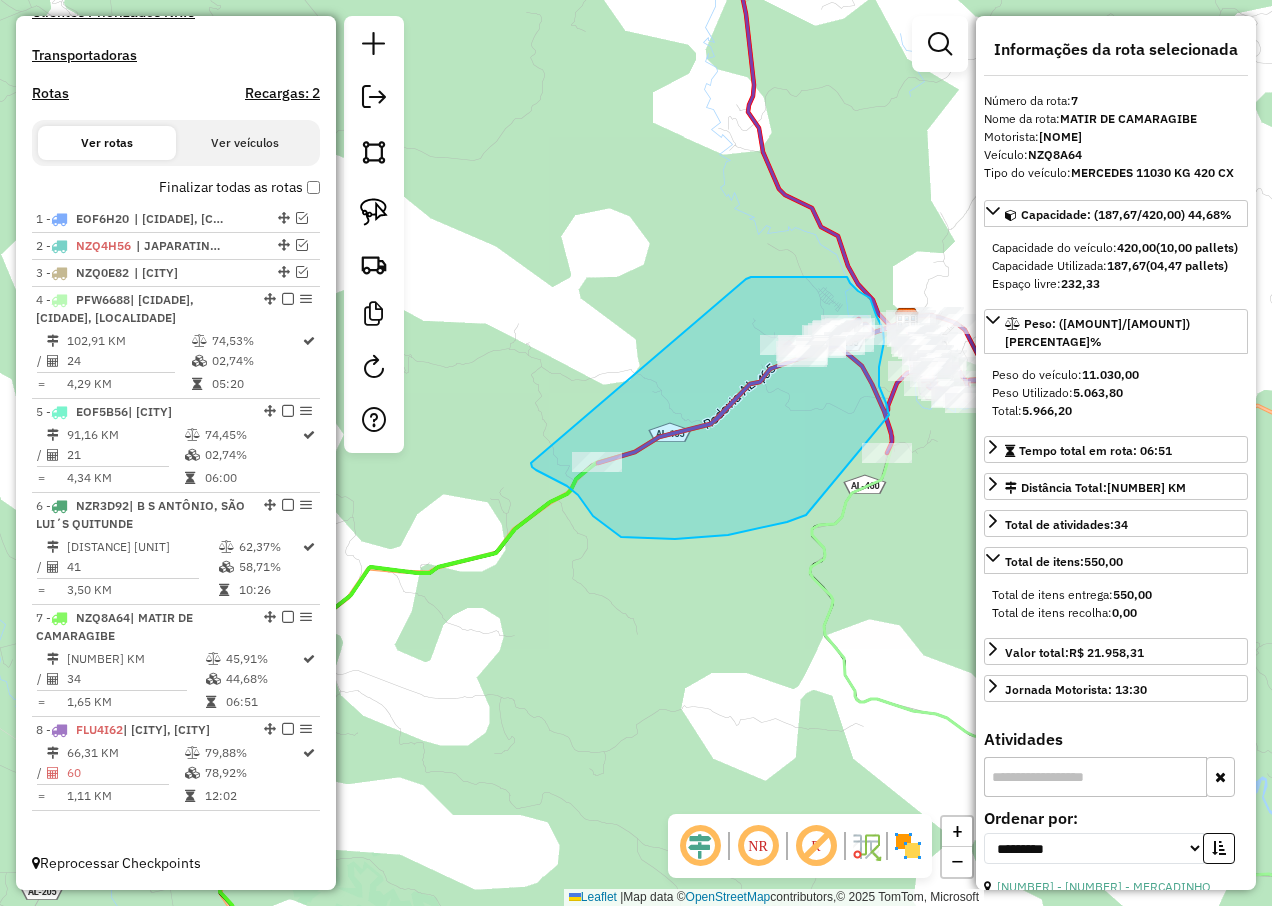 drag, startPoint x: 746, startPoint y: 279, endPoint x: 531, endPoint y: 463, distance: 282.98587 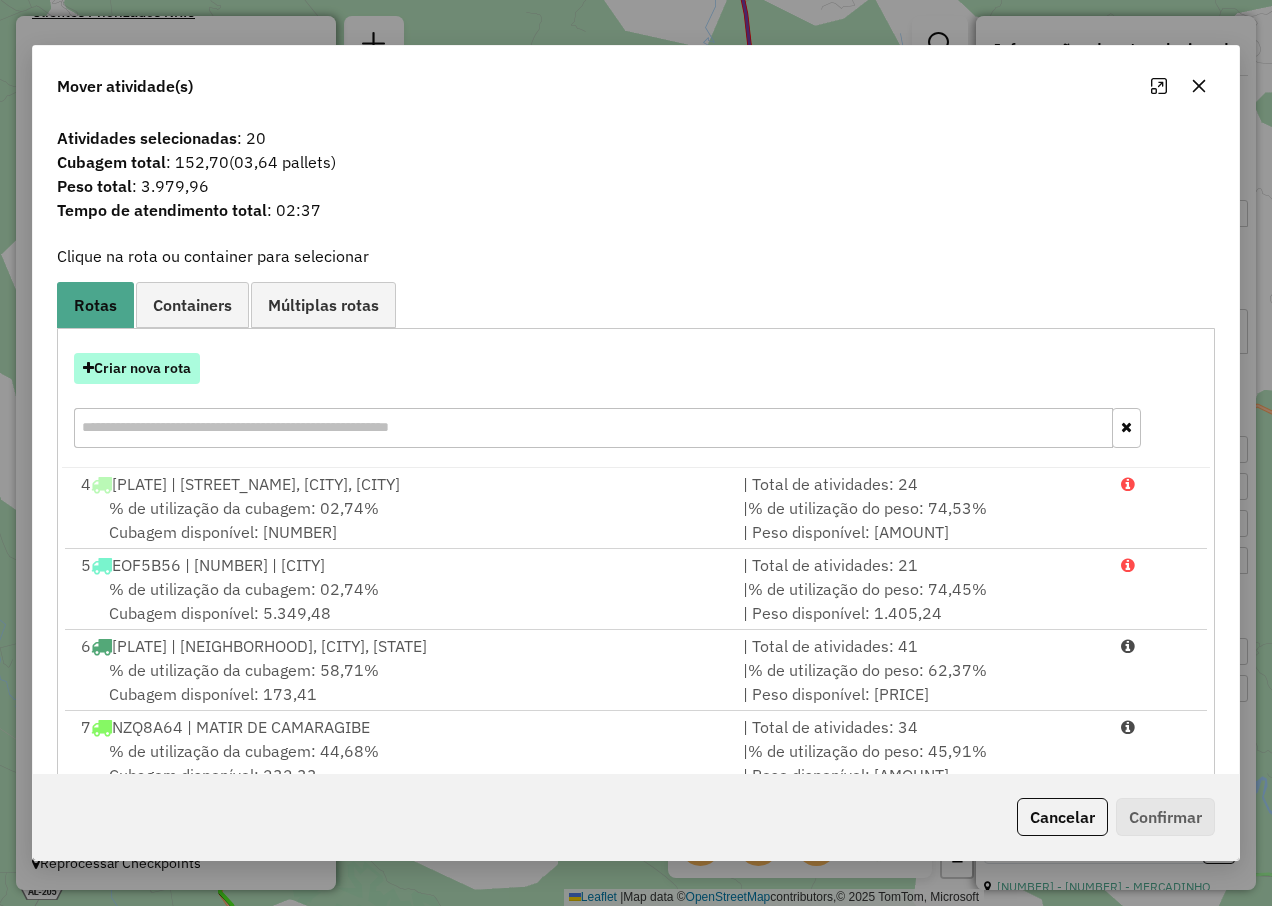 click on "Criar nova rota" at bounding box center (137, 368) 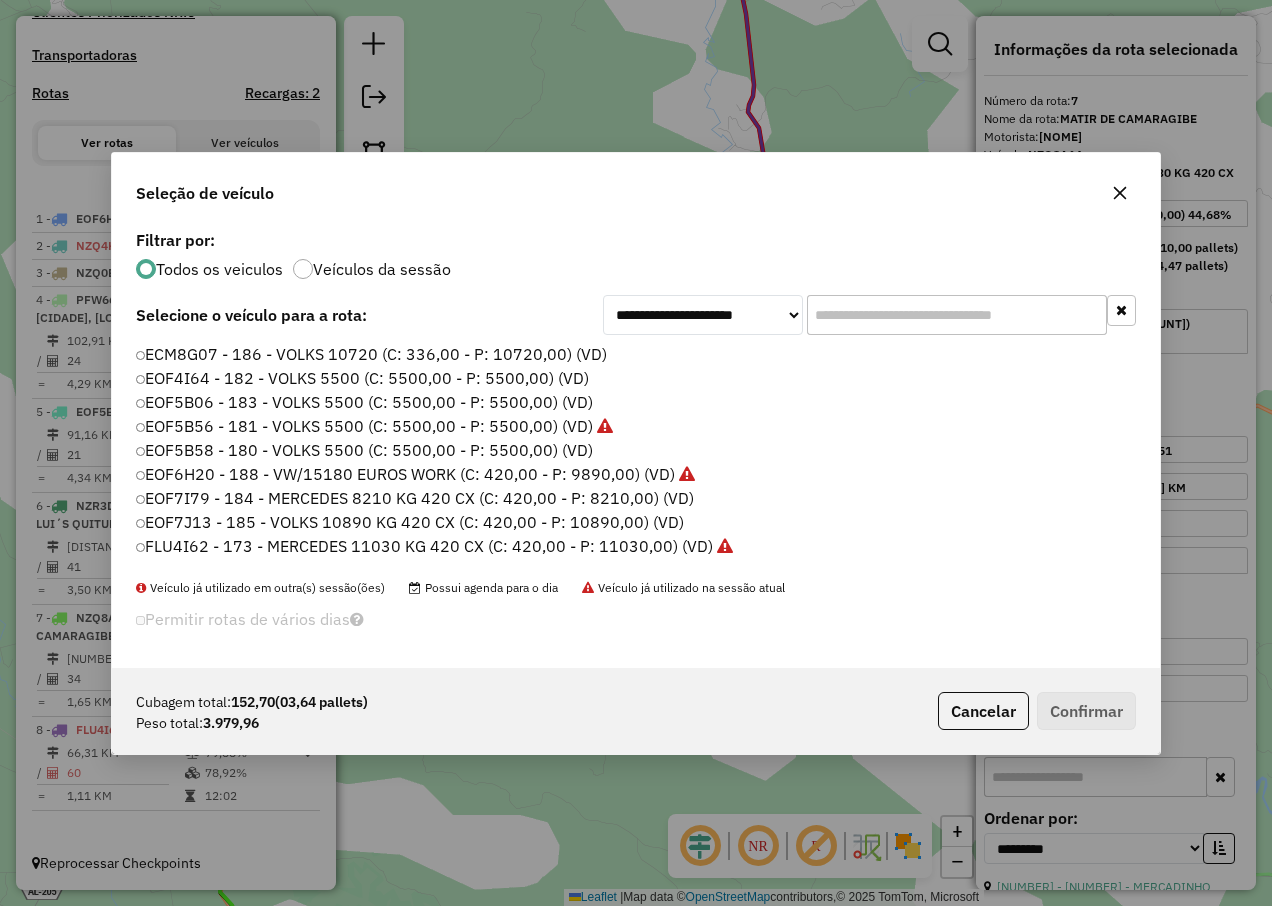 scroll, scrollTop: 11, scrollLeft: 6, axis: both 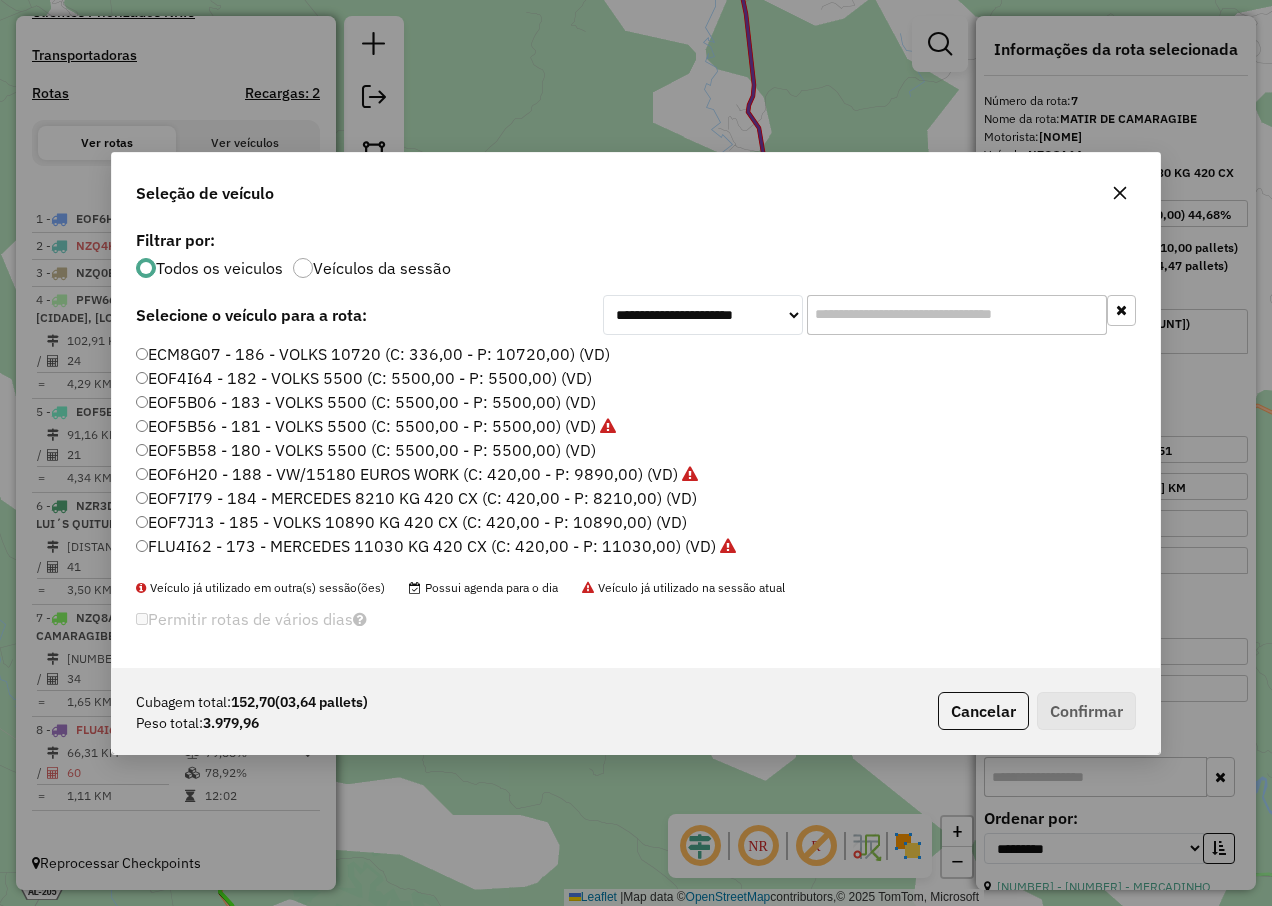 click on "EOF5B06 - 183 - VOLKS 5500 (C: 5500,00 - P: 5500,00) (VD)" 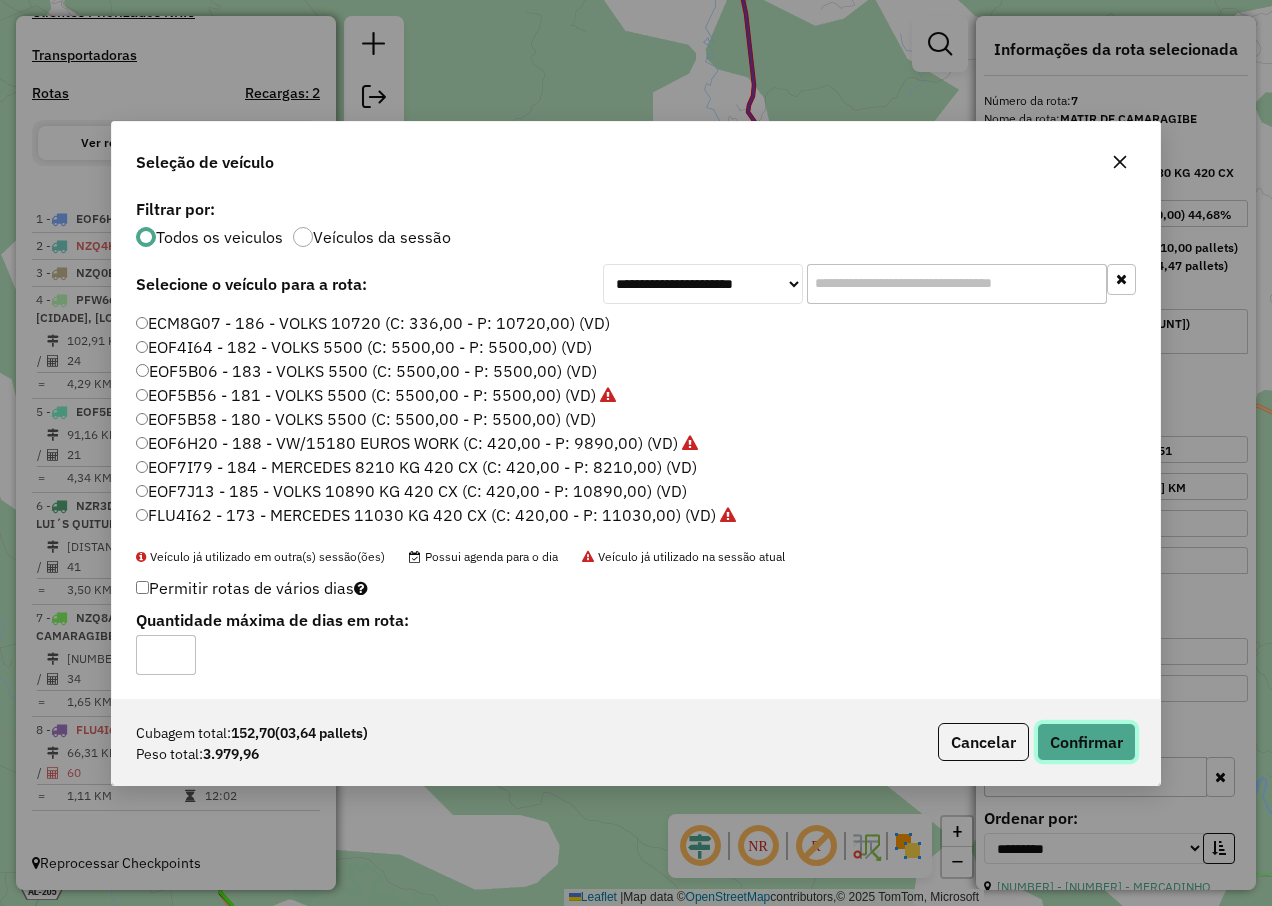 click on "Confirmar" 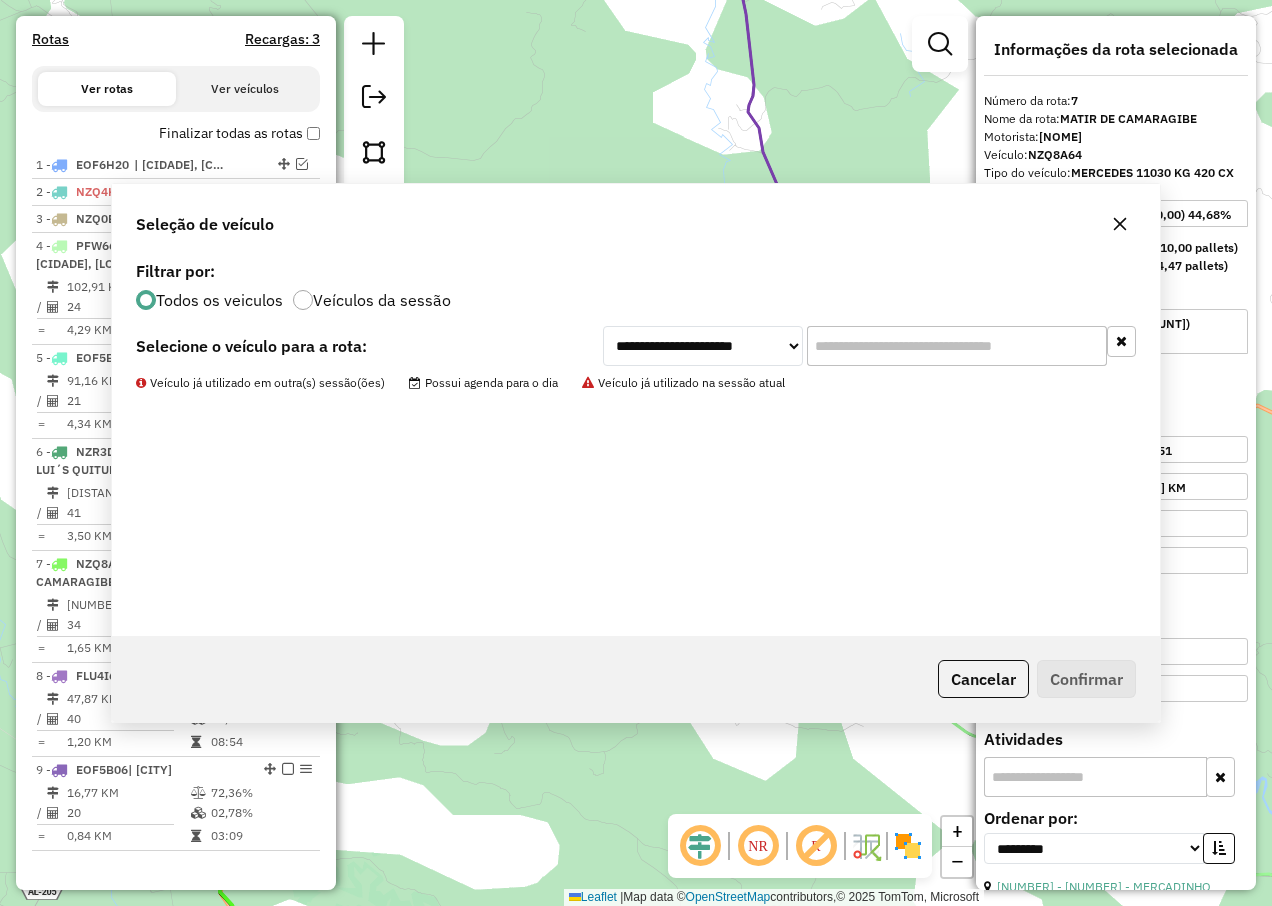 scroll, scrollTop: 732, scrollLeft: 0, axis: vertical 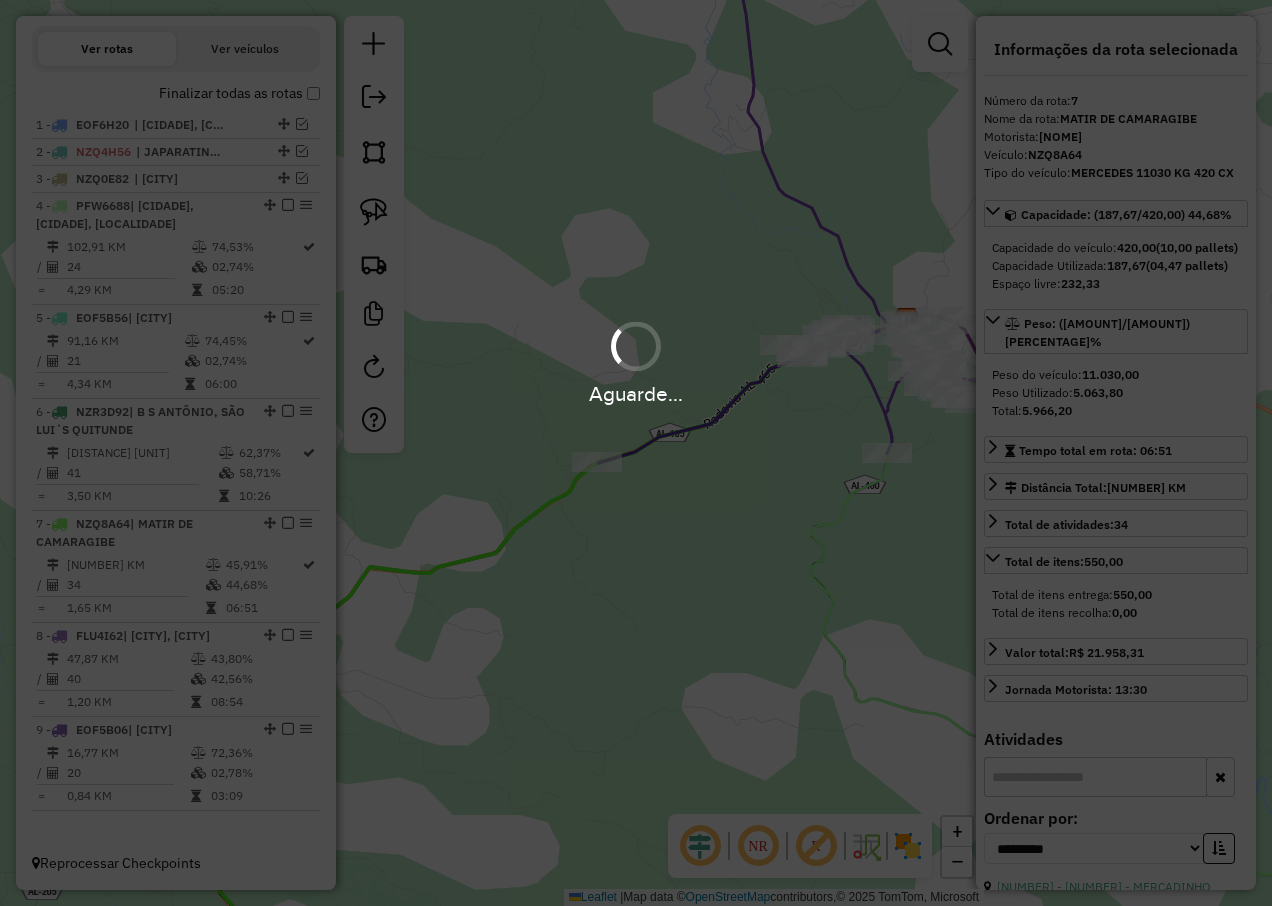 drag, startPoint x: 754, startPoint y: 502, endPoint x: 626, endPoint y: 592, distance: 156.47363 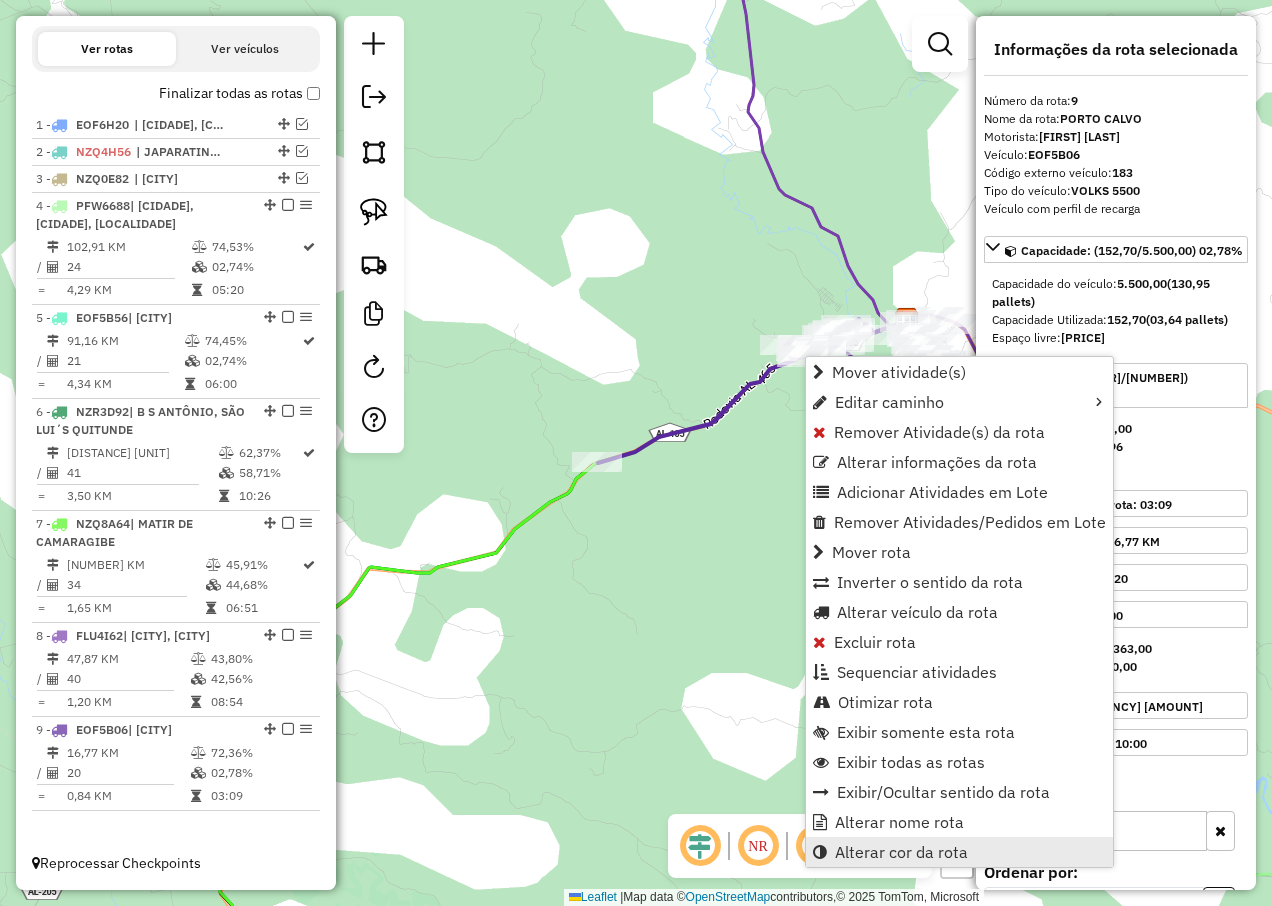 click on "Alterar cor da rota" at bounding box center [901, 852] 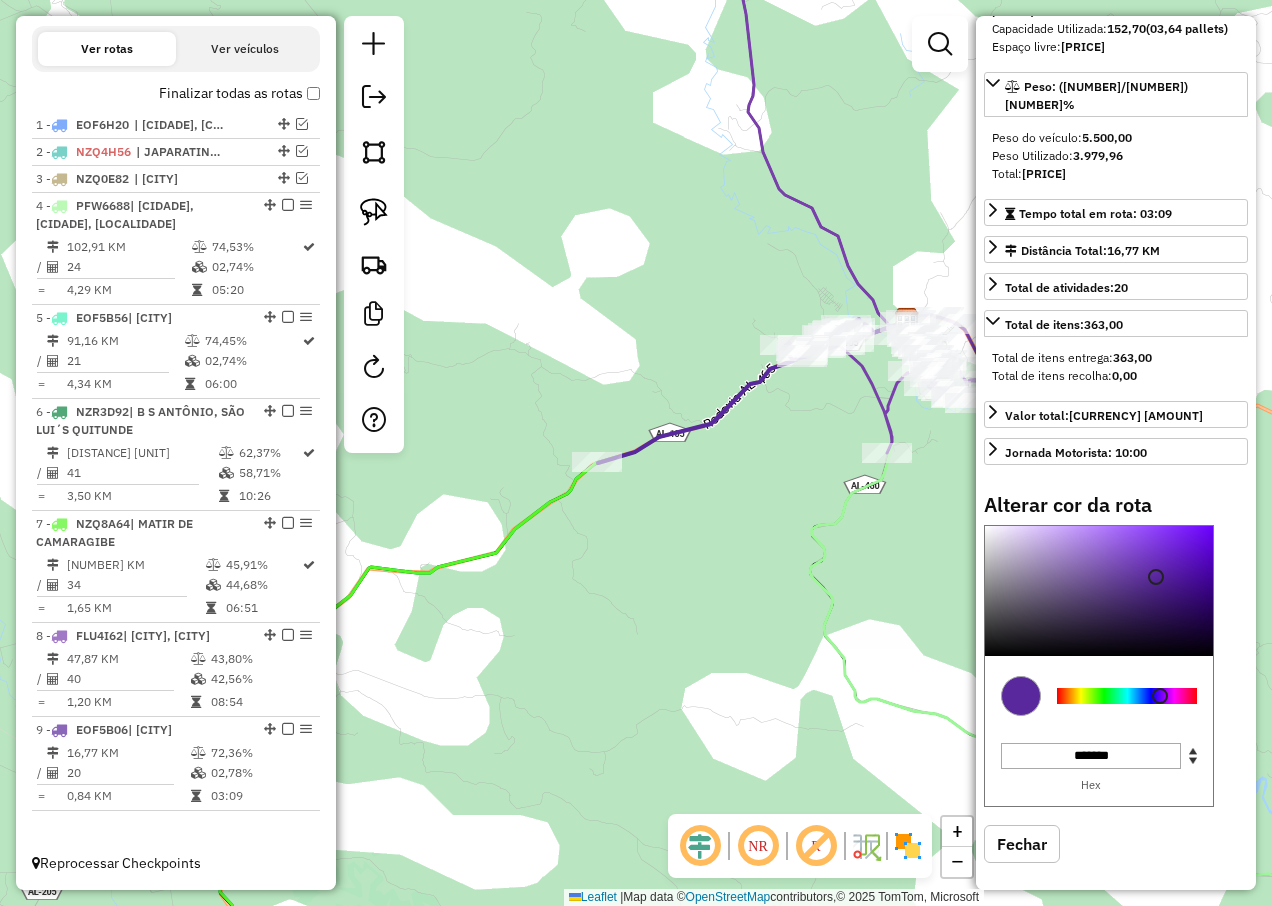 scroll, scrollTop: 300, scrollLeft: 0, axis: vertical 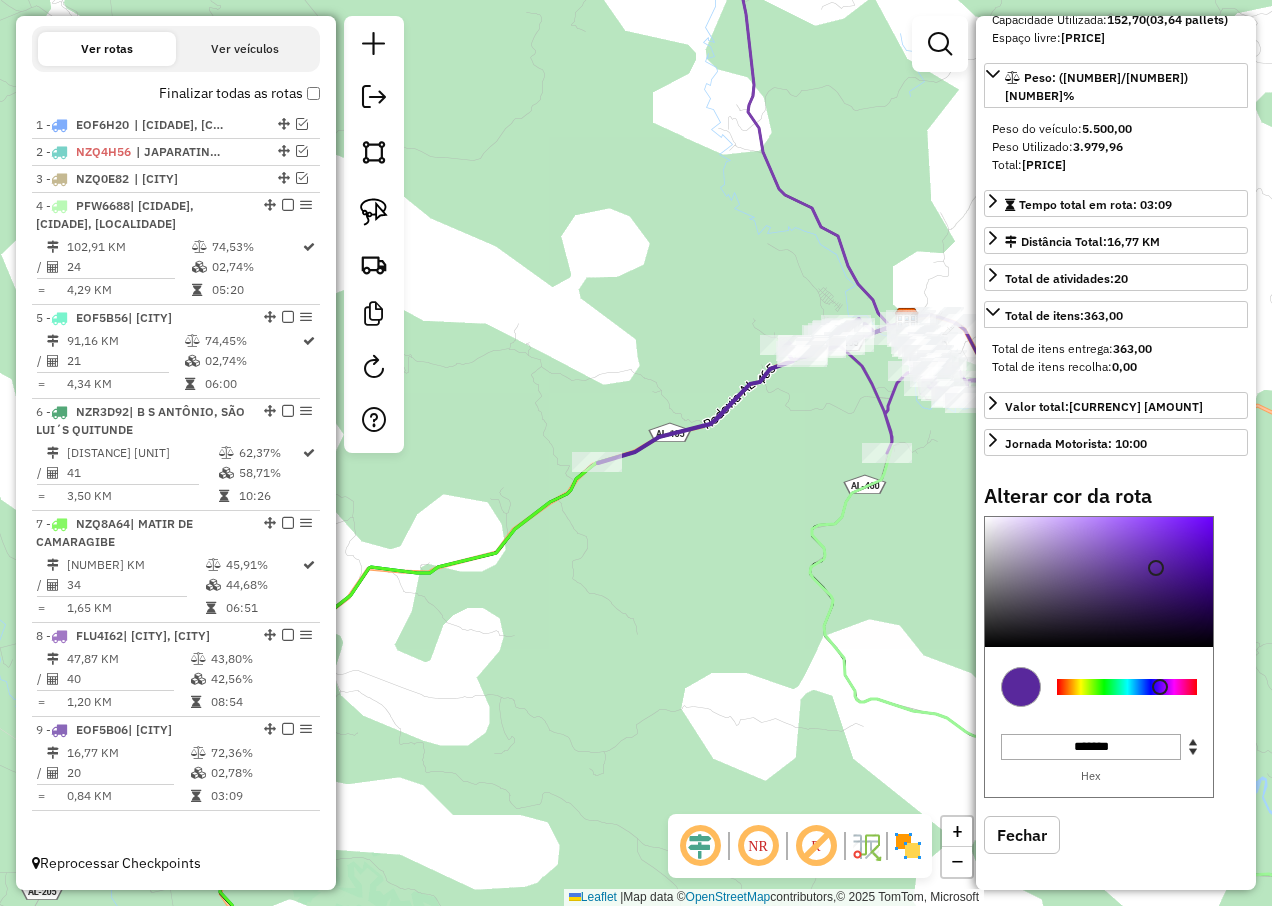 type on "*******" 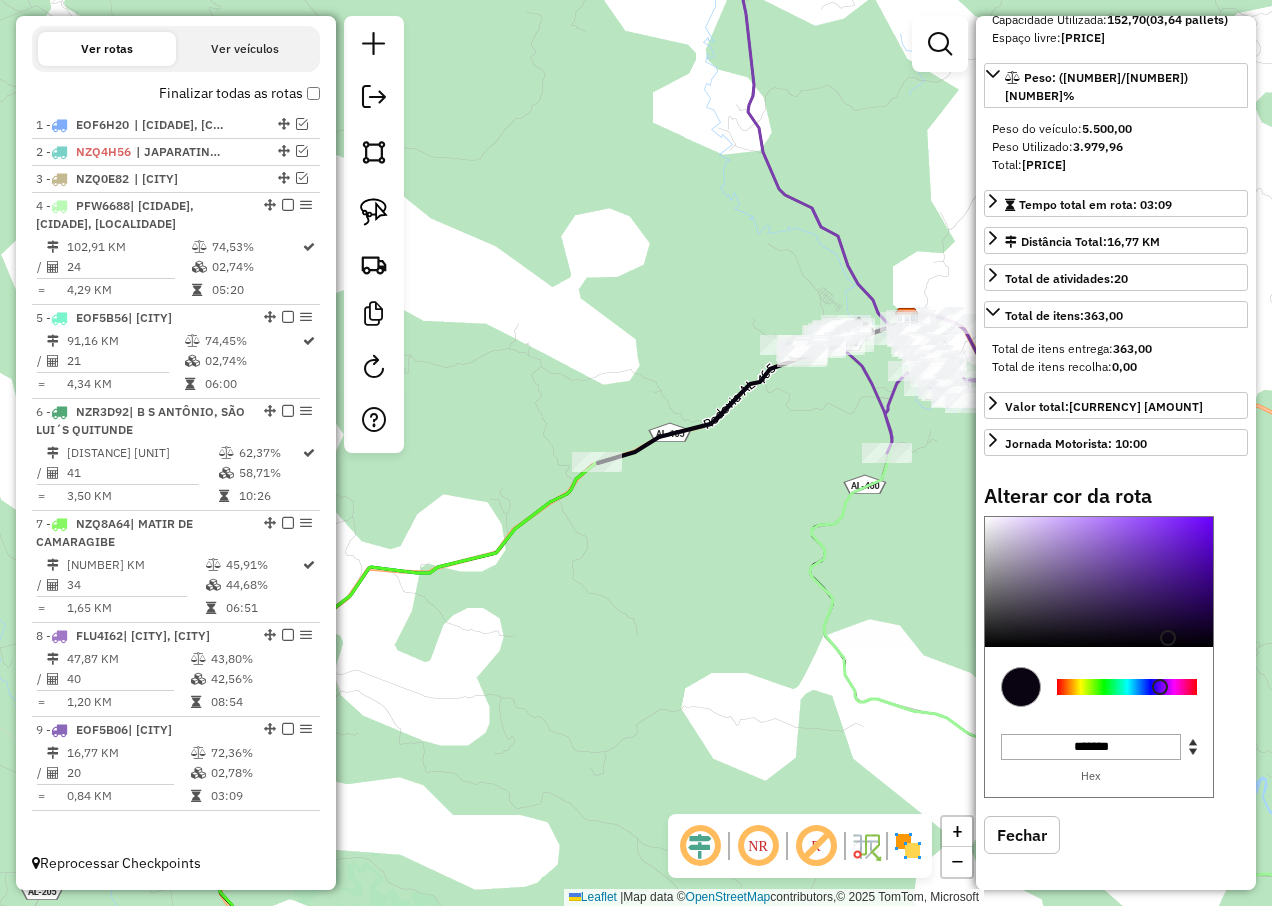 click 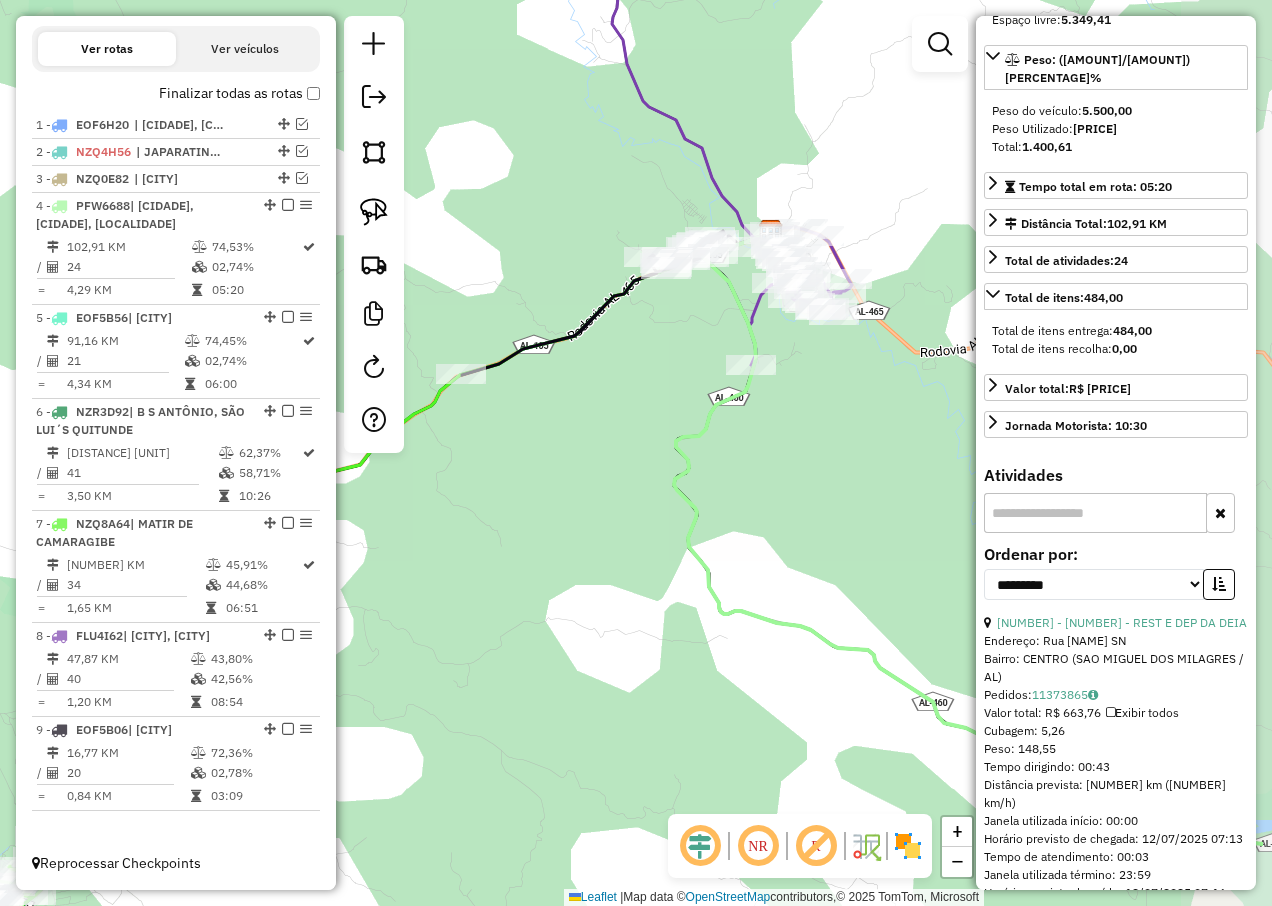 drag, startPoint x: 890, startPoint y: 441, endPoint x: 751, endPoint y: 348, distance: 167.24234 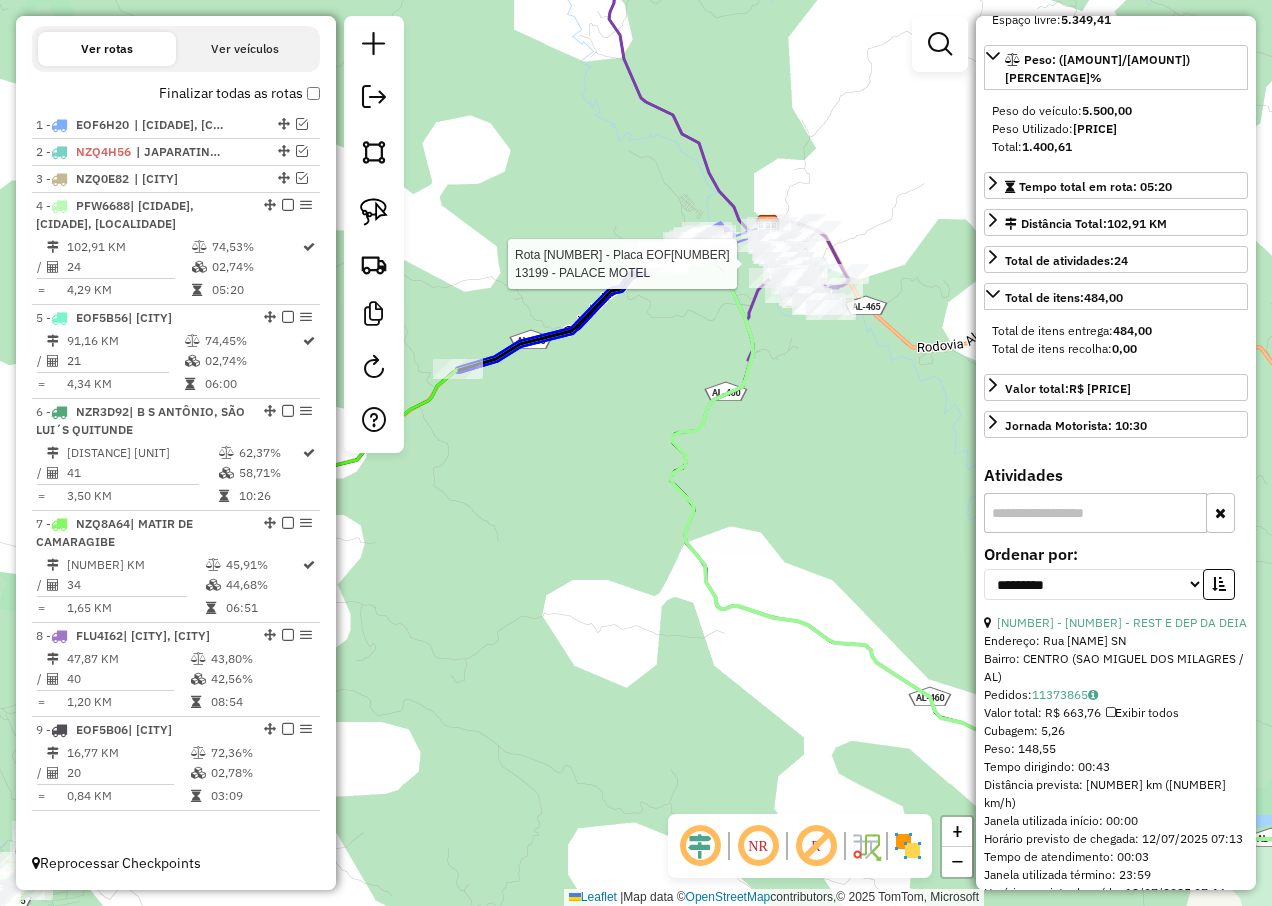 click 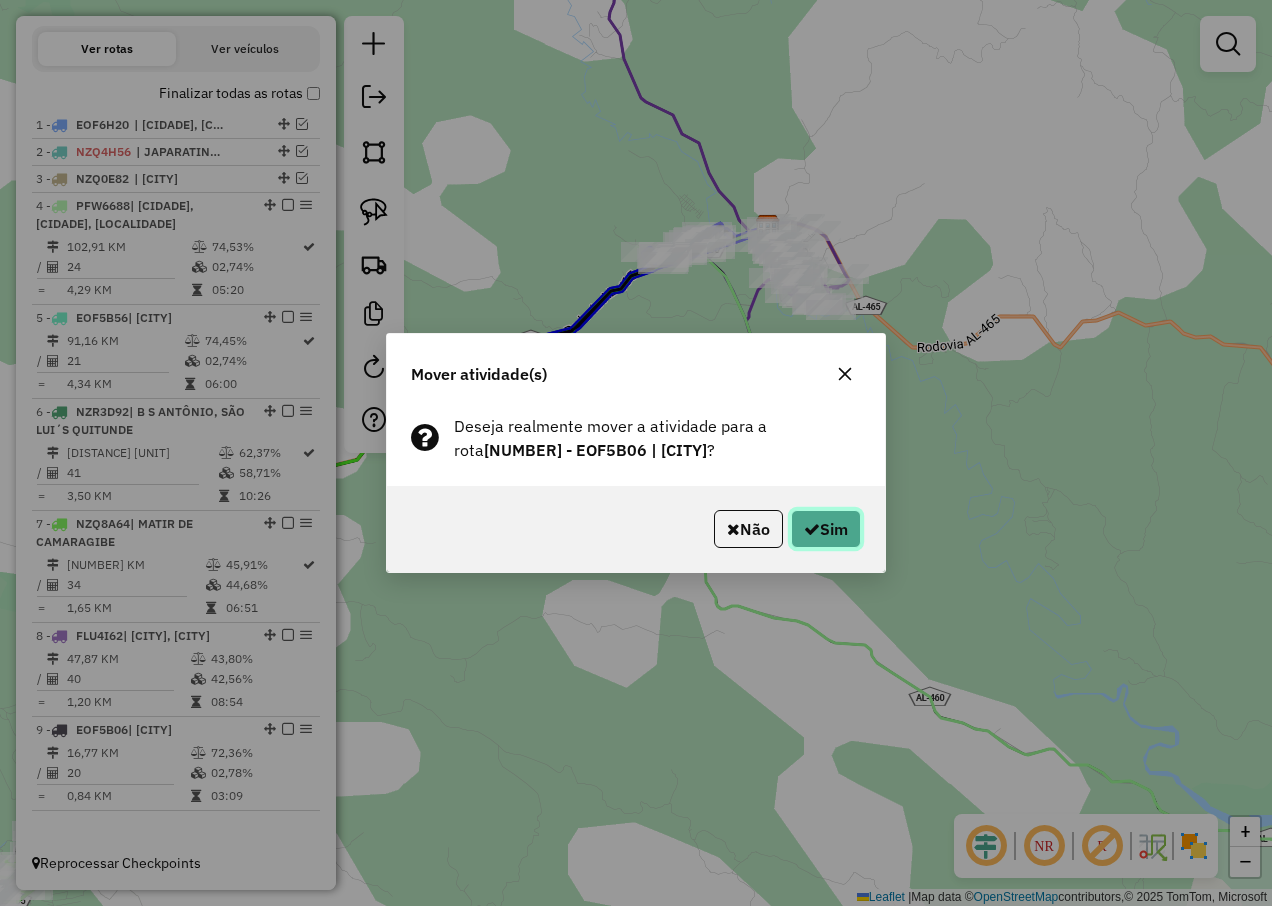 click on "Sim" 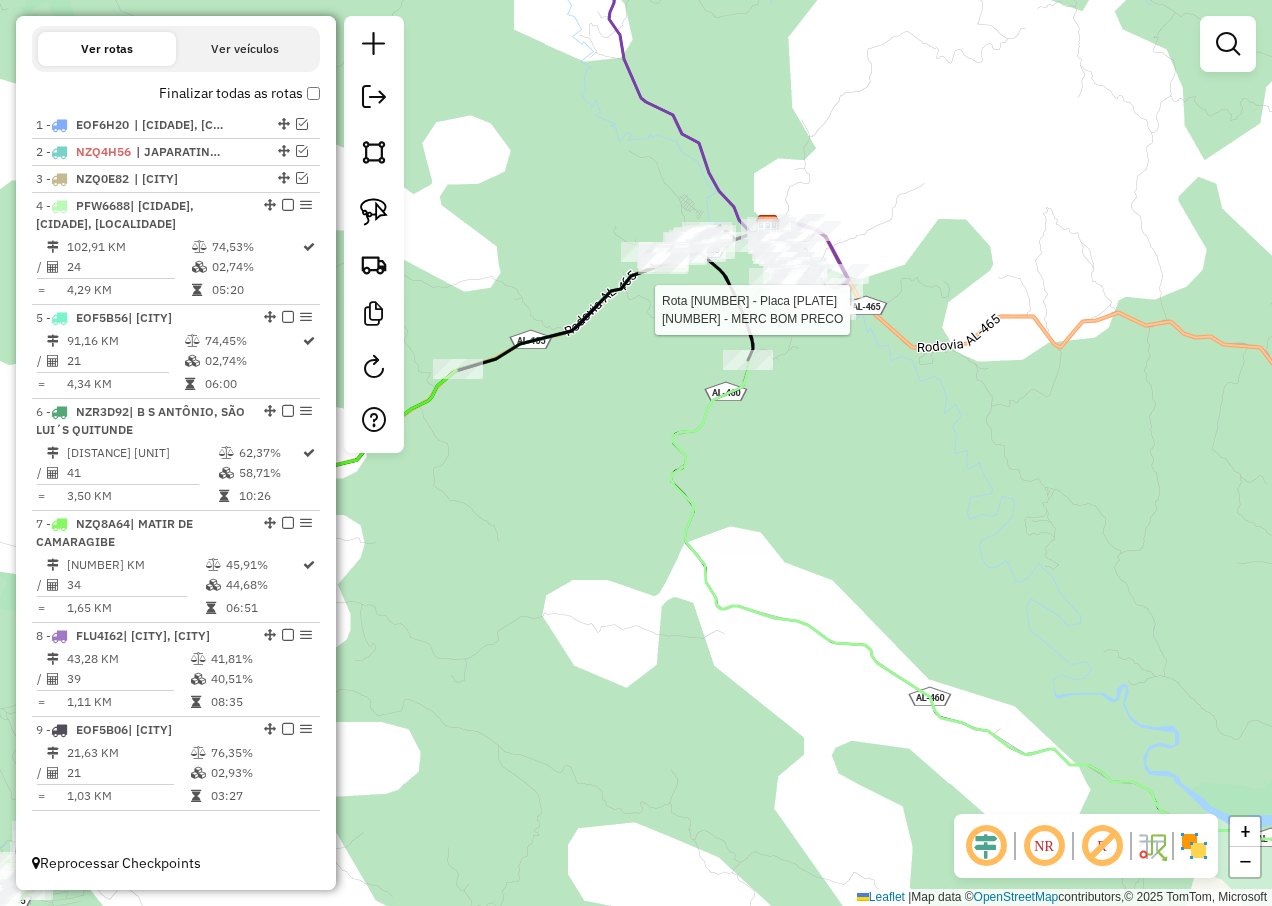 select on "**********" 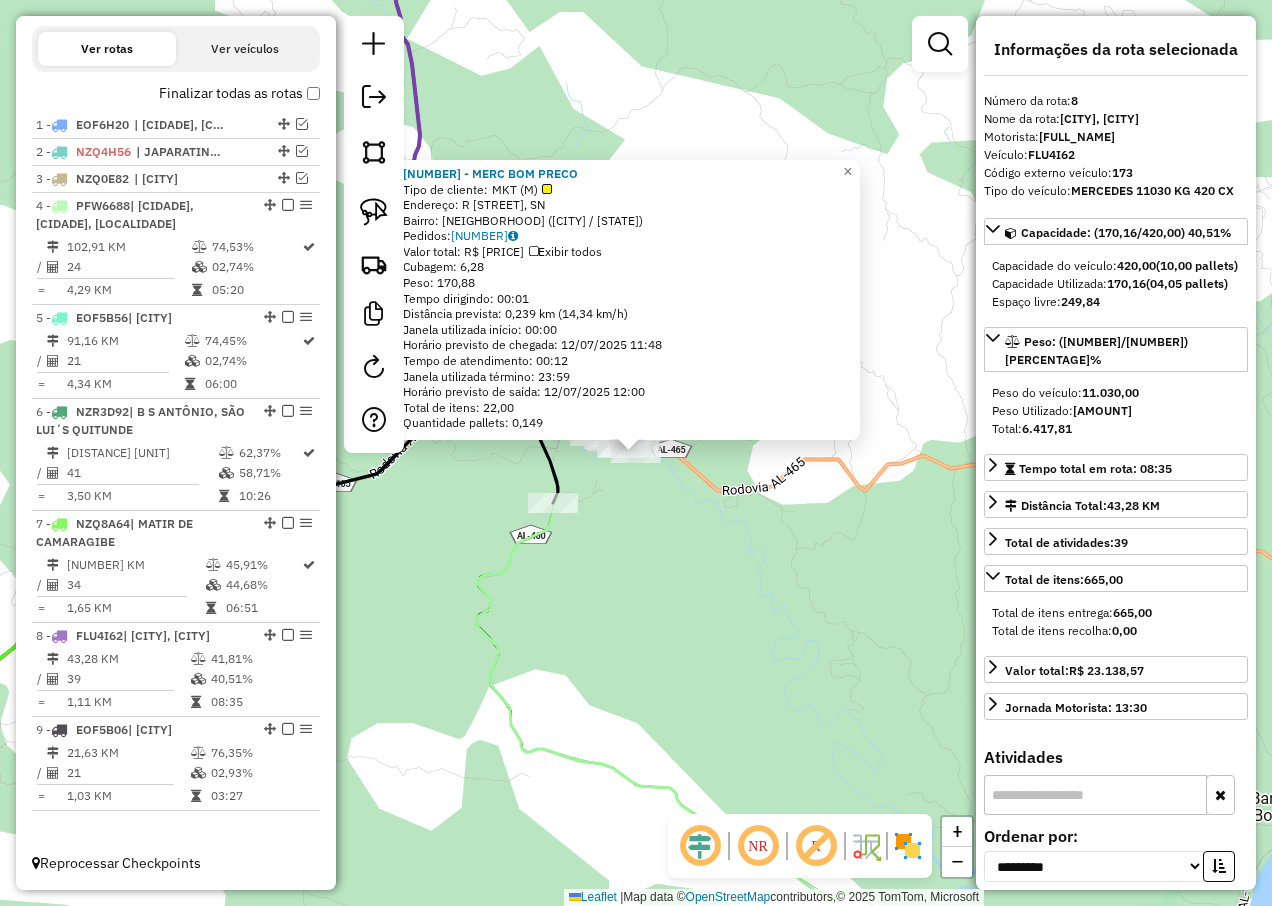 click on "[NUMBER] - [NUMBER]  Tipo de cliente:   MKT (M)   Endereço: R   RUA DO VARADOURO, SN   Bairro: CENTRO ([CITY] / AL)   Pedidos:  [NUMBER]   Valor total: R$ [PRICE]   Exibir todos   Cubagem: [NUMBER]  Peso: [NUMBER]  Tempo dirigindo: [TIME]   Distância prevista: [NUMBER] km ([NUMBER] km/h)   Janela utilizada início: [TIME]   Horário previsto de chegada: [DATE] [TIME]   Tempo de atendimento: [TIME]   Janela utilizada término: [TIME]   Horário previsto de saída: [DATE] [TIME]   Total de itens: [NUMBER]   Quantidade pallets: [NUMBER]  × Janela de atendimento Grade de atendimento Capacidade Transportadoras Veículos Cliente Pedidos  Rotas Selecione os dias de semana para filtrar as janelas de atendimento  Seg   Ter   Qua   Qui   Sex   Sáb   Dom  Informe o período da janela de atendimento: De: [TIME] Até: [TIME]  Filtrar exatamente a janela do cliente  Considerar janela de atendimento padrão  Selecione os dias de semana para filtrar as grades de atendimento  Seg   Ter   Qua   Qui   Sex   Sáb   Dom   Peso mínimo:   [NUMBER]   De: [TIME]  De: [TIME]" 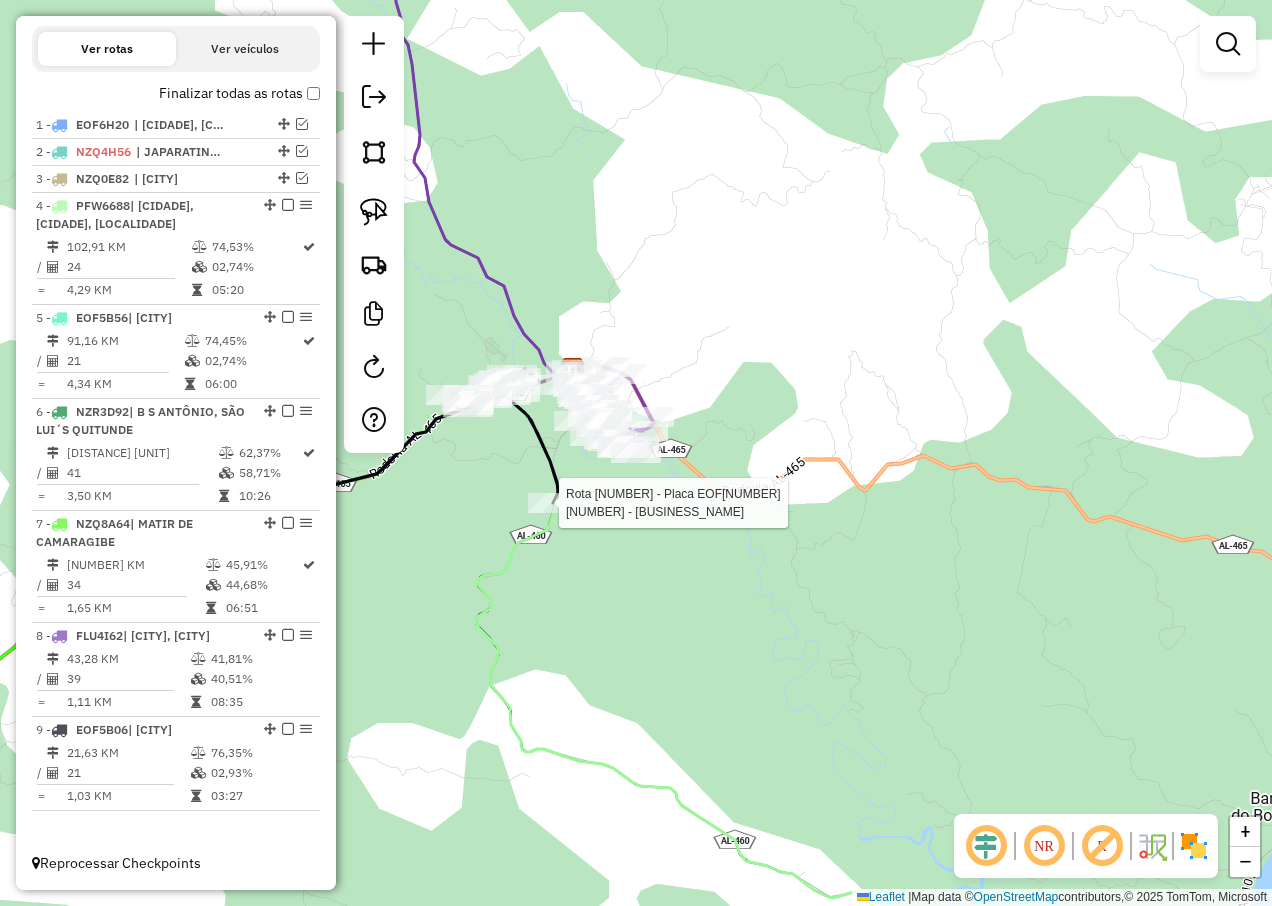 select on "**********" 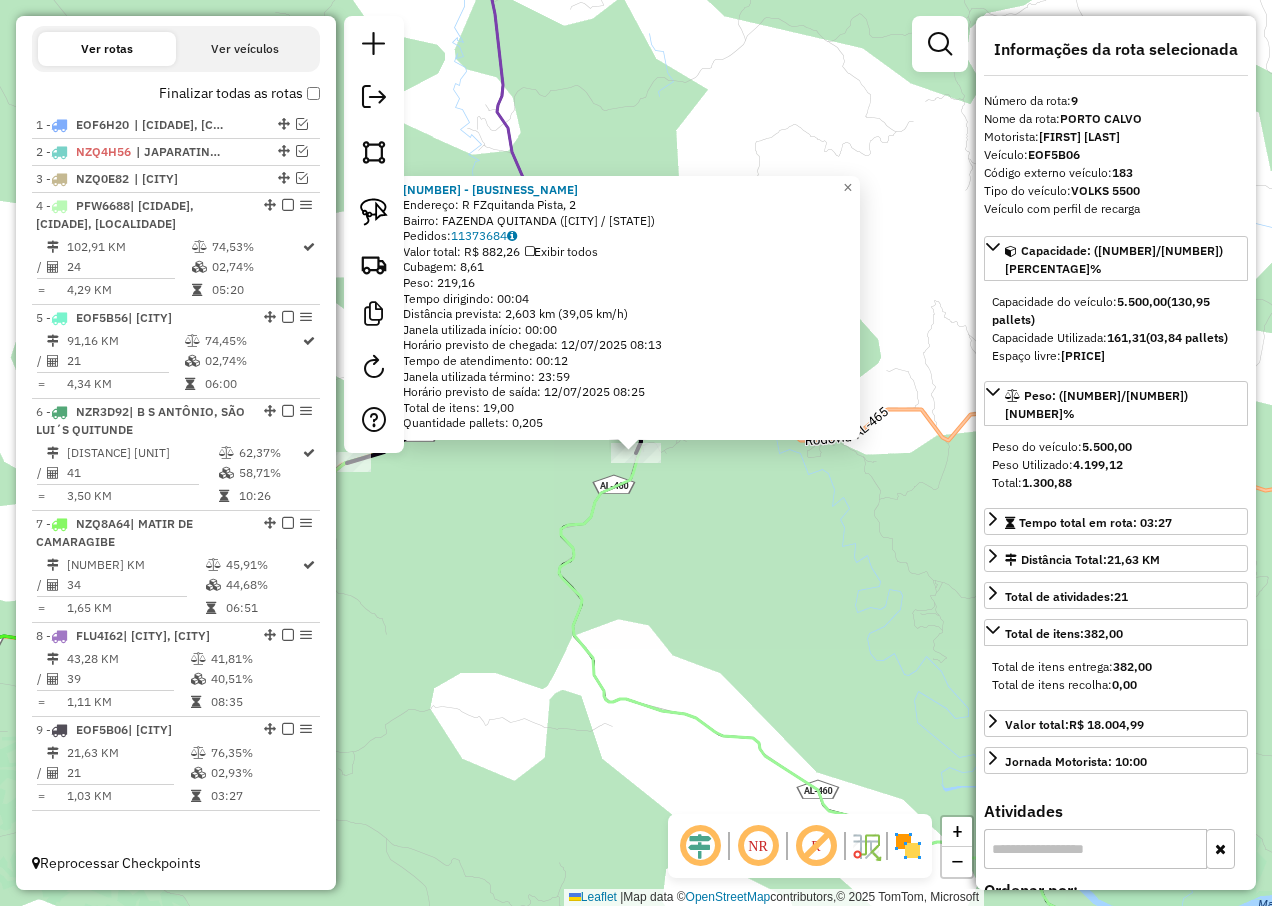 click on "[NUMBER] - DEPOSITO DO SR. GEL Endereço: R FZquitanda Pista, 2 Bairro: FAZENDA QUITANDA ([CITY] / [STATE]) Pedidos: [NUMBER] Valor total: R$ 882,26 Exibir todos Cubagem: 8,61 Peso: 219,16 Tempo dirigindo: 00:04 Distância prevista: 2,603 km (39,05 km/h) Janela utilizada início: 00:00 Horário previsto de chegada: [DATE] [TIME] Tempo de atendimento: 00:12 Janela utilizada término: 23:59 Horário previsto de saída: [DATE] [TIME] Total de itens: 19,00 Quantidade pallets: 0,205 × Janela de atendimento Grade de atendimento Capacidade Transportadoras Veículos Cliente Pedidos Rotas Selecione os dias de semana para filtrar as janelas de atendimento Seg Ter Qua Qui Sex Sáb Dom Informe o período da janela de atendimento: De: Até: Filtrar exatamente a janela do cliente Considerar janela de atendimento padrão Selecione os dias de semana para filtrar as grades de atendimento Seg Ter Qua Qui Sex Sáb Dom Peso mínimo: Peso máximo: De: De:" 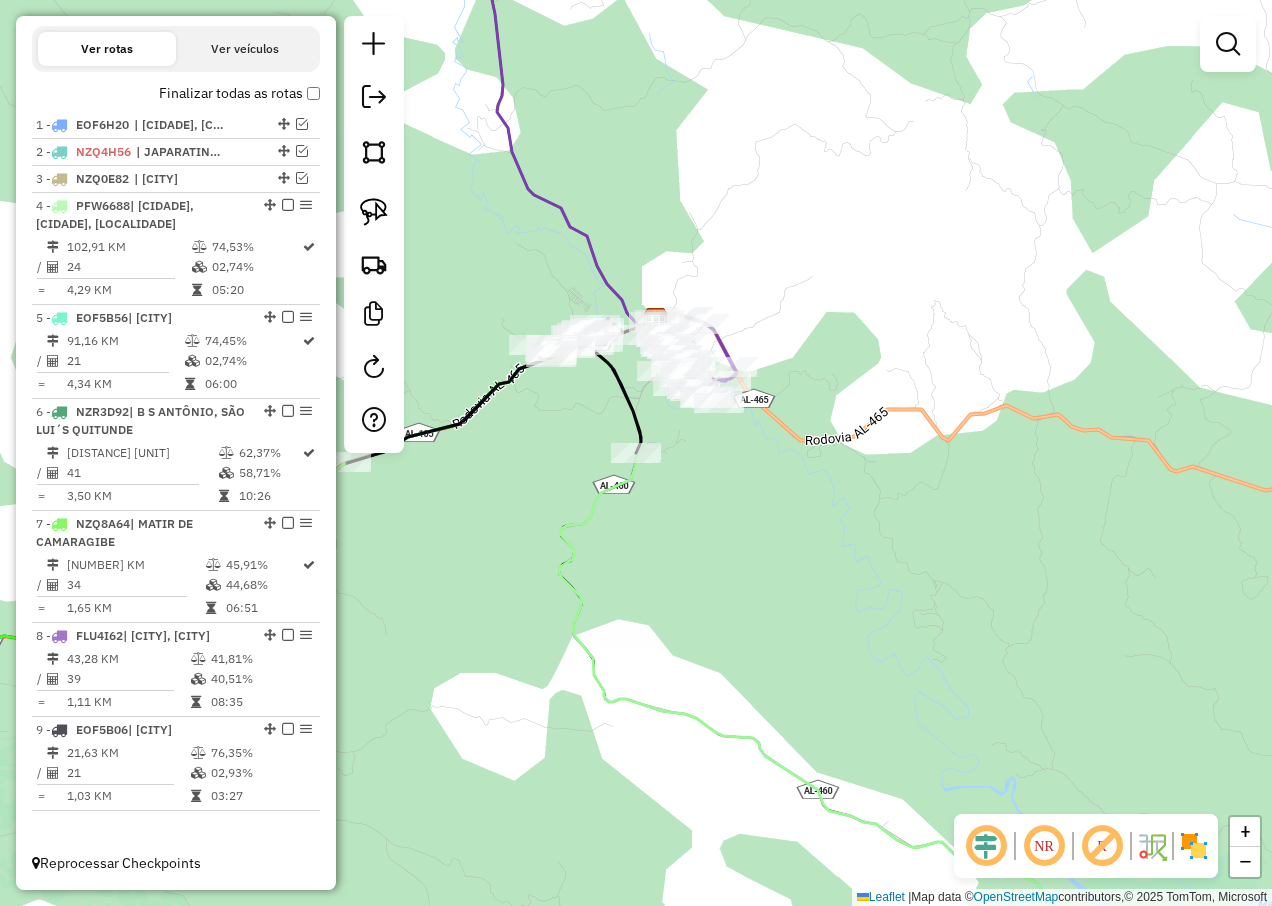 click on "Janela de atendimento Grade de atendimento Capacidade Transportadoras Veículos Cliente Pedidos  Rotas Selecione os dias de semana para filtrar as janelas de atendimento  Seg   Ter   Qua   Qui   Sex   Sáb   Dom  Informe o período da janela de atendimento: De: Até:  Filtrar exatamente a janela do cliente  Considerar janela de atendimento padrão  Selecione os dias de semana para filtrar as grades de atendimento  Seg   Ter   Qua   Qui   Sex   Sáb   Dom   Considerar clientes sem dia de atendimento cadastrado  Clientes fora do dia de atendimento selecionado Filtrar as atividades entre os valores definidos abaixo:  Peso mínimo:   Peso máximo:   Cubagem mínima:   Cubagem máxima:   De:   Até:  Filtrar as atividades entre o tempo de atendimento definido abaixo:  De:   Até:   Considerar capacidade total dos clientes não roteirizados Transportadora: Selecione um ou mais itens Tipo de veículo: Selecione um ou mais itens Veículo: Selecione um ou mais itens Motorista: Selecione um ou mais itens Nome: Rótulo:" 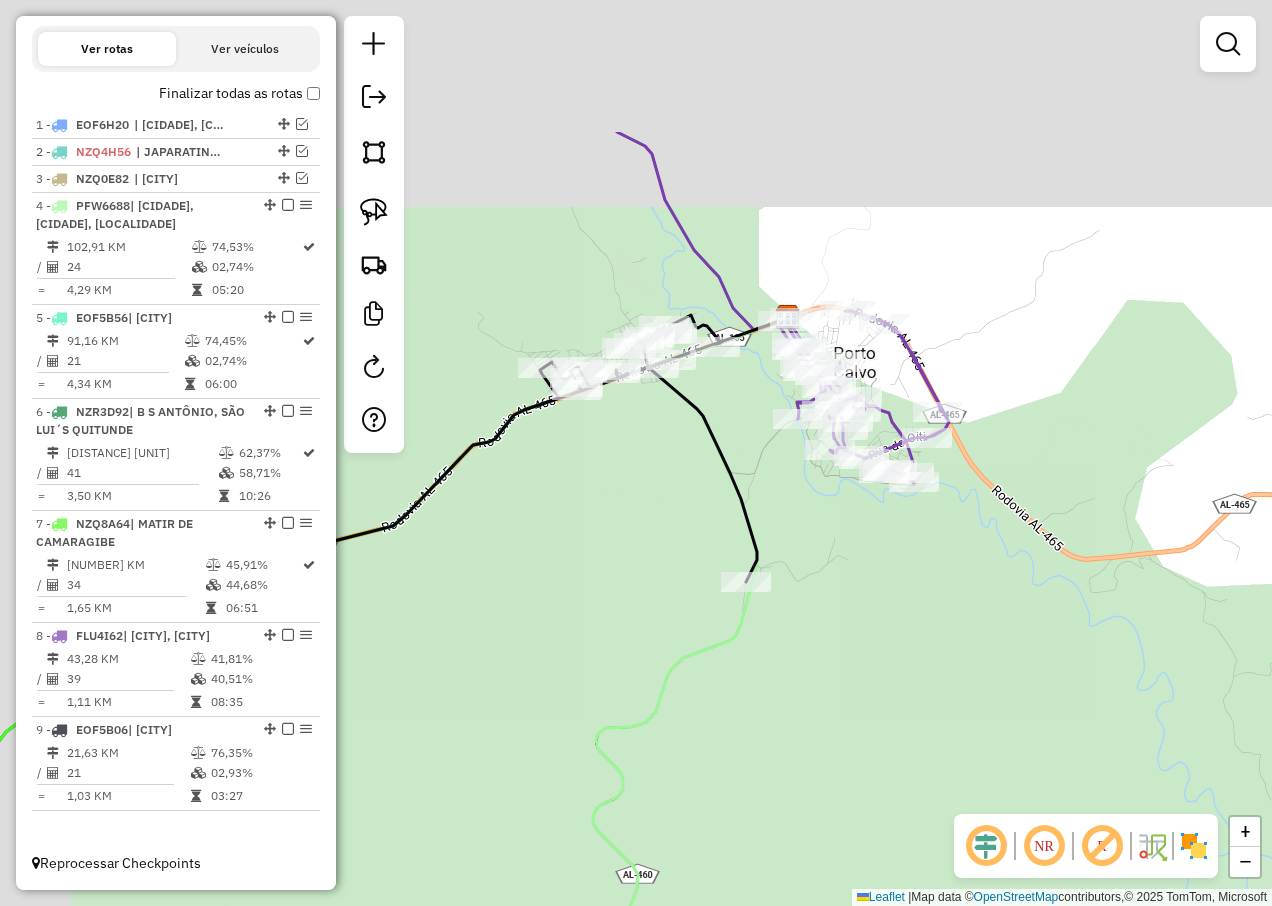 drag, startPoint x: 717, startPoint y: 274, endPoint x: 797, endPoint y: 527, distance: 265.34695 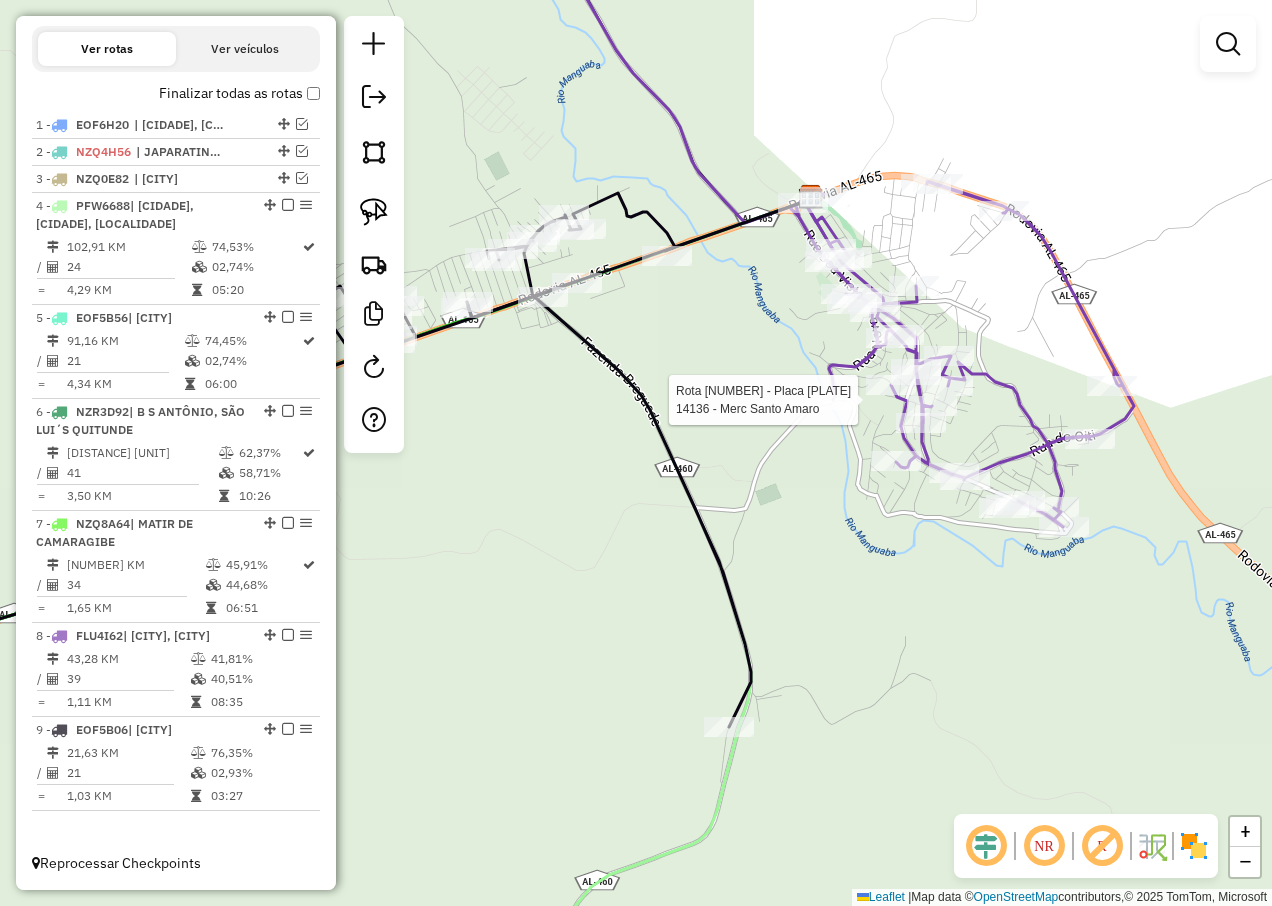 click 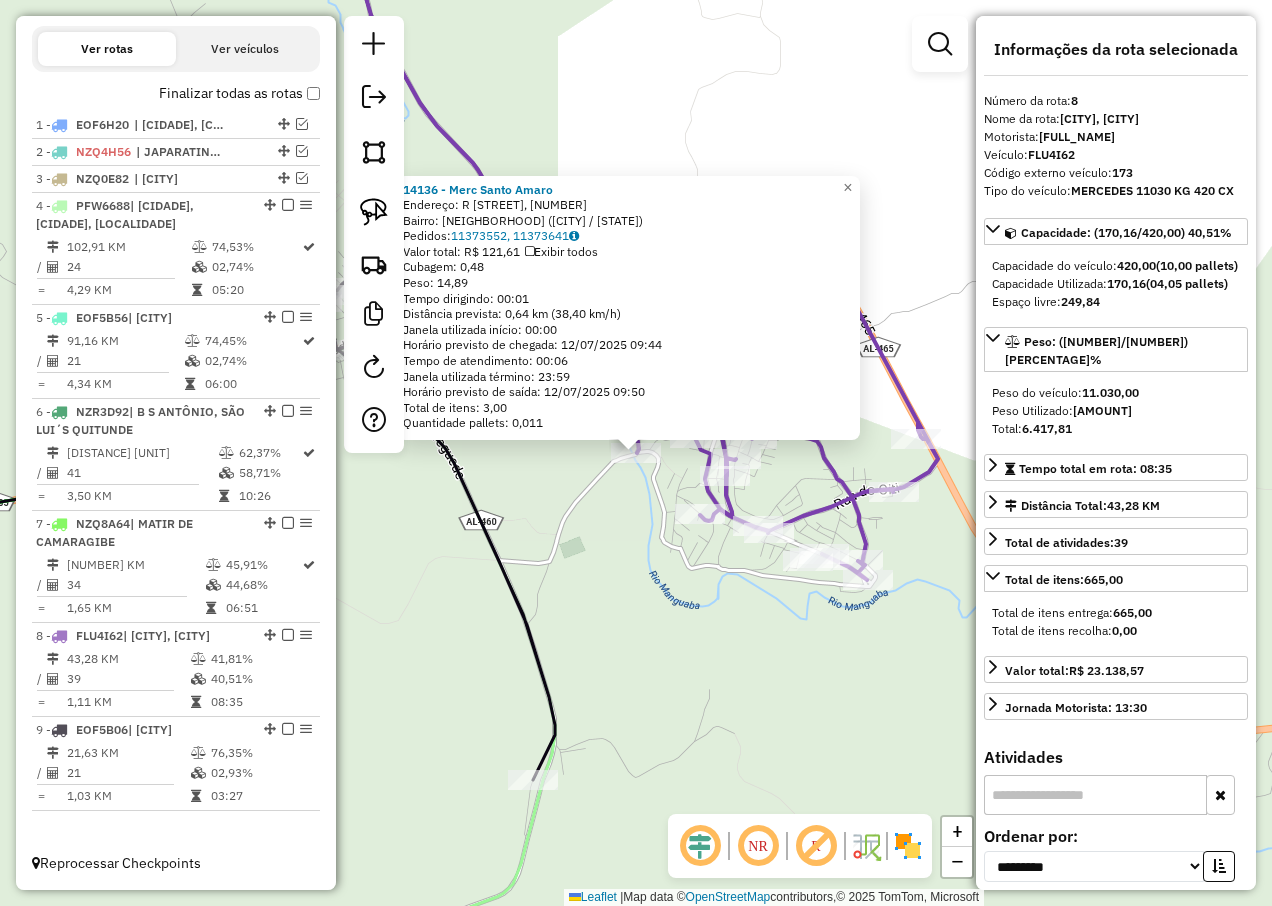click on "[NUMBER] - Merc [NAME]  Endereço: R   Rua Da Floresta, [NUMBER]   Bairro: [NEIGHBORHOOD] ([CITY] / [STATE])   Pedidos:  [NUMBER], [NUMBER]   Valor total: R$ [PRICE]   Exibir todos   Cubagem: [CUBAGE]  Peso: [WEIGHT]  Tempo dirigindo: [TIME]   Distância prevista: [DISTANCE] km ([SPEED] km/h)   Janela utilizada início: [TIME]   Horário previsto de chegada: [DATE] [TIME]   Tempo de atendimento: [TIME]   Janela utilizada término: [TIME]   Horário previsto de saída: [DATE] [TIME]   Total de itens: [NUMBER],00   Quantidade pallets: [CUBAGE]  × Janela de atendimento Grade de atendimento Capacidade Transportadoras Veículos Cliente Pedidos  Rotas Selecione os dias de semana para filtrar as janelas de atendimento  Seg   Ter   Qua   Qui   Sex   Sáb   Dom  Informe o período da janela de atendimento: De: Até:  Filtrar exatamente a janela do cliente  Considerar janela de atendimento padrão  Selecione os dias de semana para filtrar as grades de atendimento  Seg   Ter   Qua   Qui   Sex   Sáb   Dom   Clientes fora do dia de atendimento selecionado" 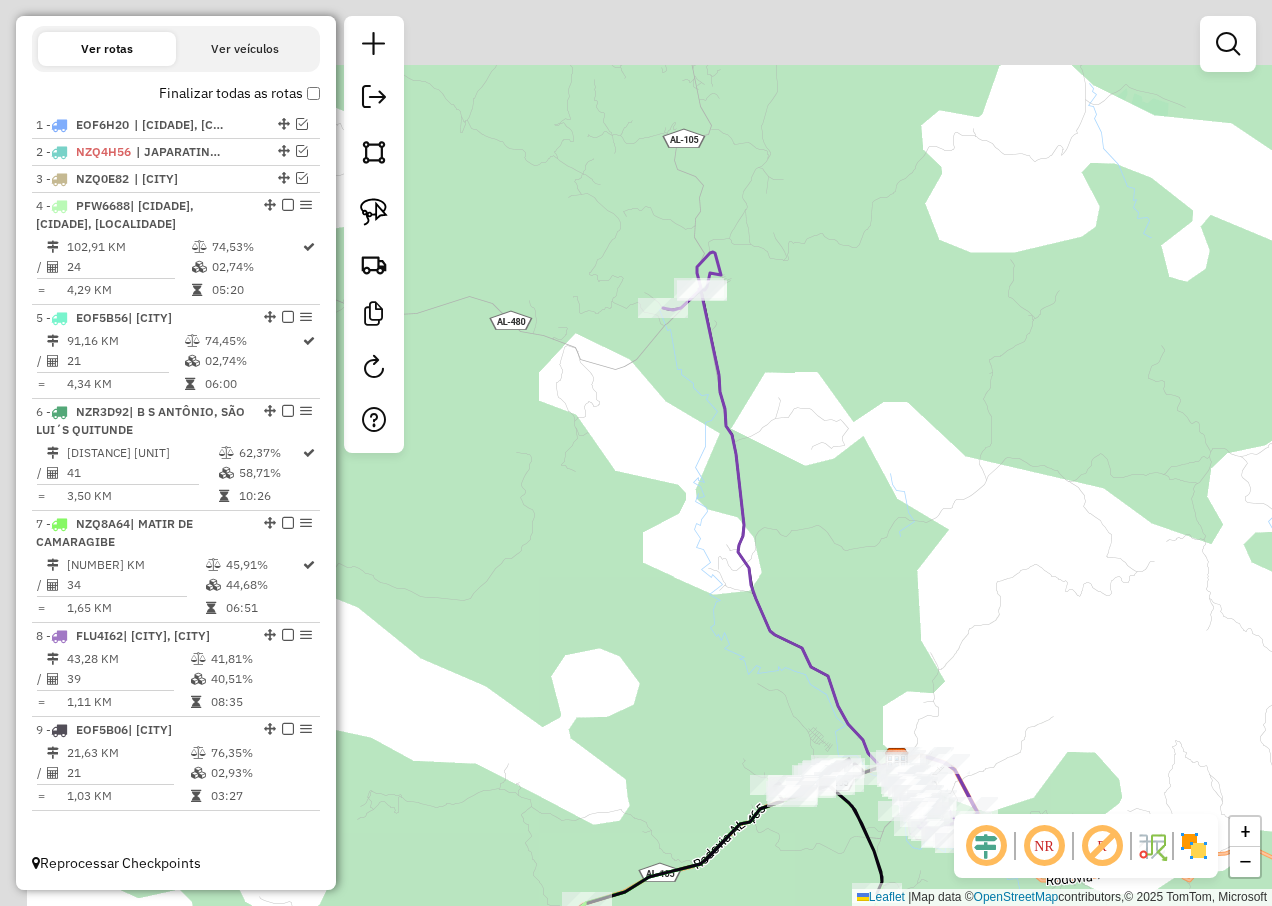 drag, startPoint x: 596, startPoint y: 310, endPoint x: 724, endPoint y: 480, distance: 212.80037 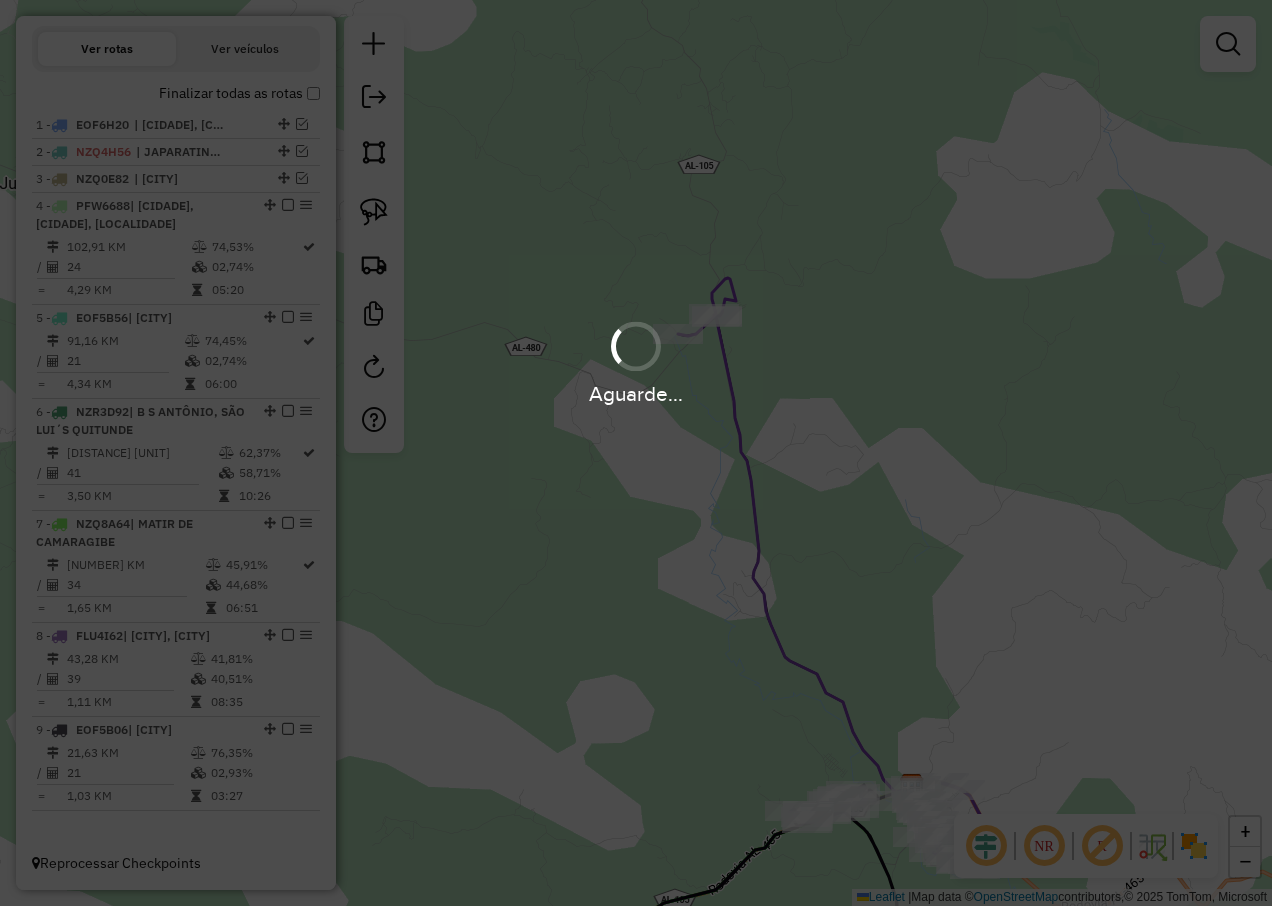 drag, startPoint x: 383, startPoint y: 212, endPoint x: 560, endPoint y: 236, distance: 178.6197 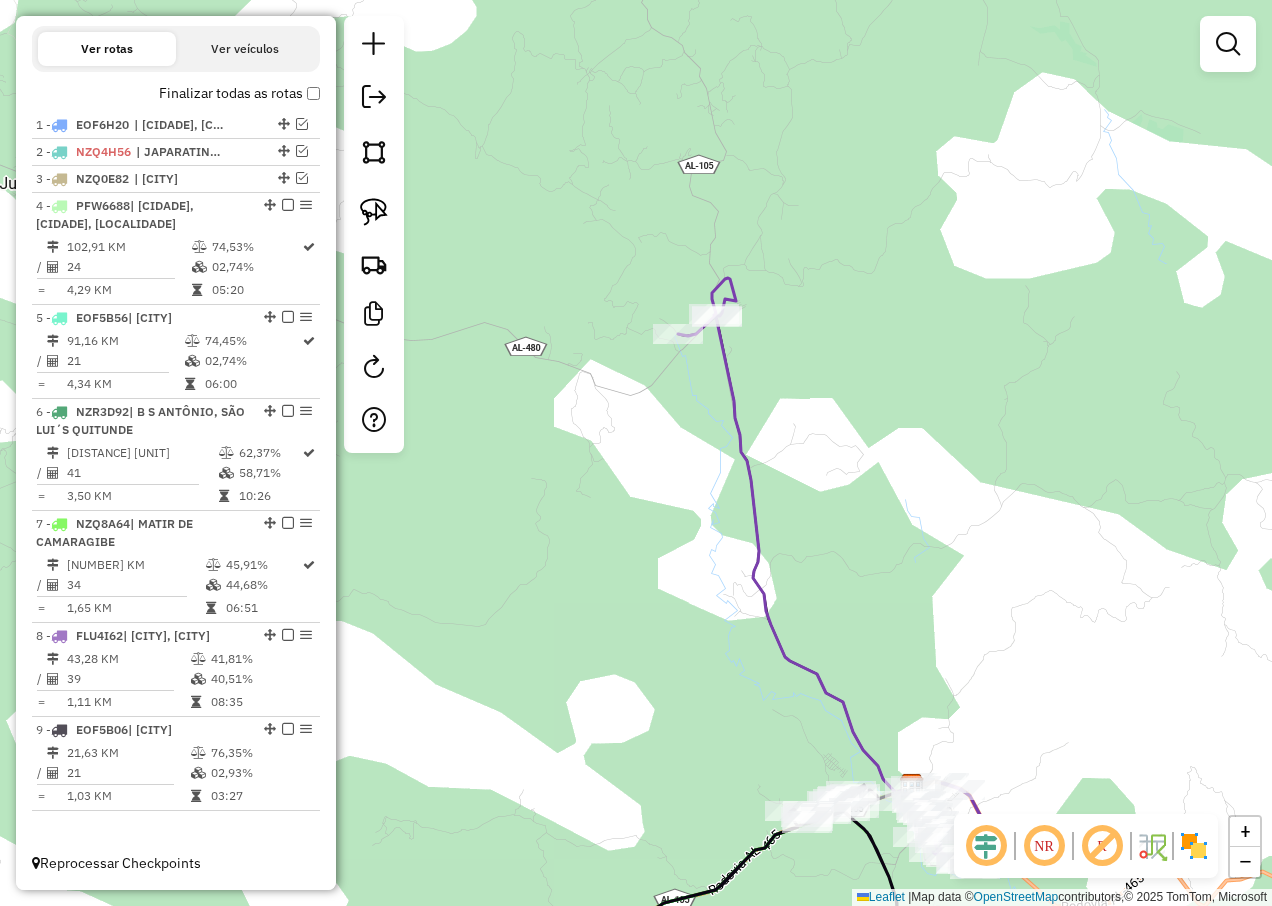 drag, startPoint x: 372, startPoint y: 218, endPoint x: 499, endPoint y: 260, distance: 133.76472 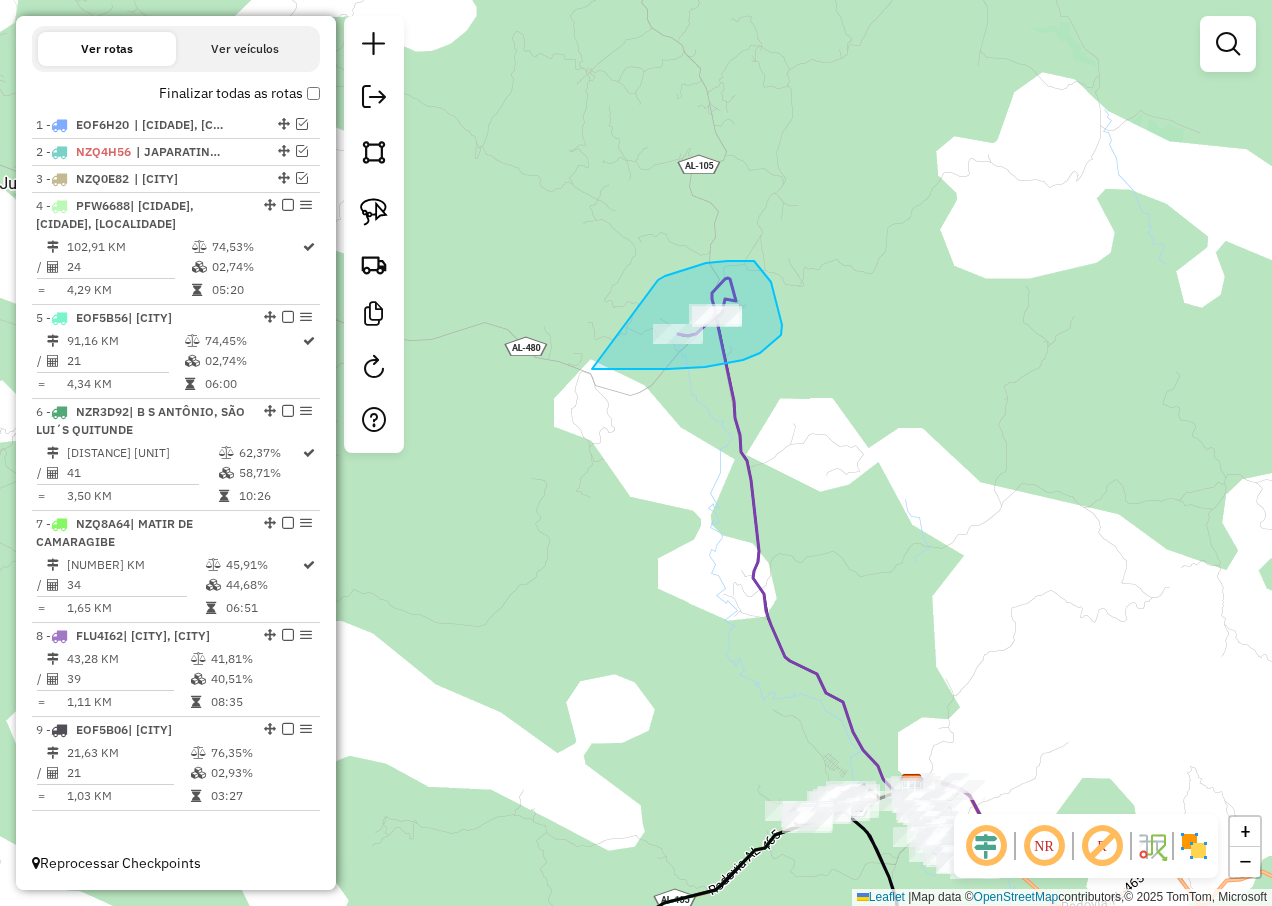 drag, startPoint x: 736, startPoint y: 261, endPoint x: 596, endPoint y: 371, distance: 178.04494 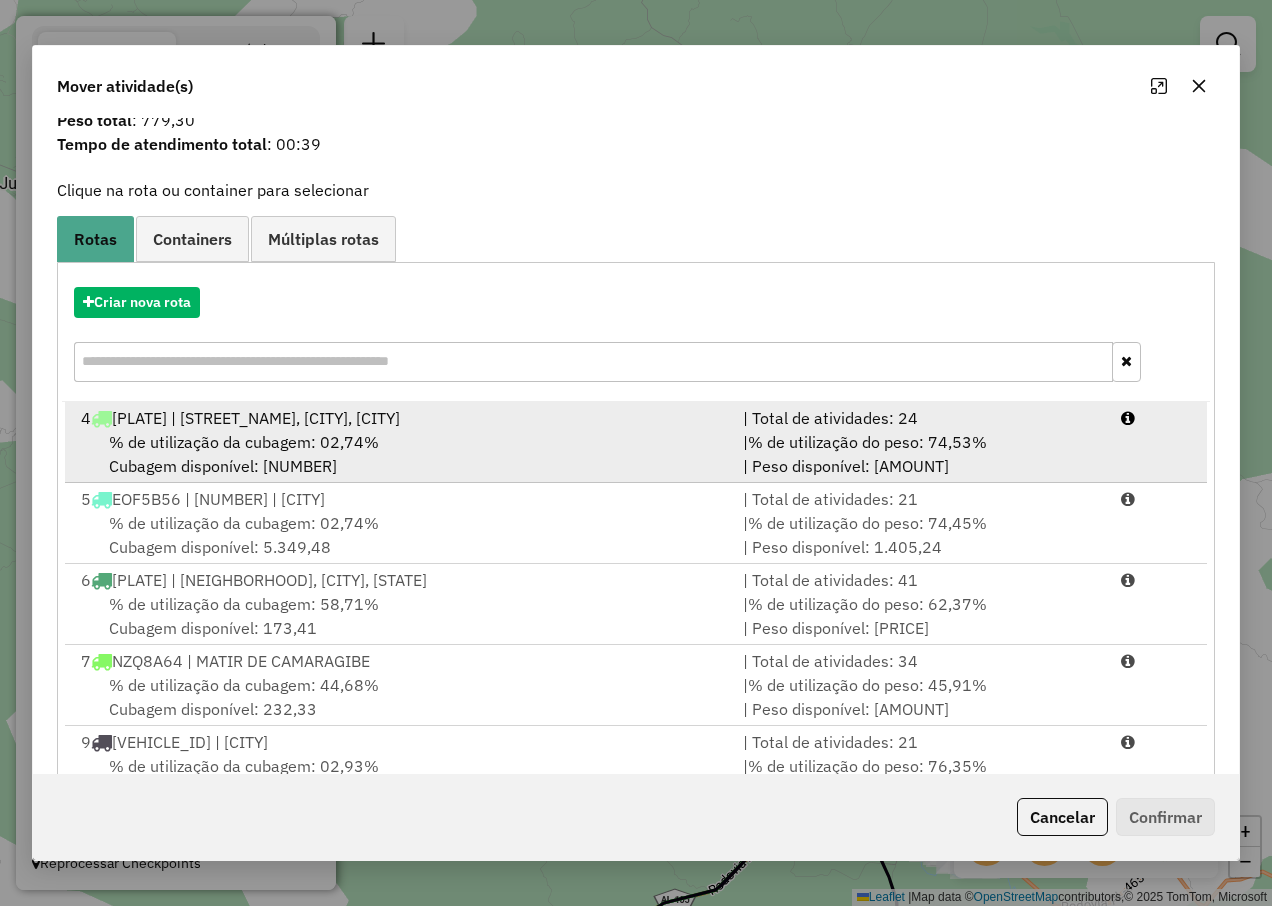 scroll, scrollTop: 128, scrollLeft: 0, axis: vertical 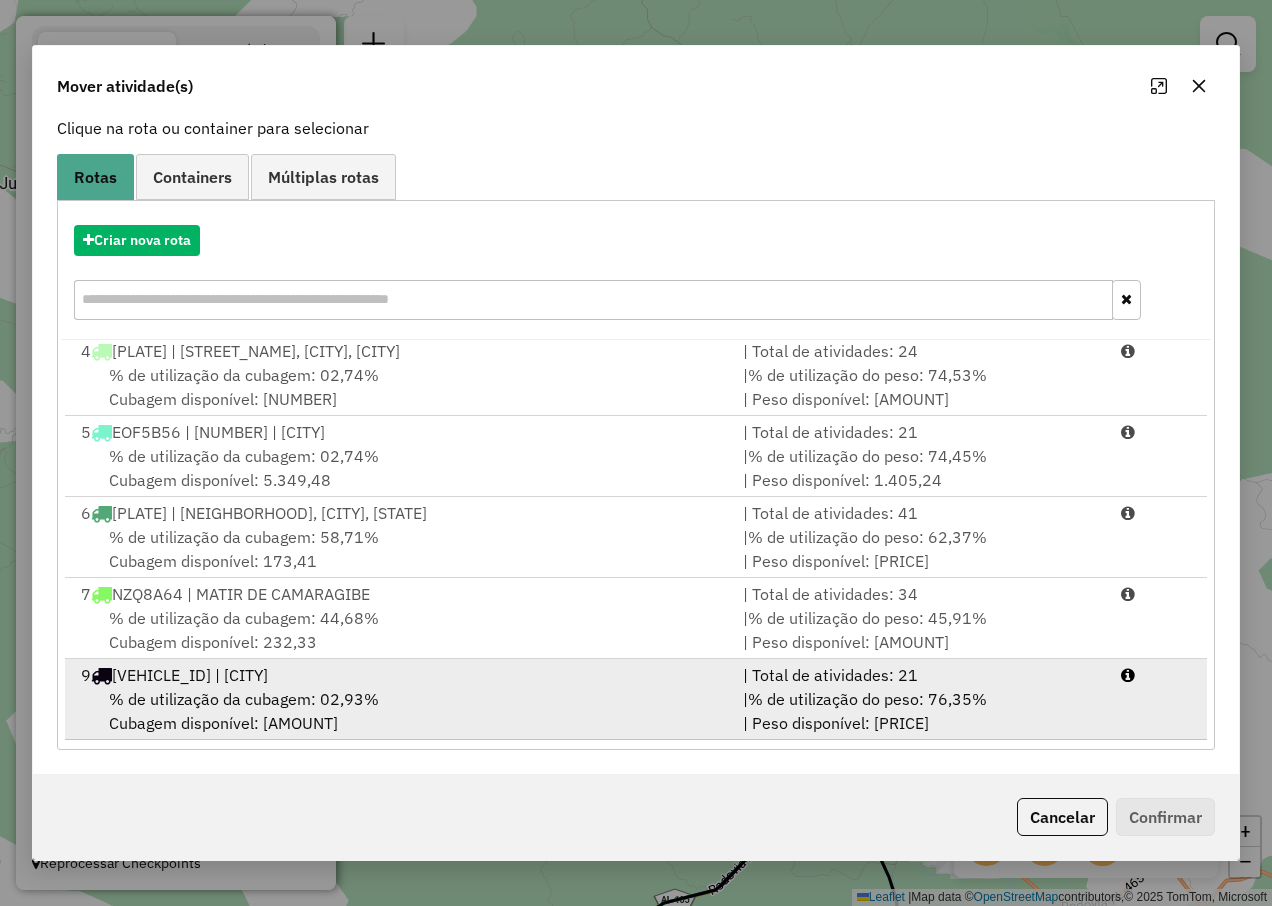 click on "% de utilização da cubagem: 02,93%" at bounding box center [244, 699] 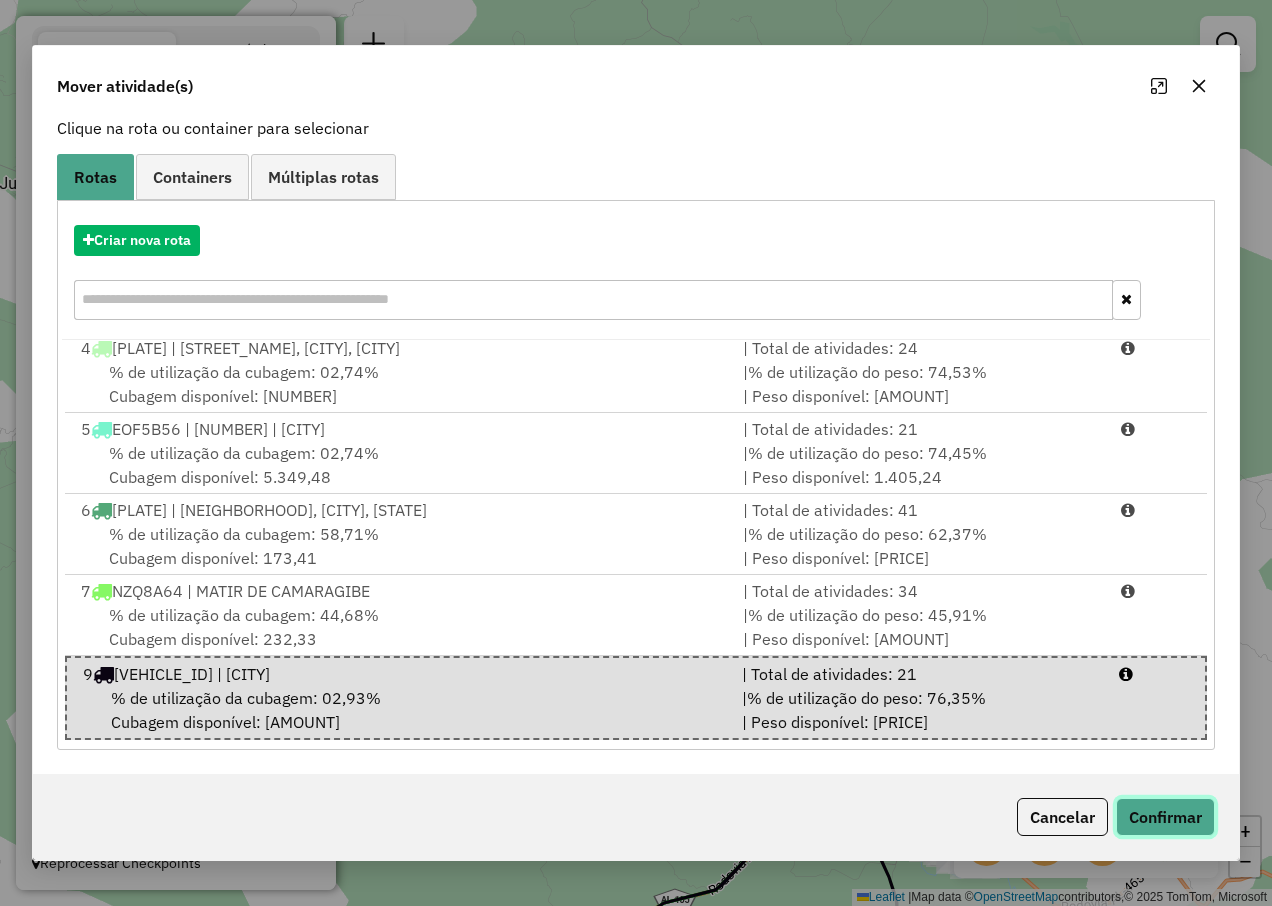 click on "Confirmar" 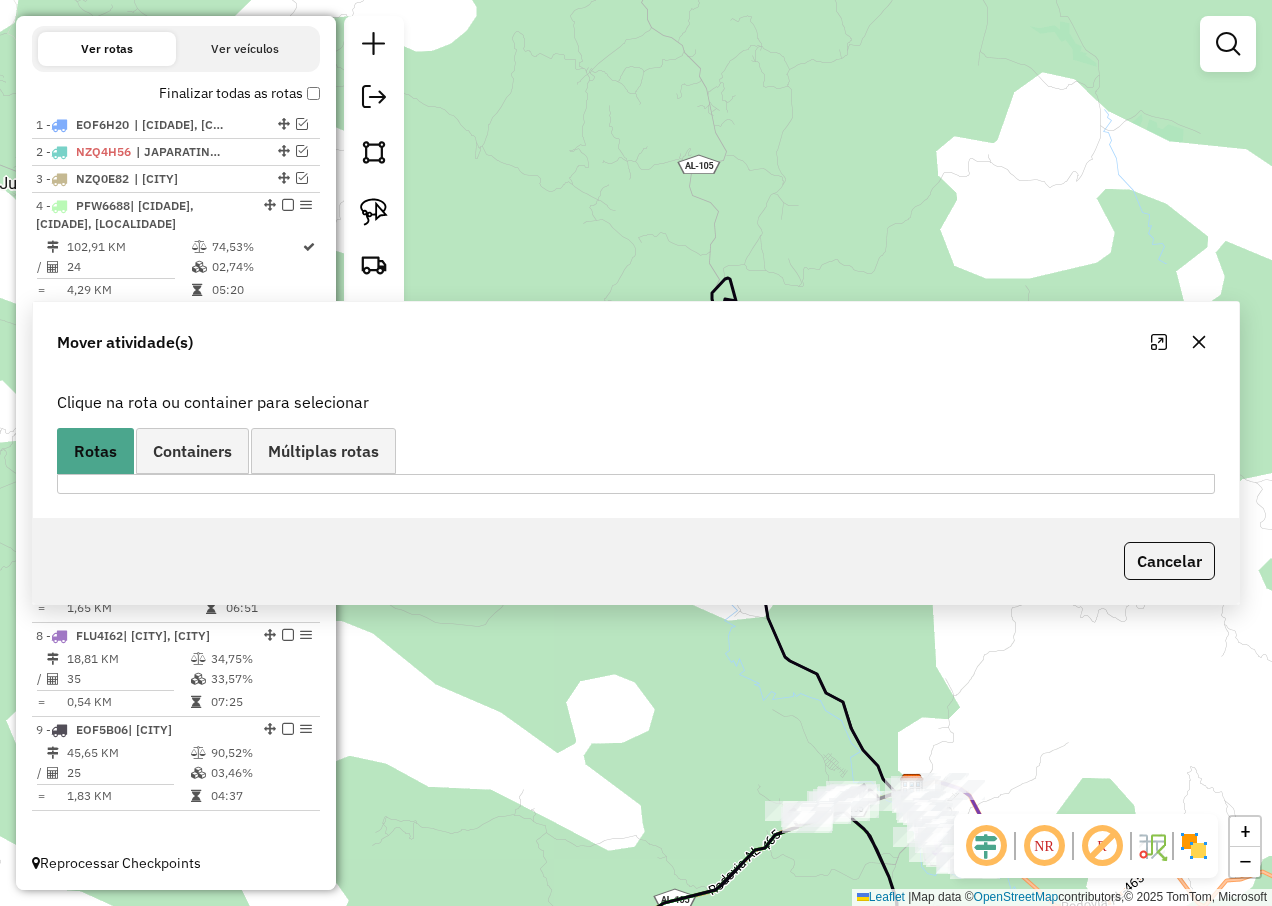 scroll, scrollTop: 0, scrollLeft: 0, axis: both 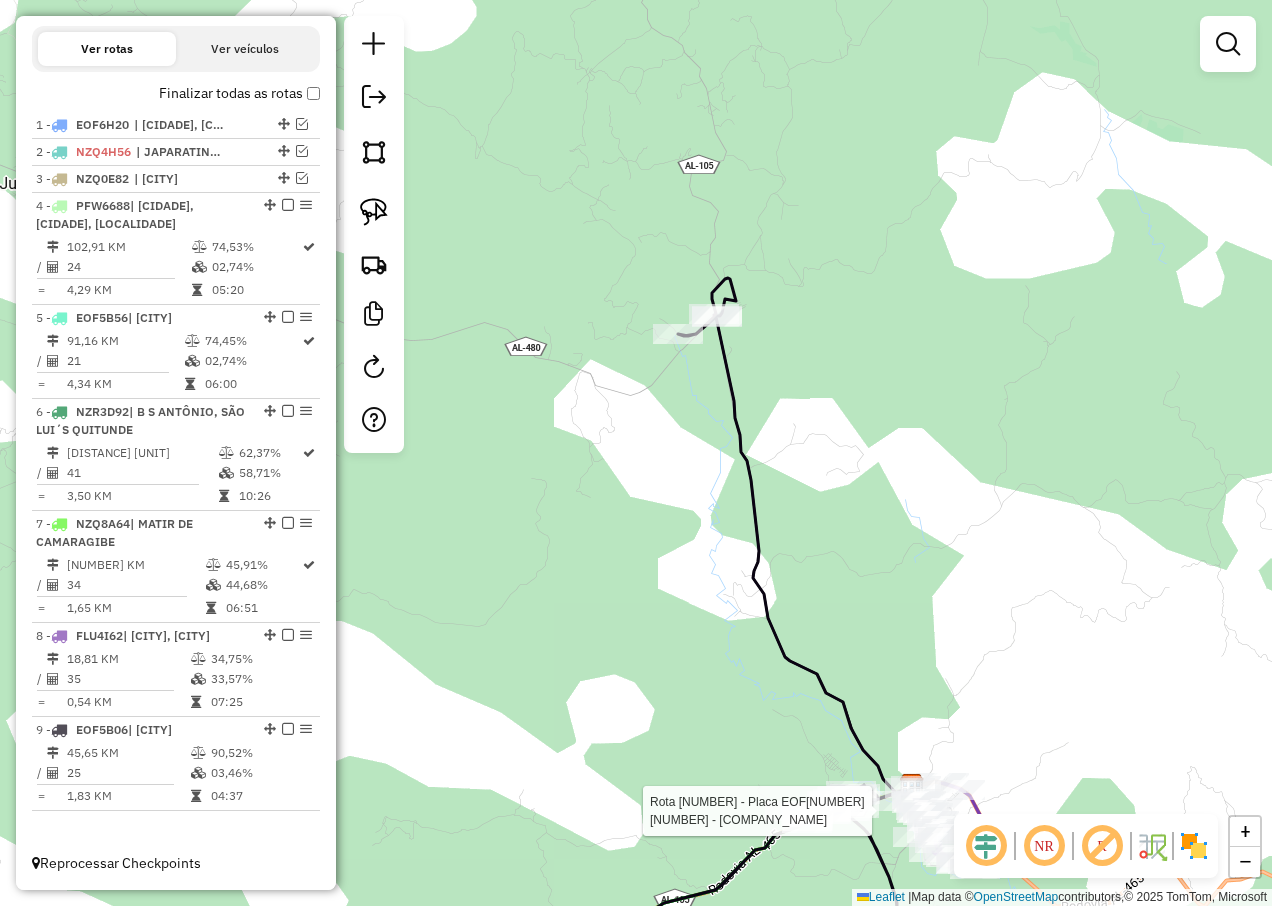 select on "**********" 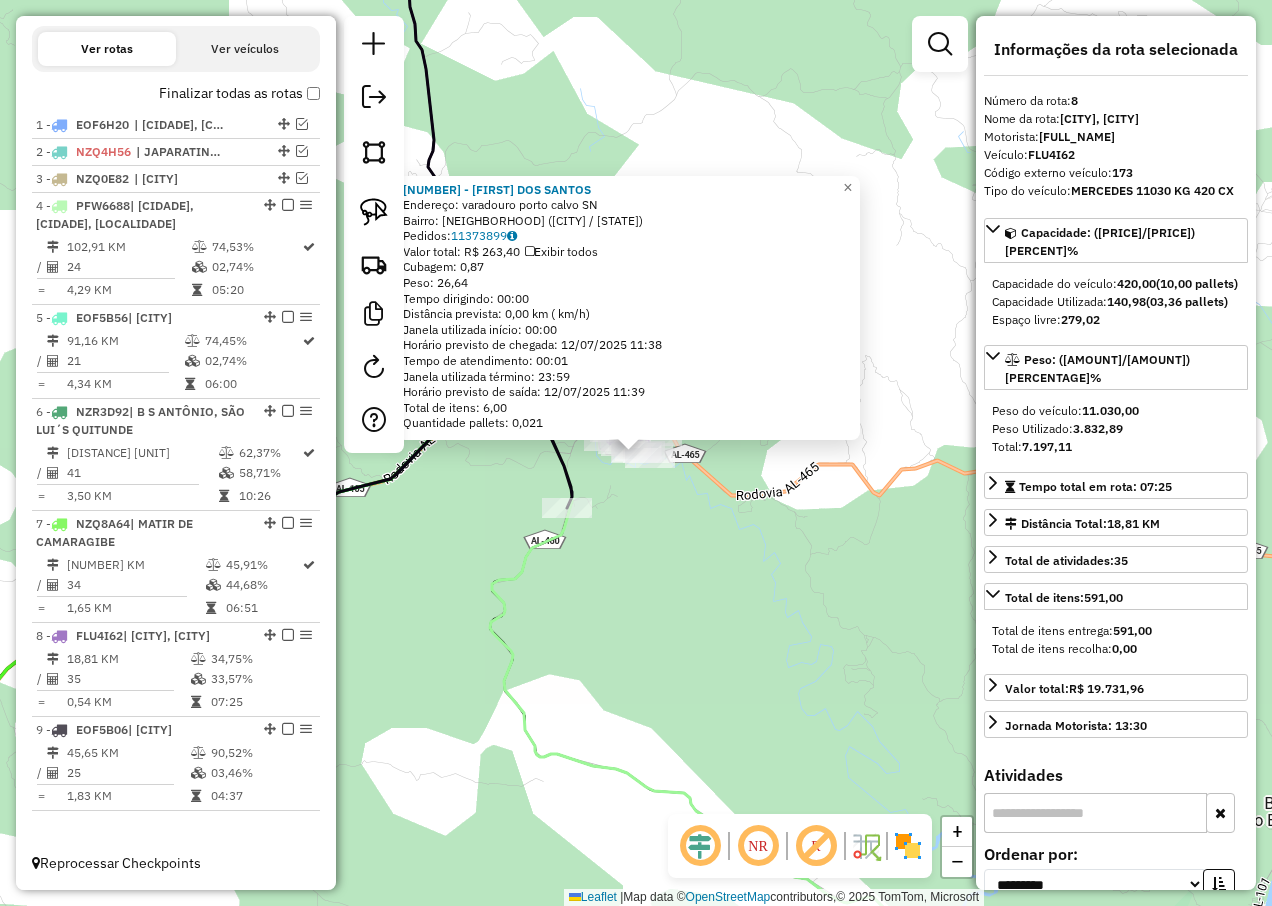 click on "[NUMBER] - [NAME] DOS [LAST]  Endereço:  [NEIGHBORHOOD] [CITY] SN   Bairro: [NEIGHBORHOOD] ([CITY] / [STATE])   Pedidos:  [NUMBER]   Valor total: R$ [PRICE]   Exibir todos   Cubagem: [CUBAGE]  Peso: [WEIGHT]  Tempo dirigindo: [TIME]   Distância prevista: [DISTANCE] km ([SPEED] km/h)   Janela utilizada início: [TIME]   Horário previsto de chegada: [DATE] [TIME]   Tempo de atendimento: [TIME]   Janela utilizada término: [TIME]   Horário previsto de saída: [DATE] [TIME]   Total de itens: [NUMBER],00   Quantidade pallets: [CUBAGE]  × Janela de atendimento Grade de atendimento Capacidade Transportadoras Veículos Cliente Pedidos  Rotas Selecione os dias de semana para filtrar as janelas de atendimento  Seg   Ter   Qua   Qui   Sex   Sáb   Dom  Informe o período da janela de atendimento: De: Até:  Filtrar exatamente a janela do cliente  Considerar janela de atendimento padrão  Selecione os dias de semana para filtrar as grades de atendimento  Seg   Ter   Qua   Qui   Sex   Sáb   Dom   Considerar clientes sem dia de atendimento cadastrado  De:" 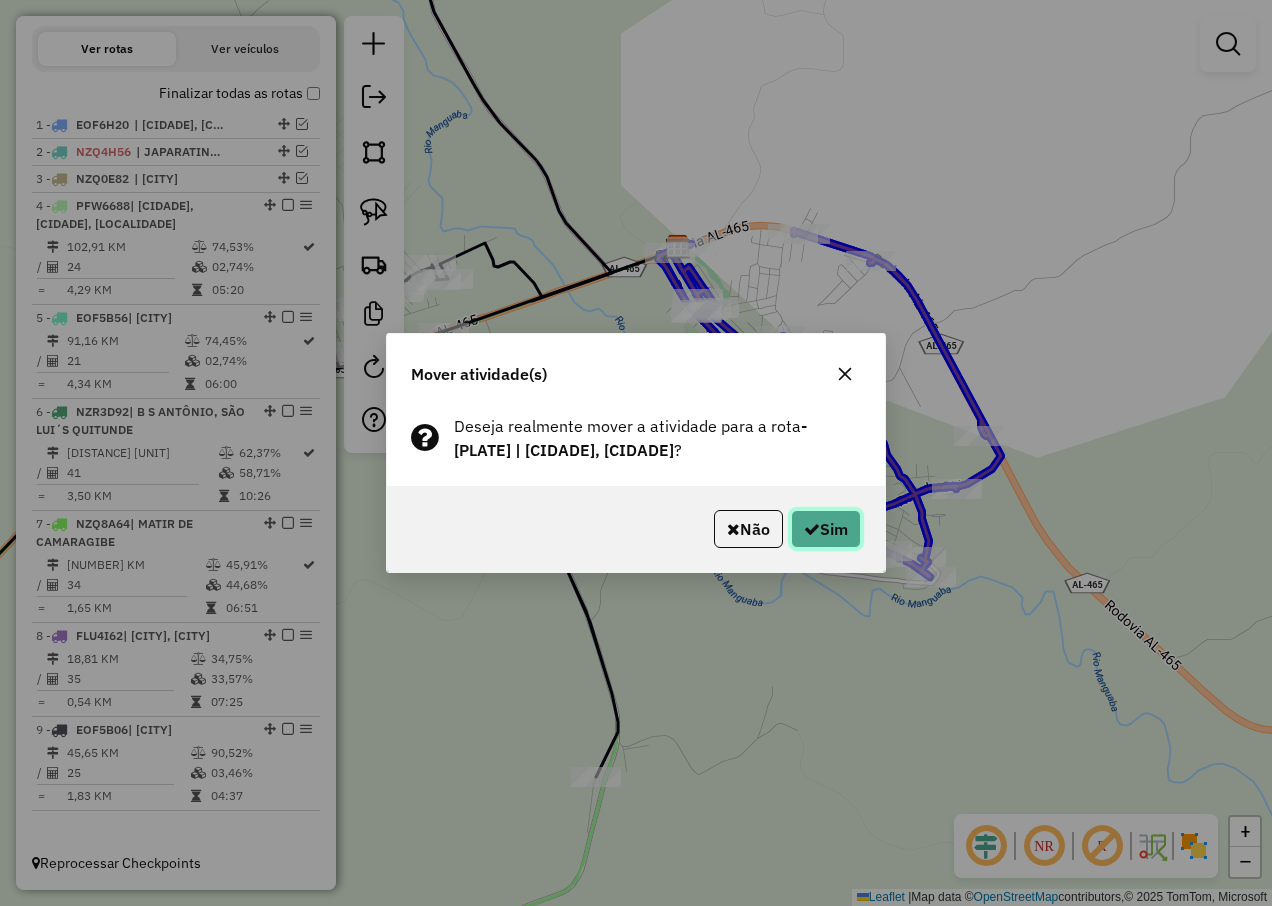 click on "Sim" 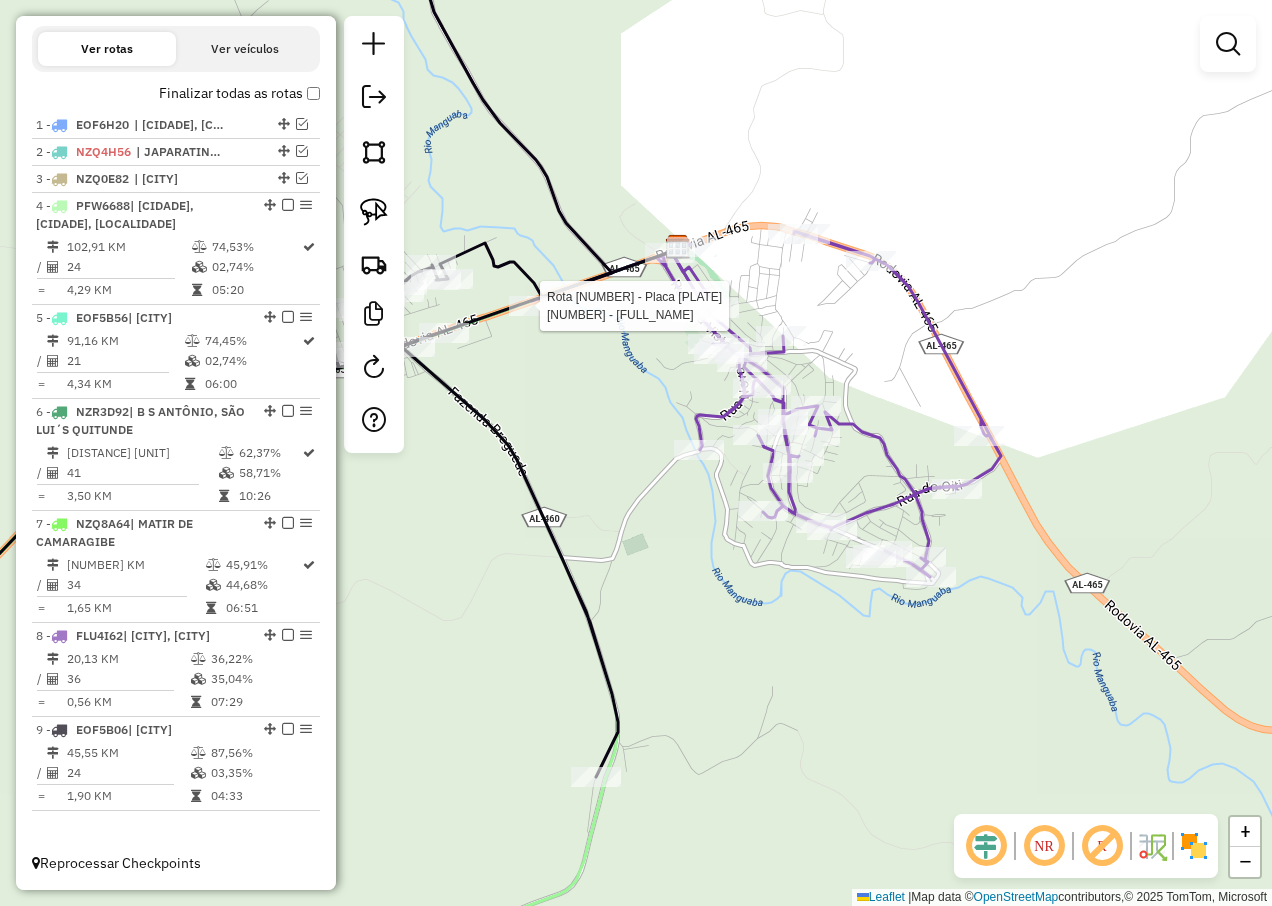 select on "**********" 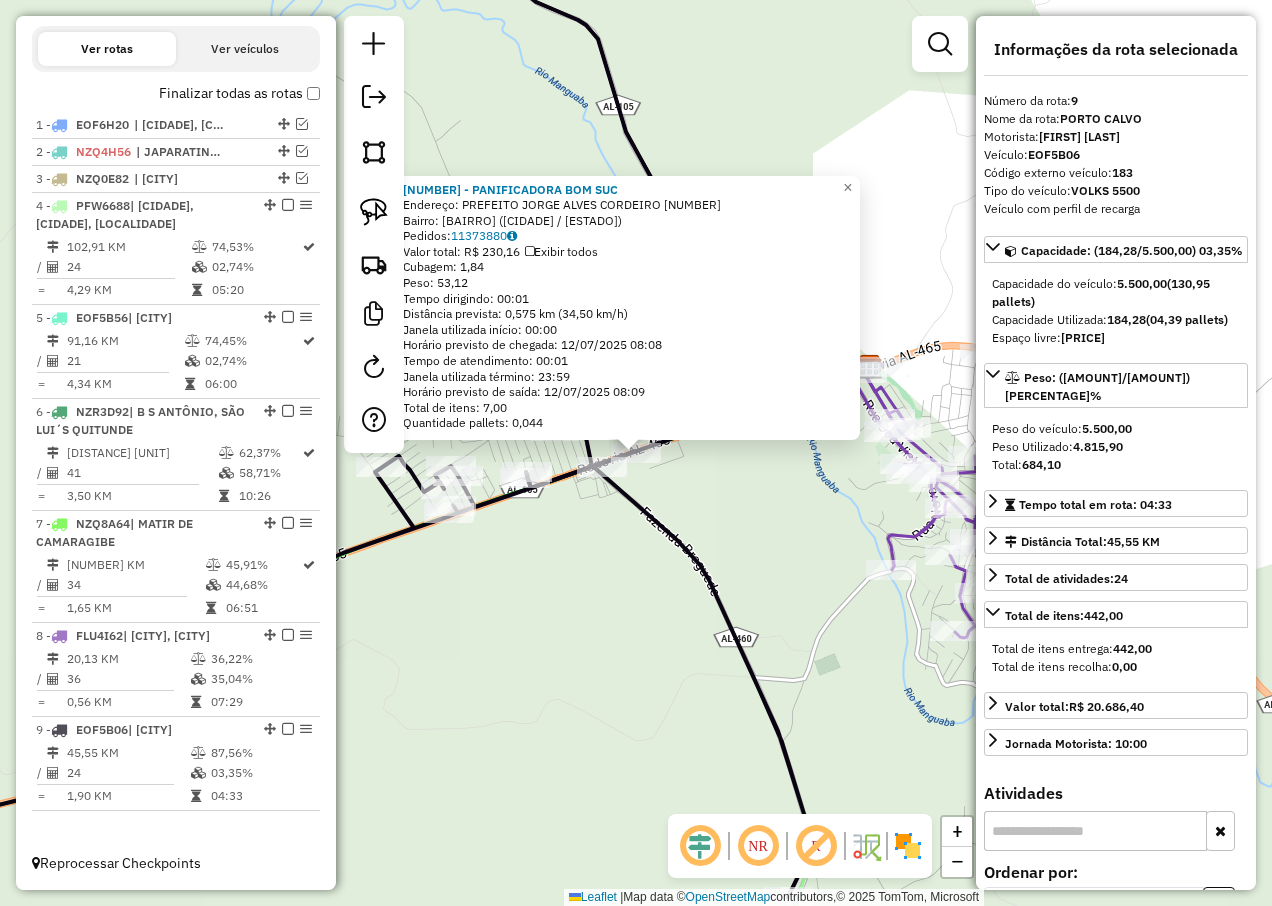 click on "19531 - PANIFICADORA BOM SUC Endereço: PREFEITO [STREET] [NUMBER] Bairro: [NEIGHBORHOOD] ([CITY] / [STATE]) Pedidos: [ORDER_ID] Valor total: R$ [PRICE] Exibir todos Cubagem: [CUBAGE] Peso: [WEIGHT] Tempo dirigindo: [TIME] Distância prevista: [DISTANCE] km ([SPEED] km/h) Janela utilizada início: [TIME] Horário previsto de chegada: [DATE] [TIME] Tempo de atendimento: [TIME] Janela utilizada término: [TIME] Horário previsto de saída: [DATE] [TIME] Total de itens: [ITEMS] Quantidade pallets: [PALLETS] × Janela de atendimento Grade de atendimento Capacidade Transportadoras Veículos Cliente Pedidos Rotas Selecione os dias de semana para filtrar as janelas de atendimento Seg Ter Qua Qui Sex Sáb Dom Informe o período da janela de atendimento: De: Até: Filtrar exatamente a janela do cliente Considerar janela de atendimento padrão Selecione os dias de semana para filtrar as grades de atendimento Seg Ter Qua Qui Sex Sáb Dom Peso mínimo: Peso máximo: De:" 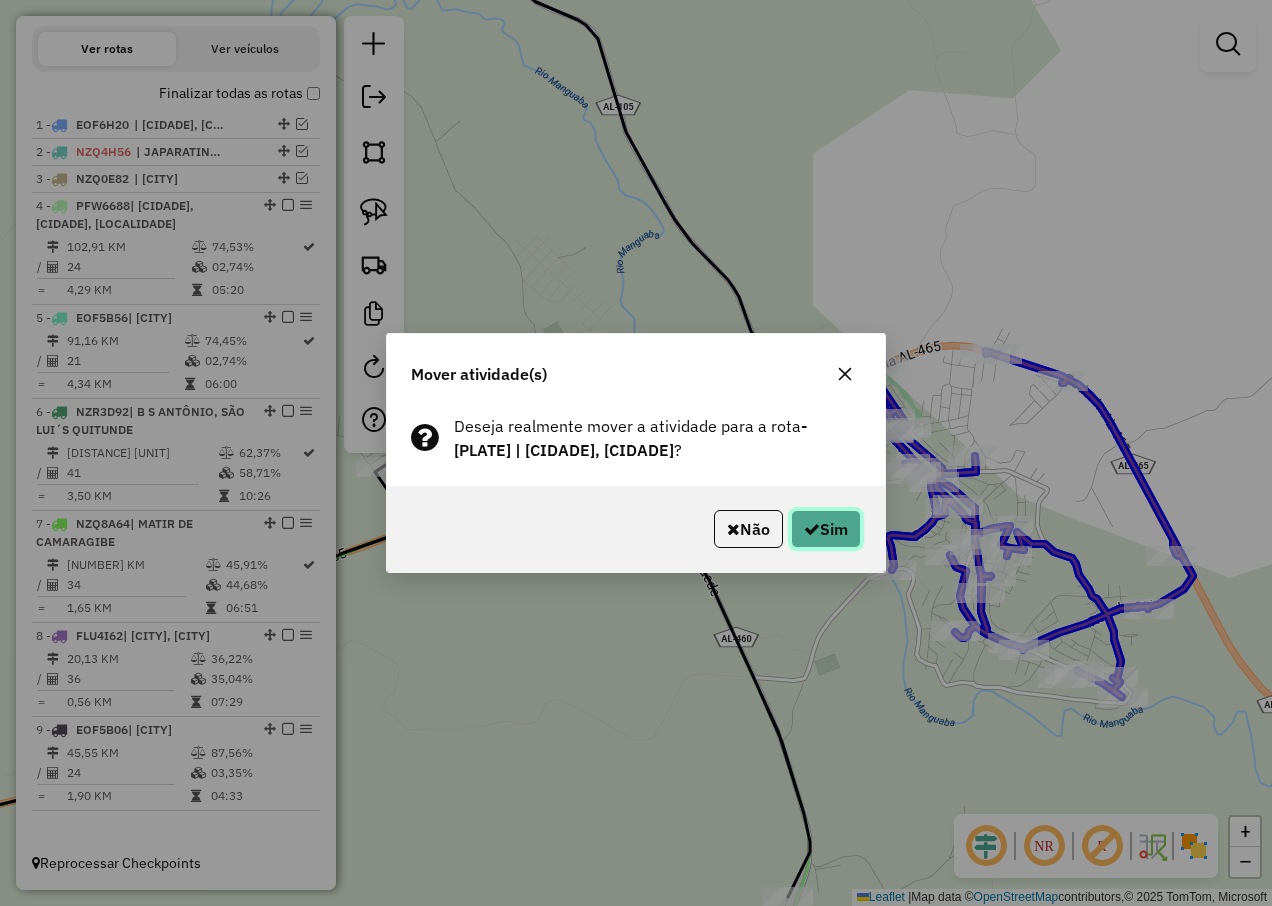 drag, startPoint x: 830, startPoint y: 524, endPoint x: 820, endPoint y: 533, distance: 13.453624 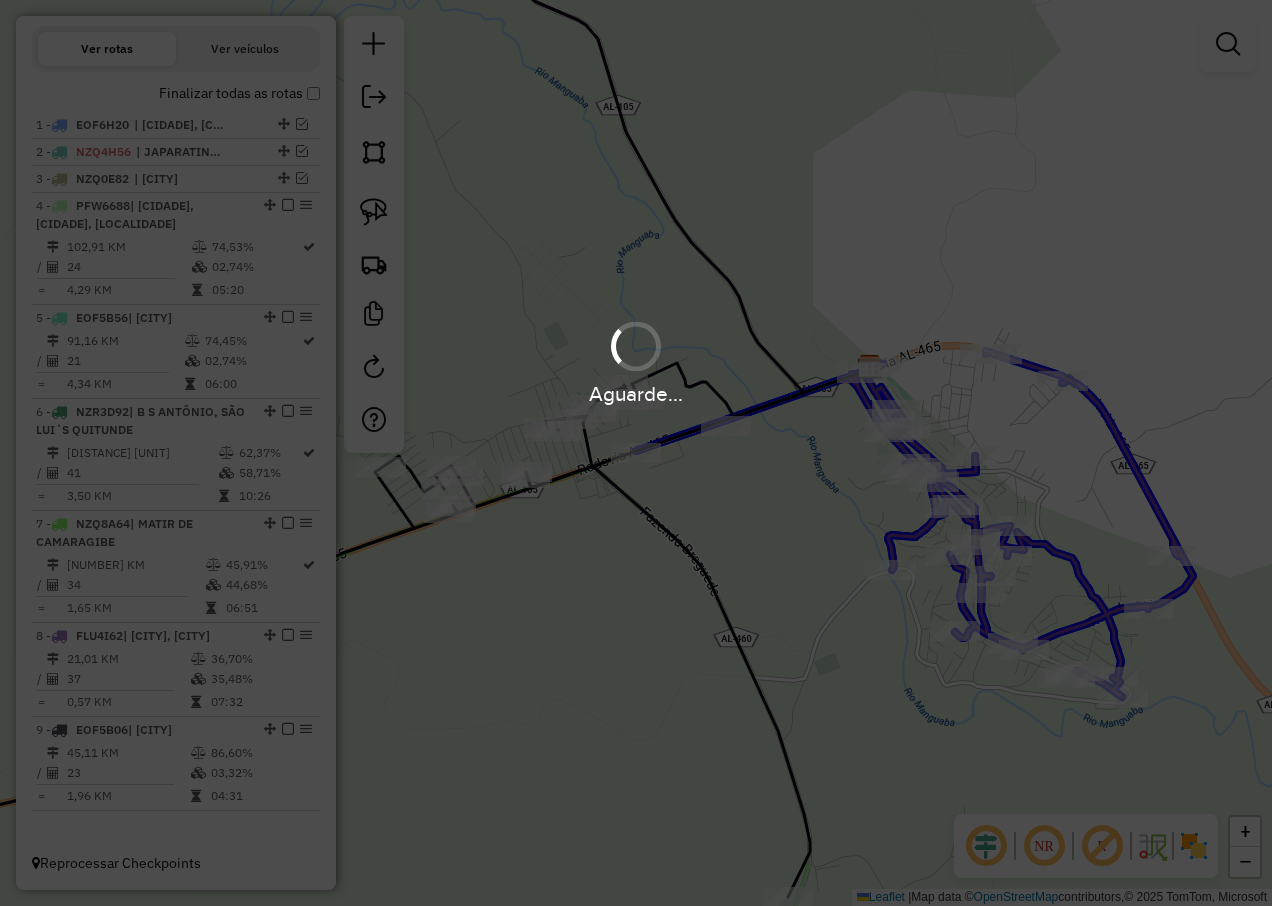 click on "Informações da Sessão [NUMBER] - [DATE]     Criação: [DATE] [TIME]   Depósito:  [NAME]  Total de rotas:  [NUMBER]  Distância Total:  [NUMBER] km  Tempo total:  [TIME]  Valor total:  R$ [PRICE]  - Total roteirizado:  R$ [PRICE]  - Total não roteirizado:  R$ [PRICE]  Total de Atividades Roteirizadas:  [NUMBER]  Total de Pedidos Roteirizados:  [NUMBER]  Peso total roteirizado: [NUMBER]  Cubagem total roteirizado:  [NUMBER]  Total de Atividades não Roteirizadas:  [NUMBER]  Total de Pedidos não Roteirizados:  [NUMBER] Total de caixas por viagem:  [NUMBER] /   [NUMBER] =  [NUMBER] Média de Atividades por viagem:  [NUMBER] /   [NUMBER] =  [NUMBER] Ocupação média da frota:  [NUMBER]%   Rotas vários dias:  [NUMBER]  Clientes Priorizados NR:  [NUMBER]  Transportadoras  Rotas  Recargas: [NUMBER]   Ver rotas   Ver veículos  Finalizar todas as rotas   [NUMBER] -       [NUMBER] -" at bounding box center (636, 453) 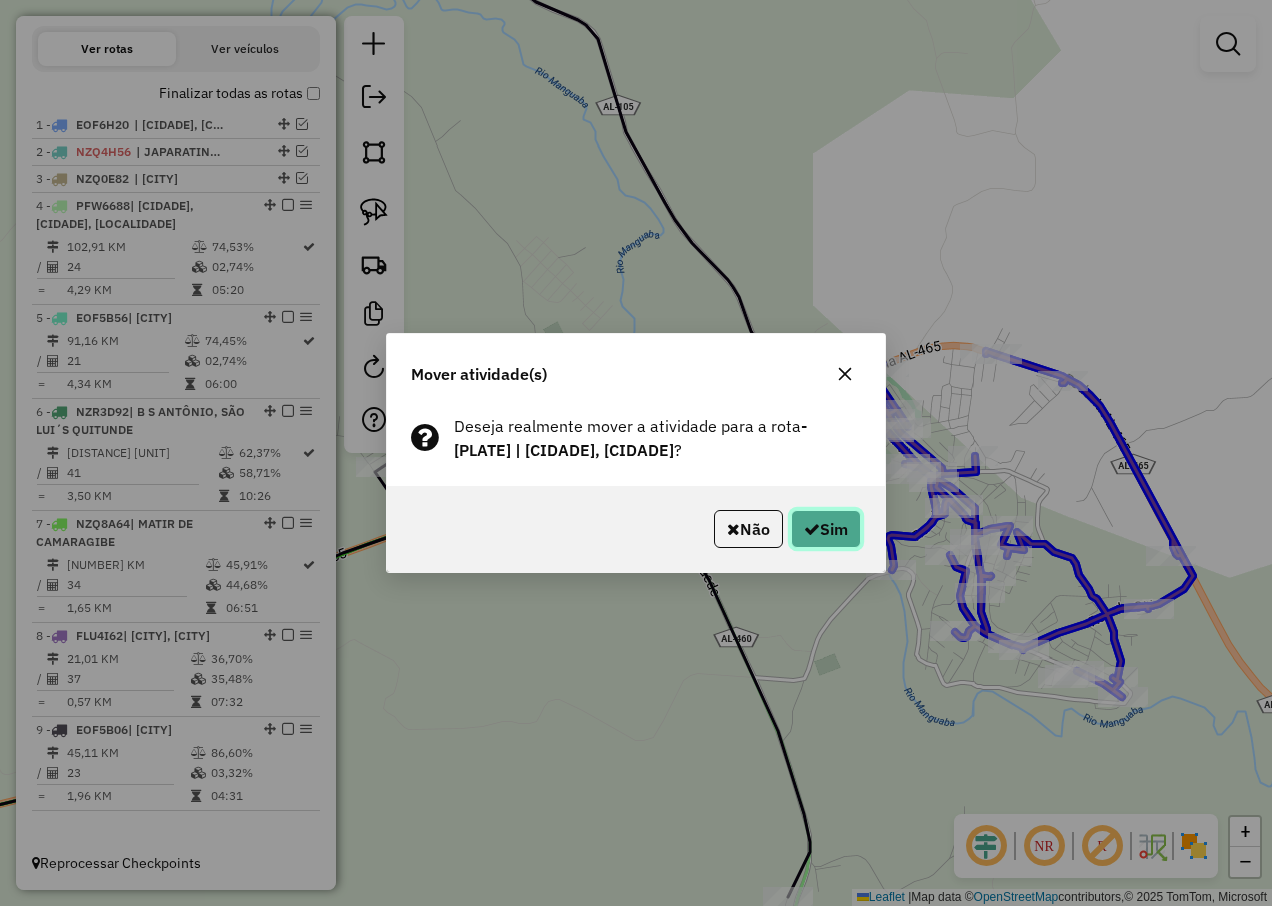click on "Sim" 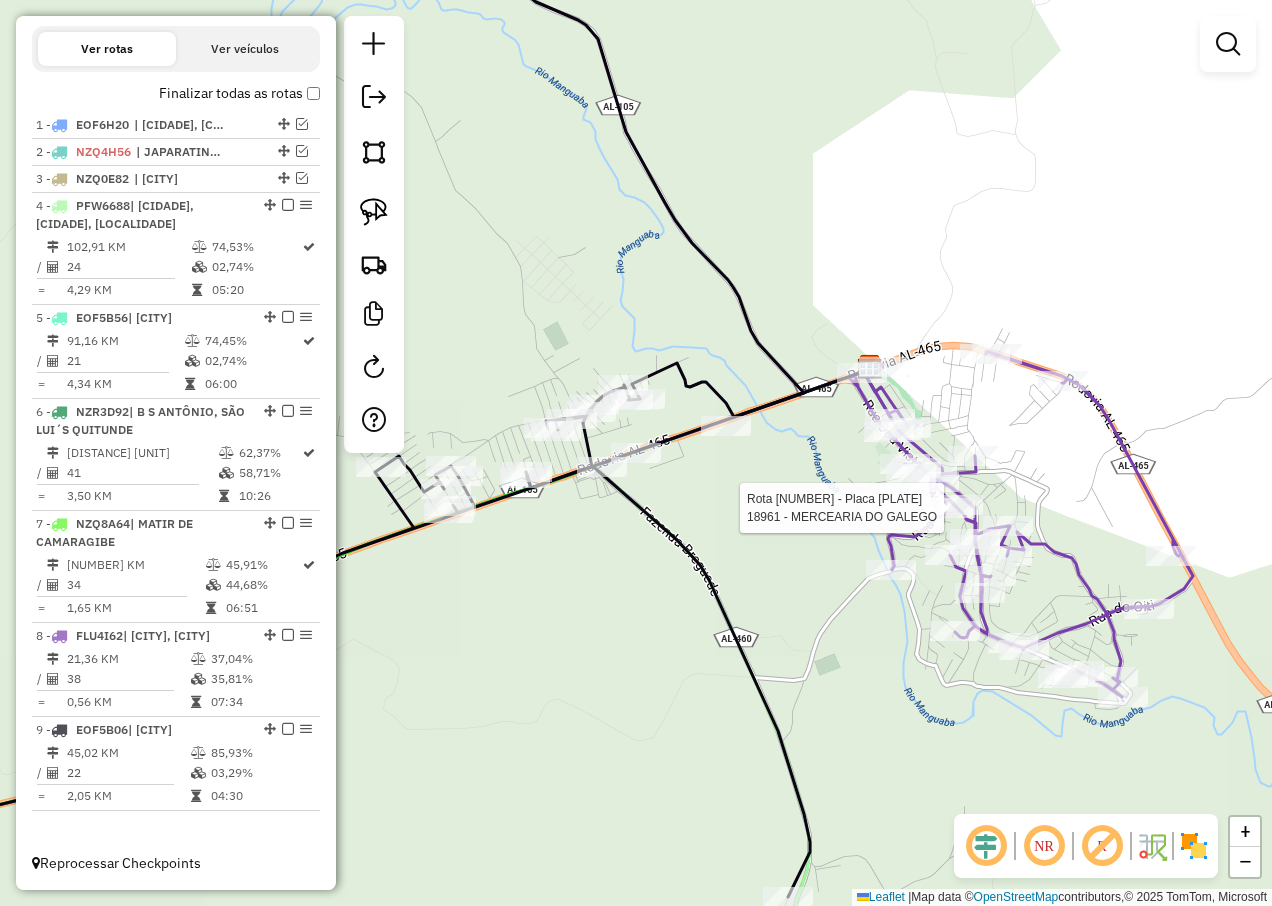 select on "**********" 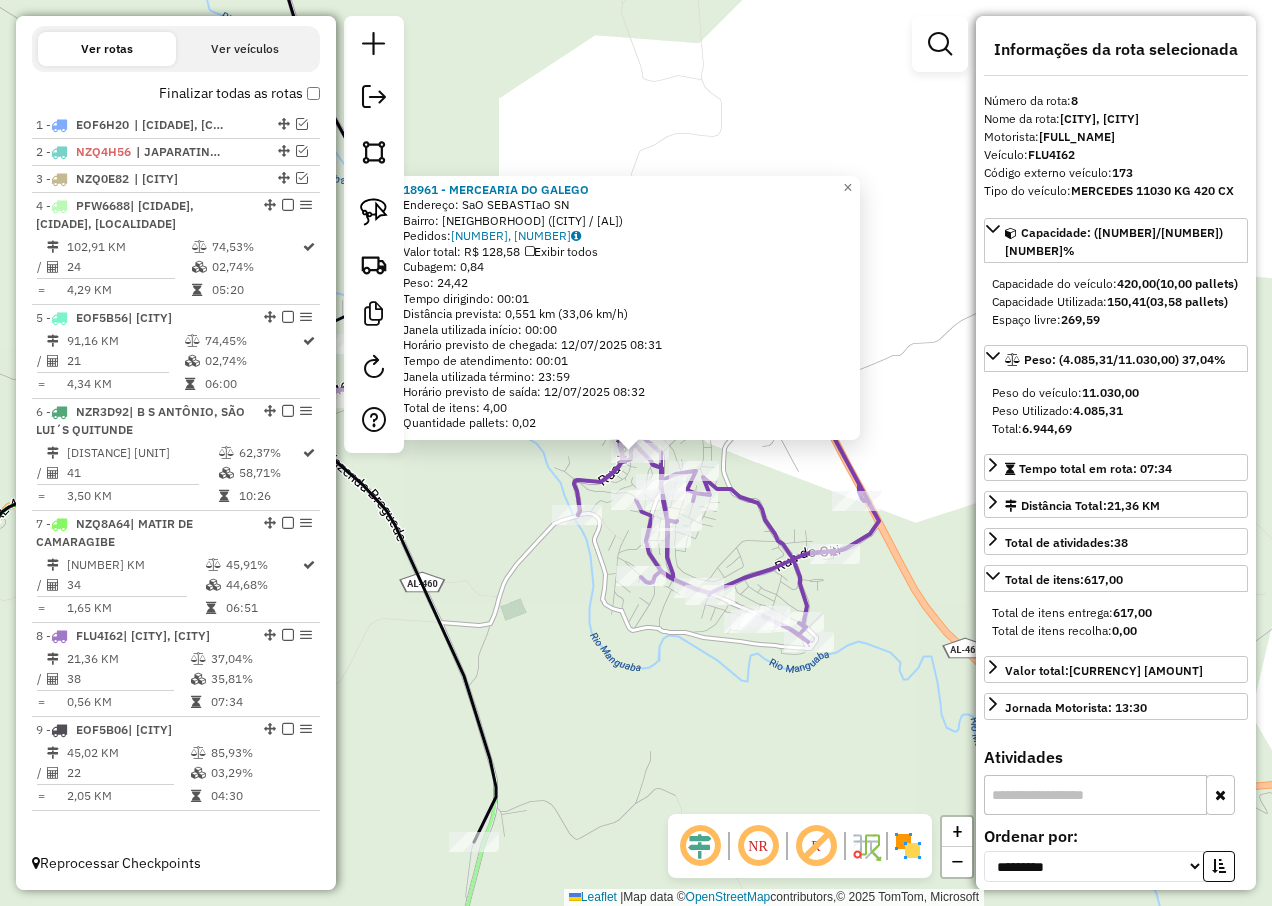 click on "18961 - MERCEARIA DO GALEGO Endereço: SaO SEBASTIaO SN Bairro: BAIRRO RURAL ([CITY] / [STATE]) Pedidos: [ORDER_ID], [ORDER_ID] Valor total: R$ [PRICE] Exibir todos Cubagem: [CUBAGE] Peso: [WEIGHT] Tempo dirigindo: [TIME] Distância prevista: [DISTANCE] km ([SPEED] km/h) Janela utilizada início: [TIME] Horário previsto de chegada: [DATE] [TIME] Tempo de atendimento: [TIME] Janela utilizada término: [TIME] Horário previsto de saída: [DATE] [TIME] Total de itens: [ITEMS] Quantidade pallets: [PALLETS] × Janela de atendimento Grade de atendimento Capacidade Transportadoras Veículos Cliente Pedidos Rotas Selecione os dias de semana para filtrar as janelas de atendimento Seg Ter Qua Qui Sex Sáb Dom Informe o período da janela de atendimento: De: Até: Filtrar exatamente a janela do cliente Considerar janela de atendimento padrão Selecione os dias de semana para filtrar as grades de atendimento Seg Ter Qua Qui Sex Sáb Dom Peso mínimo: Peso máximo: De: Até:" 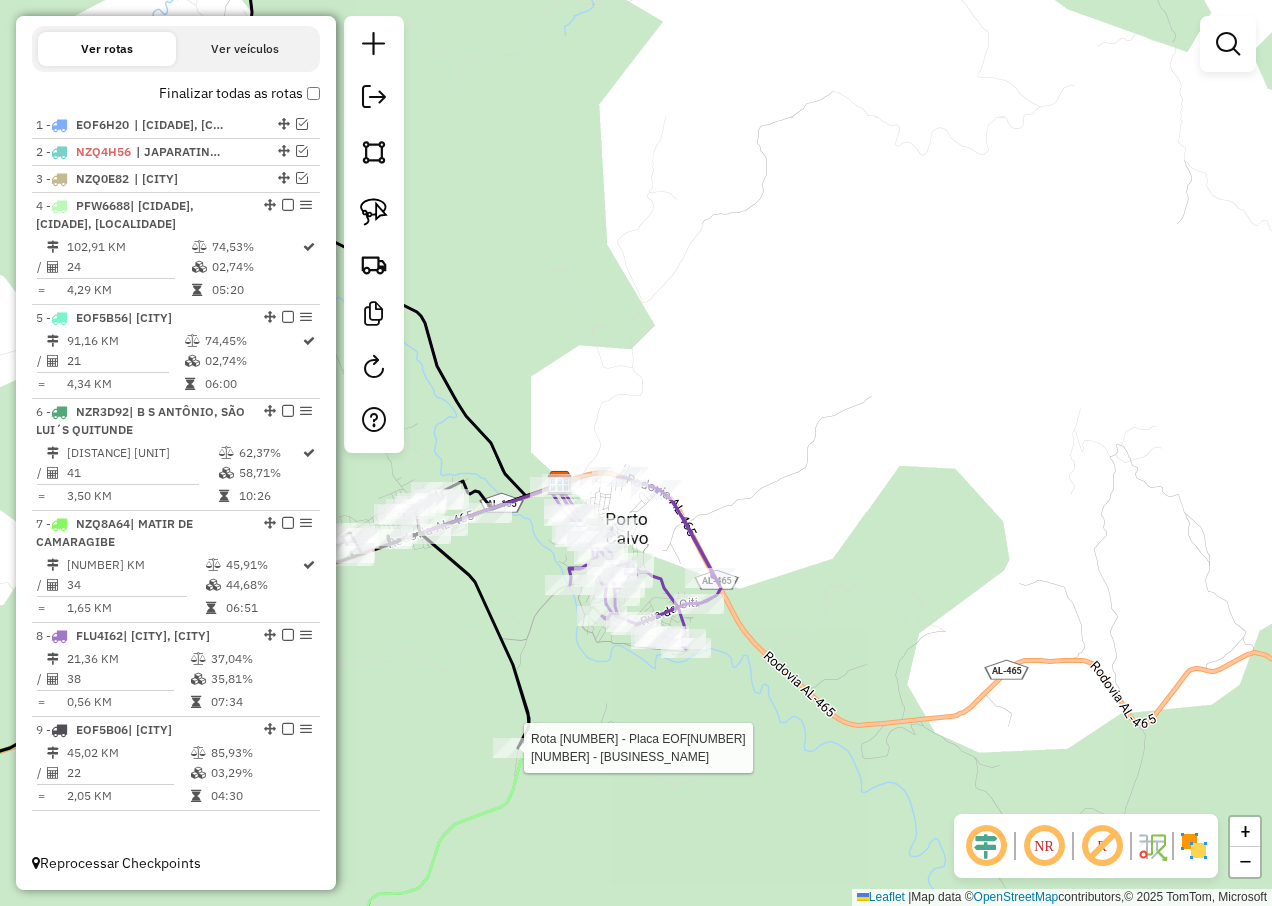 select on "**********" 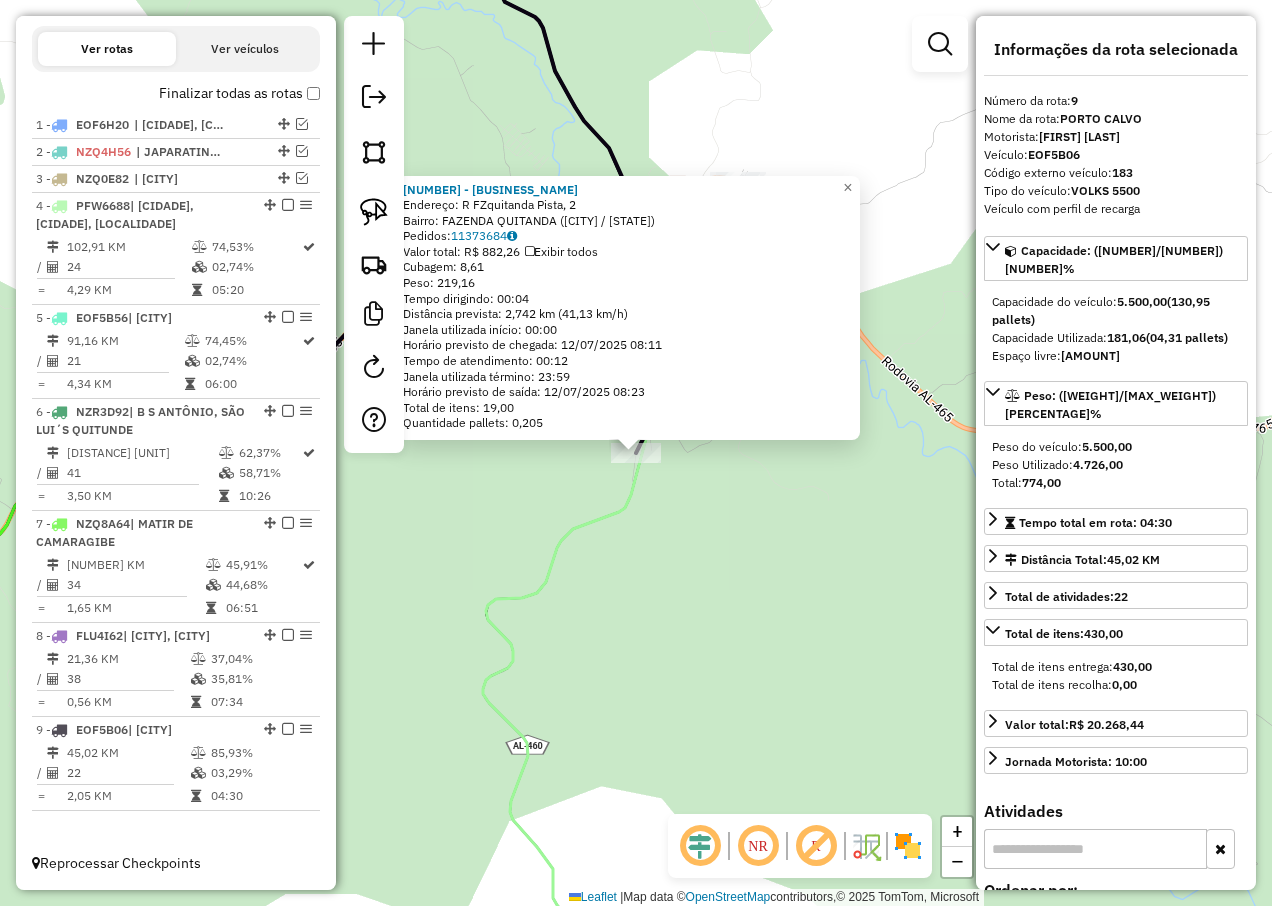 click on "[NUMBER] - [NAME]  Endereço: R   FZ [STREET] [NUMBER], [NUMBER]   Bairro: [CITY] ([CITY] / [STATE])   Pedidos:  [NUMBER]   Valor total: R$ [PRICE]   Exibir todos   Cubagem: [NUMBER]  Peso: [NUMBER]  Tempo dirigindo: [TIME]   Distância prevista: [NUMBER] km ([NUMBER] km/h)   Janela utilizada início: [TIME]   Horário previsto de chegada: [DATE] [TIME]   Tempo de atendimento: [TIME]   Janela utilizada término: [TIME]   Horário previsto de saída: [DATE] [TIME]   Total de itens: [NUMBER]   Quantidade pallets: [NUMBER]  × Janela de atendimento Grade de atendimento Capacidade Transportadoras Veículos Cliente Pedidos  Rotas Selecione os dias de semana para filtrar as janelas de atendimento  Seg   Ter   Qua   Qui   Sex   Sáb   Dom  Informe o período da janela de atendimento: De: Até:  Filtrar exatamente a janela do cliente  Considerar janela de atendimento padrão  Selecione os dias de semana para filtrar as grades de atendimento  Seg   Ter   Qua   Qui   Sex   Sáb   Dom   Peso mínimo:   Peso máximo:   De:  De:" 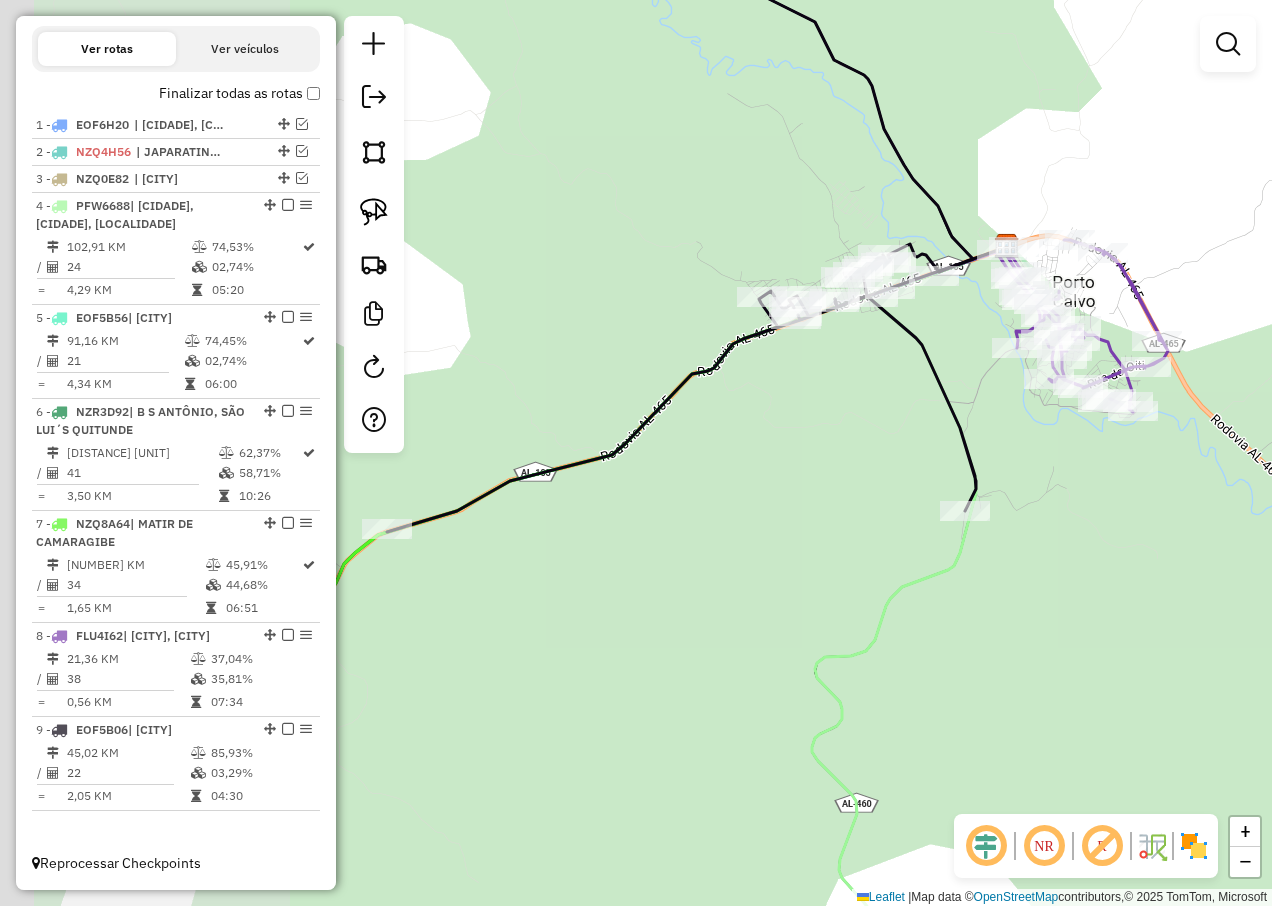 drag, startPoint x: 474, startPoint y: 483, endPoint x: 803, endPoint y: 541, distance: 334.07333 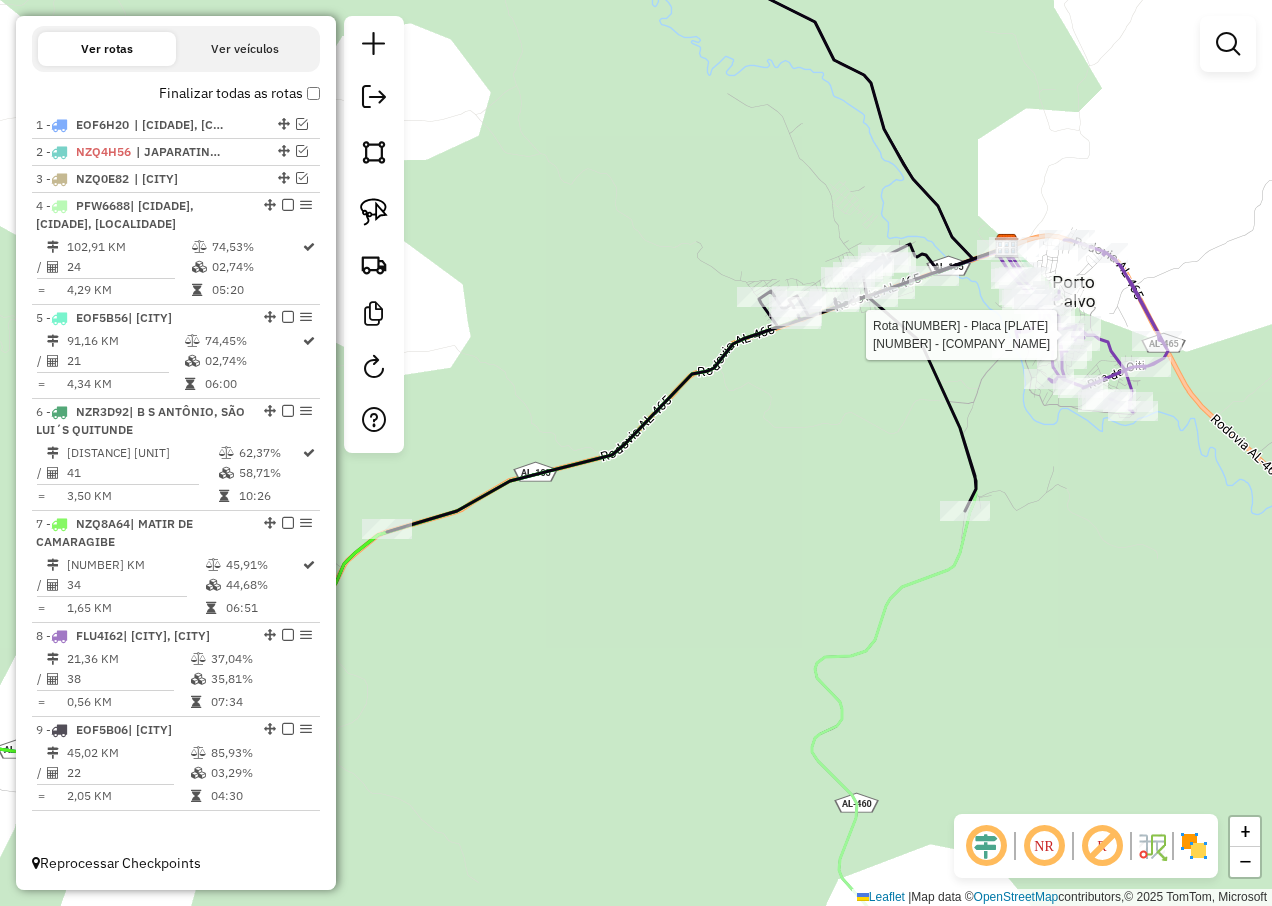 select on "**********" 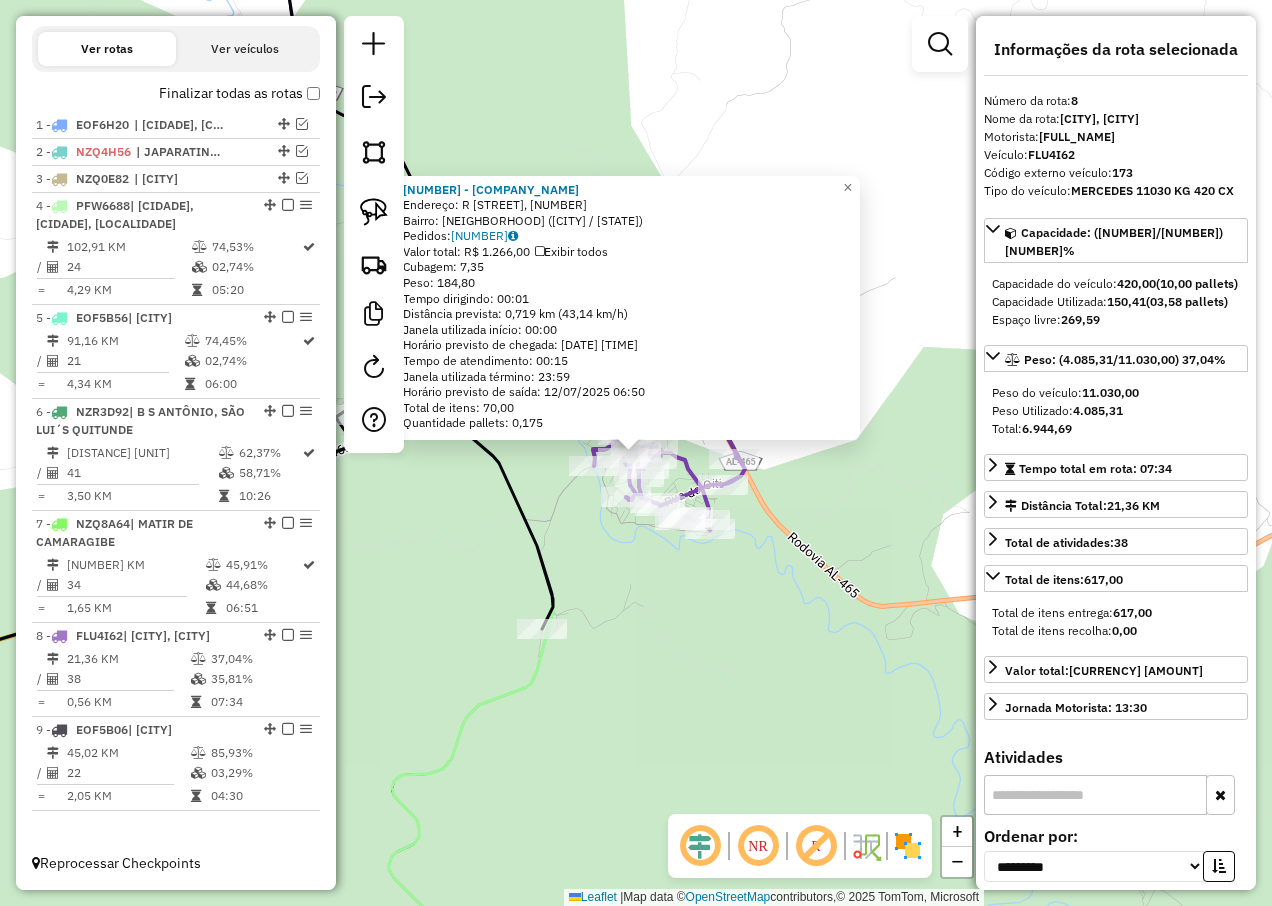 click on "[NUMBER] - SUPER MAR FEIT E CIA  Endereço: R   DR FERNANDES LIMA, [NUMBER]   Bairro: CENTRO ([CITY] / AL)   Pedidos:  [NUMBER]   Valor total: R$ [PRICE]   Exibir todos   Cubagem: [NUMBER]  Peso: [NUMBER]  Tempo dirigindo: [TIME]   Distância prevista: [NUMBER] km ([NUMBER] km/h)   Janela utilizada início: [TIME]   Horário previsto de chegada: [DATE] [TIME]   Tempo de atendimento: [TIME]   Janela utilizada término: [TIME]   Horário previsto de saída: [DATE] [TIME]   Total de itens: [NUMBER]   Quantidade pallets: [NUMBER]  × Janela de atendimento Grade de atendimento Capacidade Transportadoras Veículos Cliente Pedidos  Rotas Selecione os dias de semana para filtrar as janelas de atendimento  Seg   Ter   Qua   Qui   Sex   Sáb   Dom  Informe o período da janela de atendimento: De: [TIME] Até: [TIME]  Filtrar exatamente a janela do cliente  Considerar janela de atendimento padrão  Selecione os dias de semana para filtrar as grades de atendimento  Seg   Ter   Qua   Qui   Sex   Sáb   Dom   Clientes fora do dia de atendimento selecionado" 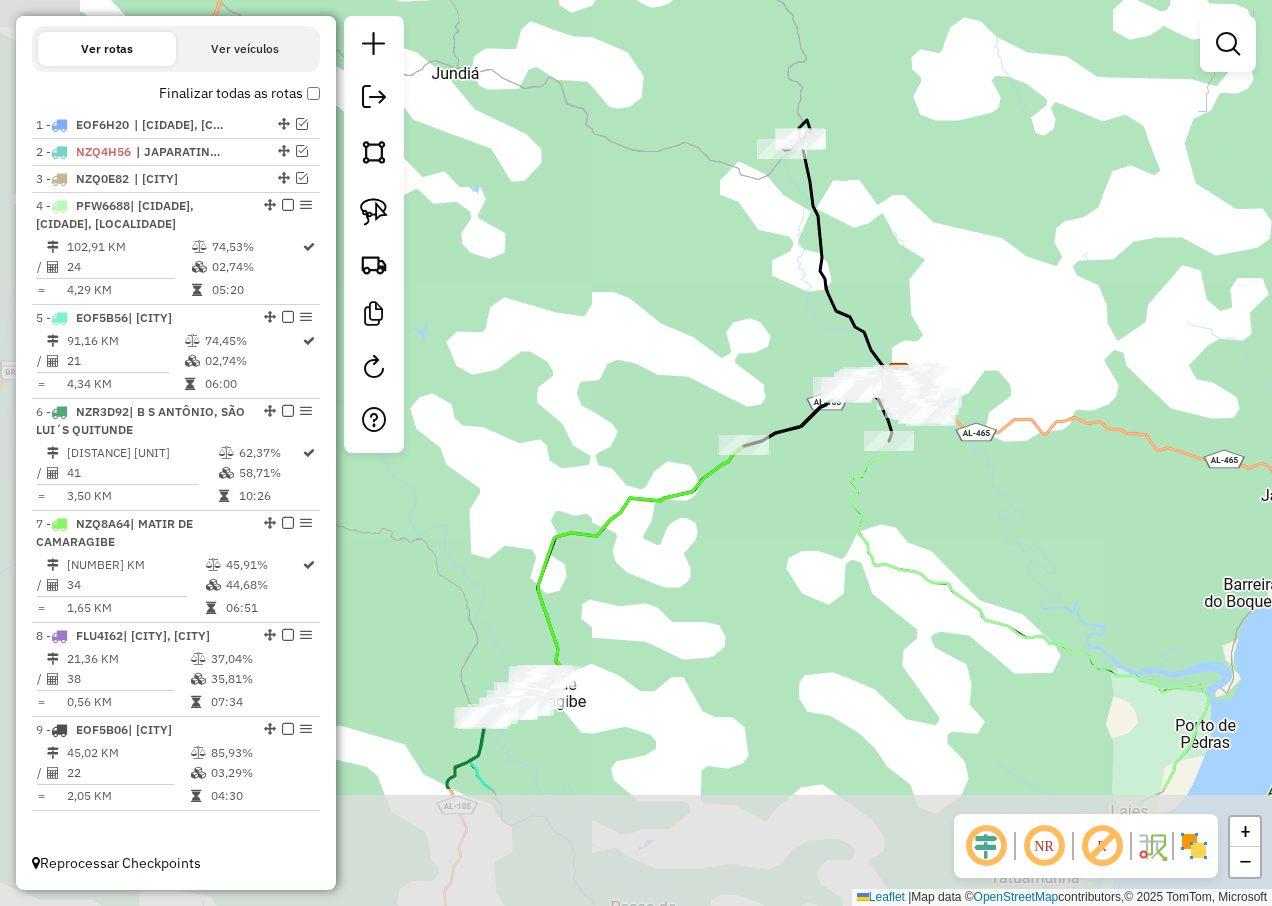 drag, startPoint x: 570, startPoint y: 750, endPoint x: 852, endPoint y: 527, distance: 359.51773 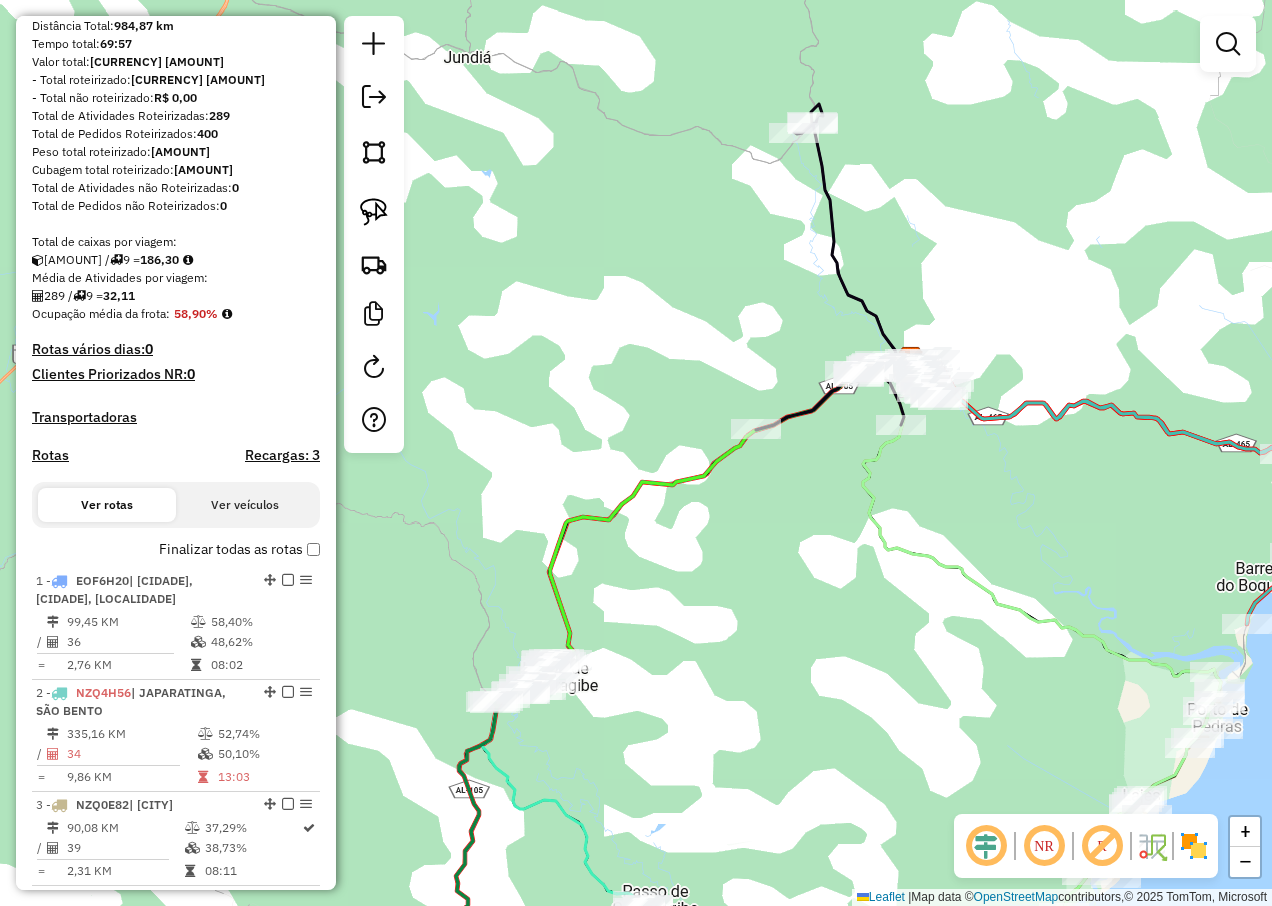 scroll, scrollTop: 732, scrollLeft: 0, axis: vertical 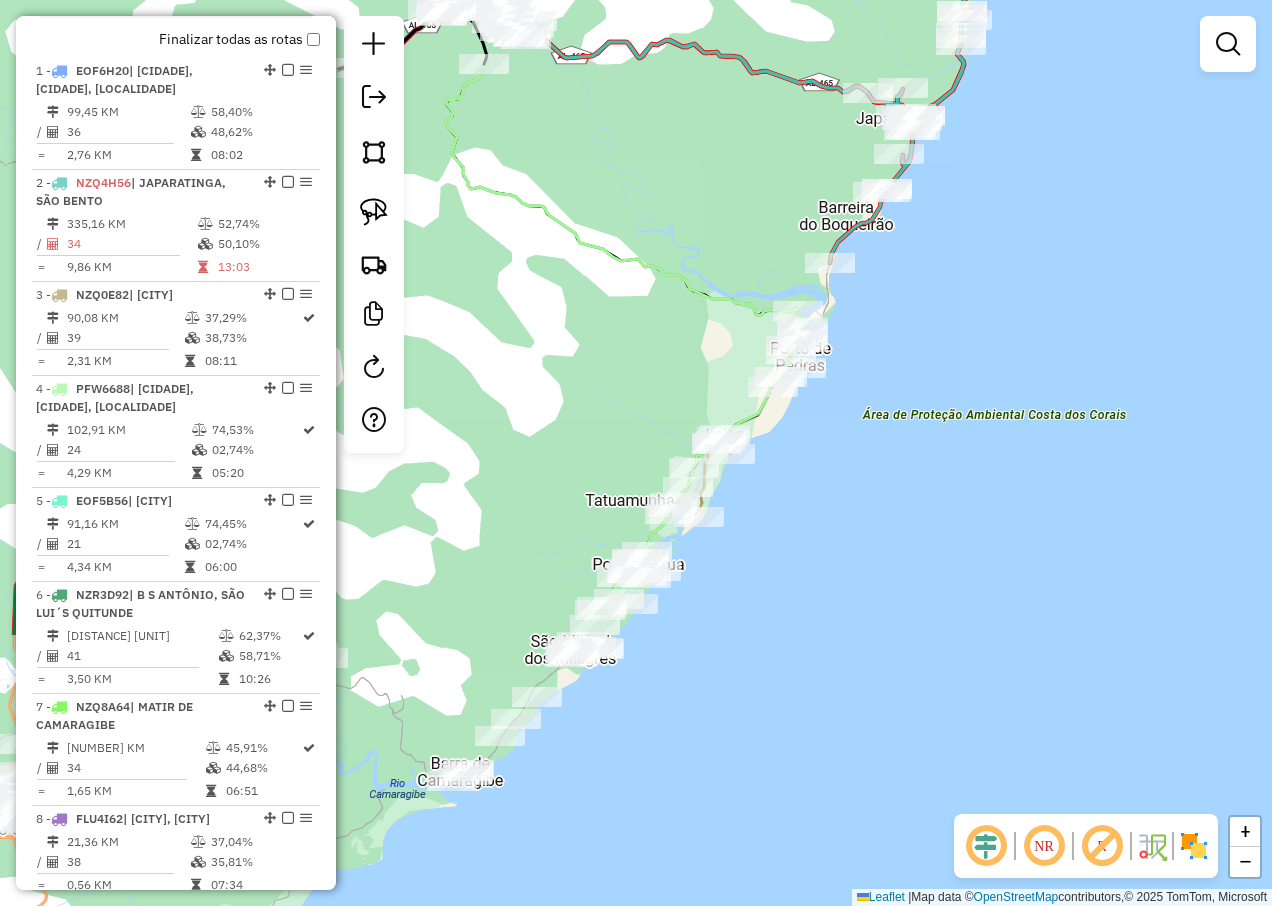 drag, startPoint x: 1035, startPoint y: 624, endPoint x: 618, endPoint y: 264, distance: 550.8984 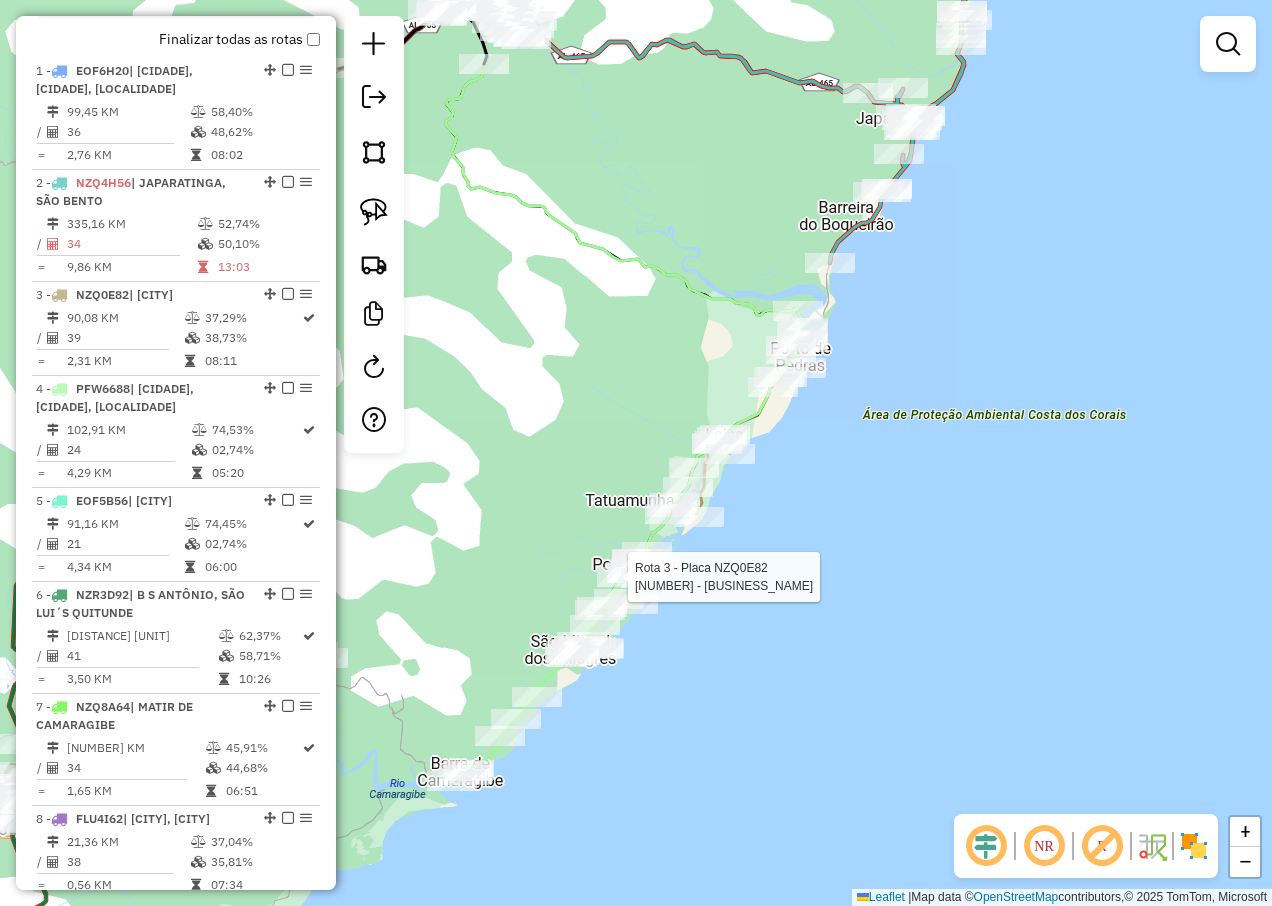 select on "**********" 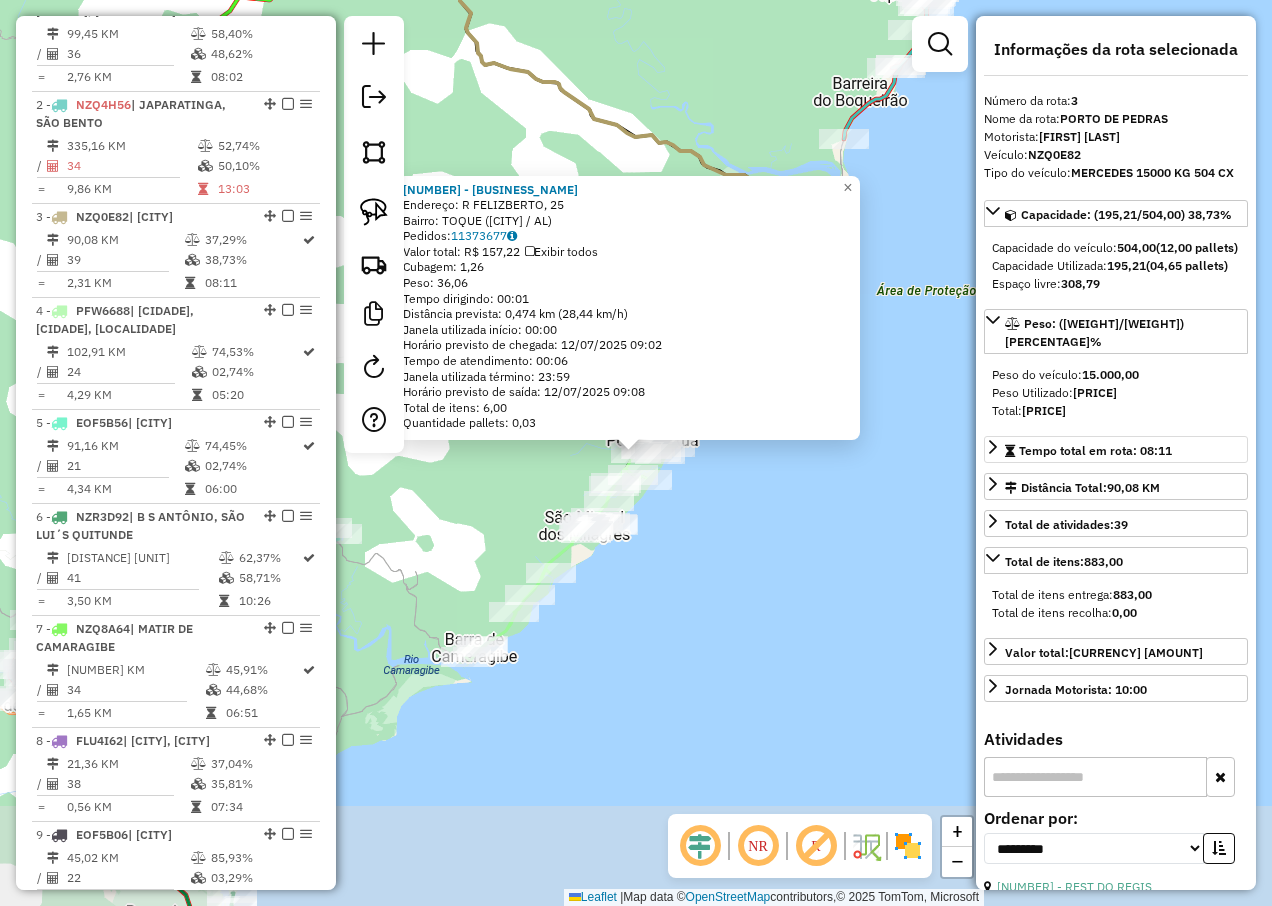 scroll, scrollTop: 987, scrollLeft: 0, axis: vertical 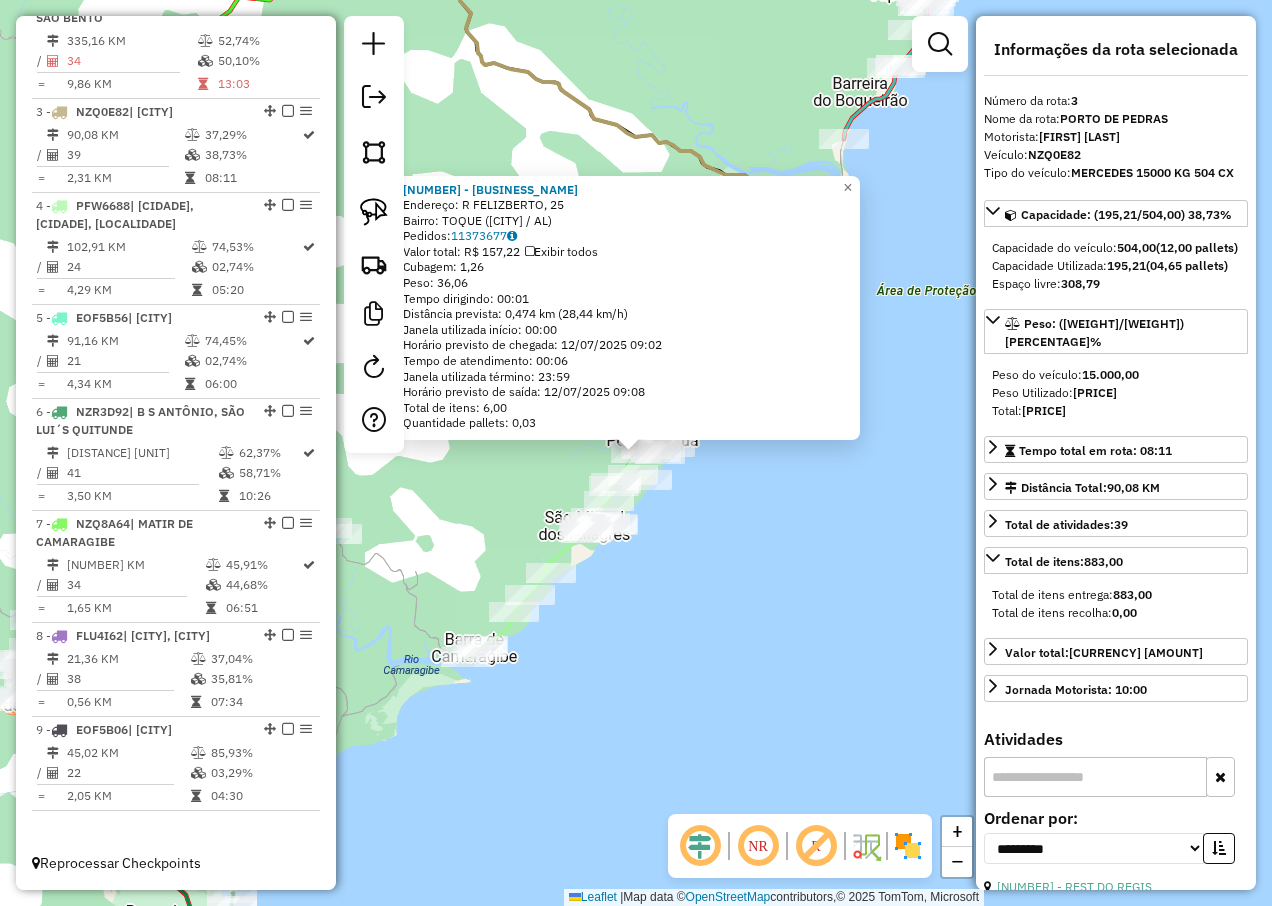 click on "[NUMBER] - [NAME]  Endereço: R   [STREET], [NUMBER]   Bairro: [CITY] ([CITY] / [STATE])   Pedidos:  [NUMBER]   Valor total: R$ [PRICE]   Exibir todos   Cubagem: [NUMBER]  Peso: [NUMBER]  Tempo dirigindo: [TIME]   Distância prevista: [NUMBER] km ([NUMBER] km/h)   Janela utilizada início: [TIME]   Horário previsto de chegada: [DATE] [TIME]   Tempo de atendimento: [TIME]   Janela utilizada término: [TIME]   Horário previsto de saída: [DATE] [TIME]   Total de itens: [NUMBER]   Quantidade pallets: [NUMBER]  × Janela de atendimento Grade de atendimento Capacidade Transportadoras Veículos Cliente Pedidos  Rotas Selecione os dias de semana para filtrar as janelas de atendimento  Seg   Ter   Qua   Qui   Sex   Sáb   Dom  Informe o período da janela de atendimento: De: Até:  Filtrar exatamente a janela do cliente  Considerar janela de atendimento padrão  Selecione os dias de semana para filtrar as grades de atendimento  Seg   Ter   Qua   Qui   Sex   Sáb   Dom   Clientes fora do dia de atendimento selecionado De:" 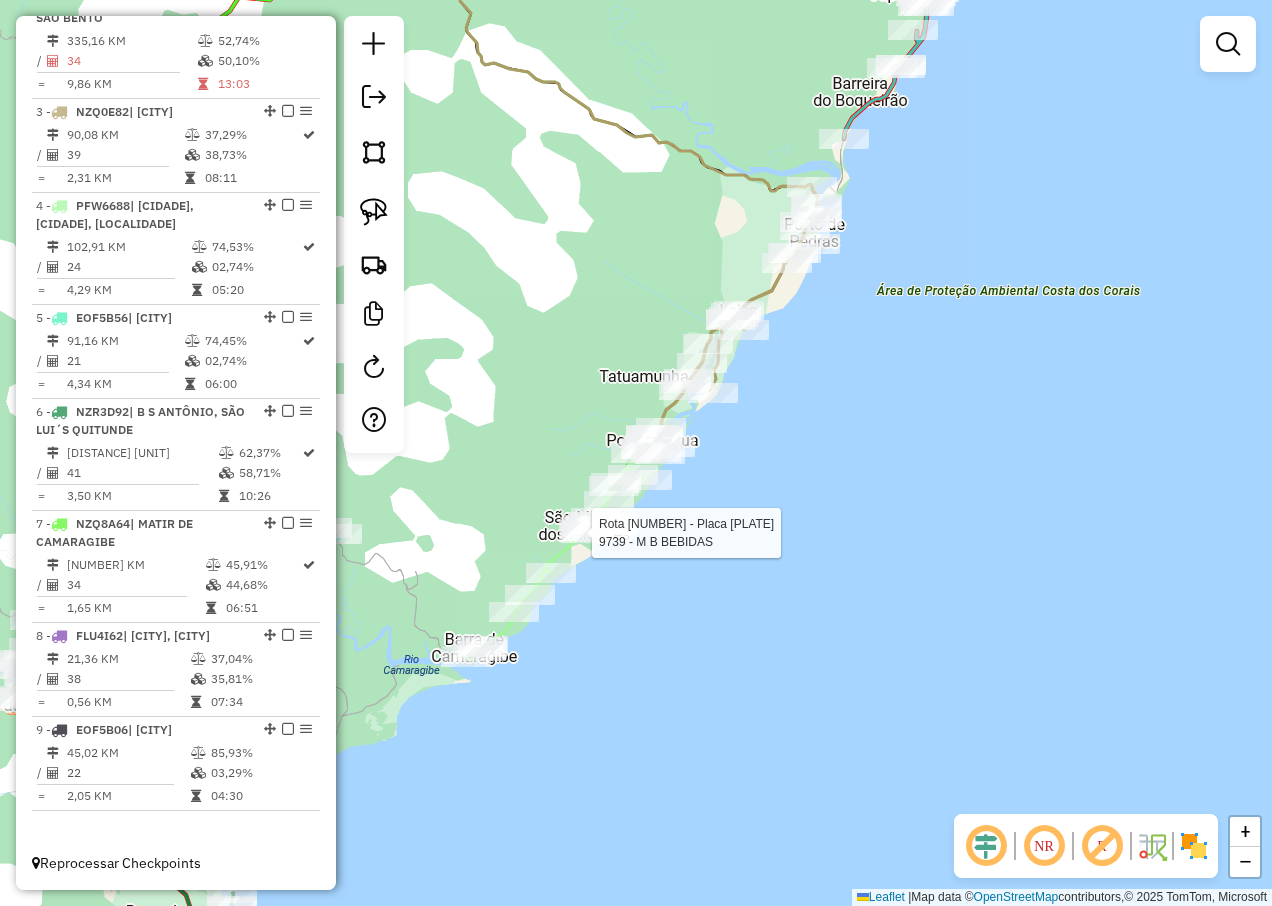 select on "**********" 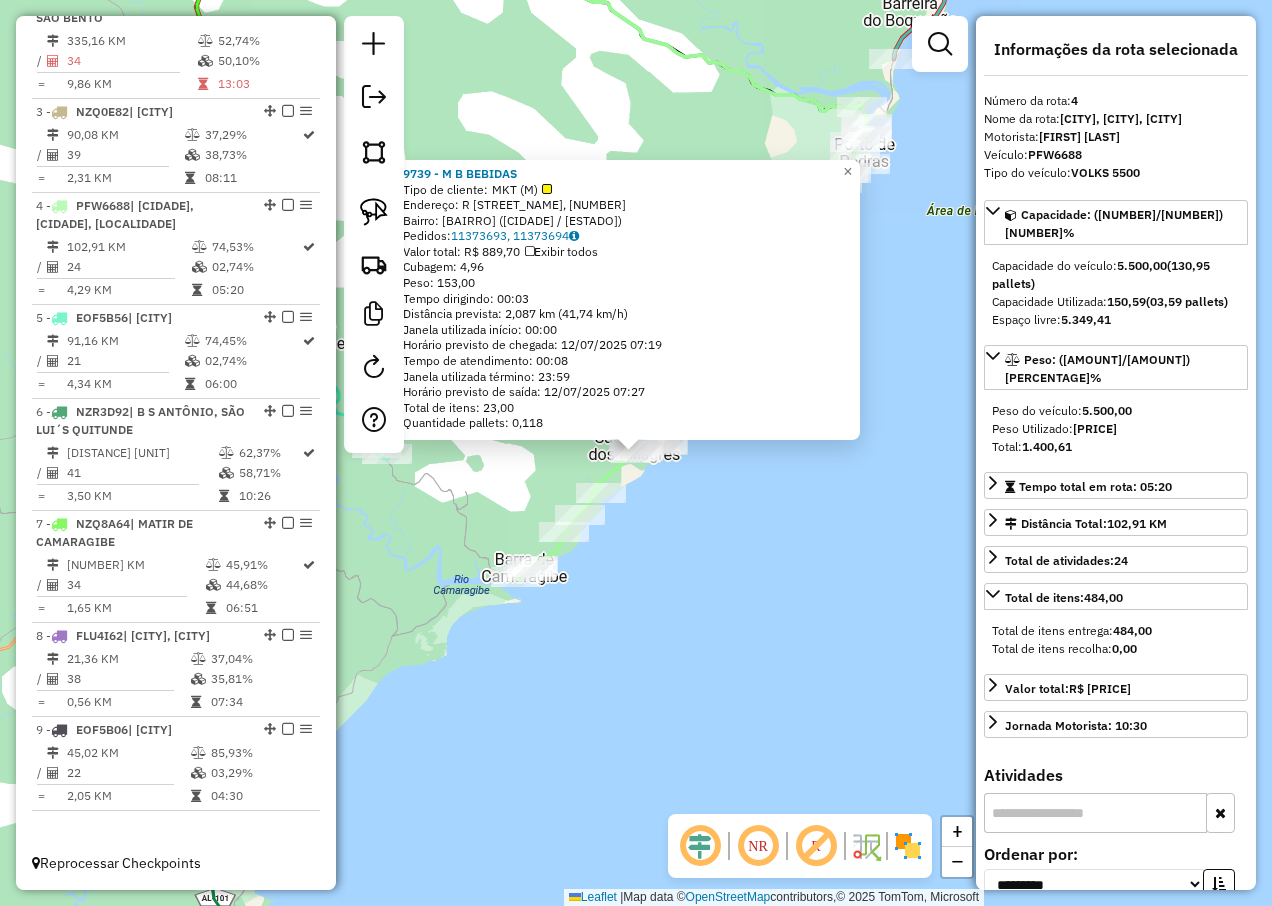 click on "[NUMBER] - [NAME]  Tipo de cliente:   MKT (M)   Endereço: R   VEREADOR [STREET], [NUMBER]   Bairro: [CITY] ([CITY] / [STATE])   Pedidos:  [NUMBER], [NUMBER]   Valor total: R$ [PRICE]   Exibir todos   Cubagem: [NUMBER]  Peso: [NUMBER]  Tempo dirigindo: [TIME]   Distância prevista: [NUMBER] km ([NUMBER] km/h)   Janela utilizada início: [TIME]   Horário previsto de chegada: [DATE] [TIME]   Tempo de atendimento: [TIME]   Janela utilizada término: [TIME]   Horário previsto de saída: [DATE] [TIME]   Total de itens: [NUMBER]   Quantidade pallets: [NUMBER]  × Janela de atendimento Grade de atendimento Capacidade Transportadoras Veículos Cliente Pedidos  Rotas Selecione os dias de semana para filtrar as janelas de atendimento  Seg   Ter   Qua   Qui   Sex   Sáb   Dom  Informe o período da janela de atendimento: De: Até:  Filtrar exatamente a janela do cliente  Considerar janela de atendimento padrão  Selecione os dias de semana para filtrar as grades de atendimento  Seg   Ter   Qua   Qui   Sex   Sáb   Dom   De:" 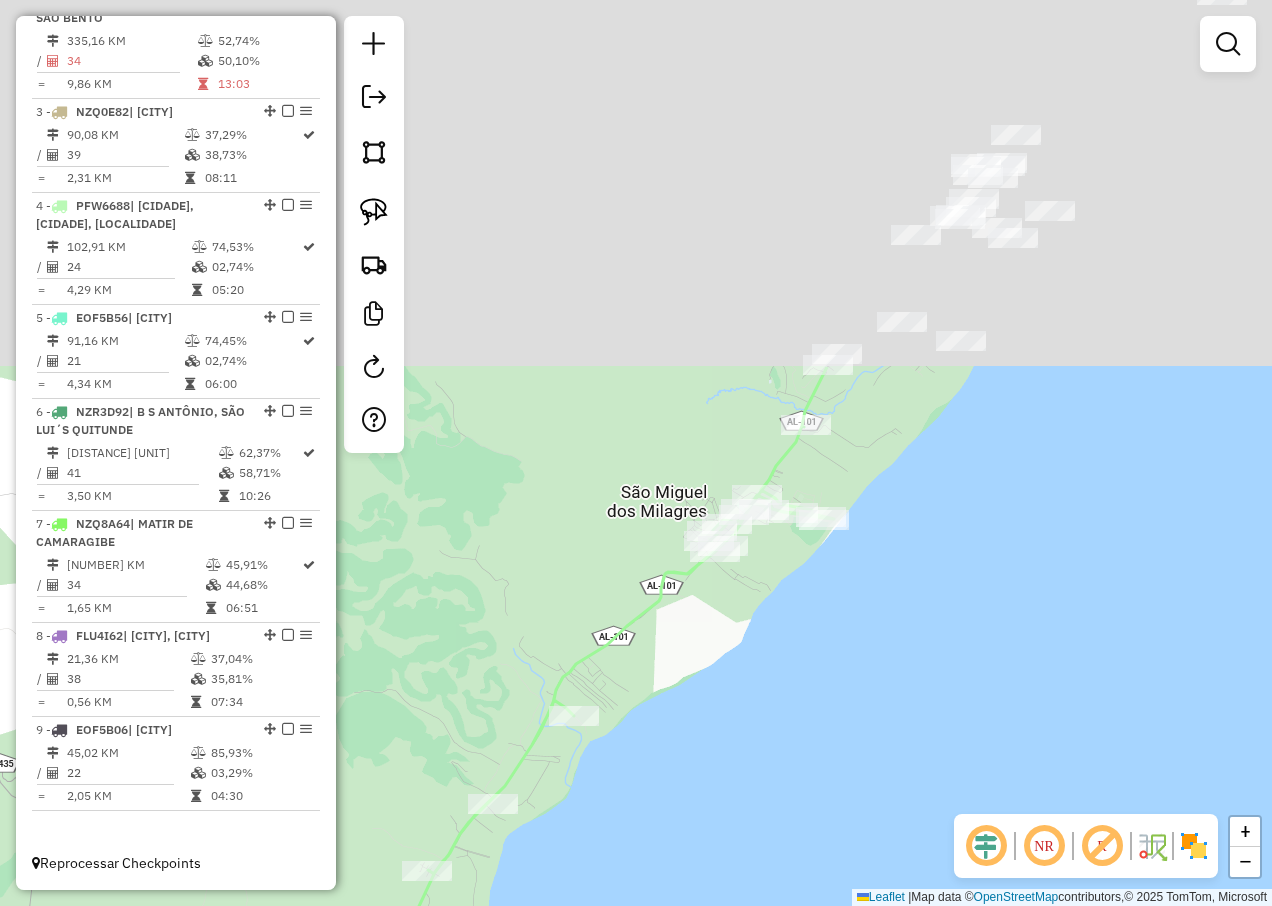 drag, startPoint x: 844, startPoint y: 450, endPoint x: 907, endPoint y: 739, distance: 295.78708 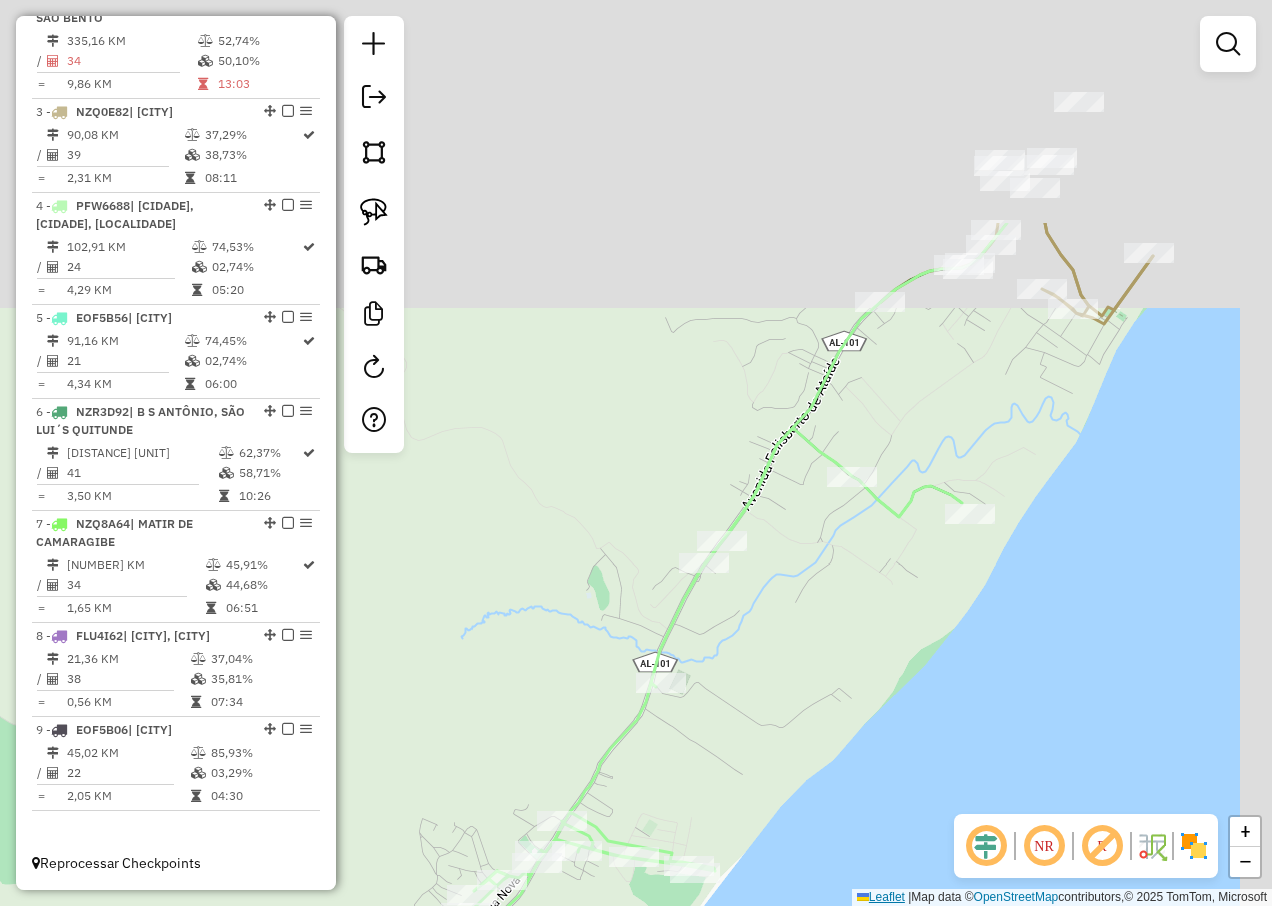 drag, startPoint x: 958, startPoint y: 365, endPoint x: 882, endPoint y: 895, distance: 535.4213 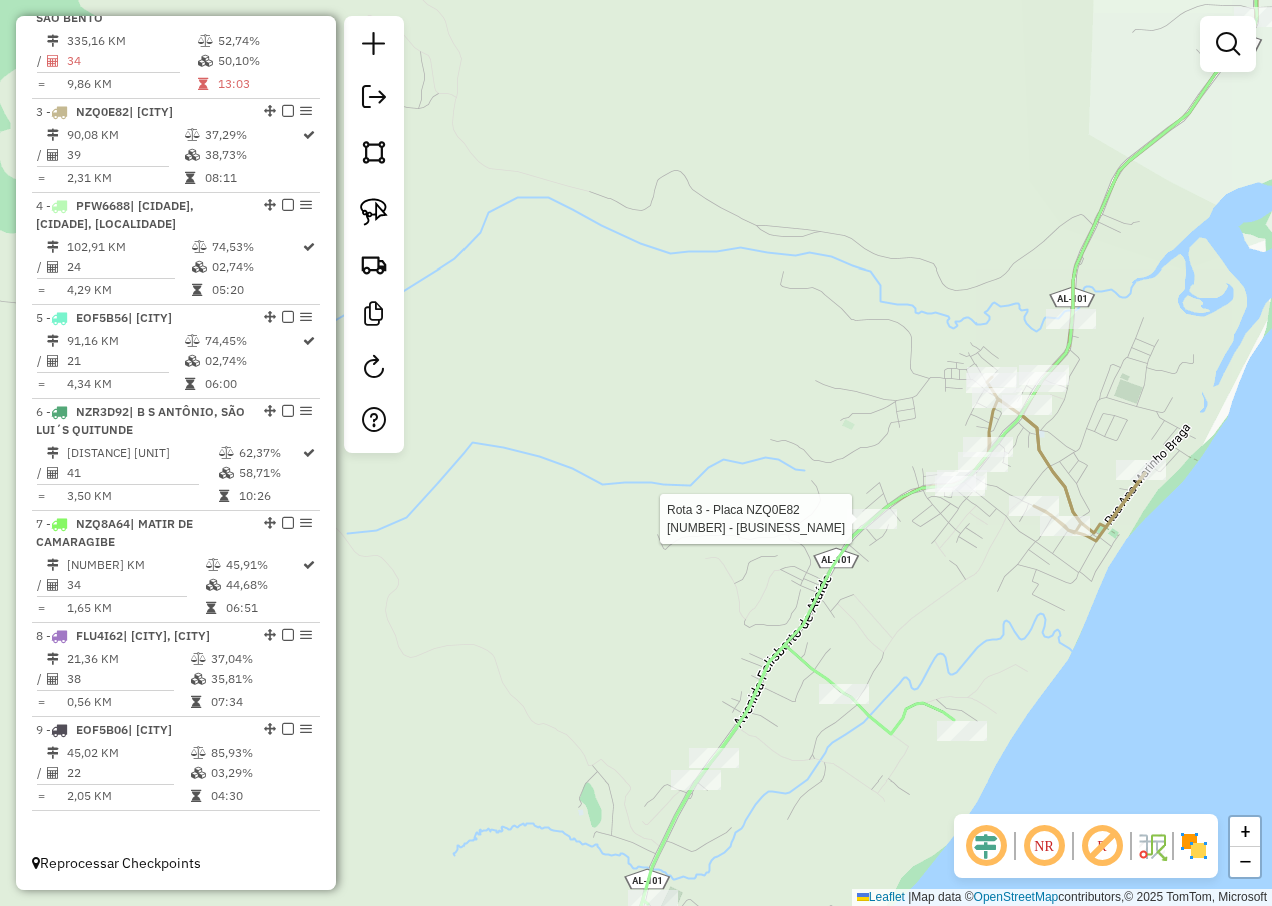 select on "**********" 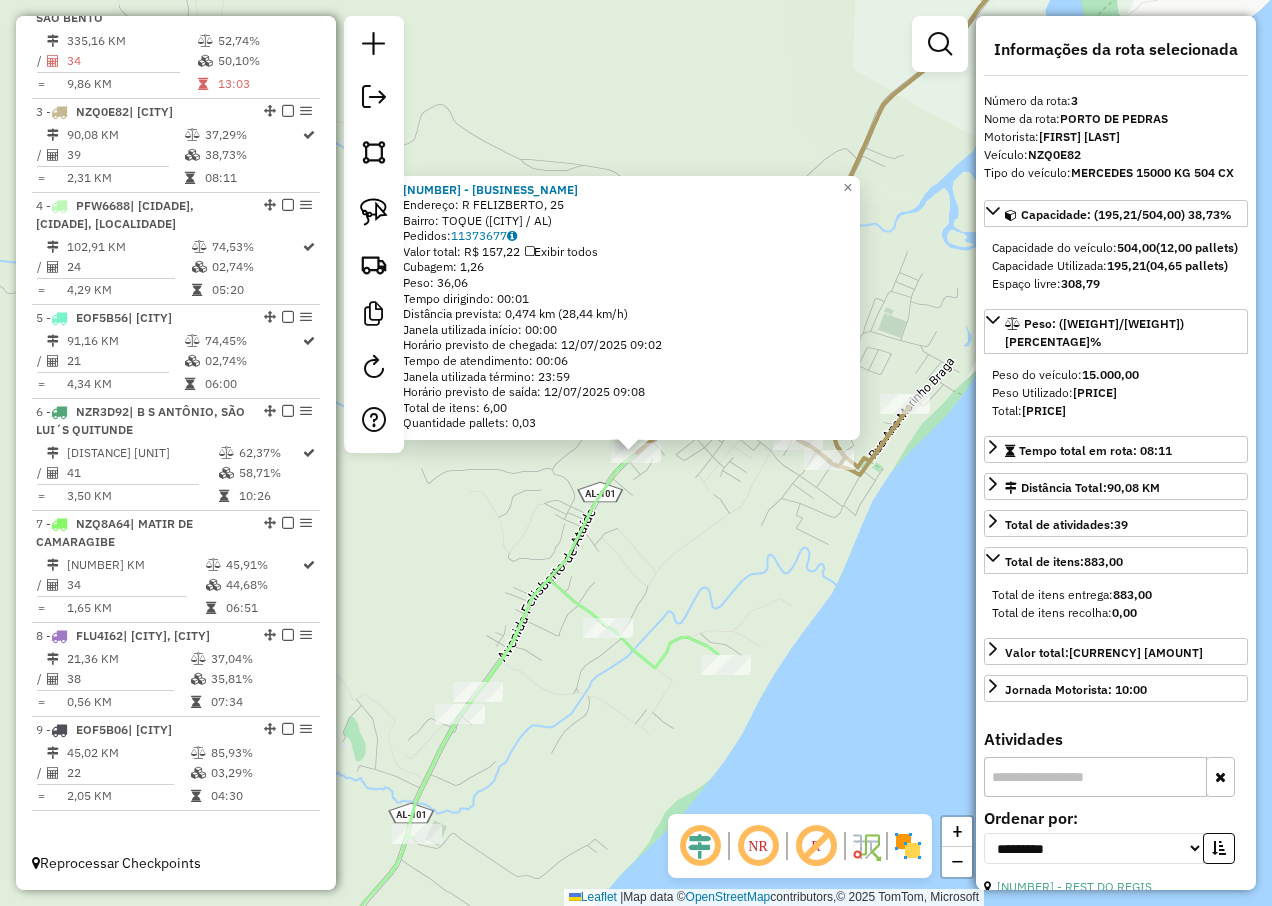 click on "[NUMBER] - [NAME]  Endereço: R   [STREET], [NUMBER]   Bairro: [CITY] ([CITY] / [STATE])   Pedidos:  [NUMBER]   Valor total: R$ [PRICE]   Exibir todos   Cubagem: [NUMBER]  Peso: [NUMBER]  Tempo dirigindo: [TIME]   Distância prevista: [NUMBER] km ([NUMBER] km/h)   Janela utilizada início: [TIME]   Horário previsto de chegada: [DATE] [TIME]   Tempo de atendimento: [TIME]   Janela utilizada término: [TIME]   Horário previsto de saída: [DATE] [TIME]   Total de itens: [NUMBER]   Quantidade pallets: [NUMBER]  × Janela de atendimento Grade de atendimento Capacidade Transportadoras Veículos Cliente Pedidos  Rotas Selecione os dias de semana para filtrar as janelas de atendimento  Seg   Ter   Qua   Qui   Sex   Sáb   Dom  Informe o período da janela de atendimento: De: Até:  Filtrar exatamente a janela do cliente  Considerar janela de atendimento padrão  Selecione os dias de semana para filtrar as grades de atendimento  Seg   Ter   Qua   Qui   Sex   Sáb   Dom   Clientes fora do dia de atendimento selecionado De:" 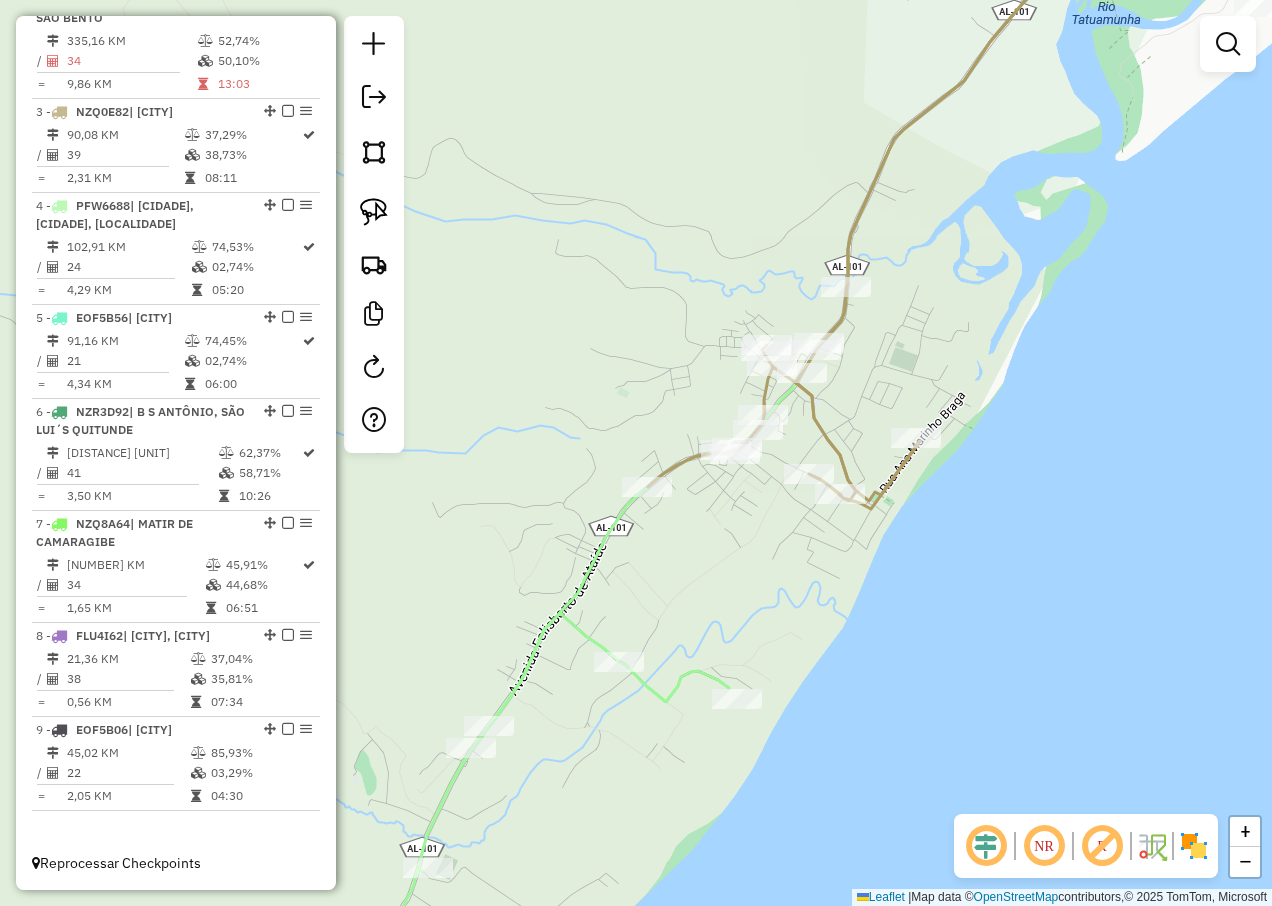 drag, startPoint x: 751, startPoint y: 514, endPoint x: 770, endPoint y: 585, distance: 73.4983 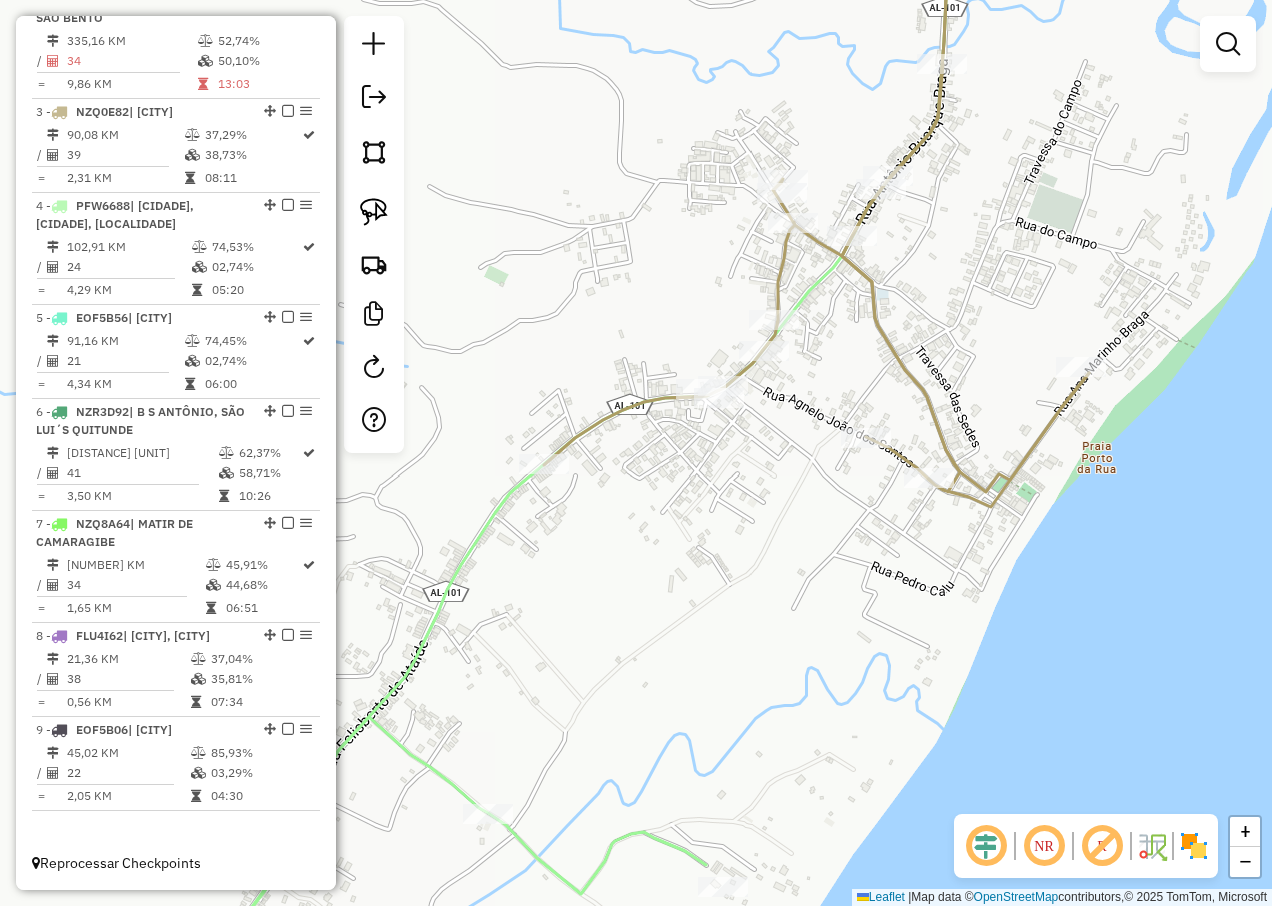 drag, startPoint x: 726, startPoint y: 525, endPoint x: 738, endPoint y: 538, distance: 17.691807 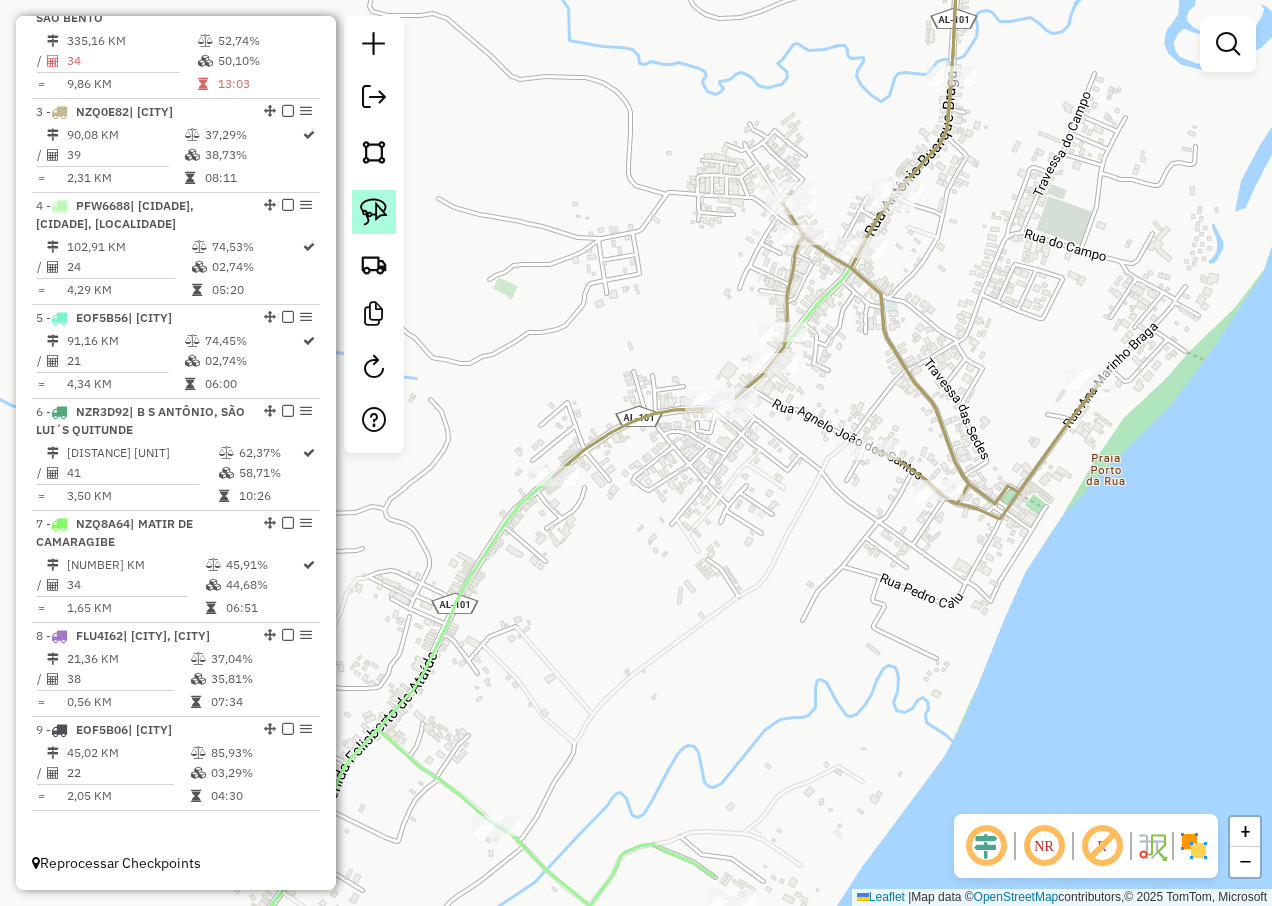 click 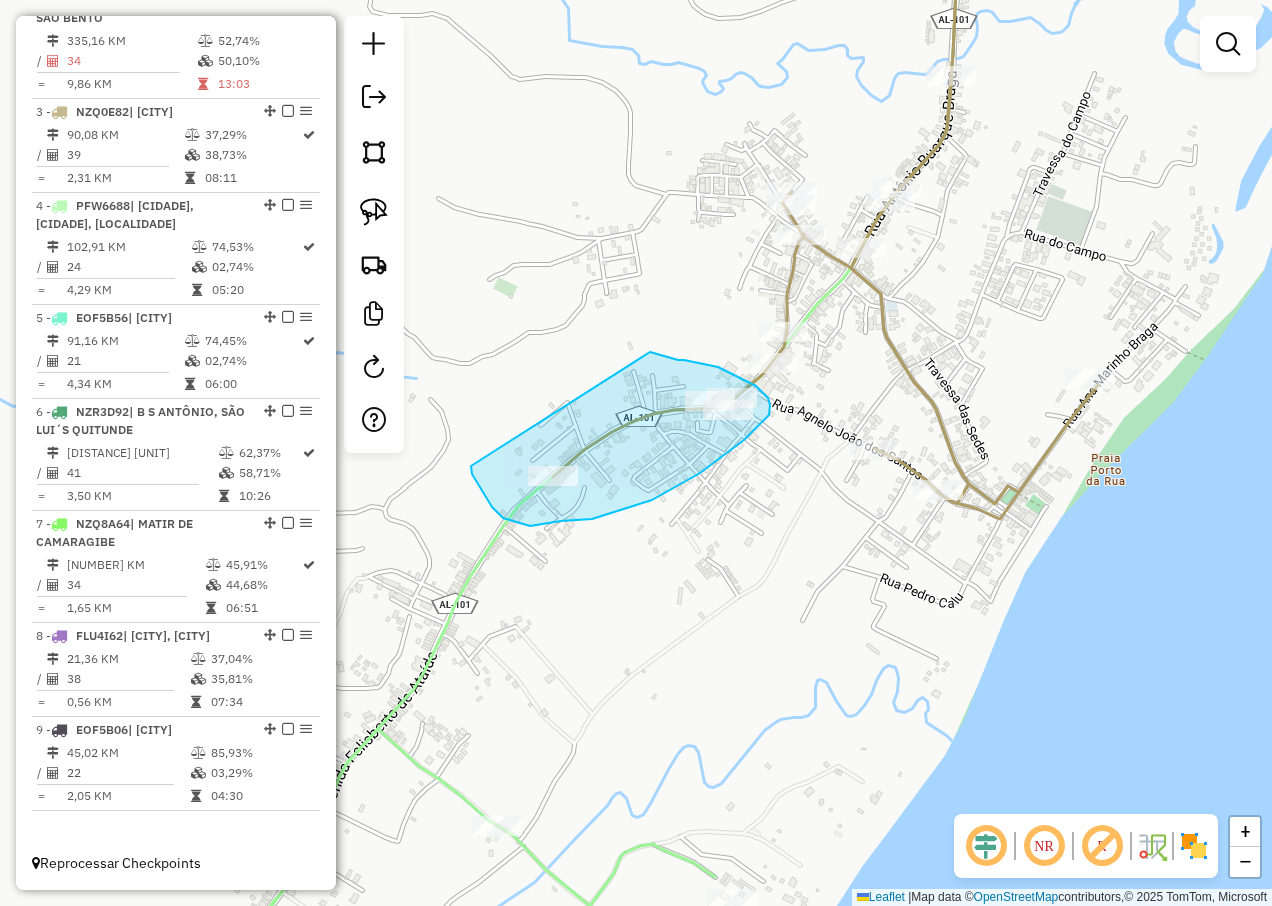 drag, startPoint x: 666, startPoint y: 356, endPoint x: 471, endPoint y: 466, distance: 223.88614 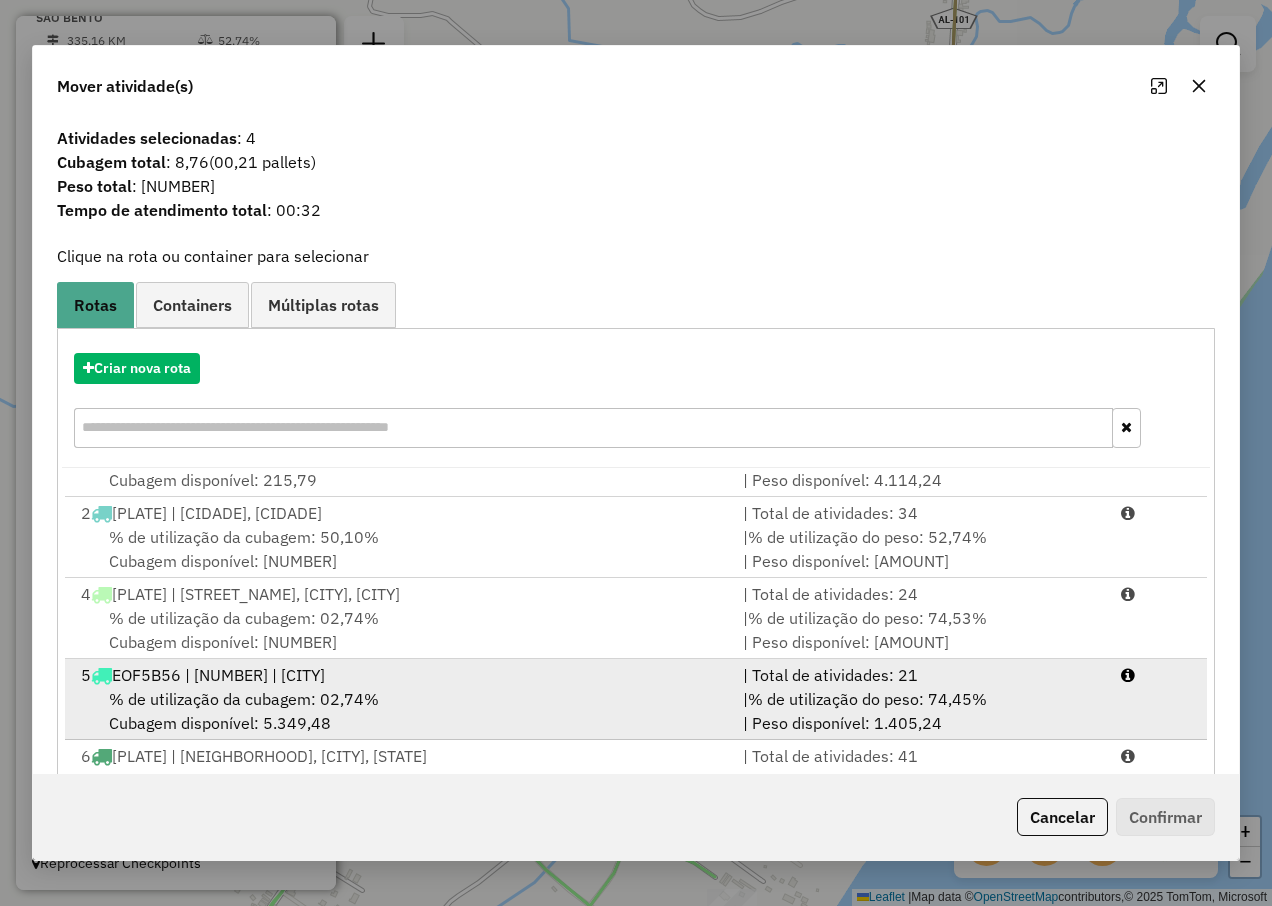 scroll, scrollTop: 0, scrollLeft: 0, axis: both 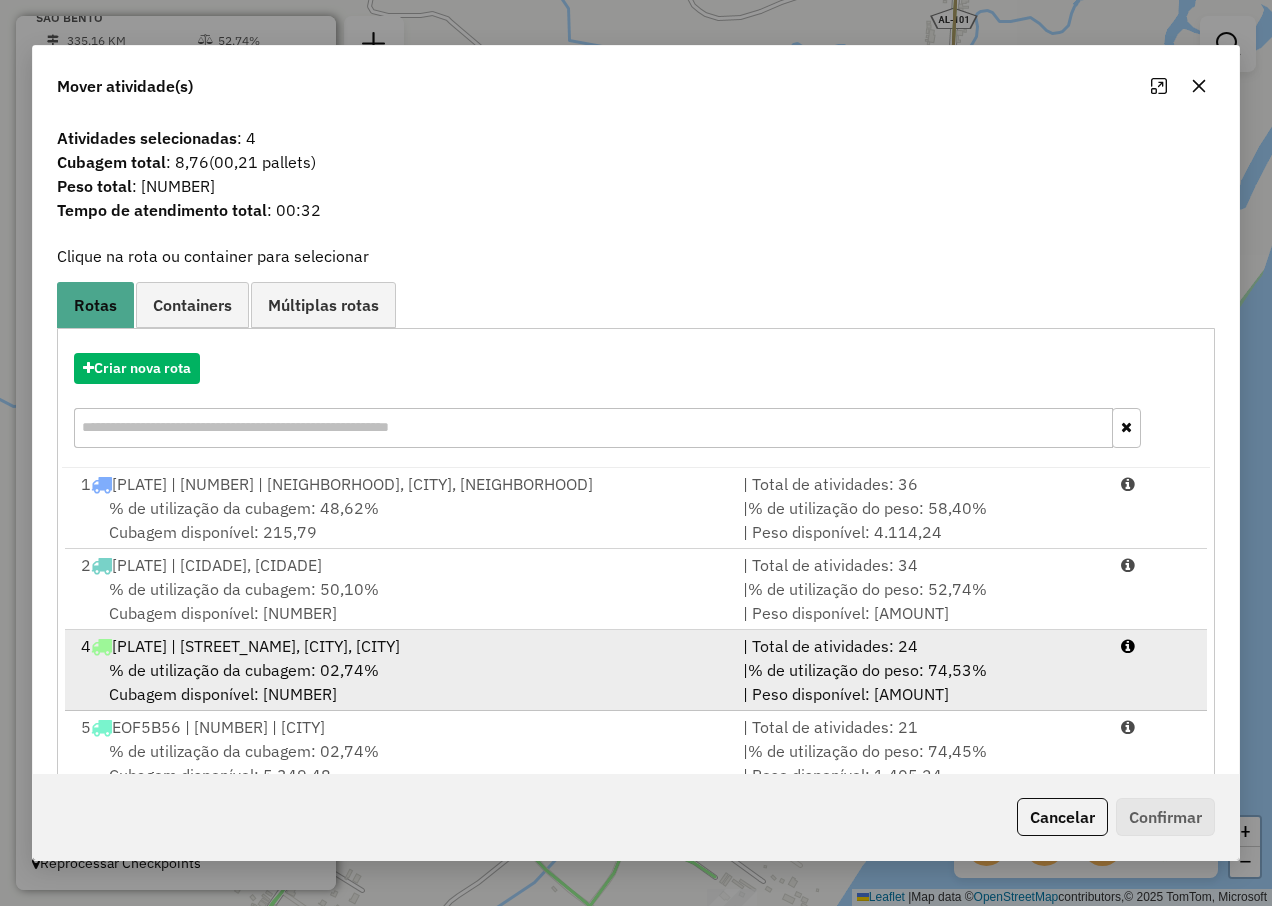 click on "[NUMBER] PFW[NUMBER] | BARRA DE CAMARAGIBE, PORTO DE PEDRAS, SAO MIGUEL DOS MILAGRES" at bounding box center (400, 646) 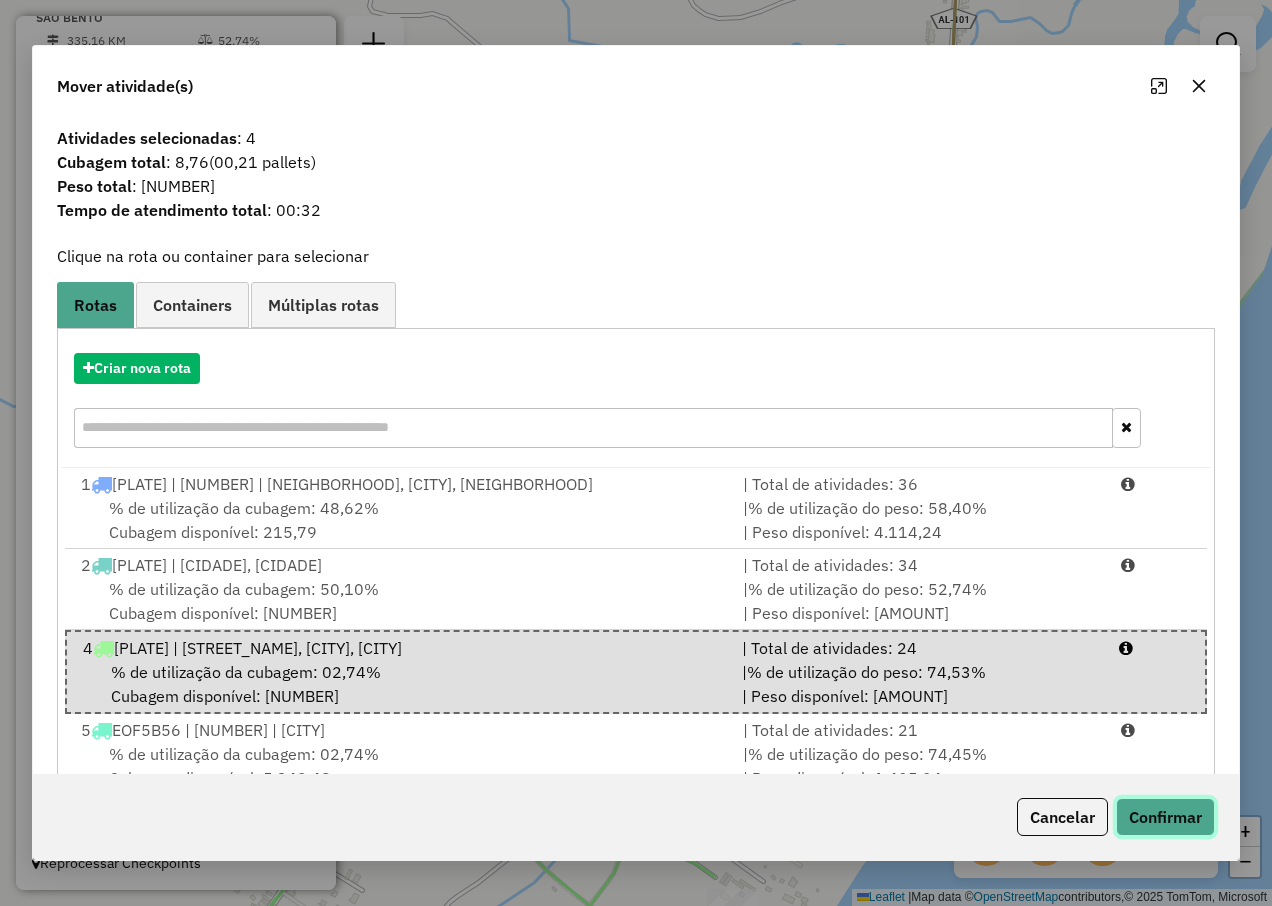 click on "Confirmar" 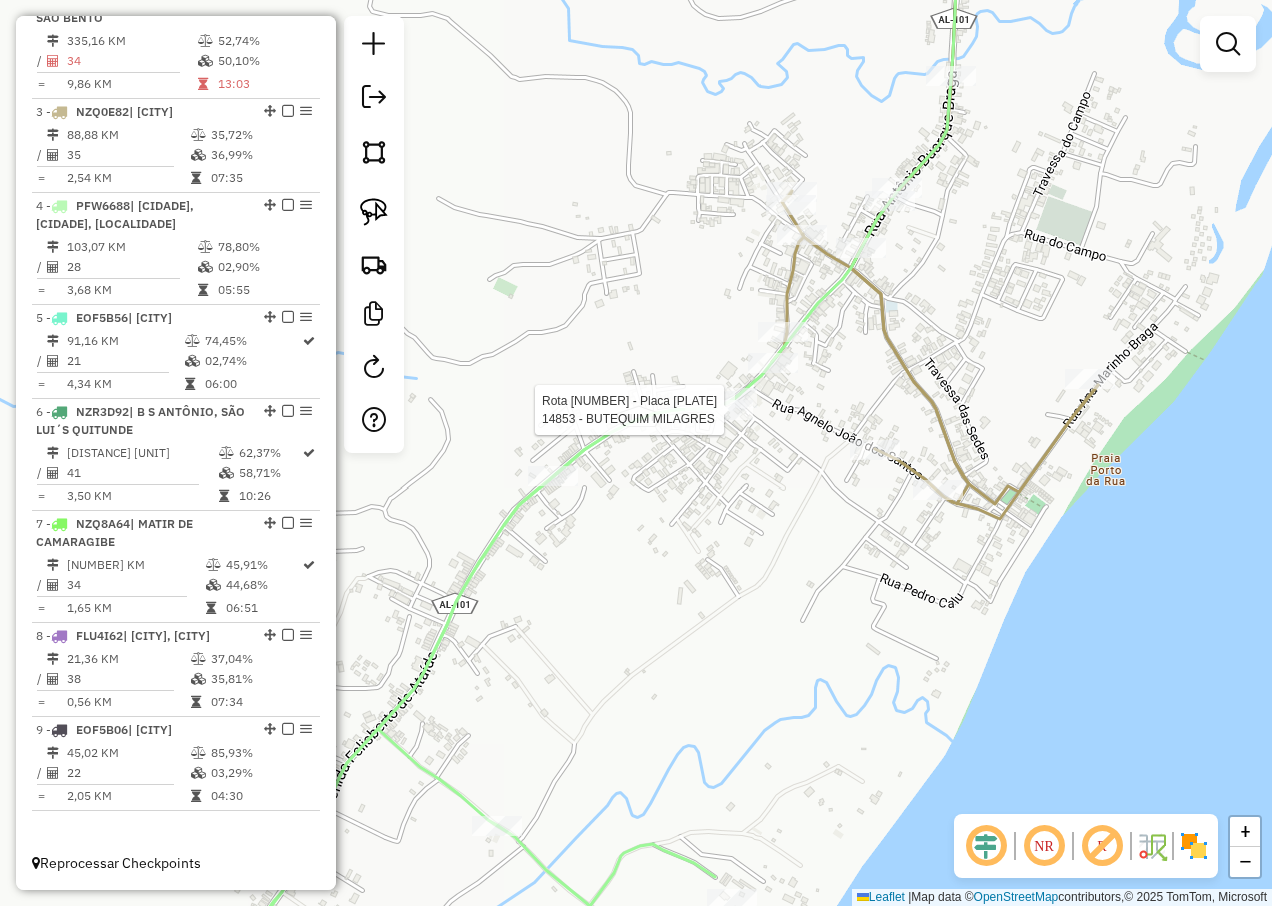 select on "**********" 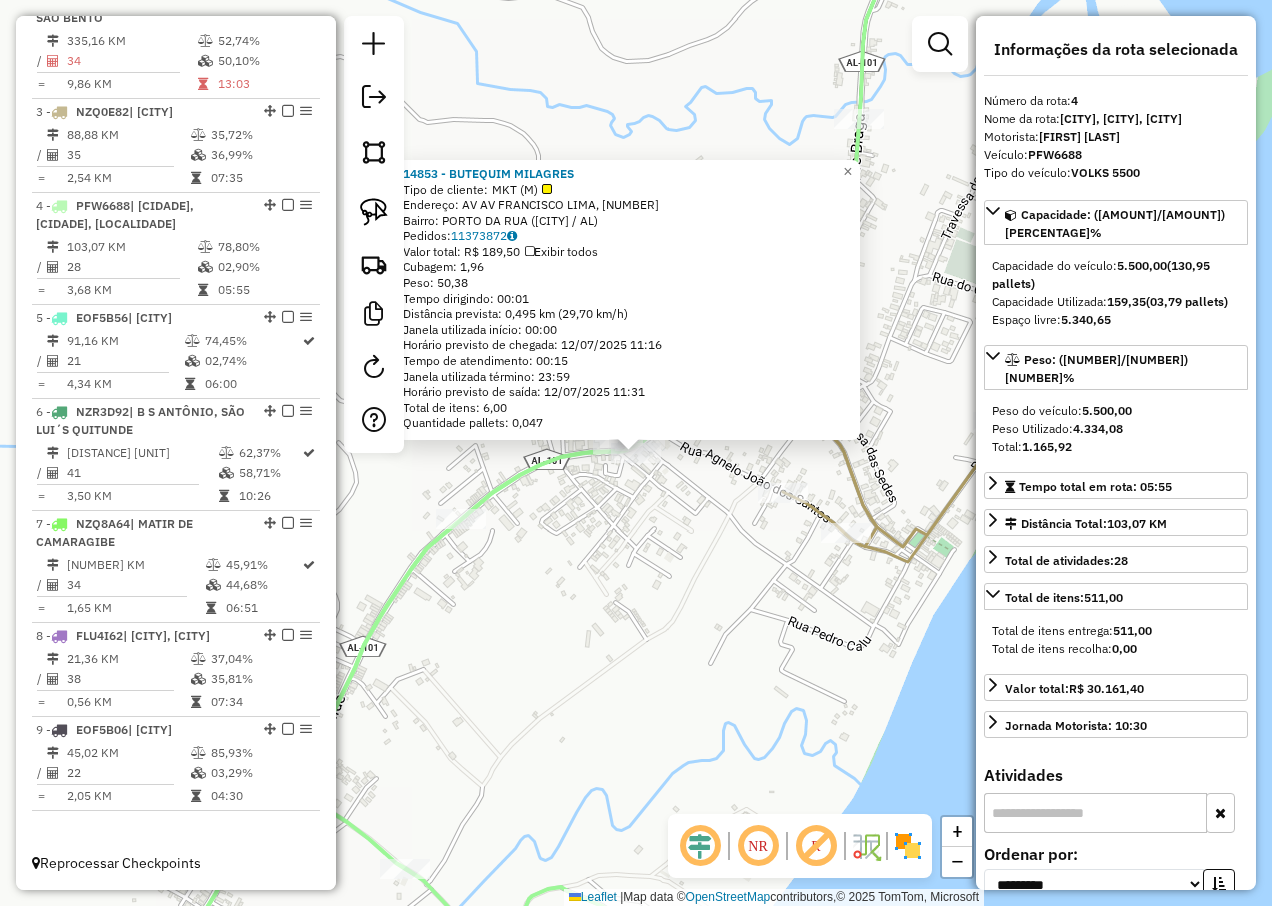 drag, startPoint x: 555, startPoint y: 622, endPoint x: 720, endPoint y: 556, distance: 177.71043 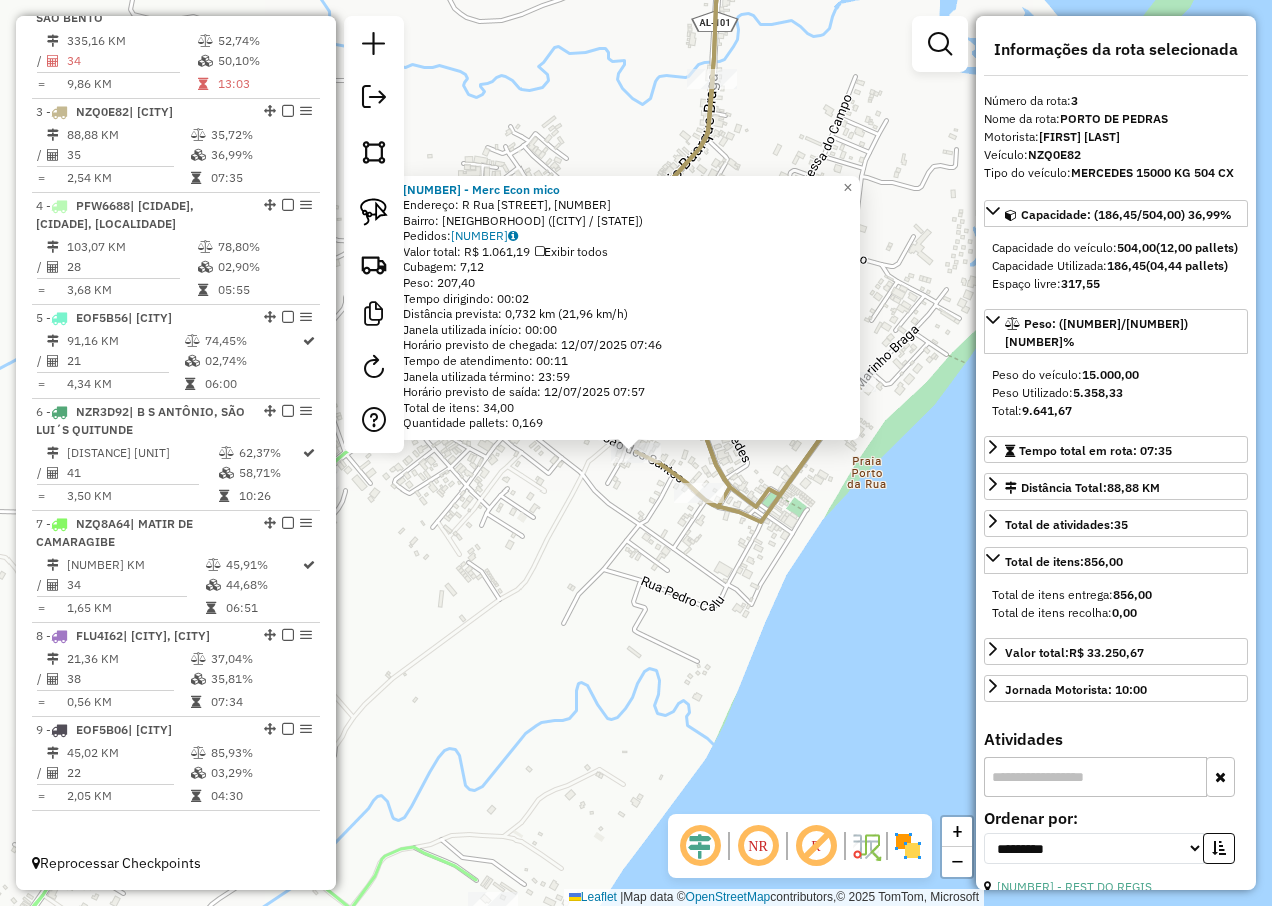 click on "14934 - Merc Econ mico Endereço: R Rua Sao Pedro, SN Bairro: [BAIRRO] ([CIDADE] / [ESTADO]) Pedidos: [NUMBER] Valor total: R$ [PRICE] Exibir todos Cubagem: [NUMBER] Peso: [NUMBER] Tempo dirigindo: [TIME] Distância prevista: [NUMBER] km ([NUMBER] km/h) Janela utilizada início: [TIME] Horário previsto de chegada: [DATE] [TIME] Tempo de atendimento: [TIME] Janela utilizada término: [TIME] Horário previsto de saída: [DATE] [TIME] Total de itens: [NUMBER] Quantidade pallets: [NUMBER] × Janela de atendimento Grade de atendimento Capacidade Transportadoras Veículos Cliente Pedidos Rotas Selecione os dias de semana para filtrar as janelas de atendimento Seg Ter Qua Qui Sex Sáb Dom Informe o período da janela de atendimento: De: Até: Filtrar exatamente a janela do cliente Considerar janela de atendimento padrão Selecione os dias de semana para filtrar as grades de atendimento Seg Ter Qua Qui Sex Sáb Dom Peso mínimo: Peso máximo: De: De:" 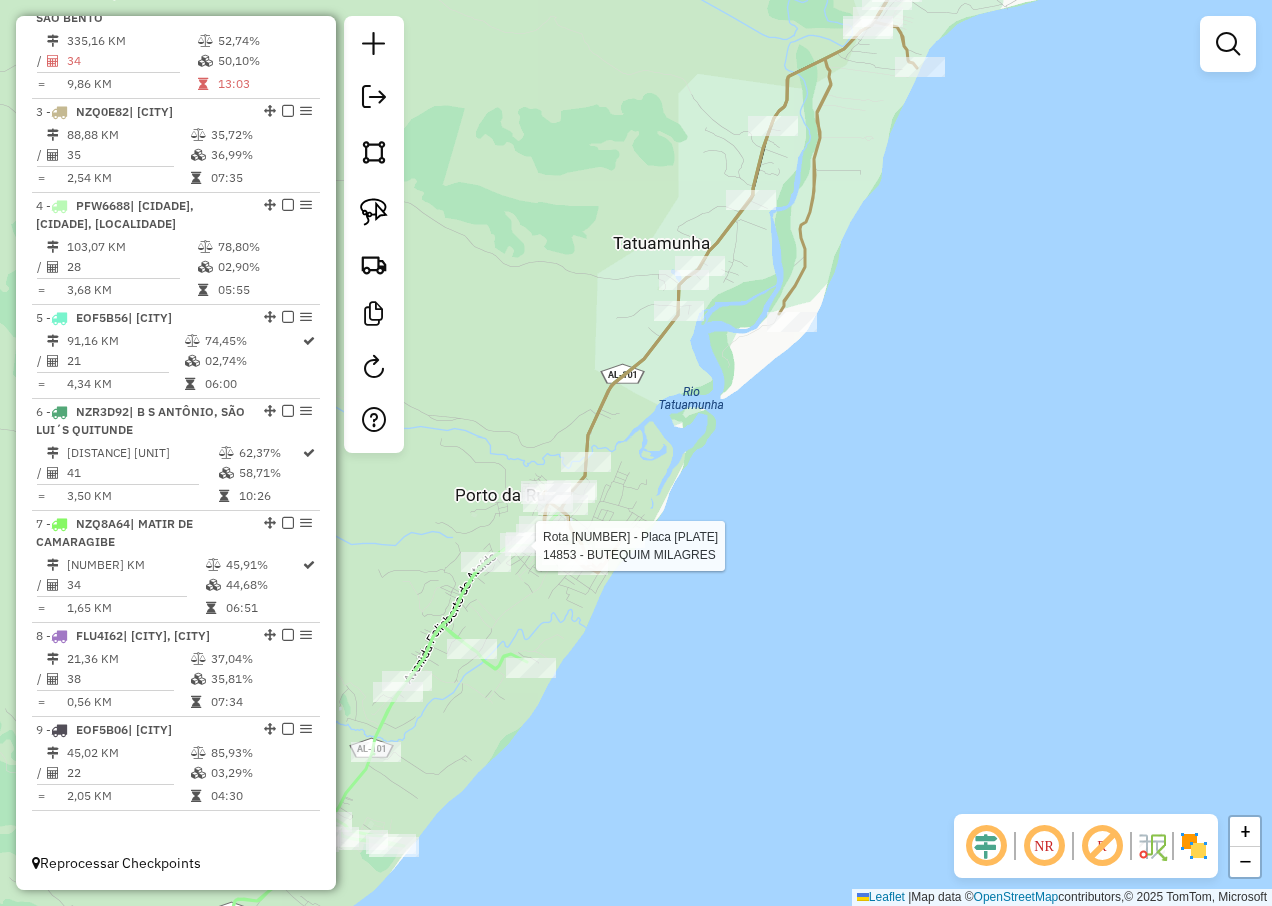 select on "**********" 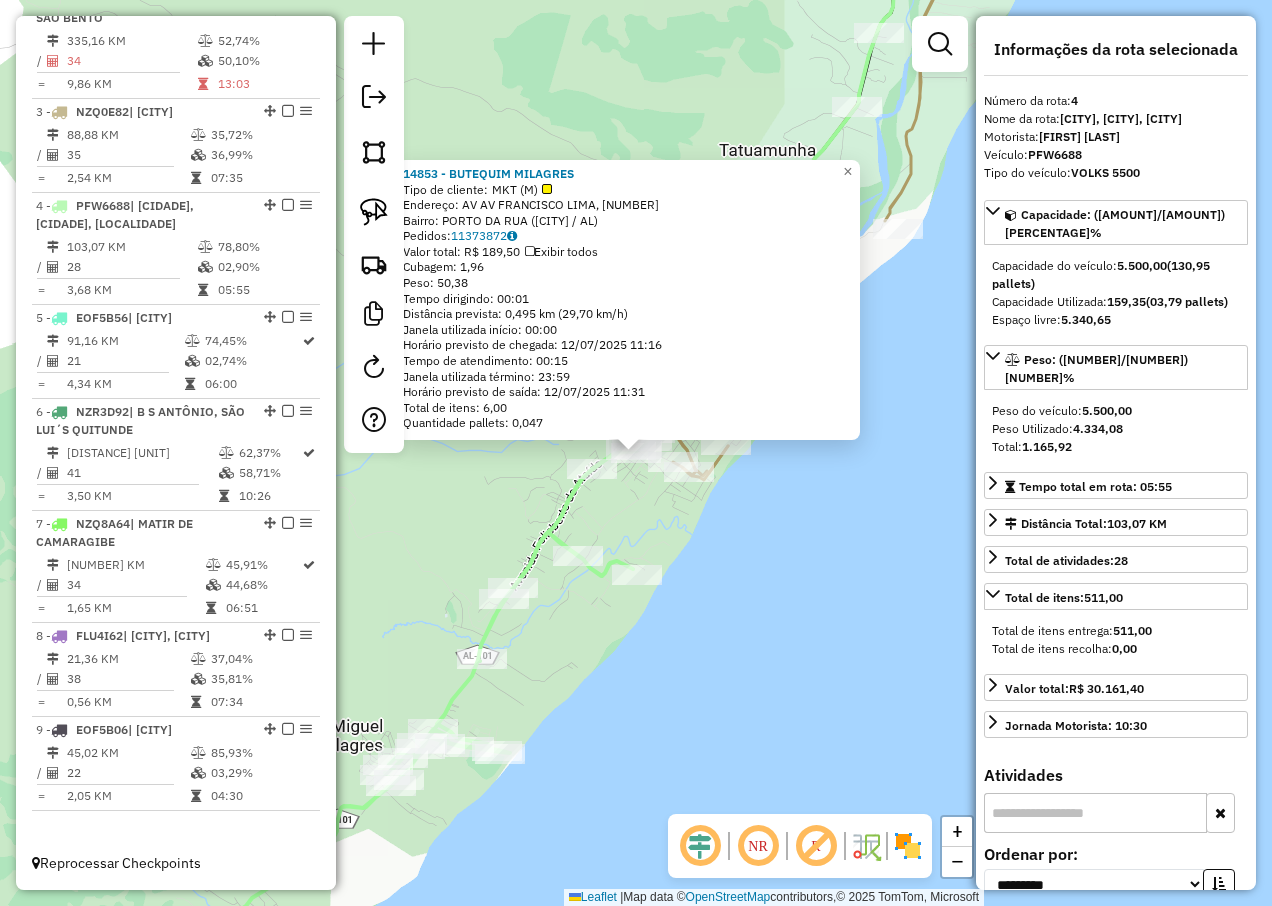 click on "[NUMBER] - [NAME] [LAST]  Tipo de cliente:   MKT (M)   Endereço: AV  AV FRANCISCO LIMA, [NUMBER]   Bairro: [NEIGHBORHOOD] ([CITY] / [STATE])   Pedidos:  [NUMBER]   Valor total: R$ [PRICE]   Exibir todos   Cubagem: [CUBAGE]  Peso: [WEIGHT]  Tempo dirigindo: [TIME]   Distância prevista: [DISTANCE] km ([SPEED] km/h)   Janela utilizada início: [TIME]   Horário previsto de chegada: [DATE] [TIME]   Tempo de atendimento: [TIME]   Janela utilizada término: [TIME]   Horário previsto de saída: [DATE] [TIME]   Total de itens: [NUMBER],00   Quantidade pallets: [CUBAGE]  × Janela de atendimento Grade de atendimento Capacidade Transportadoras Veículos Cliente Pedidos  Rotas Selecione os dias de semana para filtrar as janelas de atendimento  Seg   Ter   Qua   Qui   Sex   Sáb   Dom  Informe o período da janela de atendimento: De: Até:  Filtrar exatamente a janela do cliente  Considerar janela de atendimento padrão  Selecione os dias de semana para filtrar as grades de atendimento  Seg   Ter   Qua   Qui   Sex   Sáb   Dom   De:  De:" 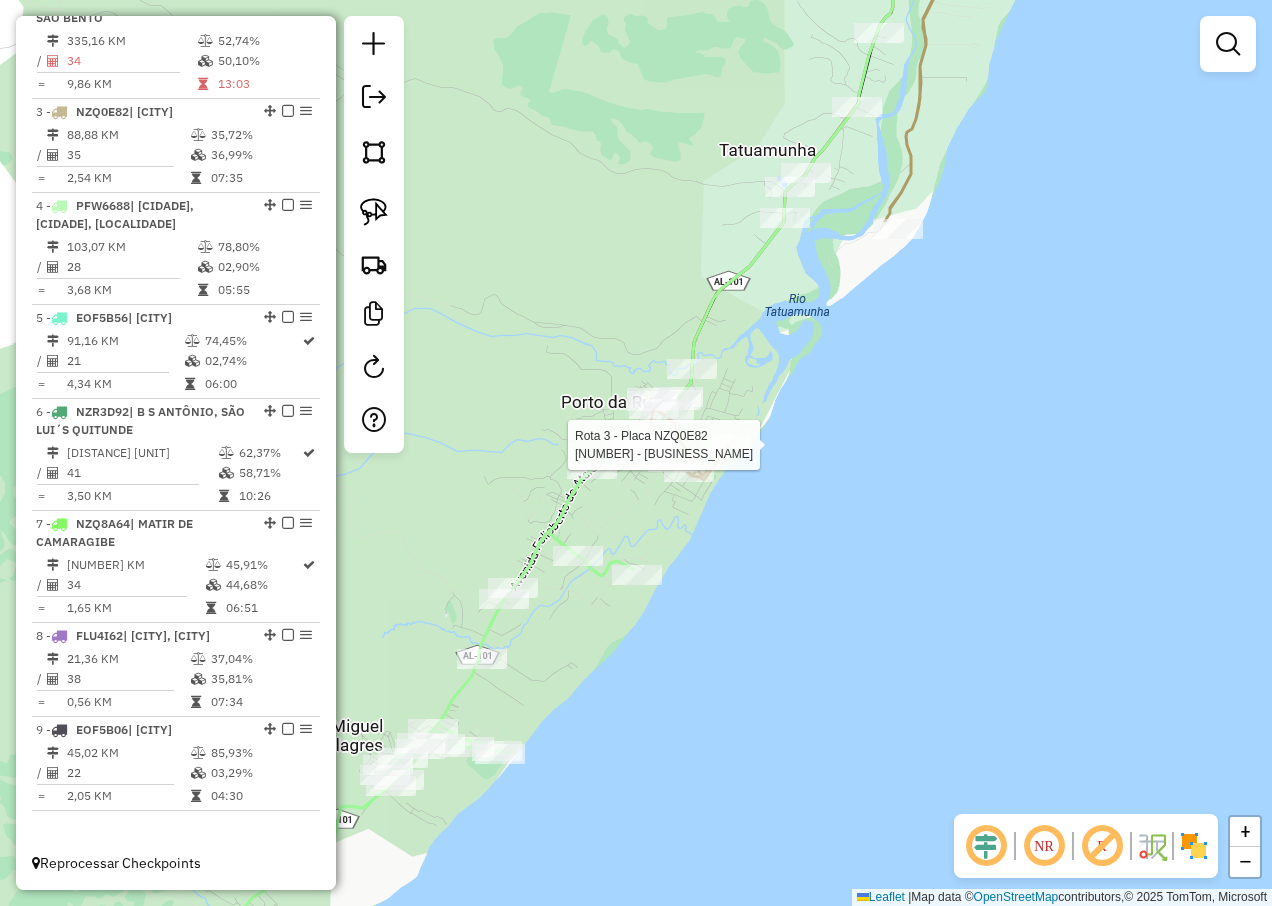 select on "**********" 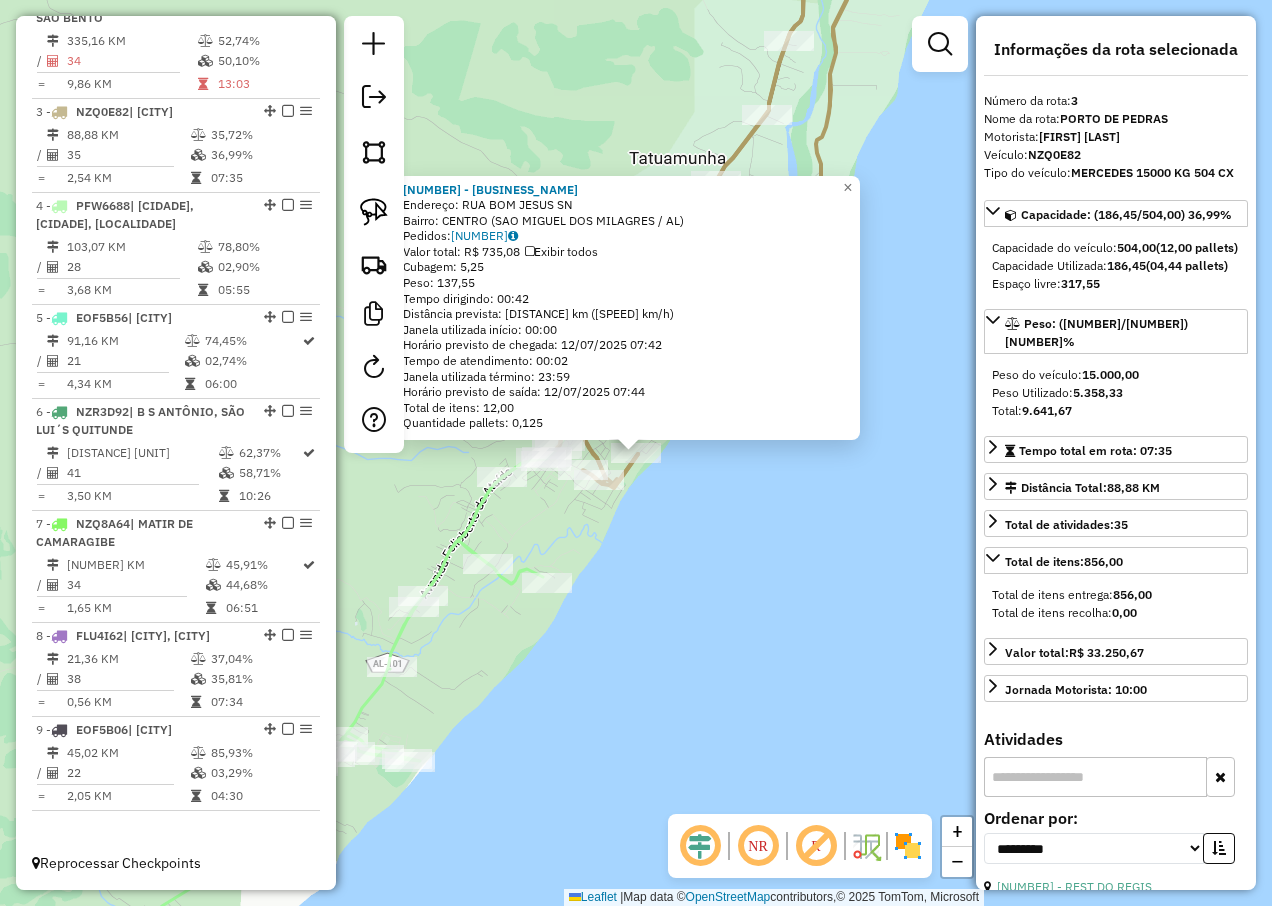 click on "[NUMBER] - [NAME]  Endereço:  RUA [STREET] [NUMBER]   Bairro: [CITY] ([CITY] / [STATE])   Pedidos:  [NUMBER]   Valor total: R$ [PRICE]   Exibir todos   Cubagem: [NUMBER]  Peso: [NUMBER]  Tempo dirigindo: [TIME]   Distância prevista: [NUMBER] km ([NUMBER] km/h)   Janela utilizada início: [TIME]   Horário previsto de chegada: [DATE] [TIME]   Tempo de atendimento: [TIME]   Janela utilizada término: [TIME]   Horário previsto de saída: [DATE] [TIME]   Total de itens: [NUMBER]   Quantidade pallets: [NUMBER]  × Janela de atendimento Grade de atendimento Capacidade Transportadoras Veículos Cliente Pedidos  Rotas Selecione os dias de semana para filtrar as janelas de atendimento  Seg   Ter   Qua   Qui   Sex   Sáb   Dom  Informe o período da janela de atendimento: De: Até:  Filtrar exatamente a janela do cliente  Considerar janela de atendimento padrão  Selecione os dias de semana para filtrar as grades de atendimento  Seg   Ter   Qua   Qui   Sex   Sáb   Dom   Clientes fora do dia de atendimento selecionado +" 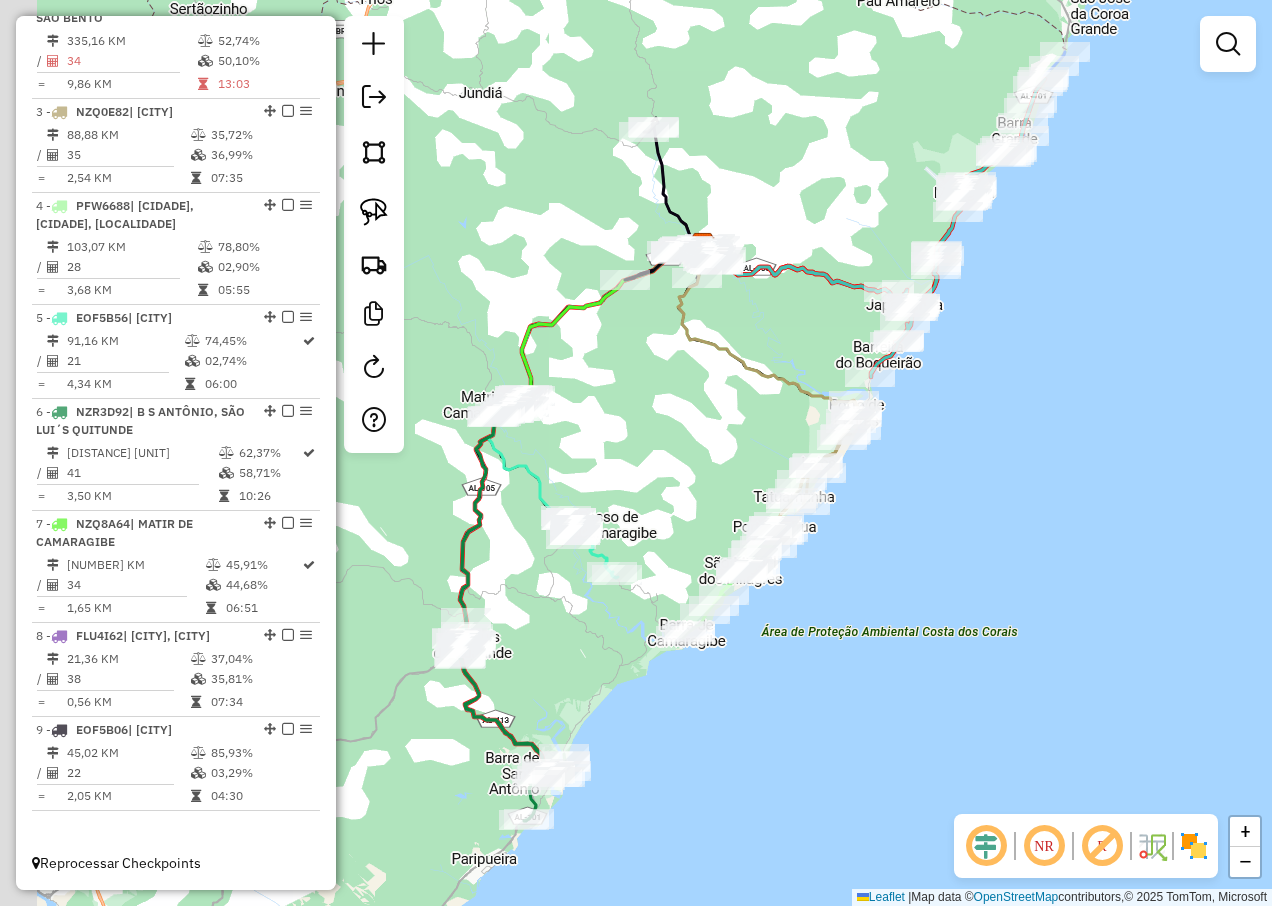 drag, startPoint x: 646, startPoint y: 803, endPoint x: 765, endPoint y: 677, distance: 173.31186 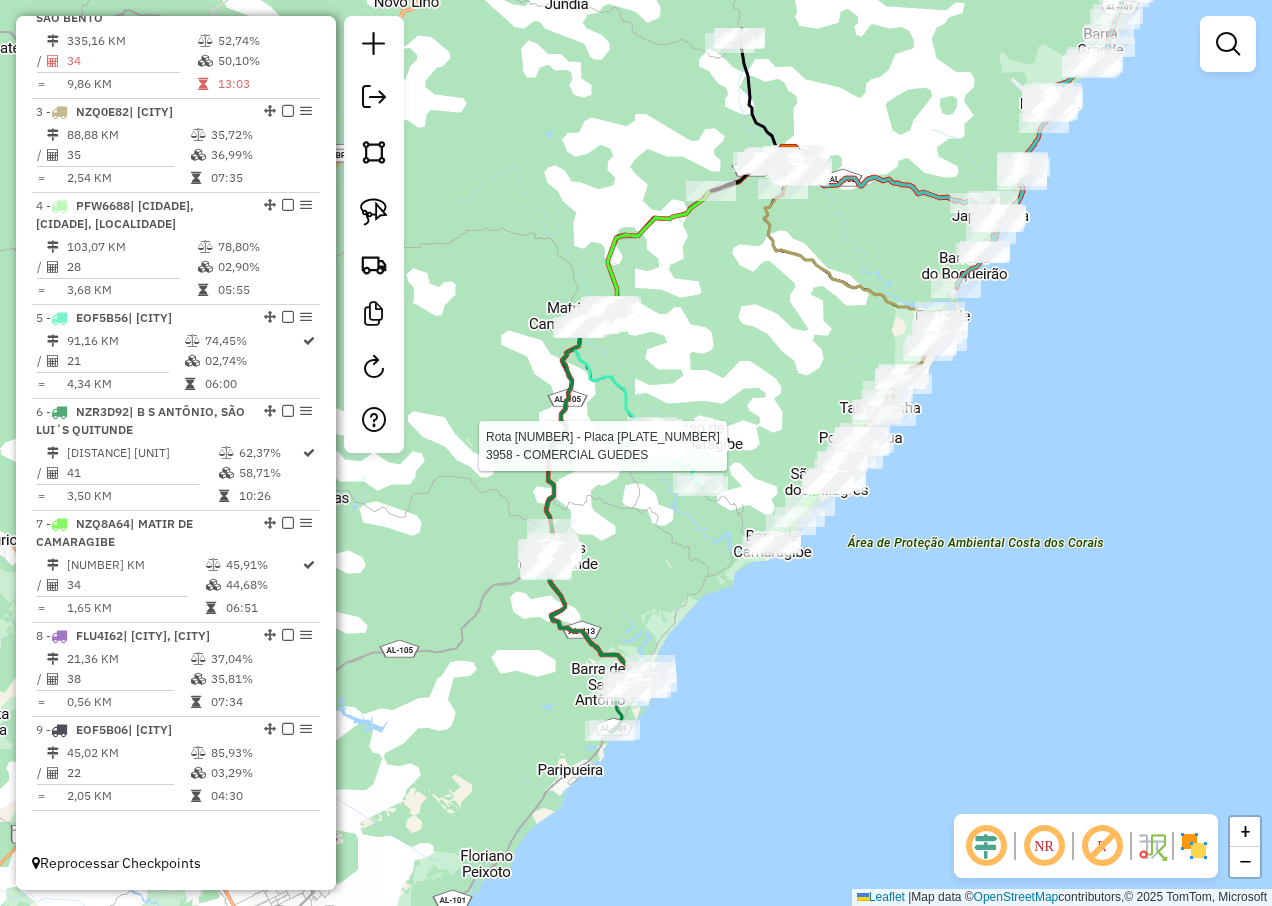 select on "**********" 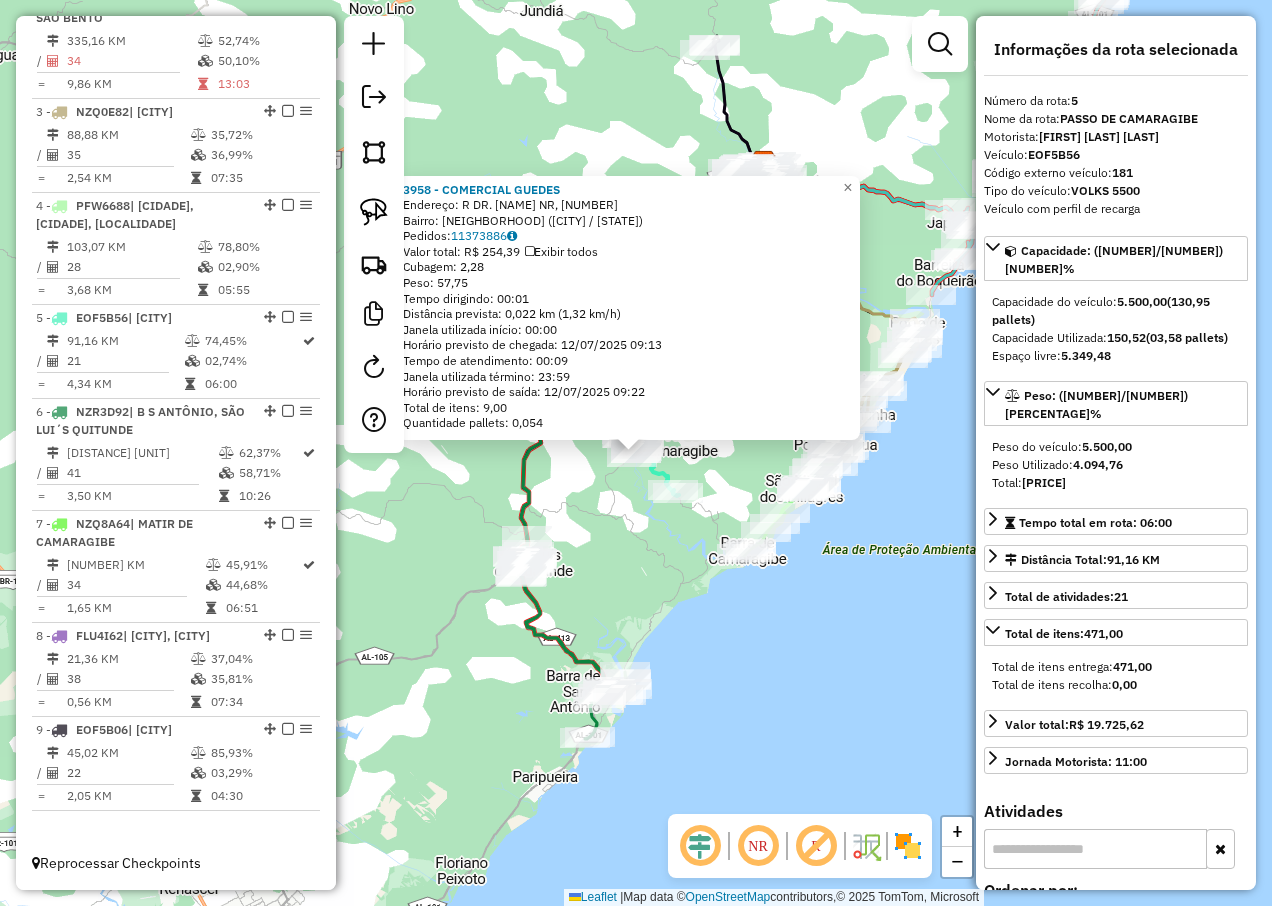 click on "Rota [NUMBER] - Placa [PLATE] [NUMBER] - [FULL_NAME] [NUMBER] - [COMPANY_NAME] Endereço: [STREET_NAME] [NUMBER] Bairro: [NEIGHBORHOOD_NAME] ([CITY] / [STATE]) Pedidos: [NUMBER] Valor total: [CURRENCY] [AMOUNT] Exibir todos Cubagem: [AMOUNT] Peso: [AMOUNT] Tempo dirigindo: [TIME] Distância prevista: [DISTANCE] ([SPEED]) Janela utilizada início: [TIME] Horário previsto de chegada: [DATE] [TIME] Tempo de atendimento: [TIME] Janela utilizada término: [TIME] Horário previsto de saída: [DATE] [TIME] Total de itens: [AMOUNT] Quantidade pallets: [AMOUNT] × Janela de atendimento Grade de atendimento Capacidade Transportadoras Veículos Cliente Pedidos Rotas Selecione os dias de semana para filtrar as janelas de atendimento Seg Ter Qua Qui Sex Sáb Dom Informe o período da janela de atendimento: De: Até: Filtrar exatamente a janela do cliente Considerar janela de atendimento padrão Selecione os dias de semana para filtrar as grades de atendimento Seg Ter Qua Qui Sex Sáb Dom Clientes fora do dia de atendimento selecionado" 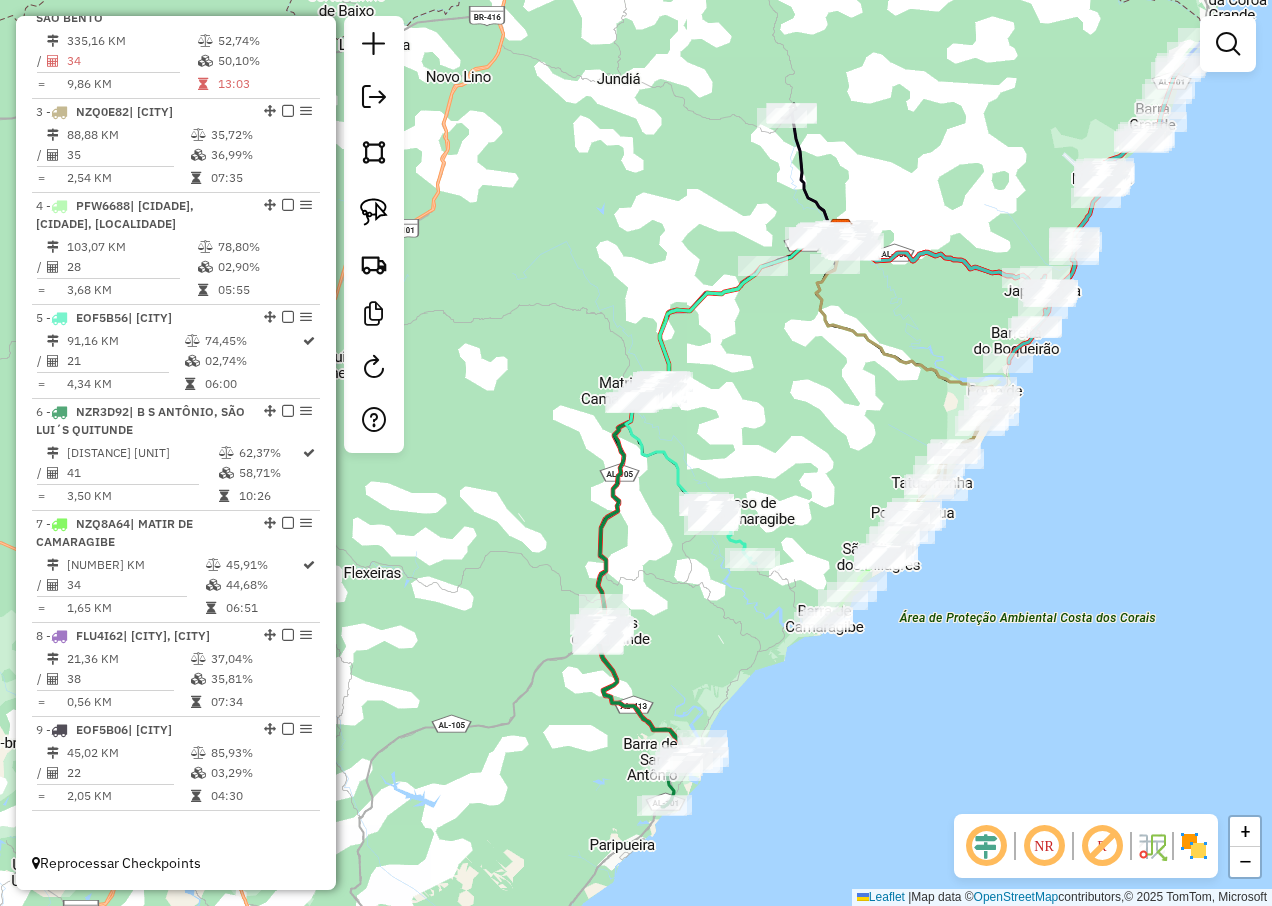 drag, startPoint x: 647, startPoint y: 579, endPoint x: 714, endPoint y: 644, distance: 93.34881 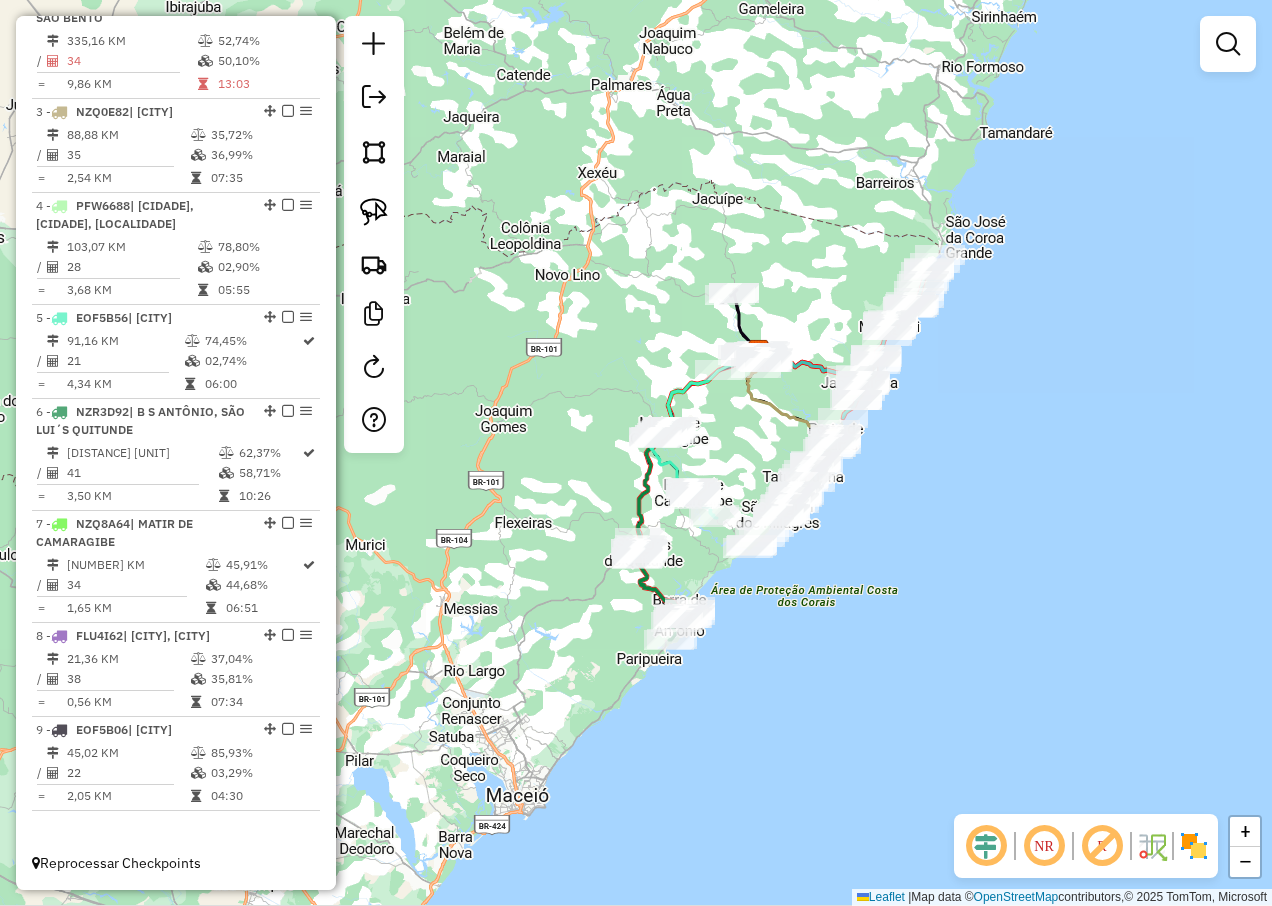 drag, startPoint x: 584, startPoint y: 678, endPoint x: 566, endPoint y: 576, distance: 103.57606 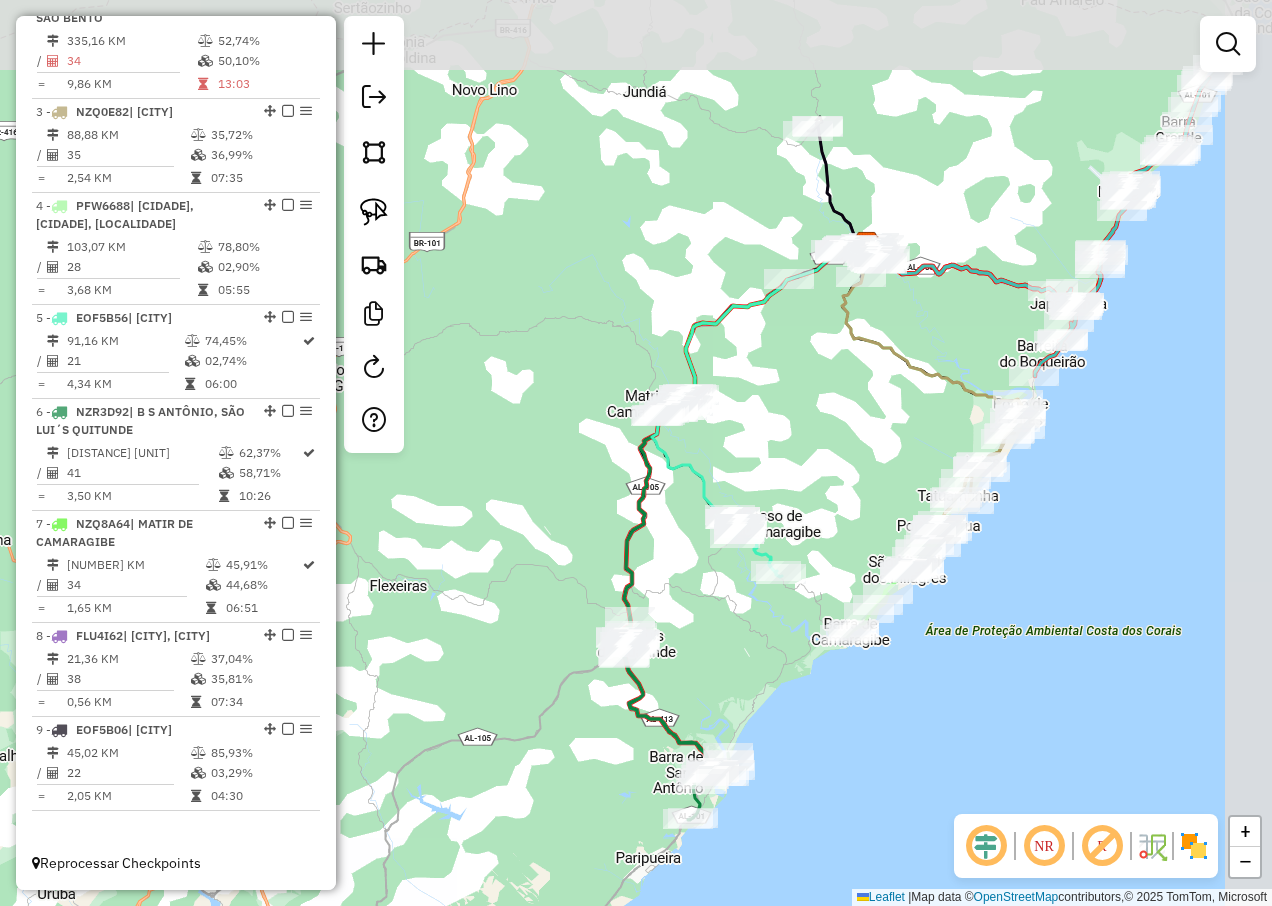drag, startPoint x: 567, startPoint y: 515, endPoint x: 482, endPoint y: 664, distance: 171.54008 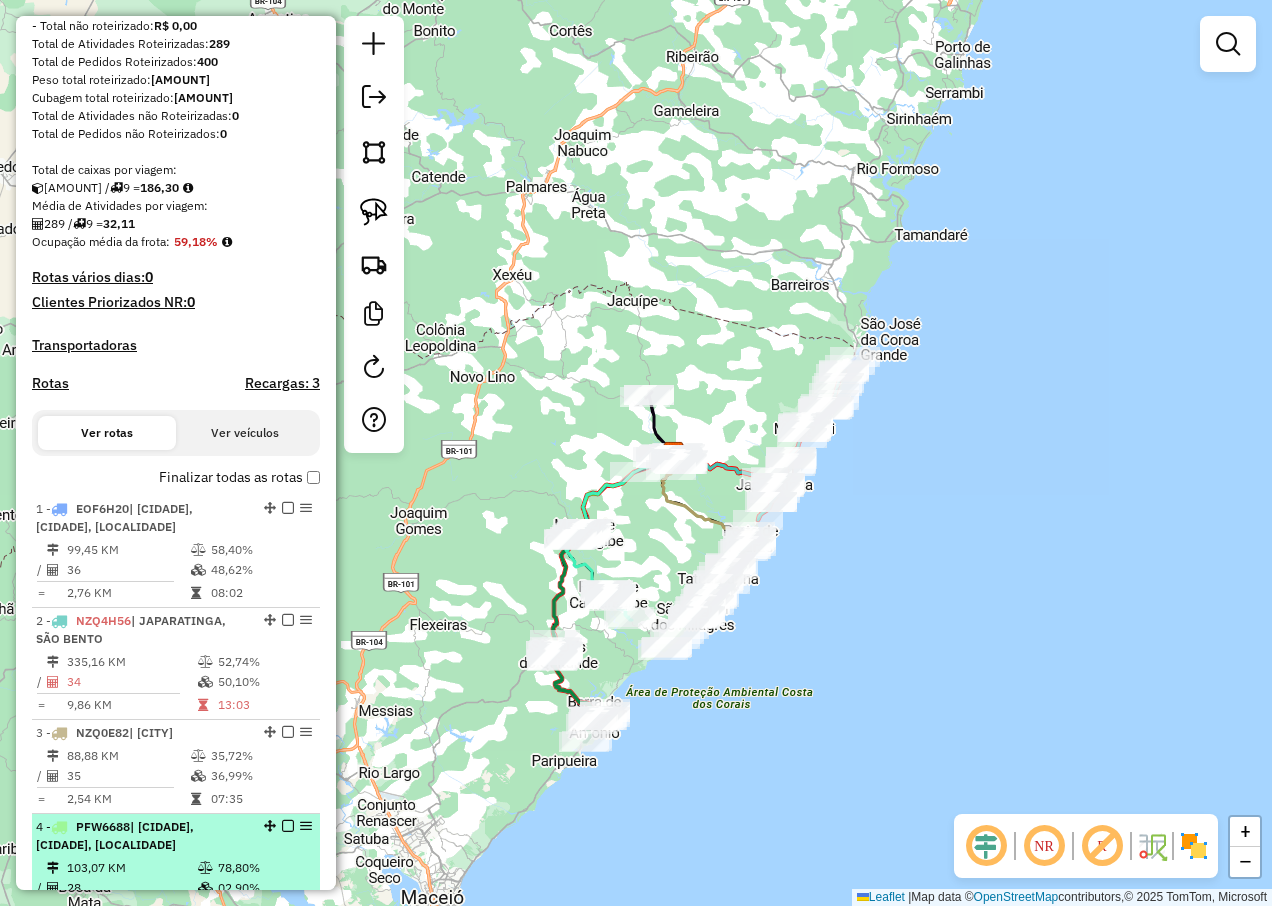 scroll, scrollTop: 287, scrollLeft: 0, axis: vertical 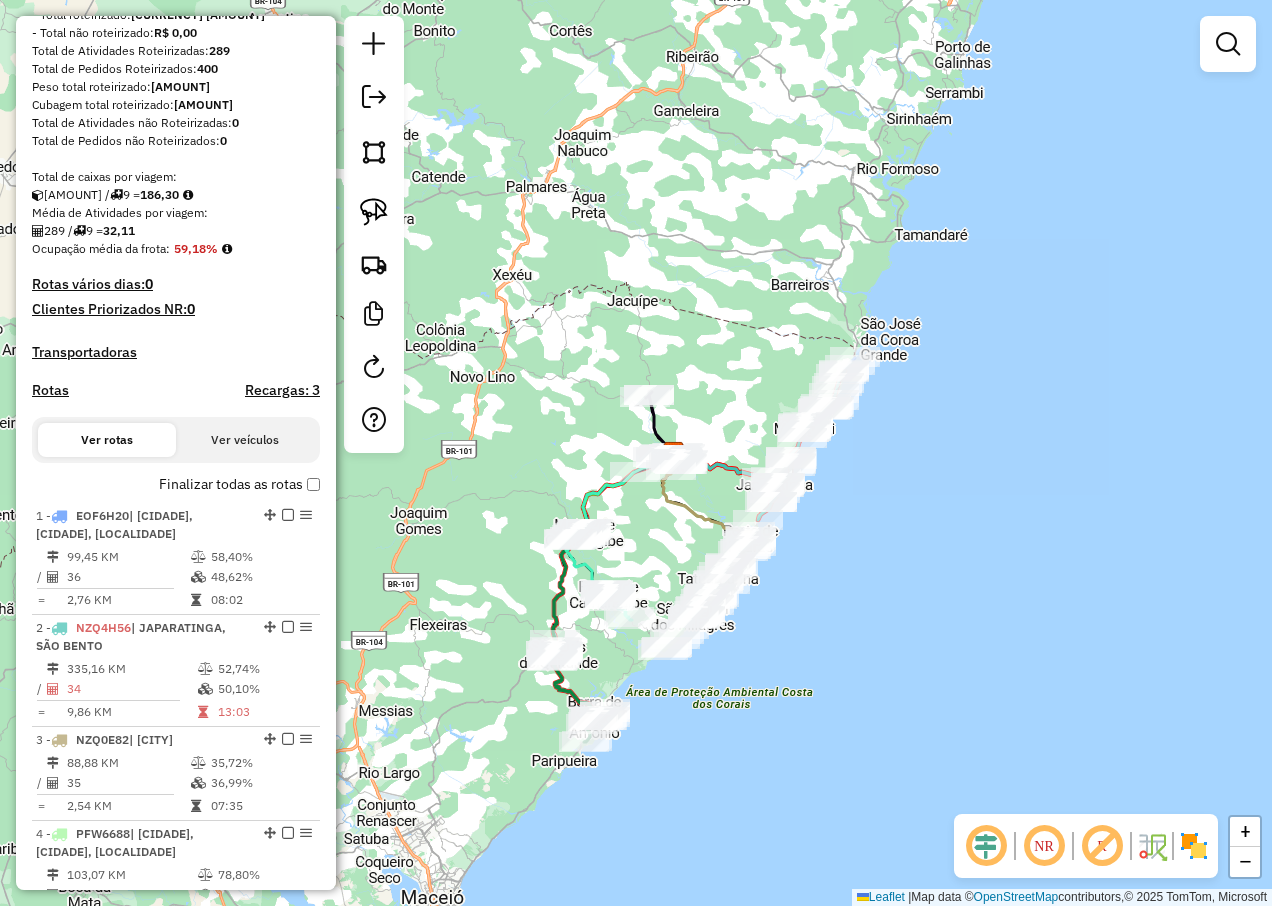 click on "Rotas" at bounding box center [50, 390] 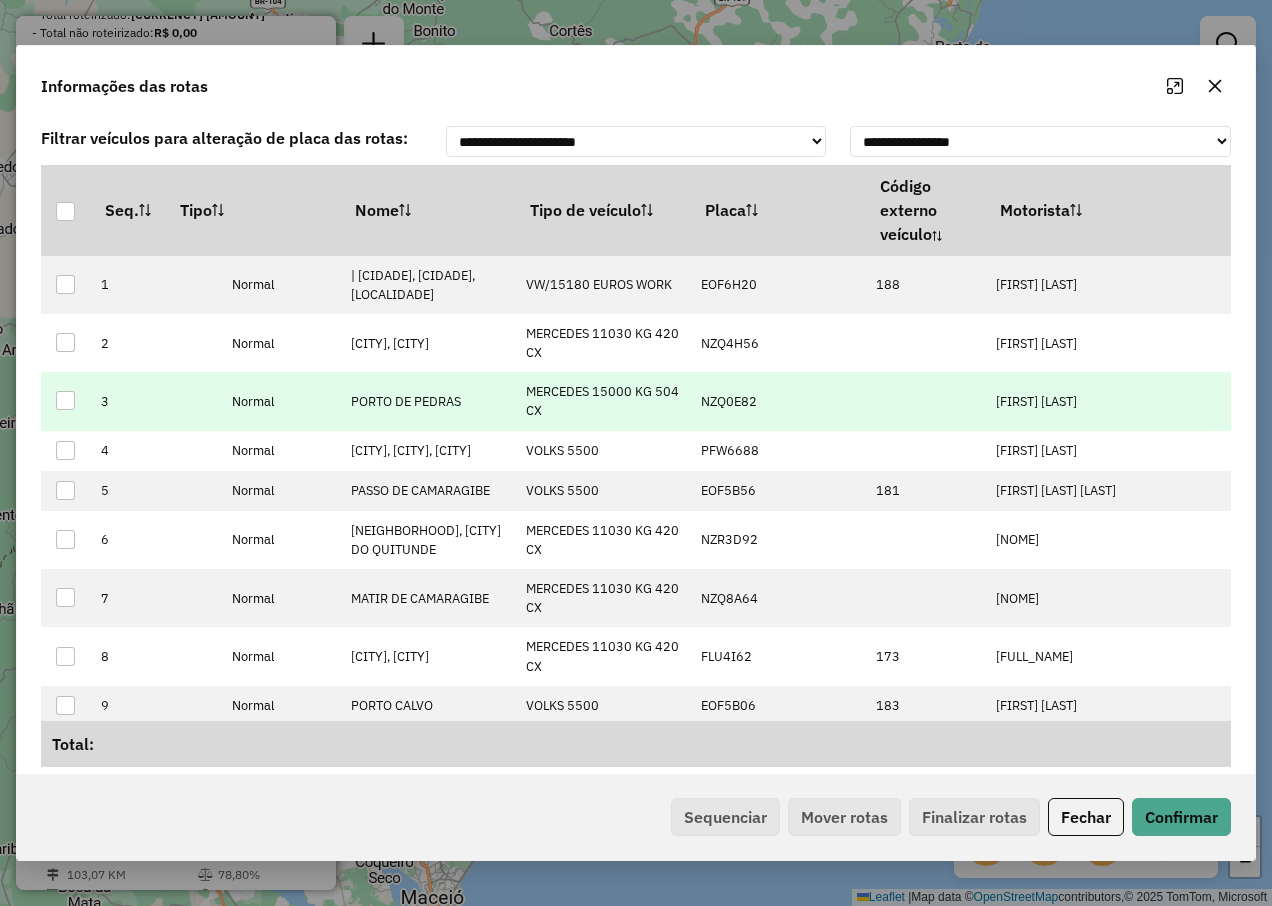 click on "[FIRST] [LAST]" at bounding box center (1036, 401) 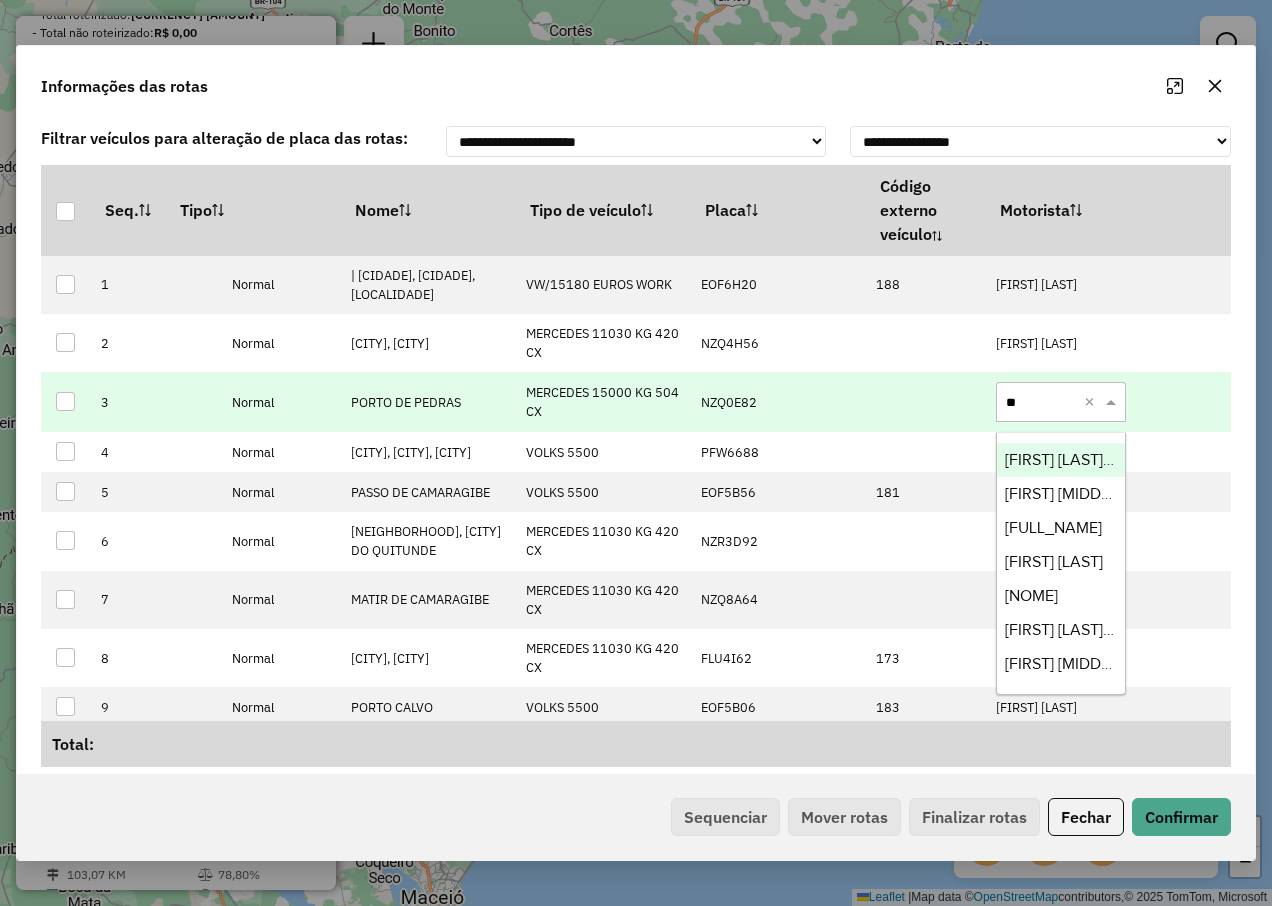 type on "***" 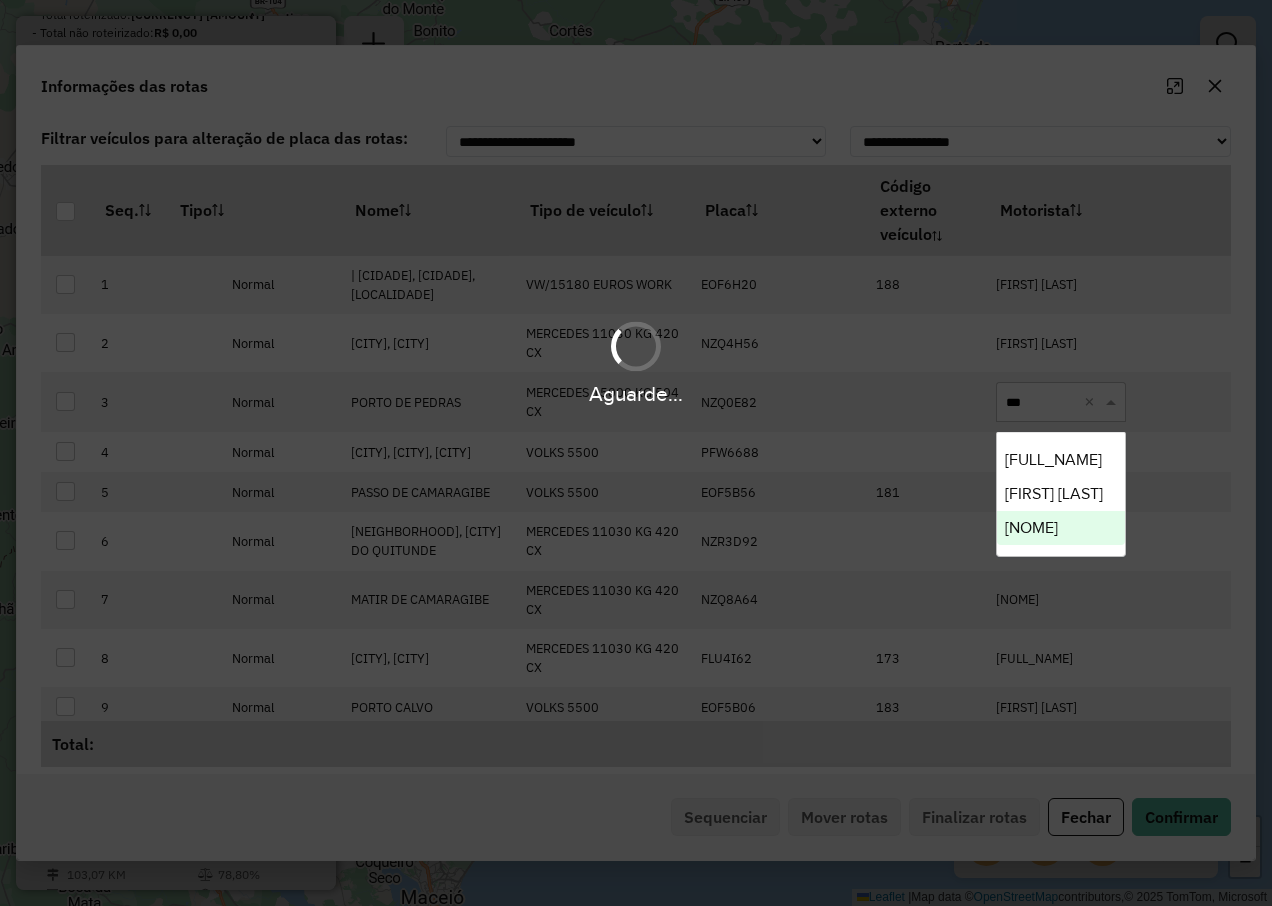 click on "[NOME]" at bounding box center (1031, 527) 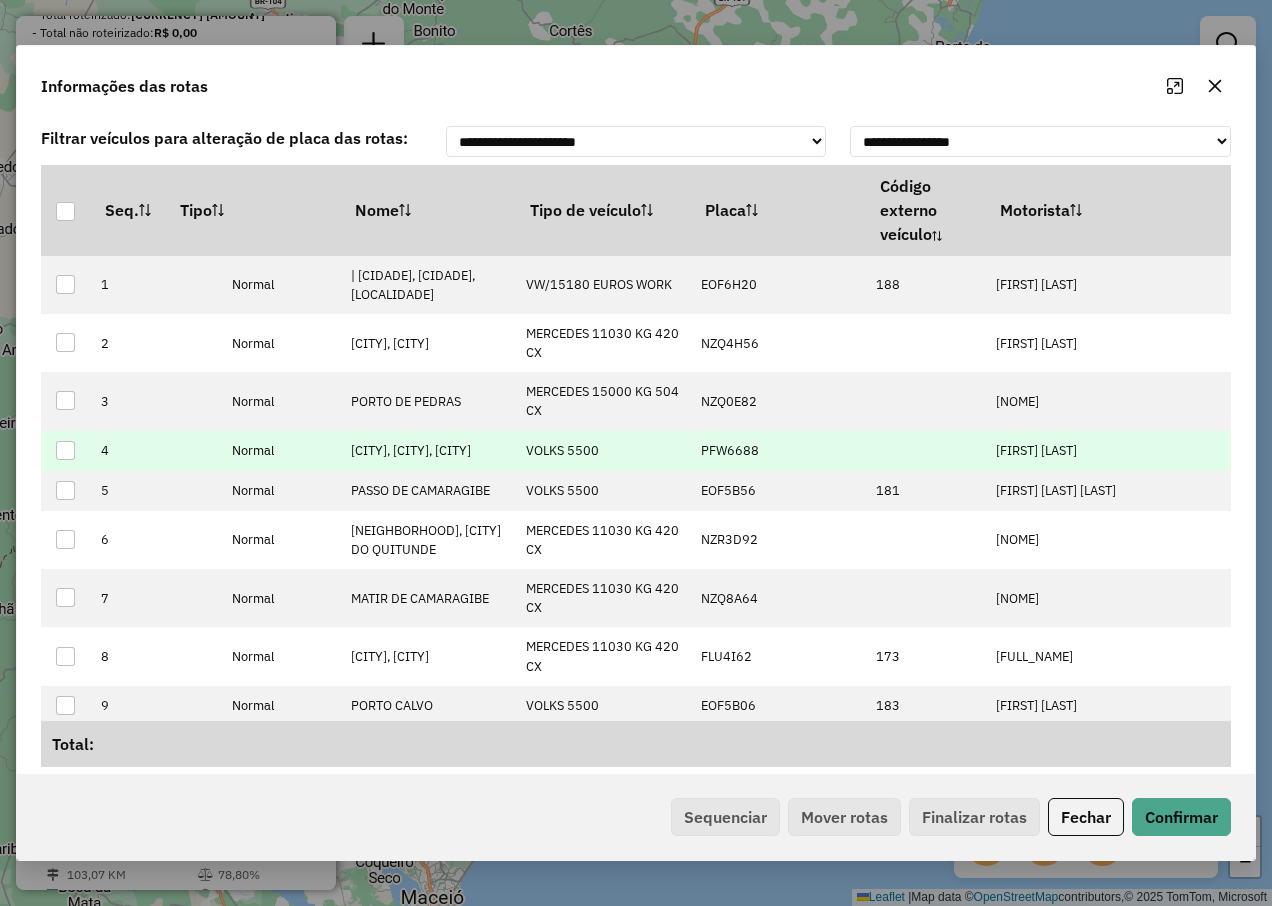 click on "[FIRST] [LAST]" at bounding box center [1036, 450] 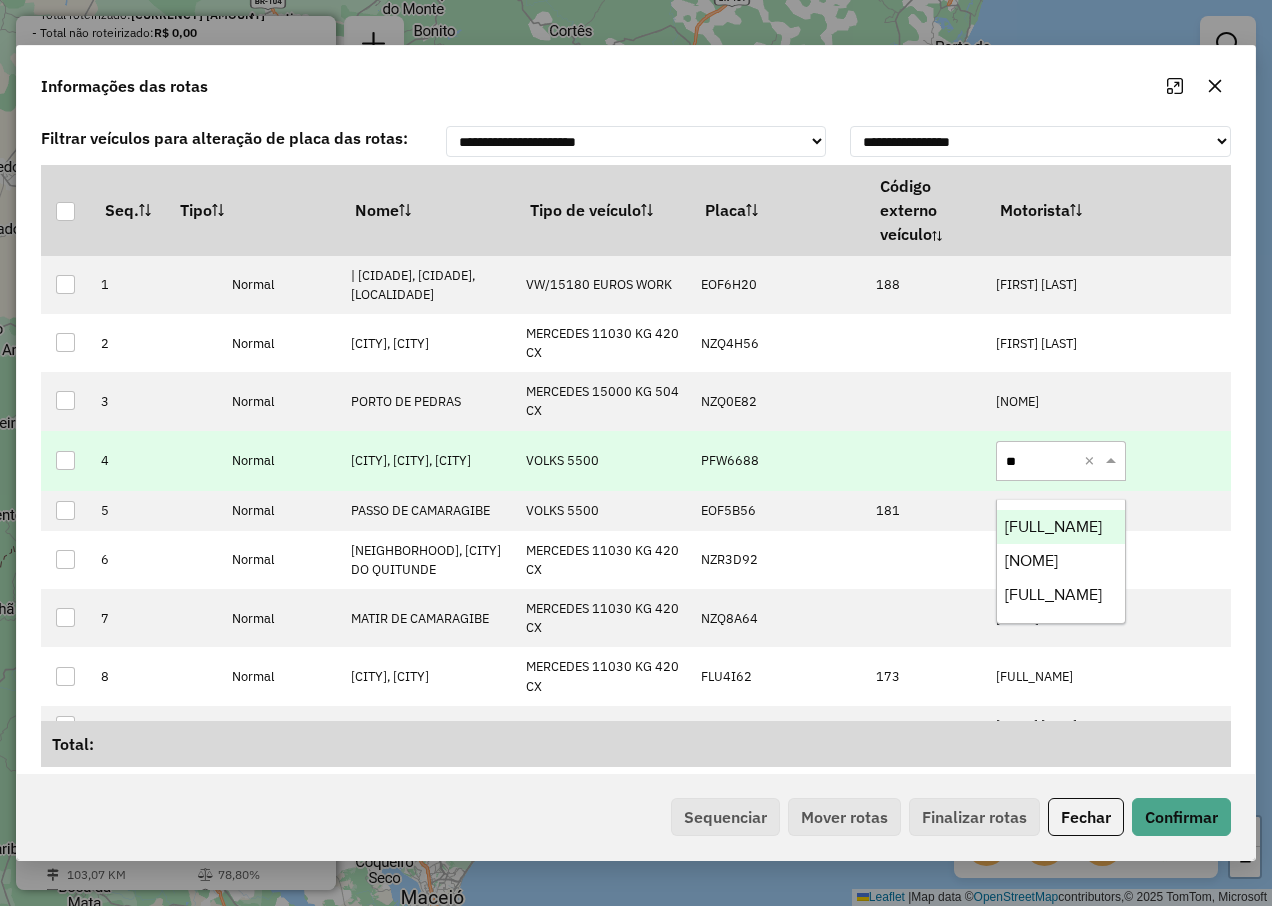 type on "***" 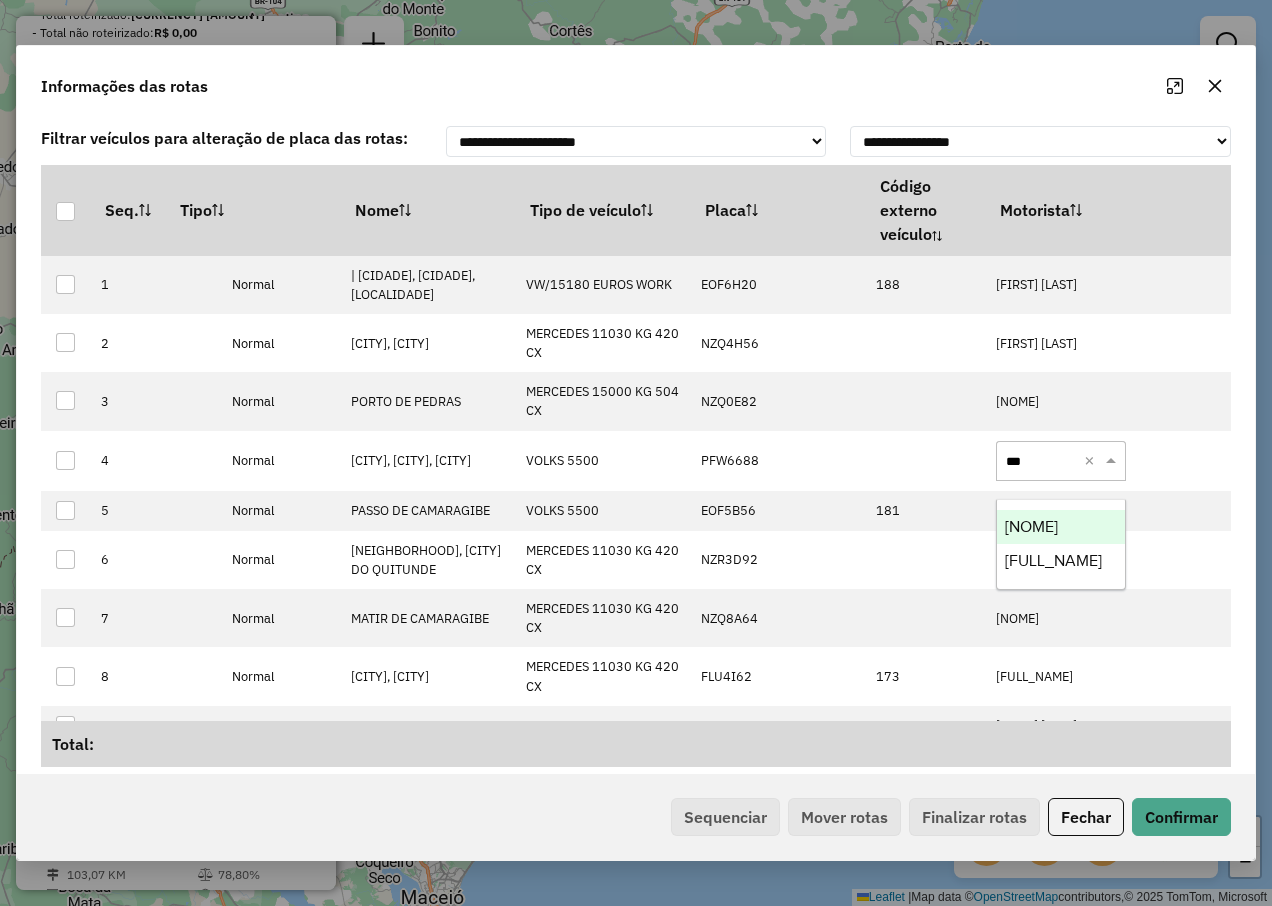 click on "[NOME]" at bounding box center (1031, 526) 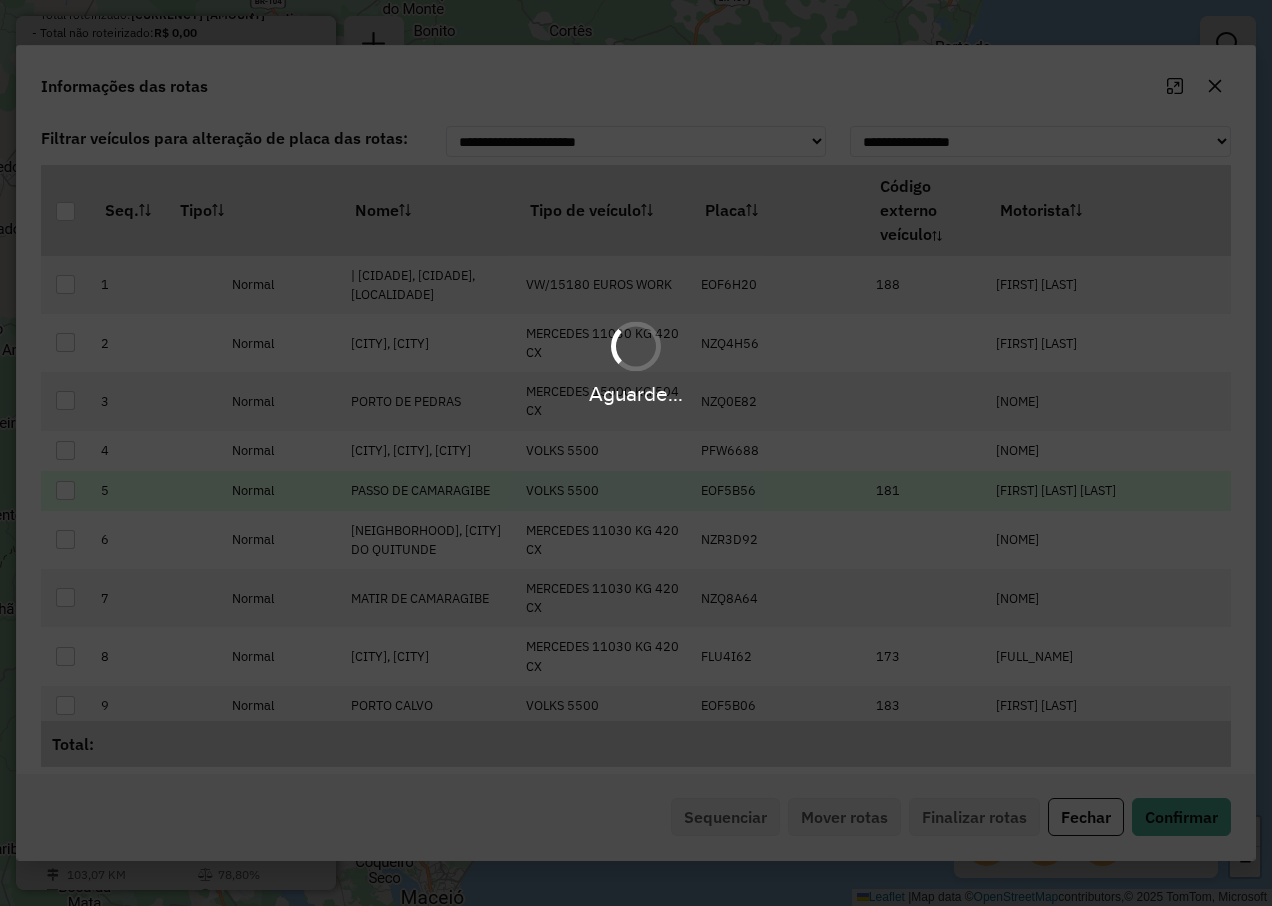click on "Aguarde..." at bounding box center [636, 453] 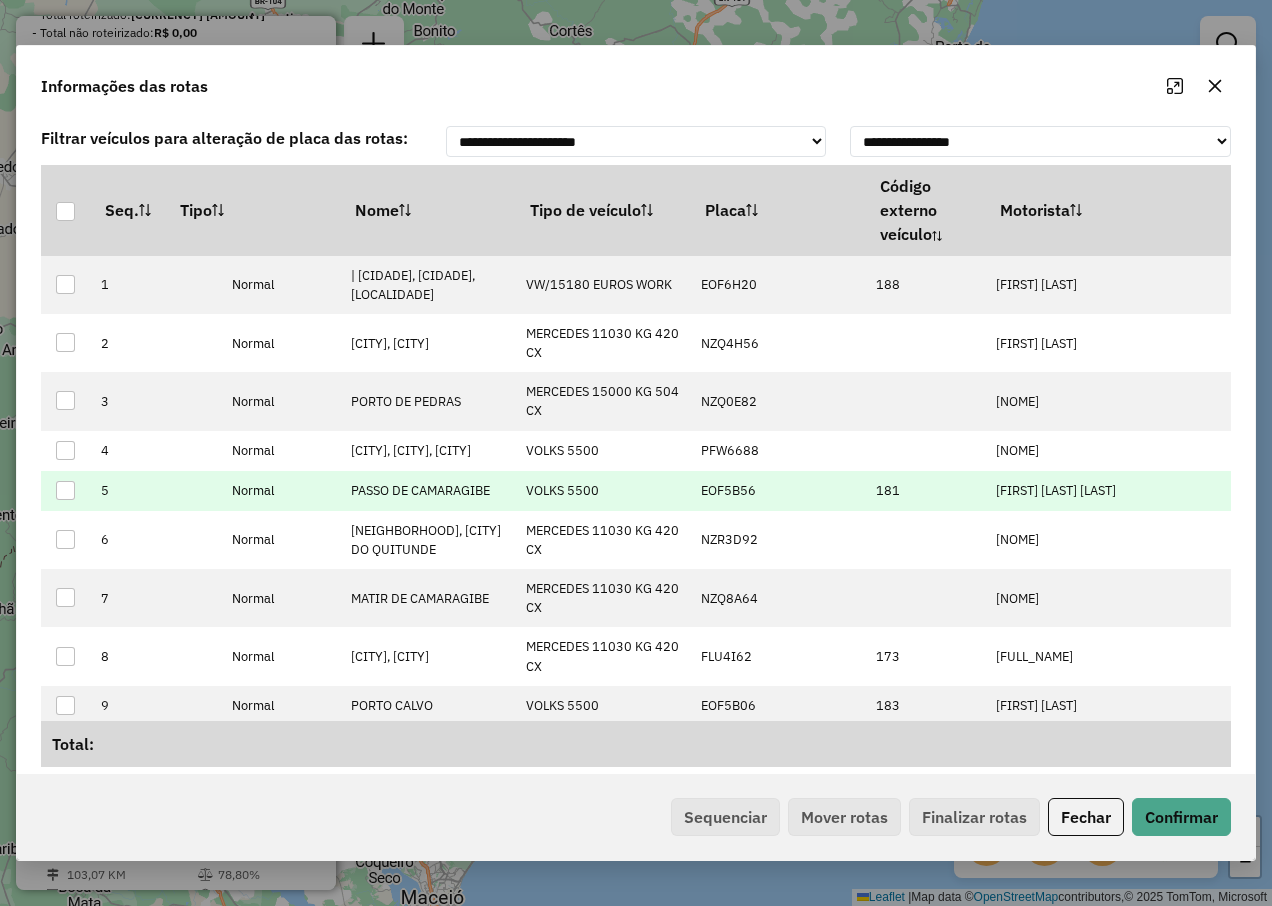 click on "[FIRST] [LAST] [LAST]" at bounding box center (1056, 490) 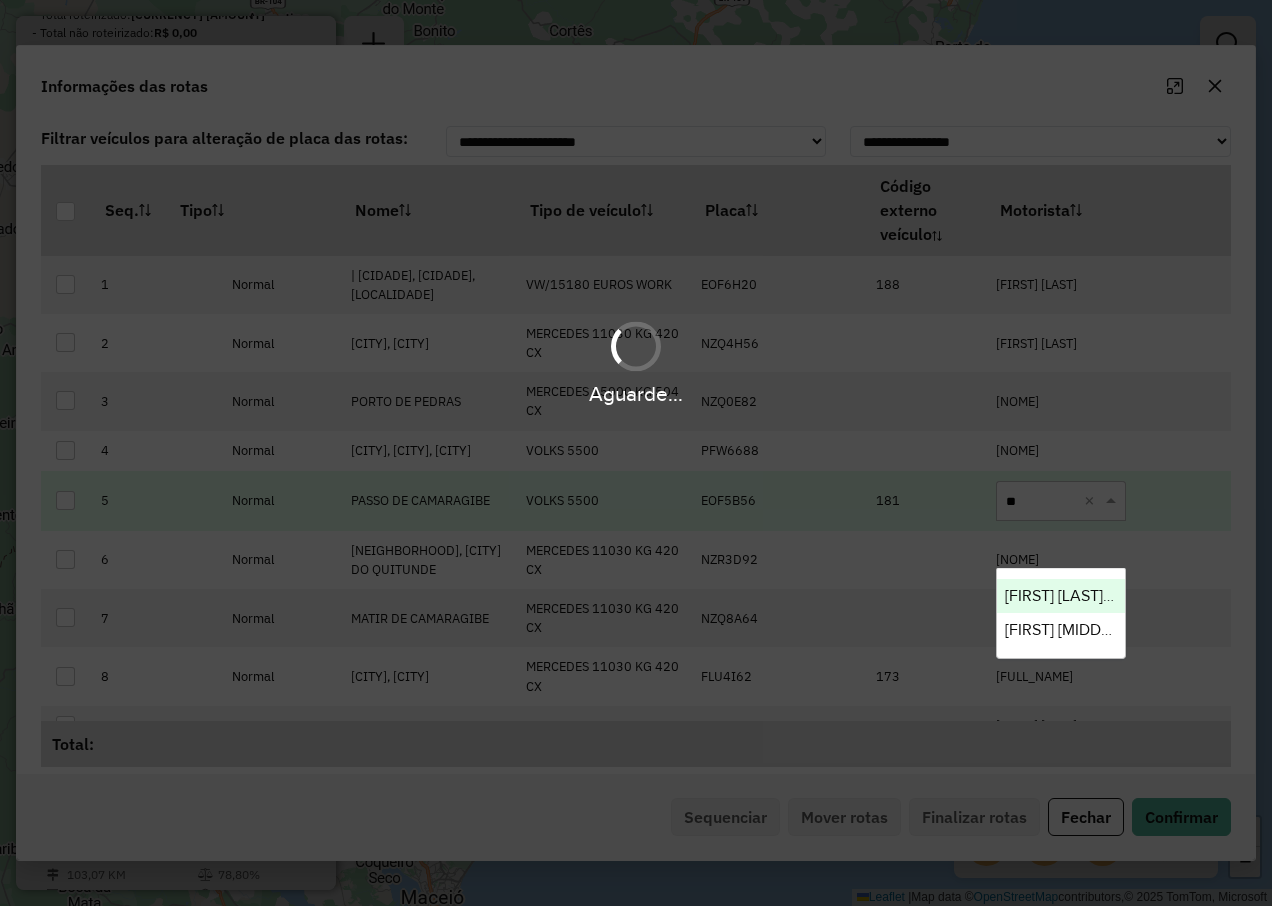 type on "***" 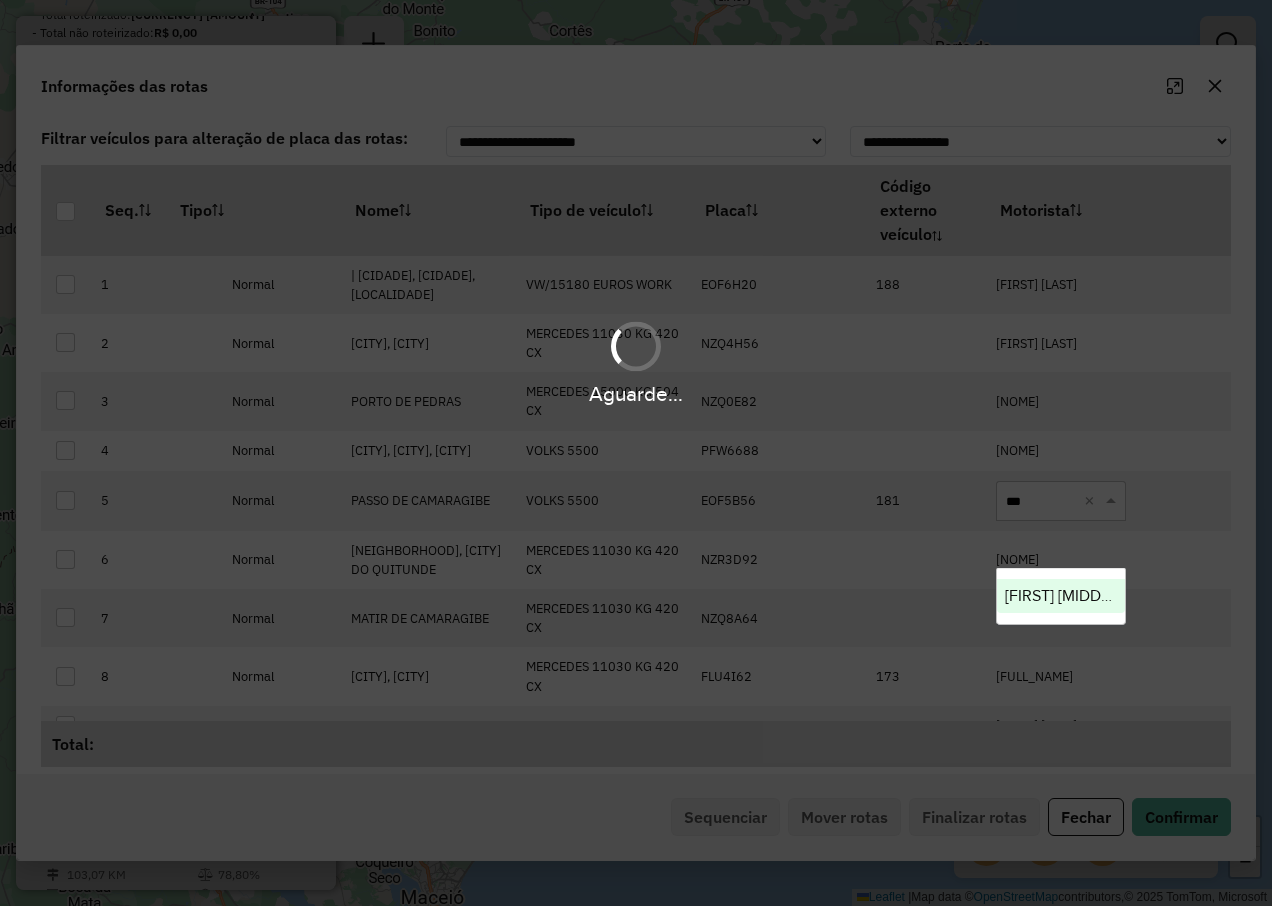 click on "[FIRST] [MIDDLE] [LAST]" at bounding box center (1088, 595) 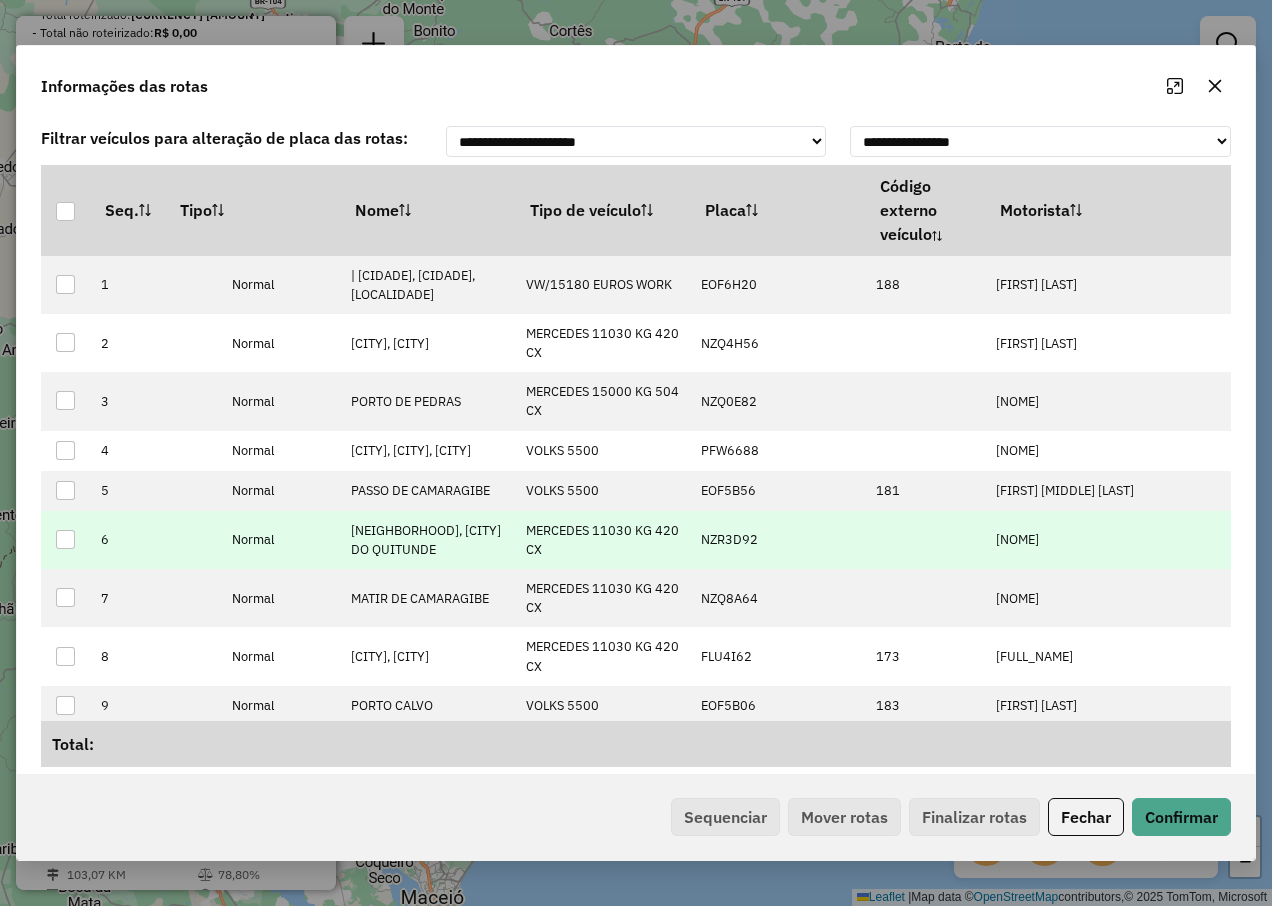 click on "[NOME]" at bounding box center [1017, 539] 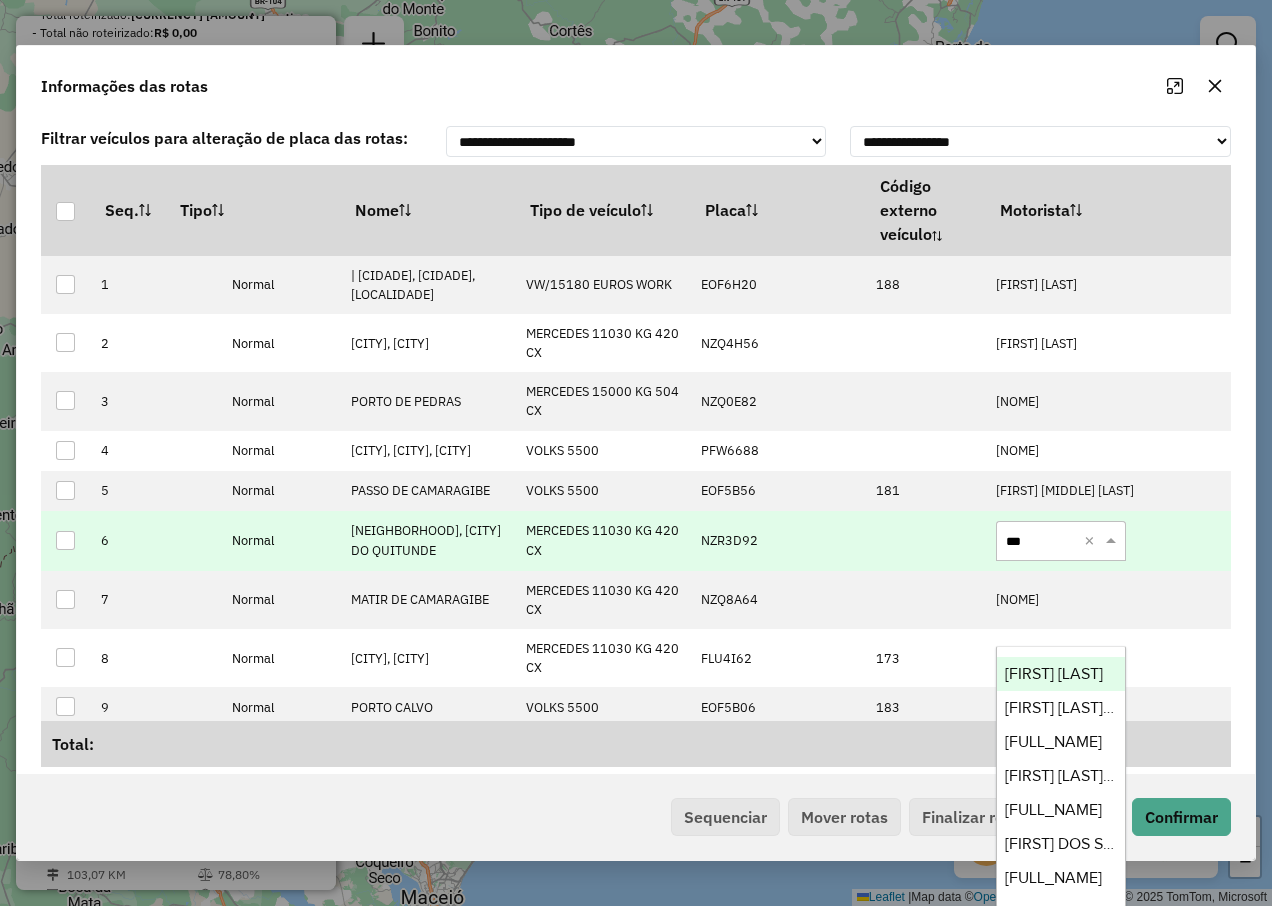 type on "****" 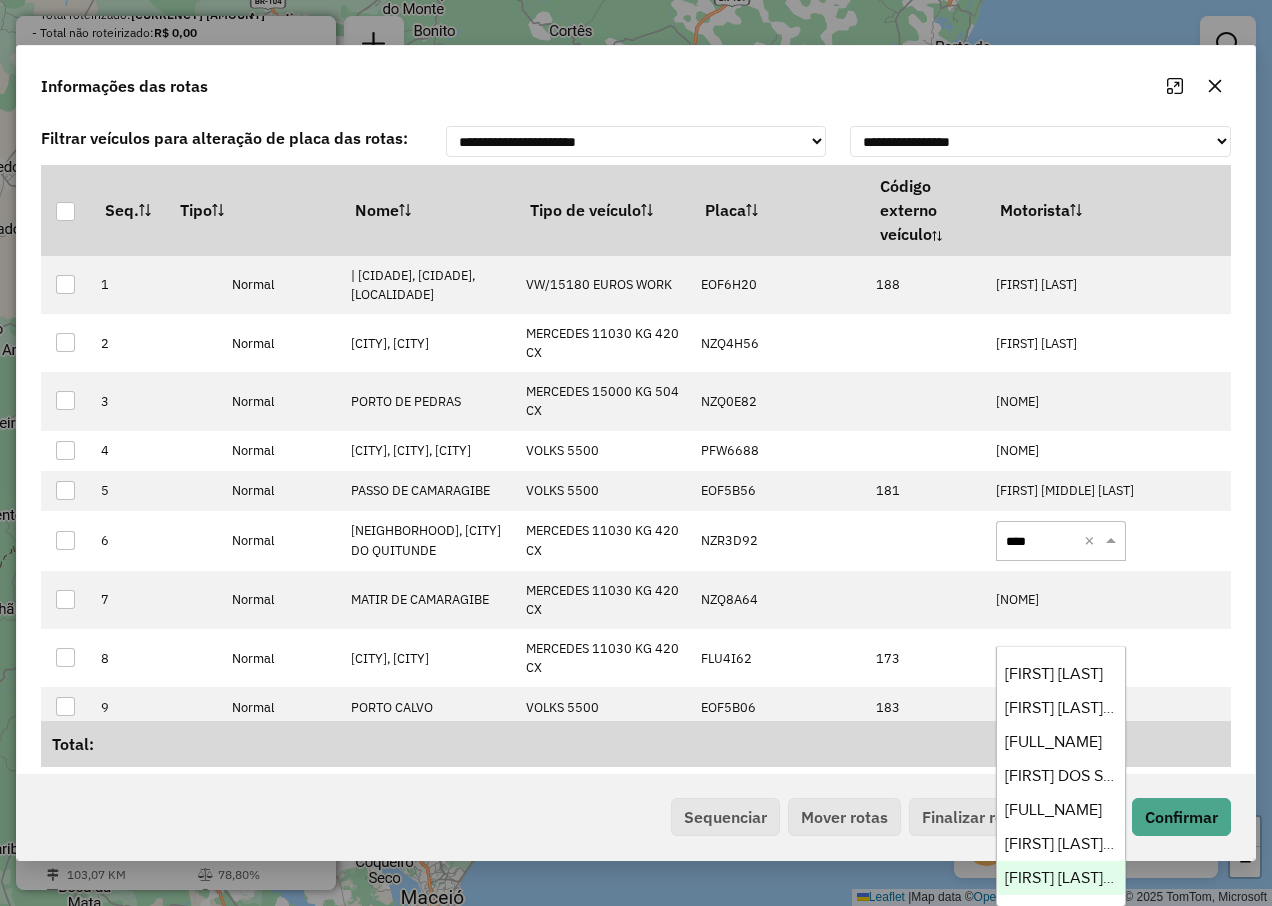 click on "[FIRST] [LAST] F DA SILVA" at bounding box center (1097, 877) 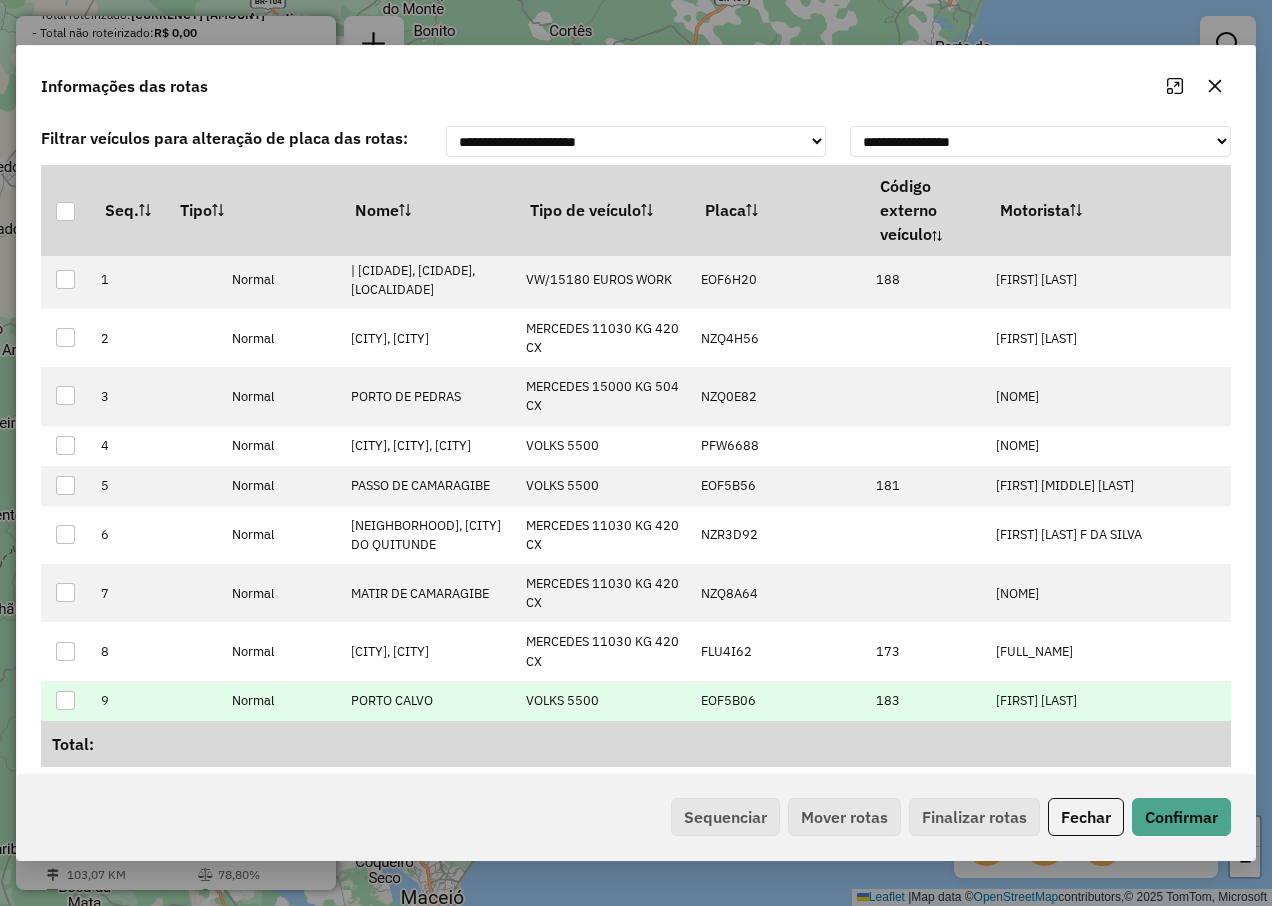 scroll, scrollTop: 104, scrollLeft: 0, axis: vertical 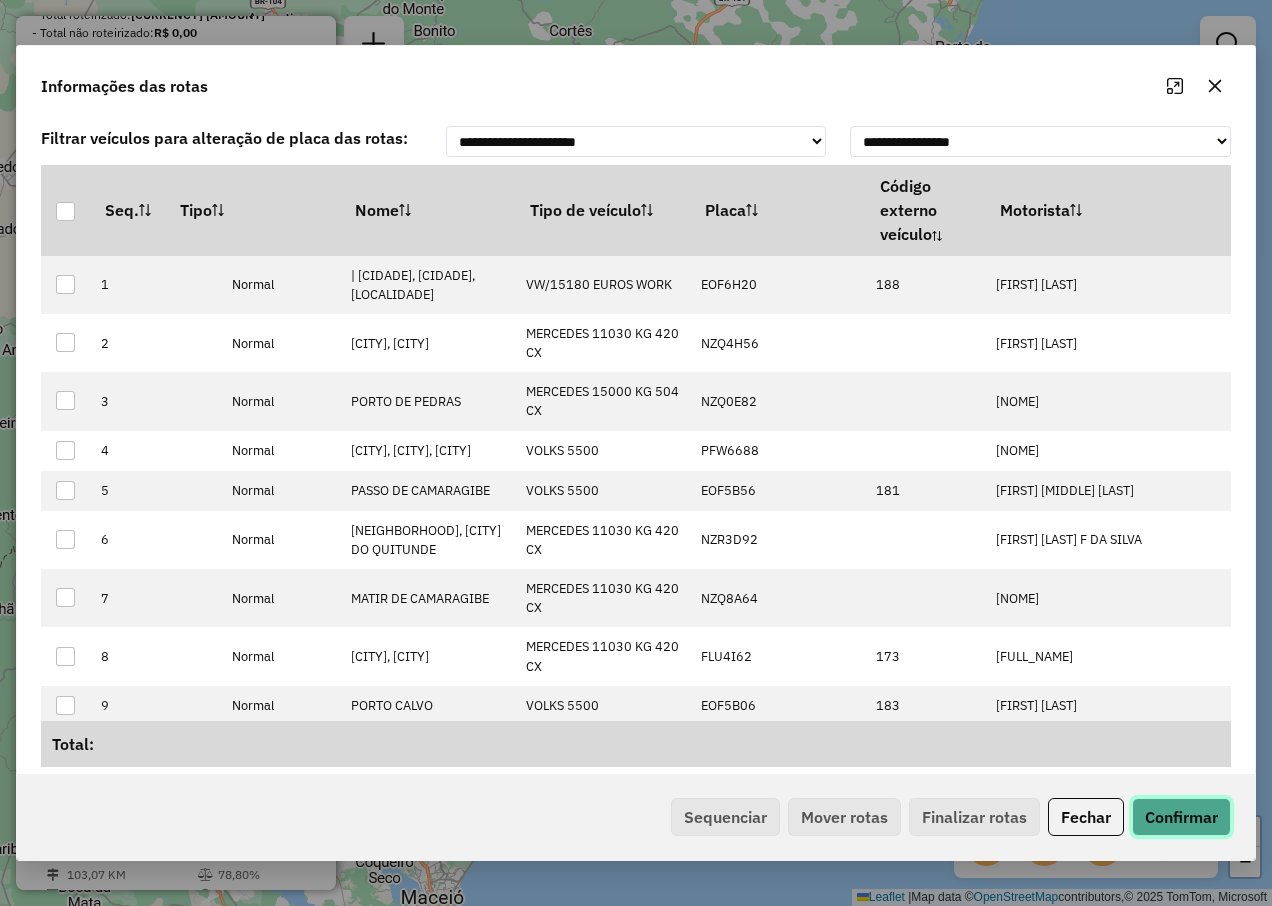 click on "Confirmar" 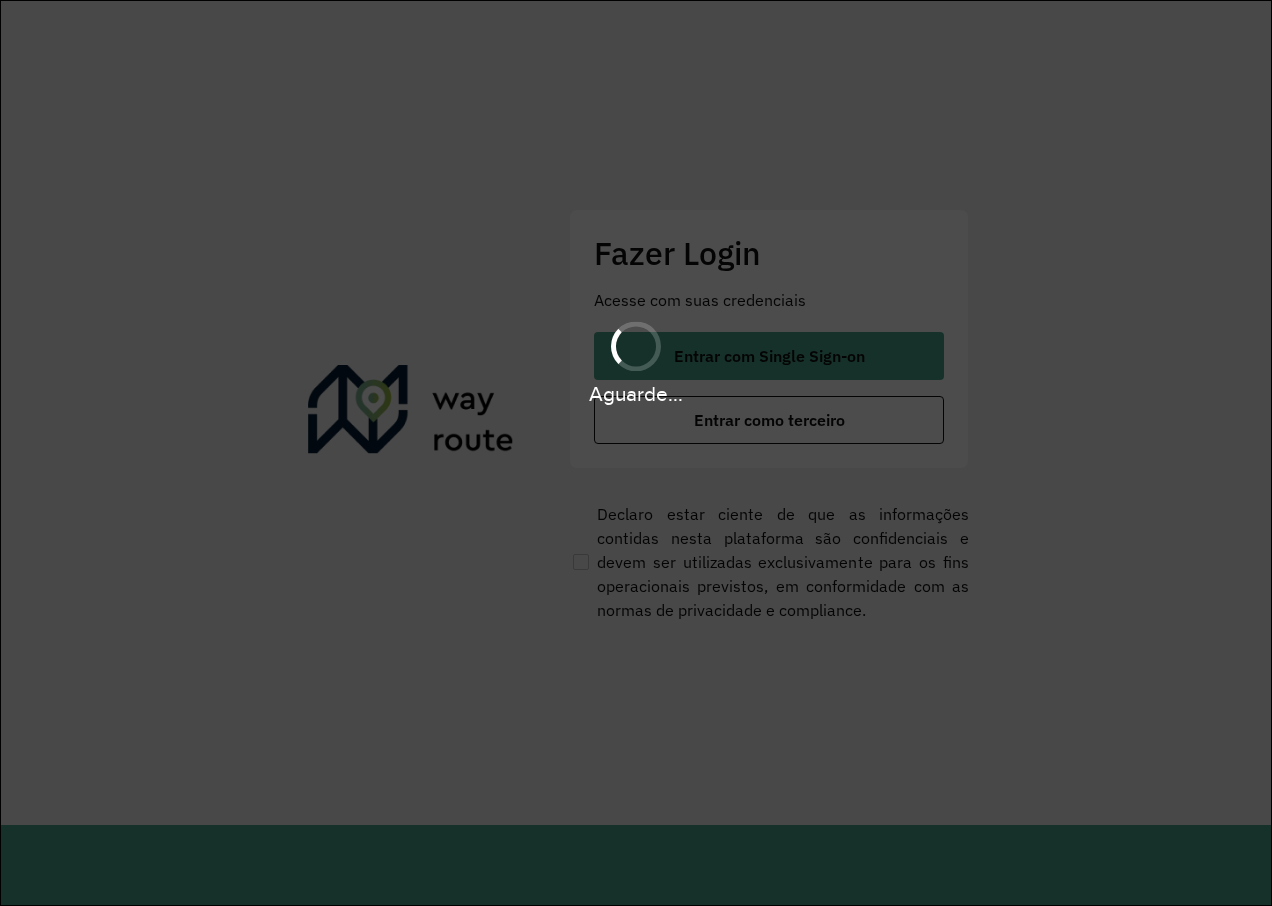 scroll, scrollTop: 0, scrollLeft: 0, axis: both 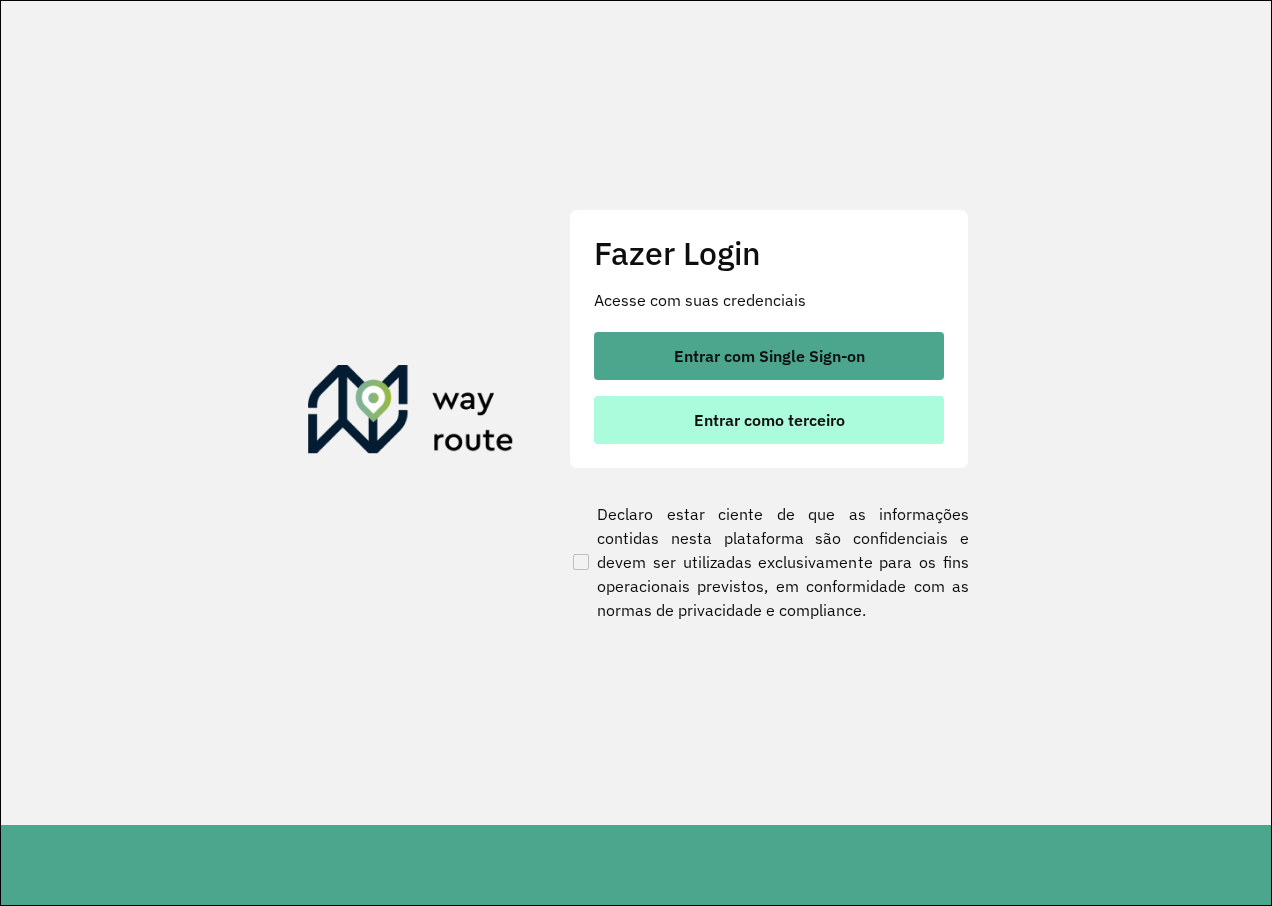 click on "Entrar como terceiro" at bounding box center (769, 420) 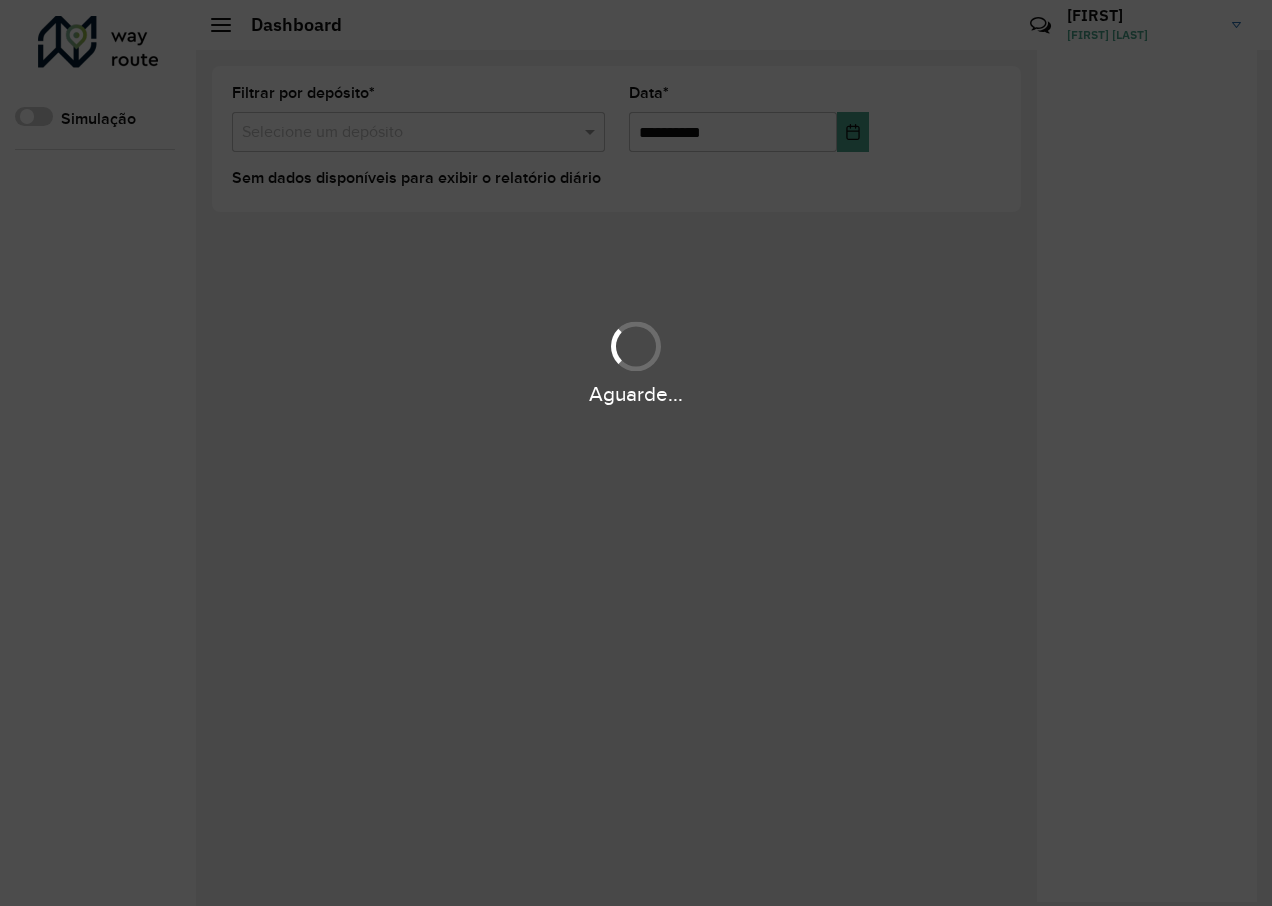scroll, scrollTop: 0, scrollLeft: 0, axis: both 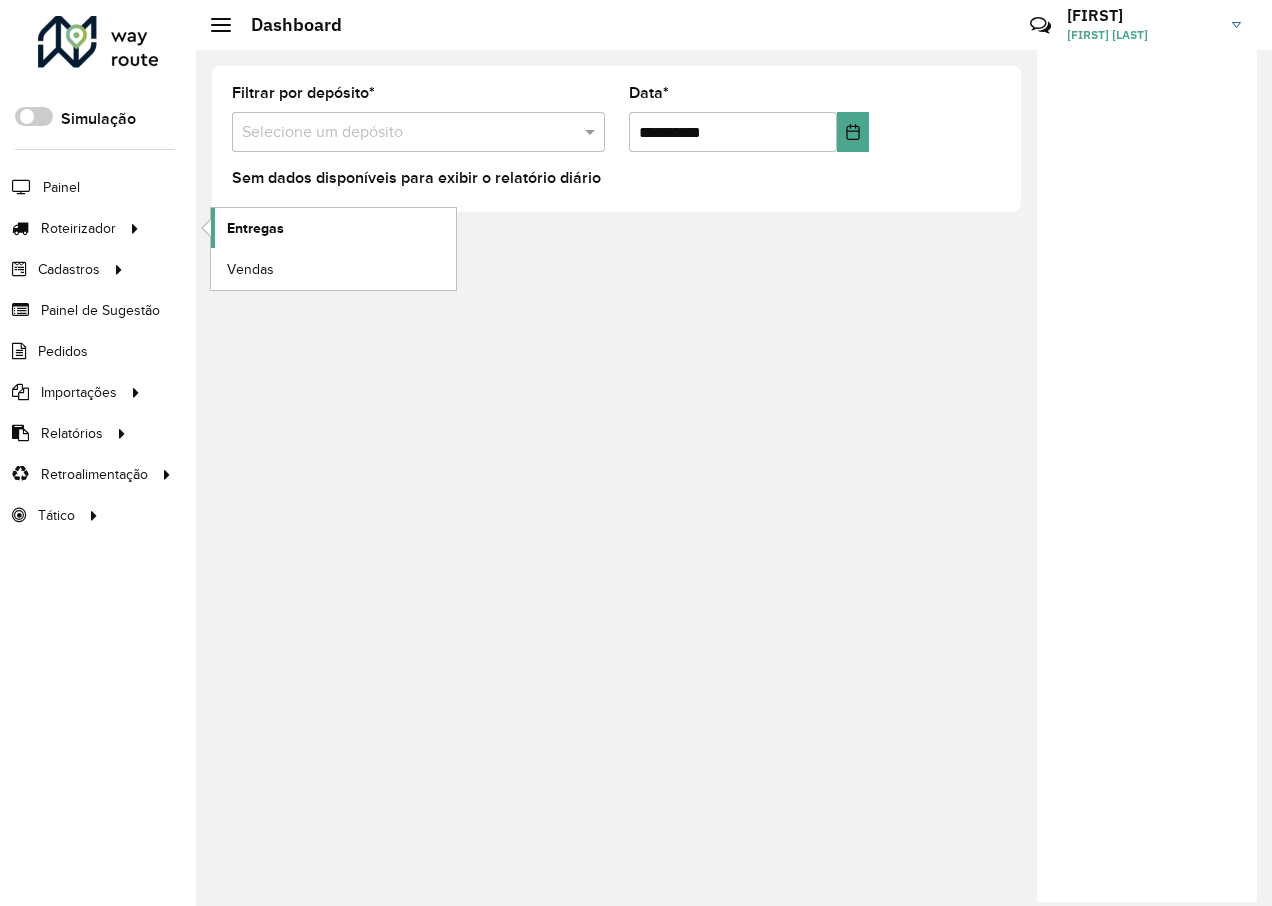 click on "Entregas" 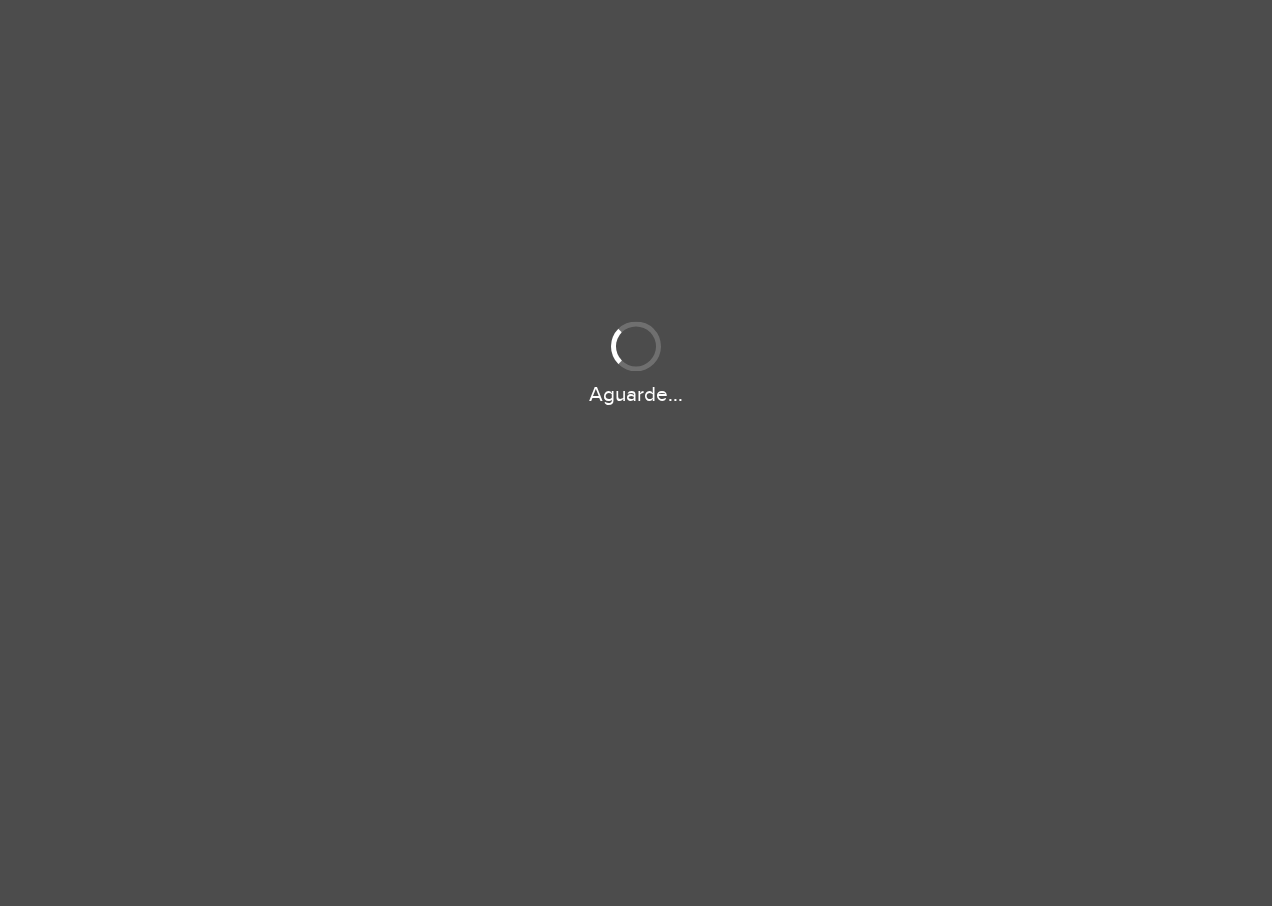 scroll, scrollTop: 0, scrollLeft: 0, axis: both 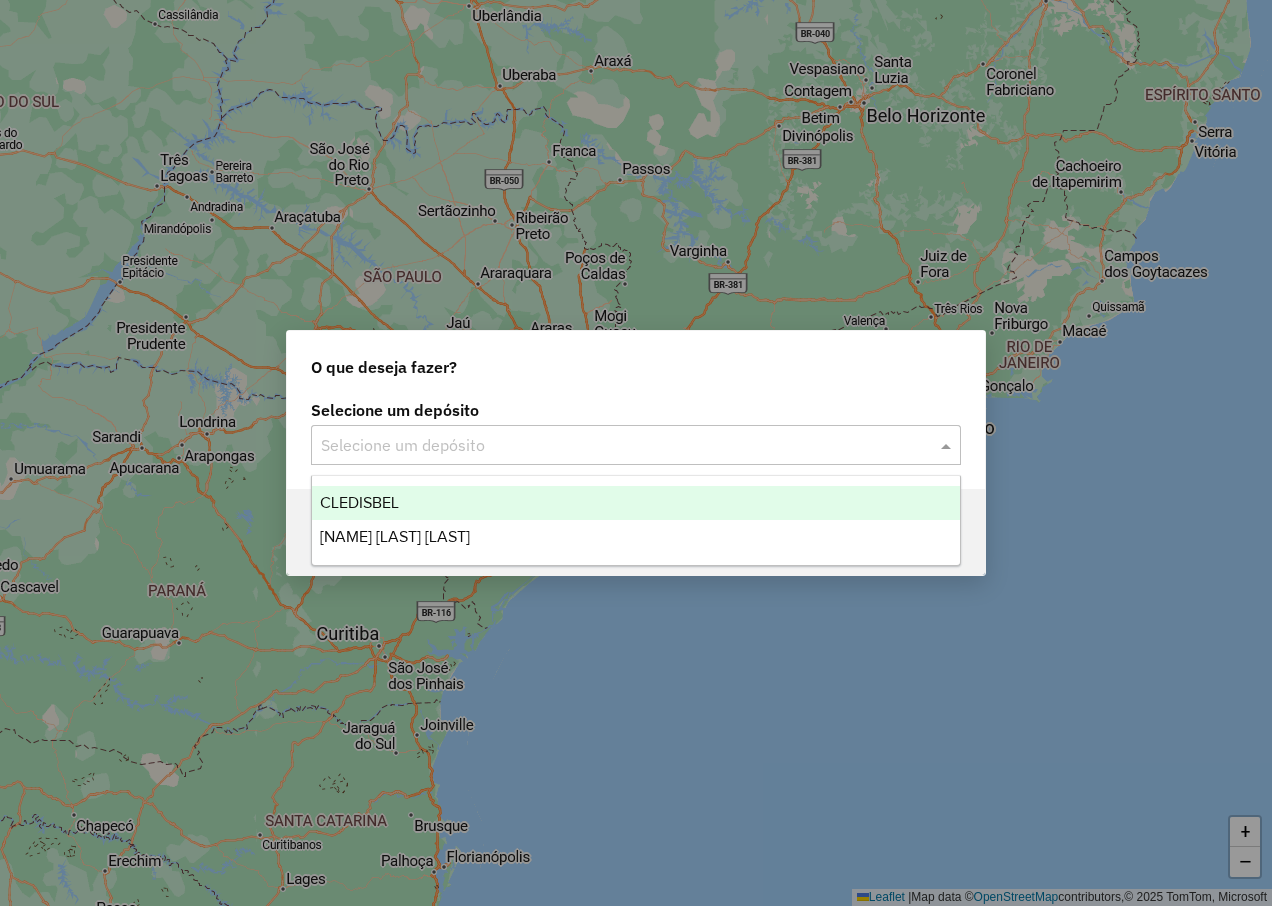 click on "Selecione um depósito" 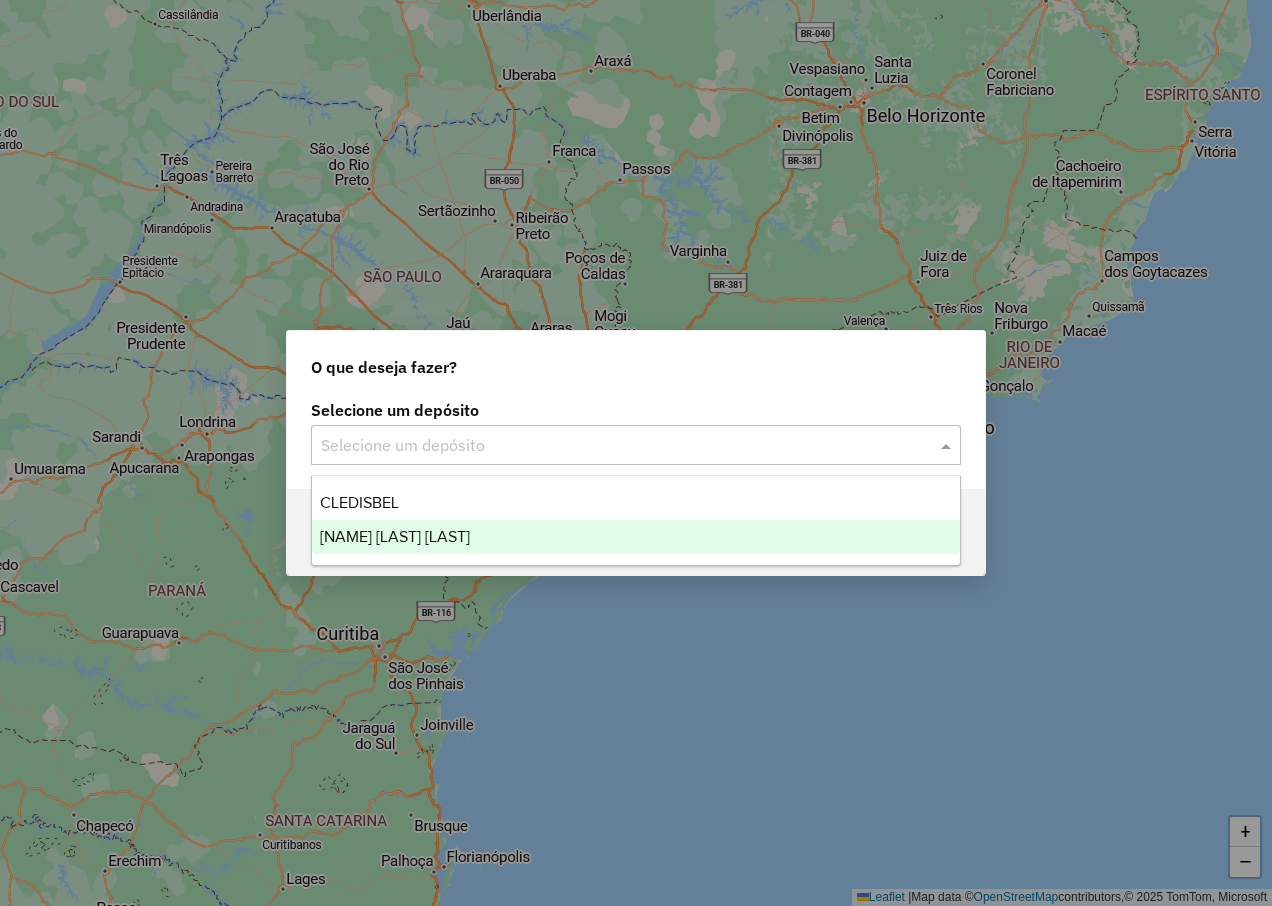 click on "CLEDISBEL PORTO CALVO" at bounding box center (395, 536) 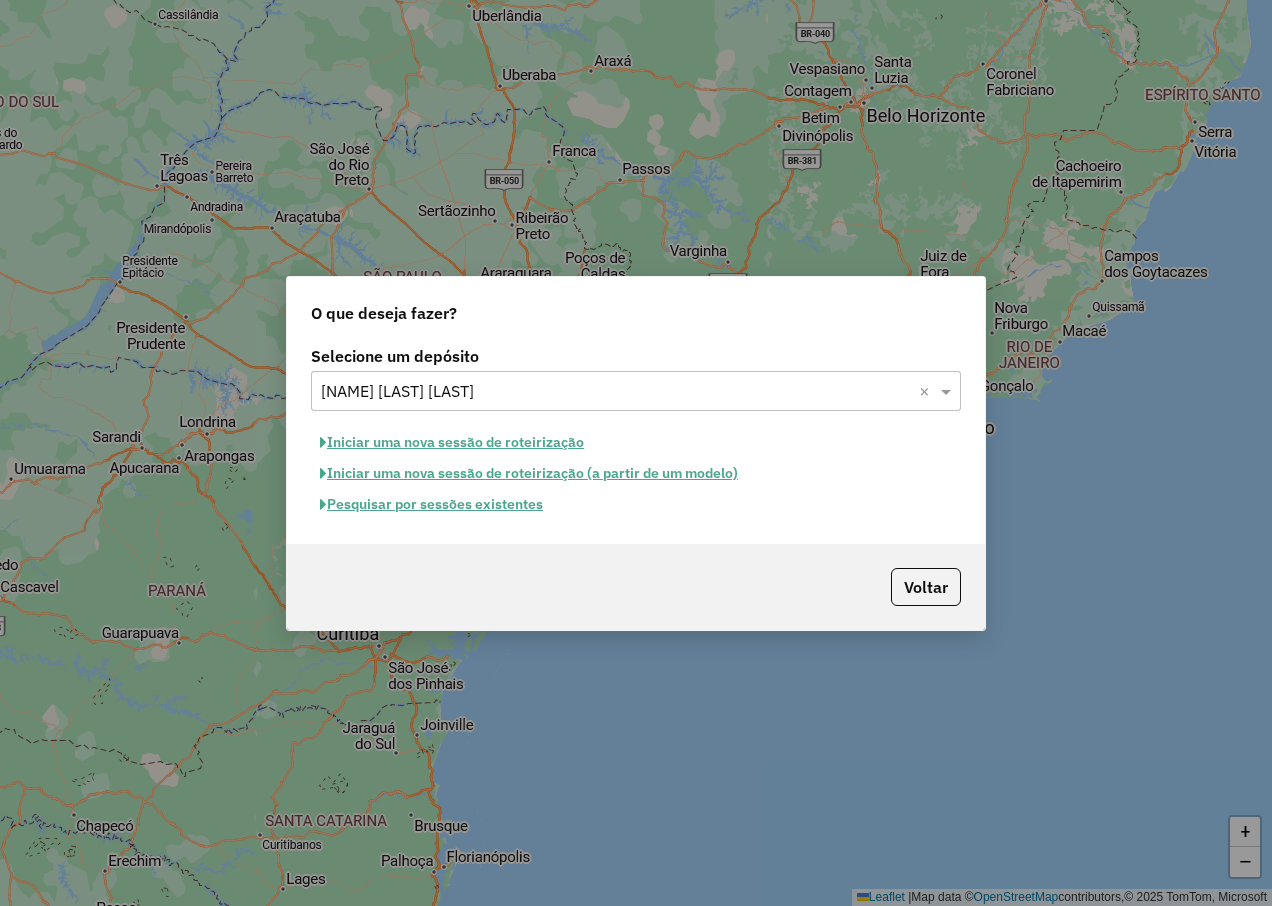 click on "Pesquisar por sessões existentes" 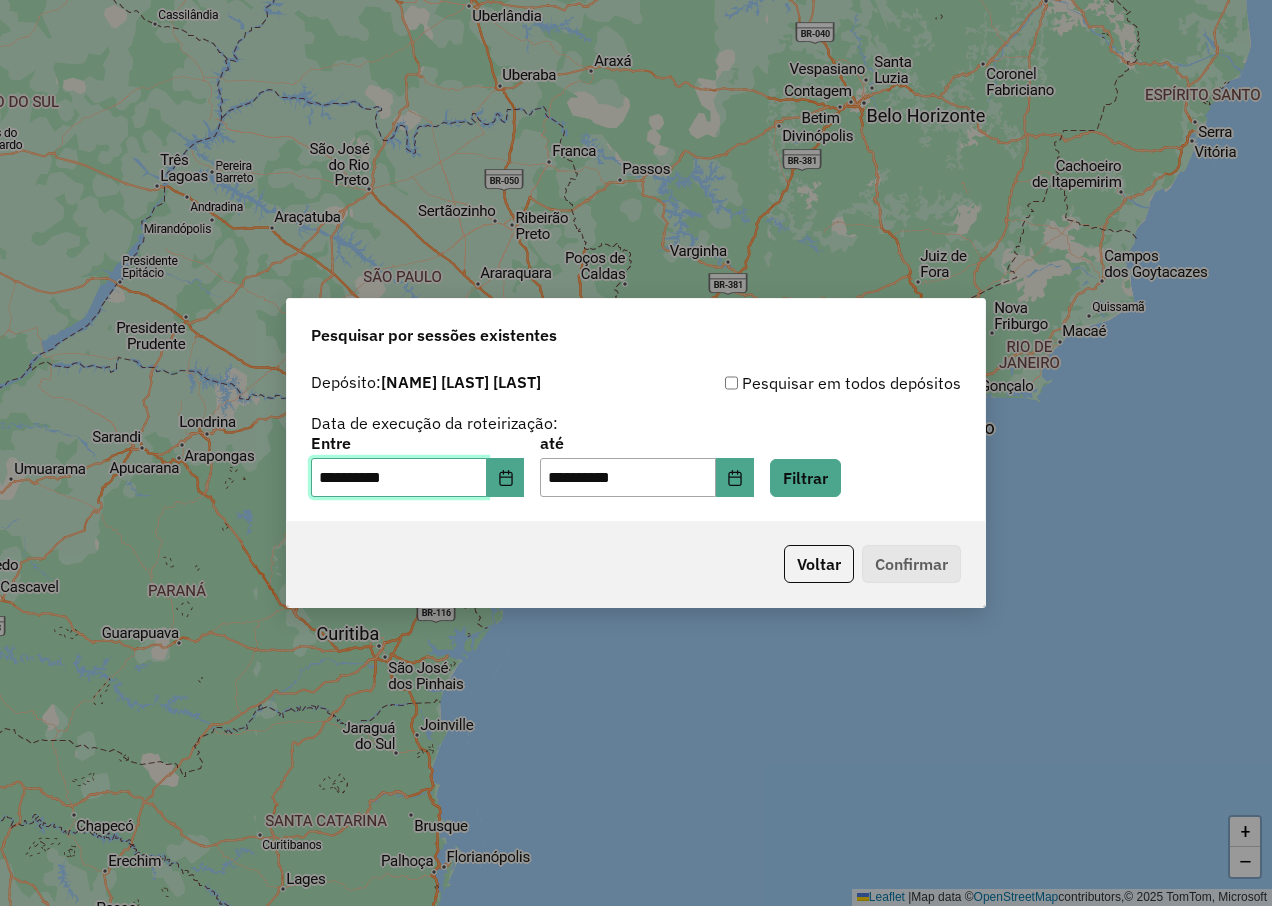 click on "**********" at bounding box center [399, 478] 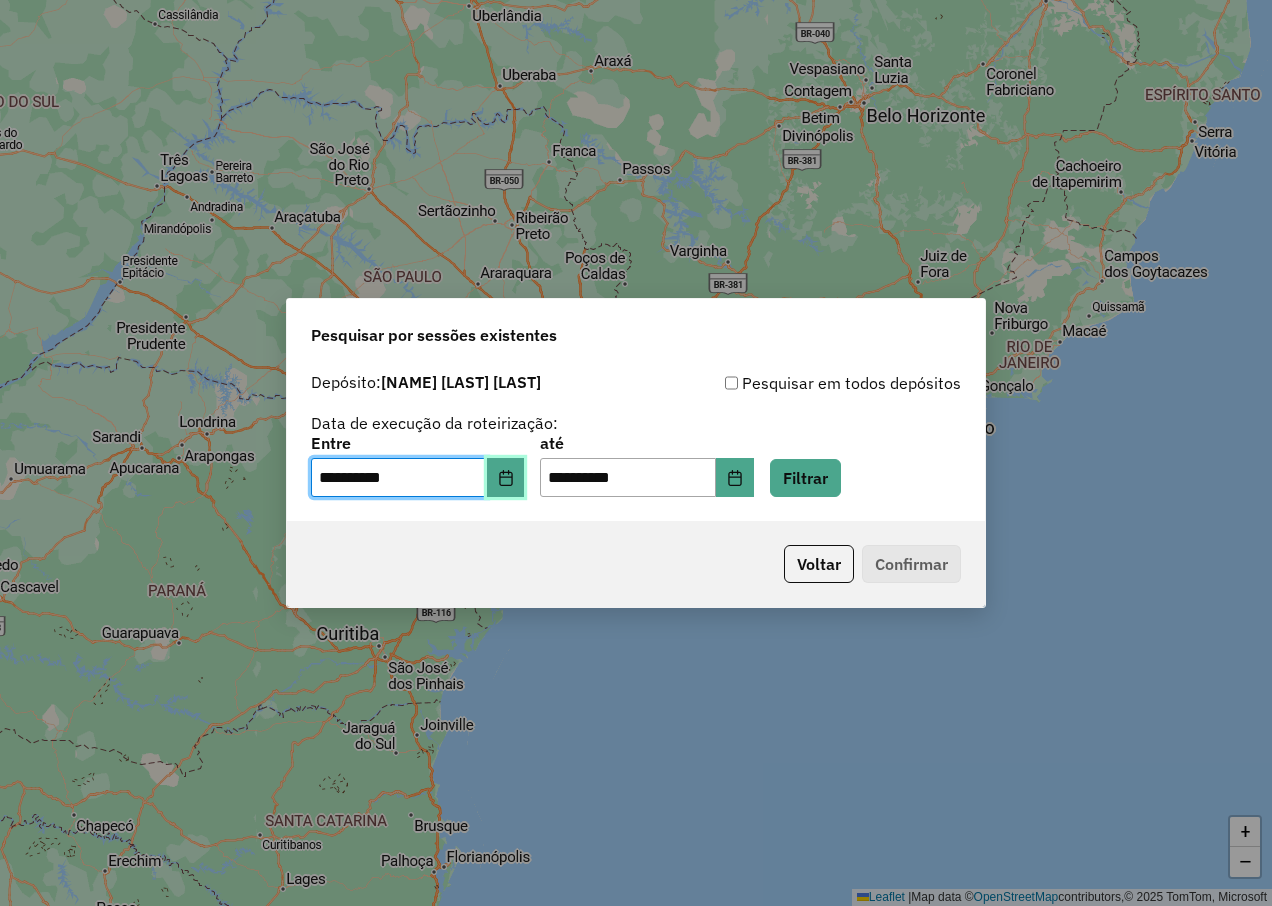 click 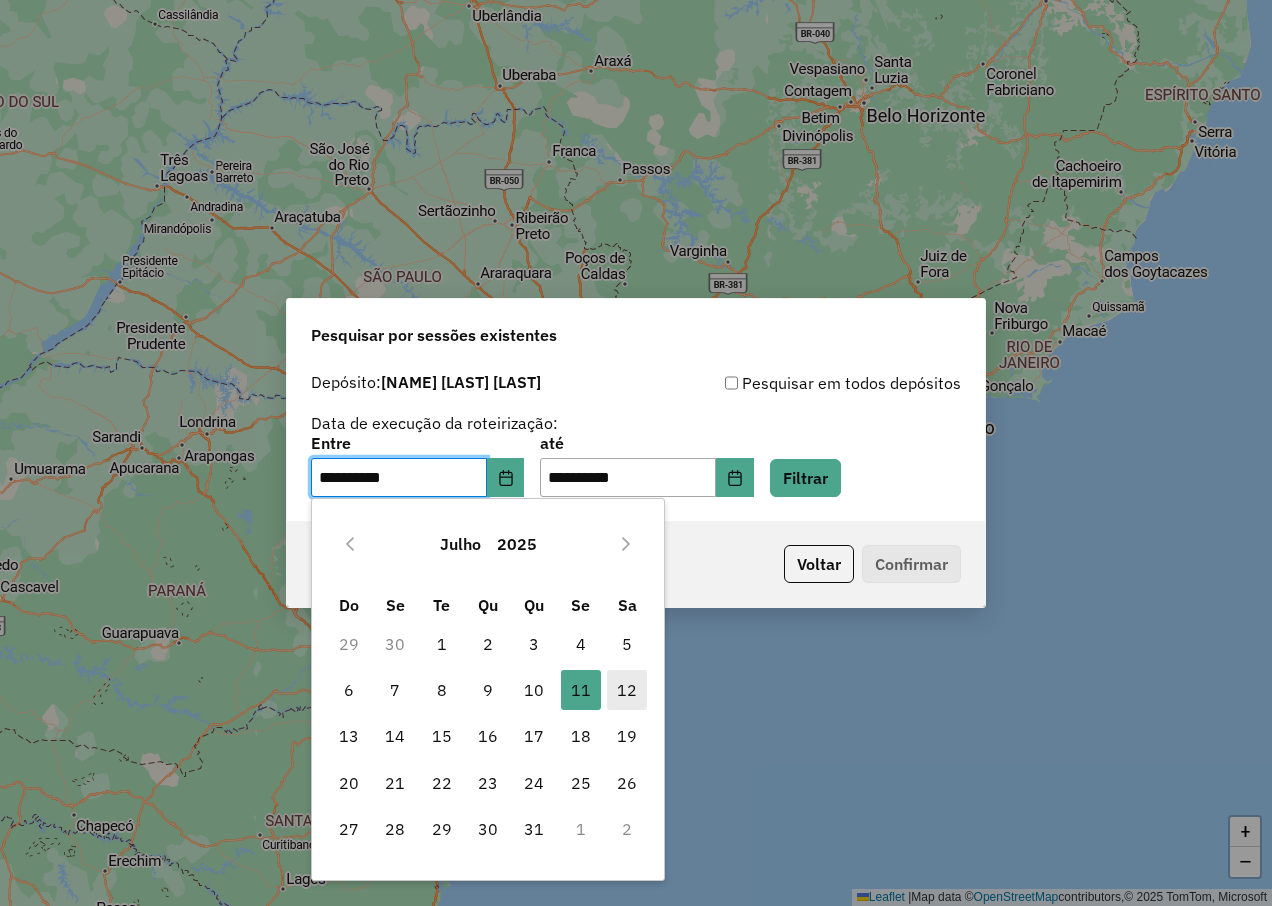 click on "12" at bounding box center [627, 690] 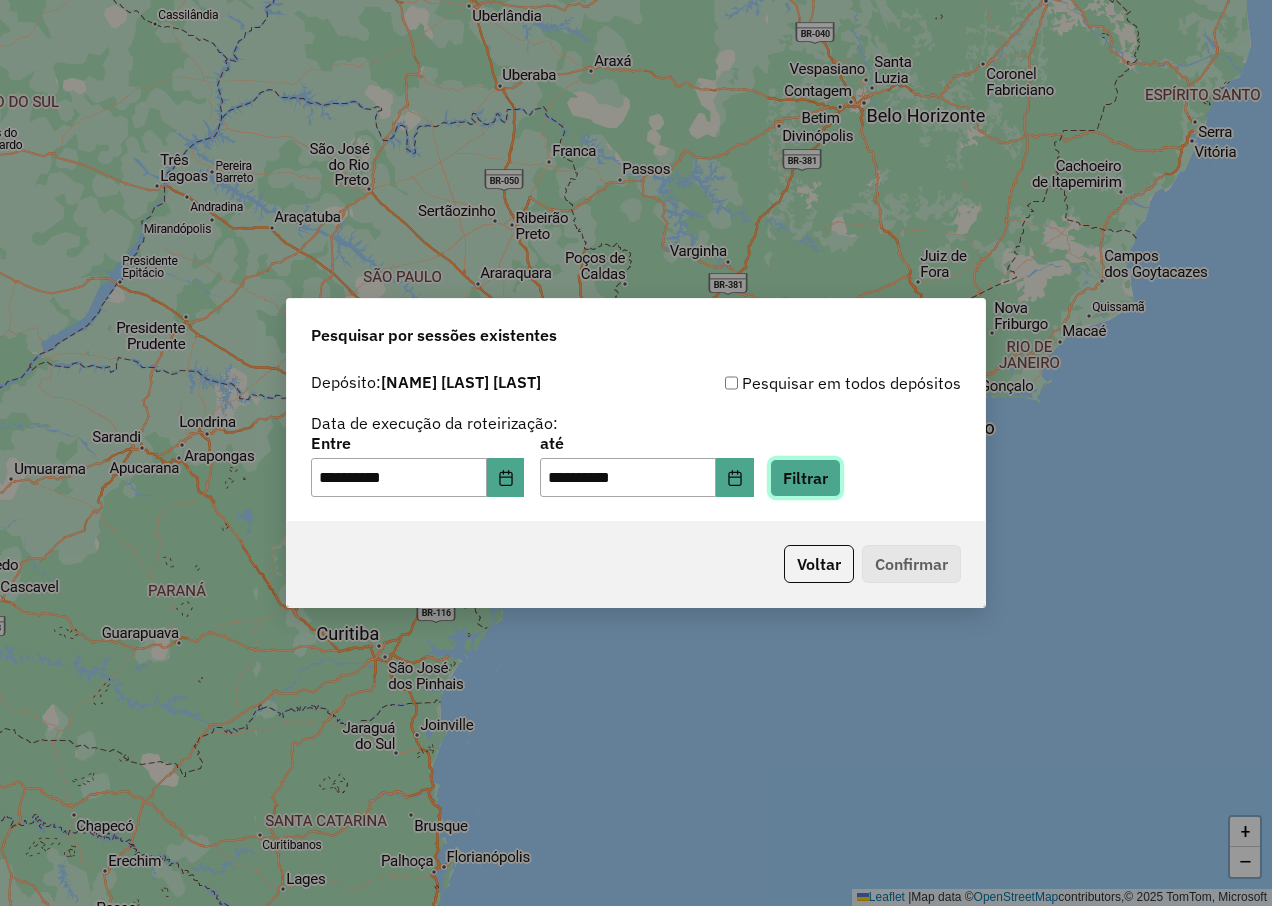 click on "Filtrar" 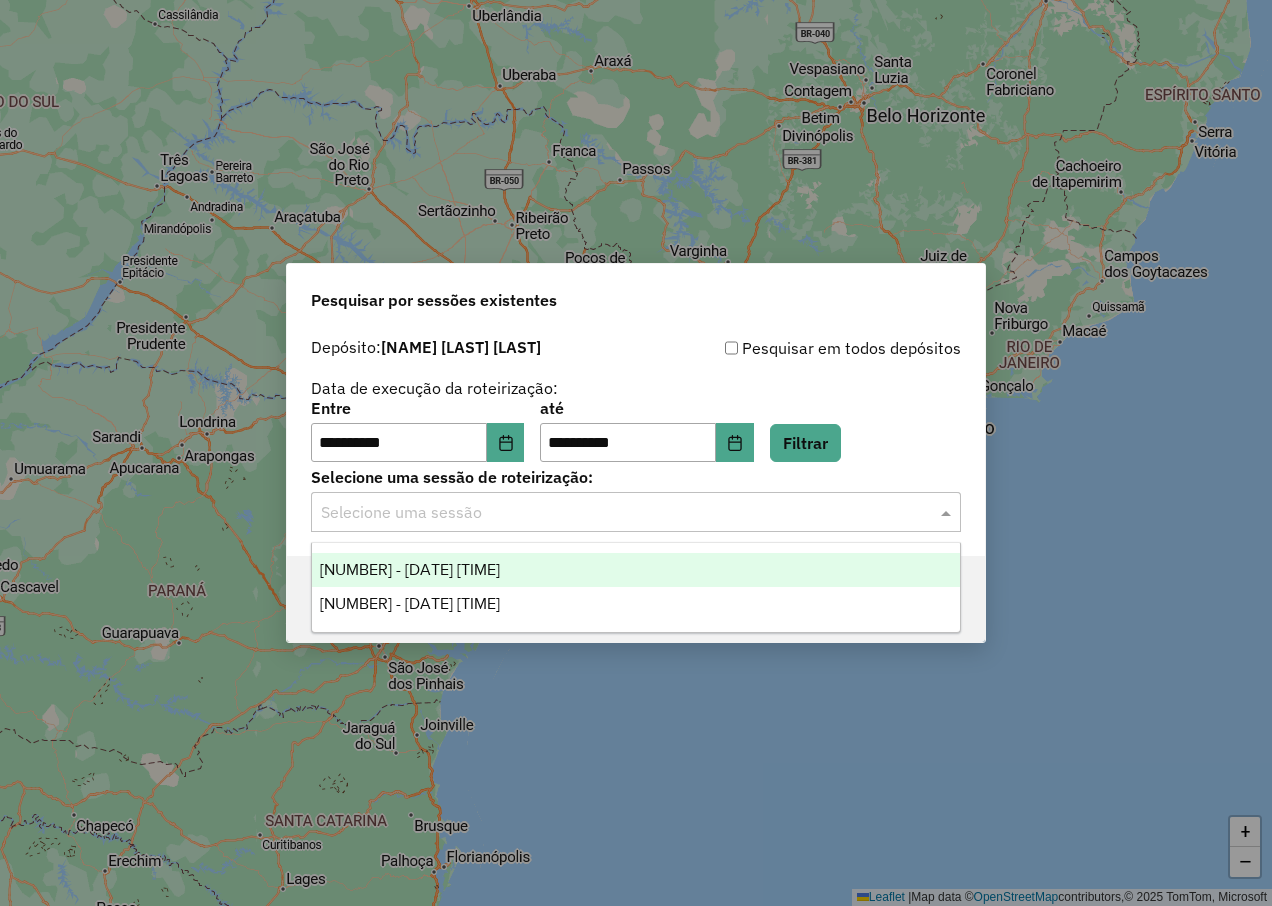 click 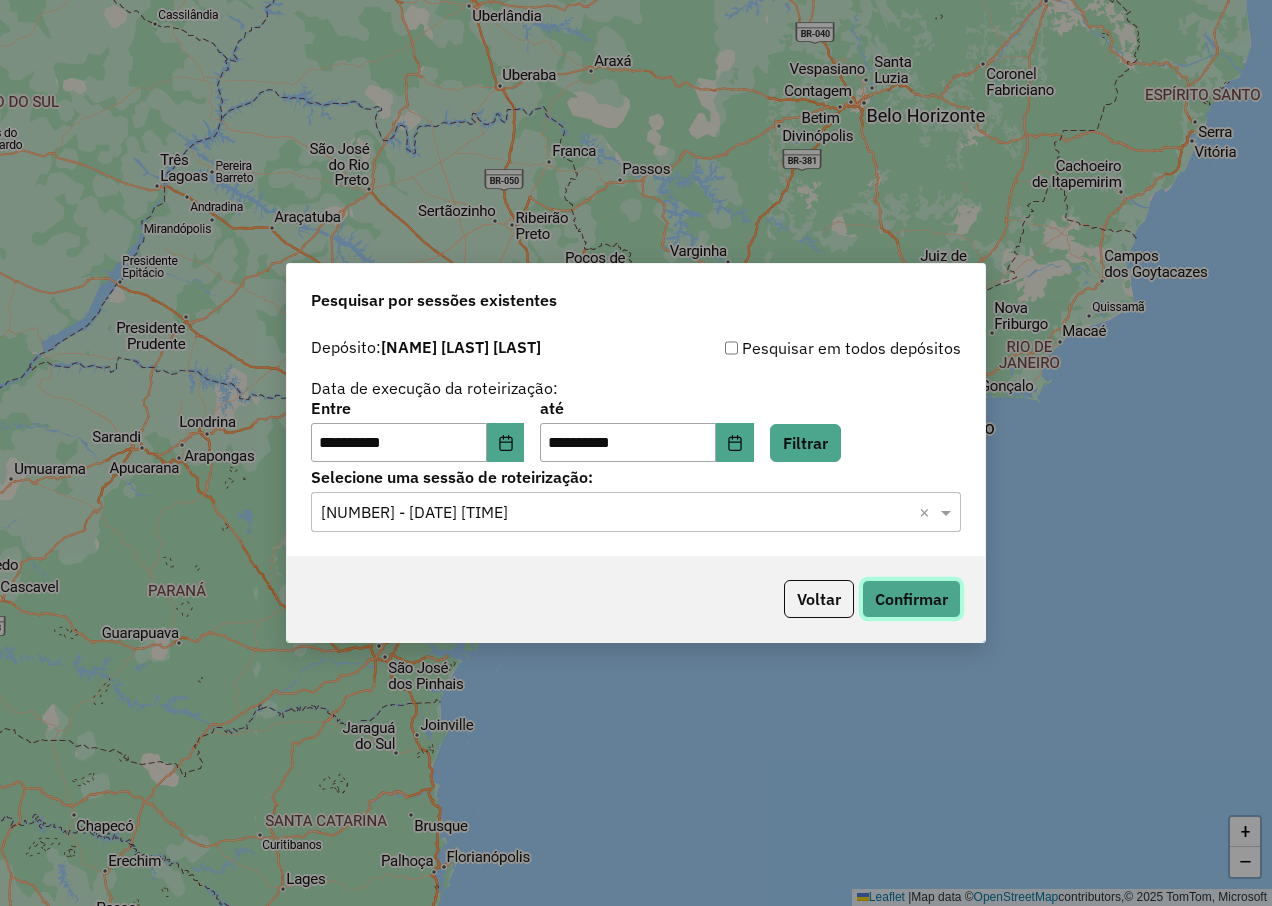 click on "Confirmar" 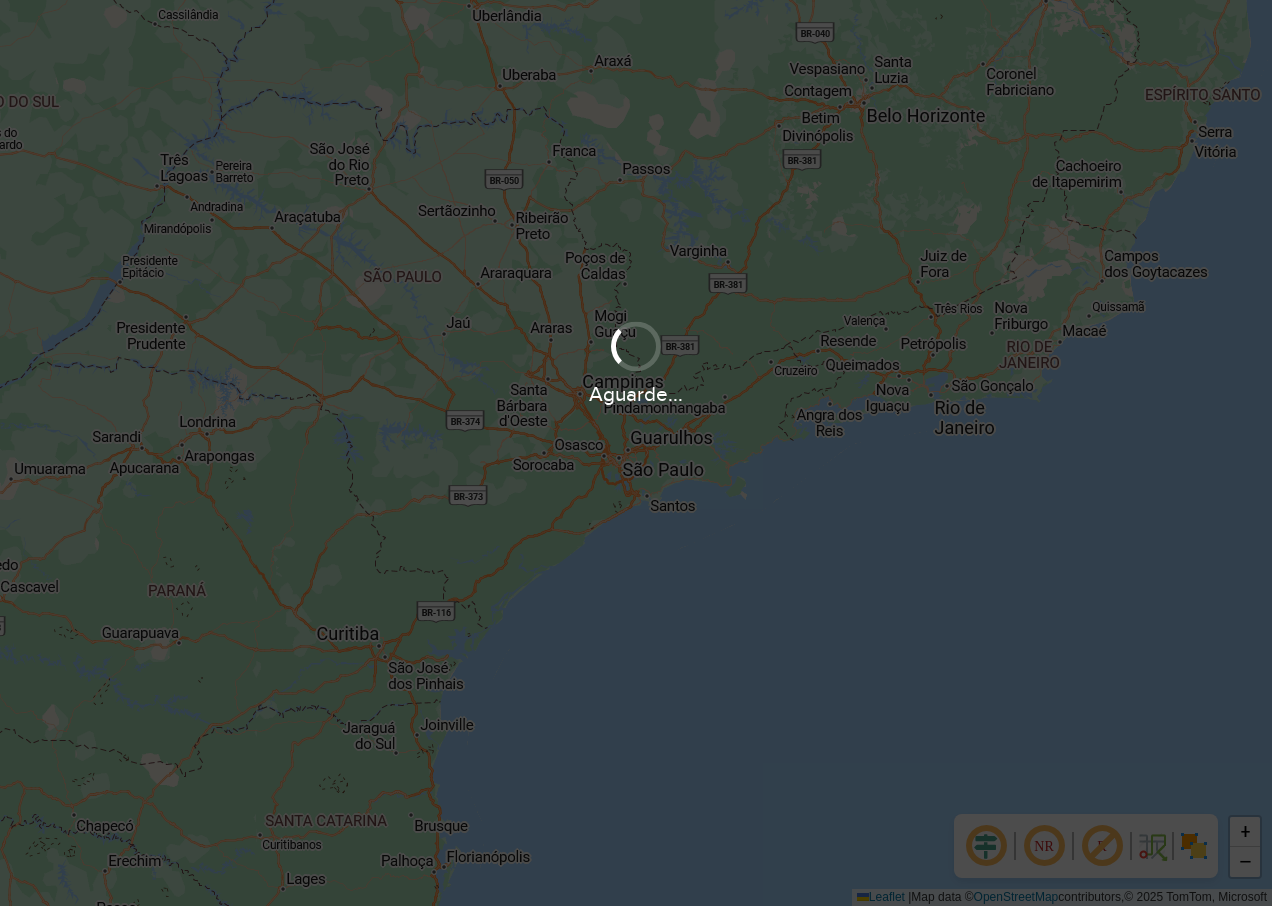 scroll, scrollTop: 0, scrollLeft: 0, axis: both 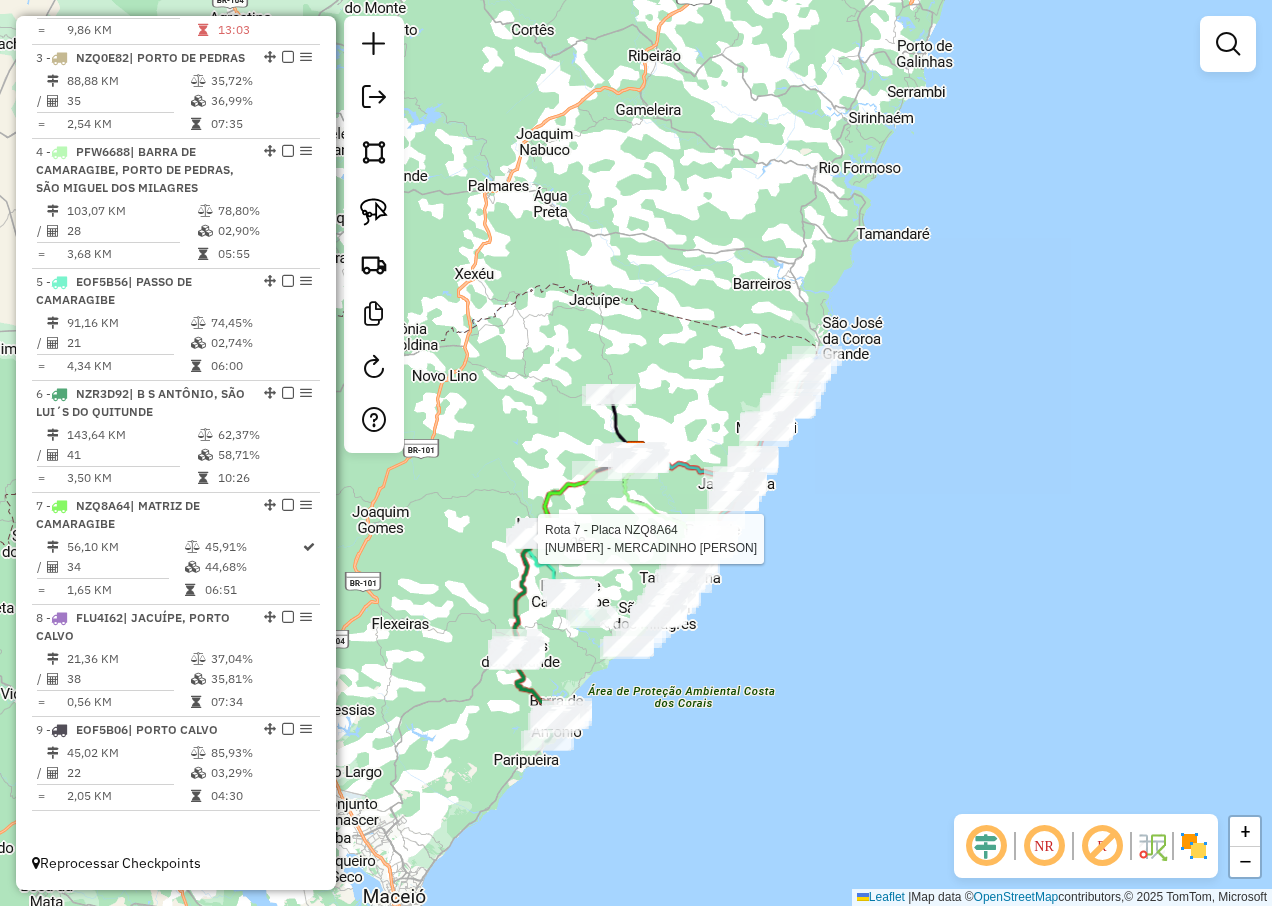 select on "**********" 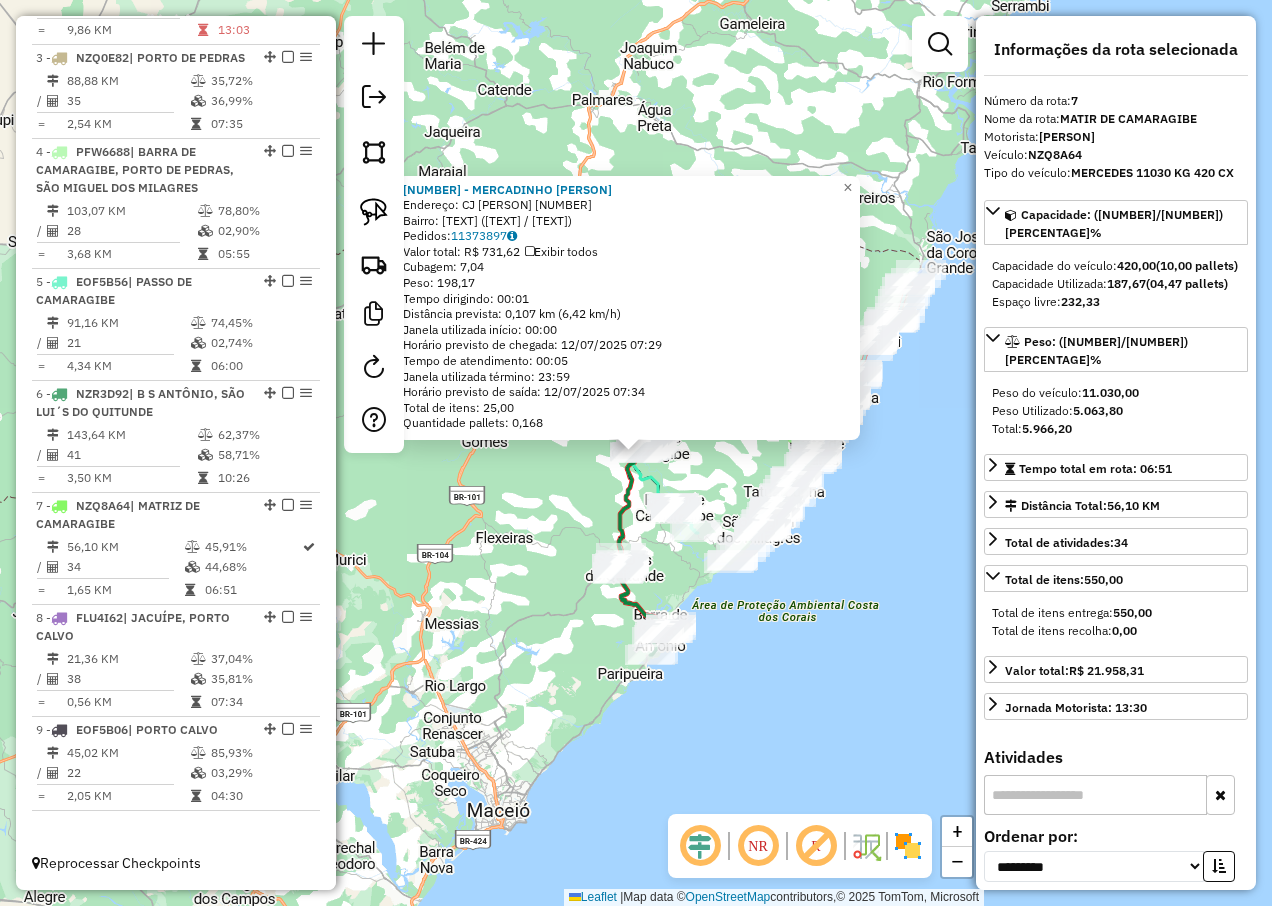 click on "18791 - MERCADINHO JM  Endereço:  CJ HERNESTO MARANHAO 137   Bairro: CENTRO (MATRIZ DE CAMARAGIBE / AL)   Pedidos:  11373897   Valor total: R$ 731,62   Exibir todos   Cubagem: 7,04  Peso: 198,17  Tempo dirigindo: 00:01   Distância prevista: 0,107 km (6,42 km/h)   Janela utilizada início: 00:00   Horário previsto de chegada: 12/07/2025 07:29   Tempo de atendimento: 00:05   Janela utilizada término: 23:59   Horário previsto de saída: 12/07/2025 07:34   Total de itens: 25,00   Quantidade pallets: 0,168  × Janela de atendimento Grade de atendimento Capacidade Transportadoras Veículos Cliente Pedidos  Rotas Selecione os dias de semana para filtrar as janelas de atendimento  Seg   Ter   Qua   Qui   Sex   Sáb   Dom  Informe o período da janela de atendimento: De: Até:  Filtrar exatamente a janela do cliente  Considerar janela de atendimento padrão  Selecione os dias de semana para filtrar as grades de atendimento  Seg   Ter   Qua   Qui   Sex   Sáb   Dom   Clientes fora do dia de atendimento selecionado" 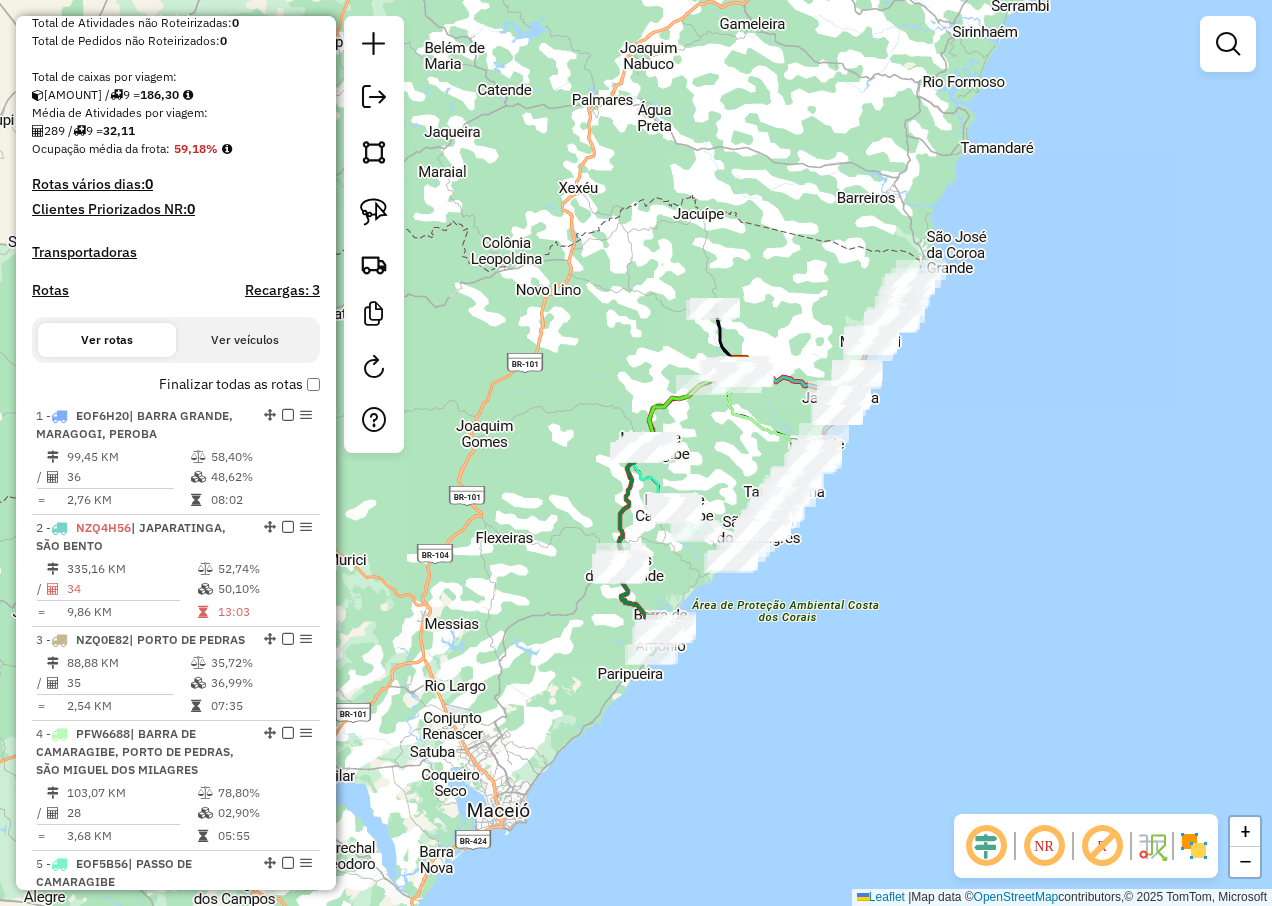 scroll, scrollTop: 187, scrollLeft: 0, axis: vertical 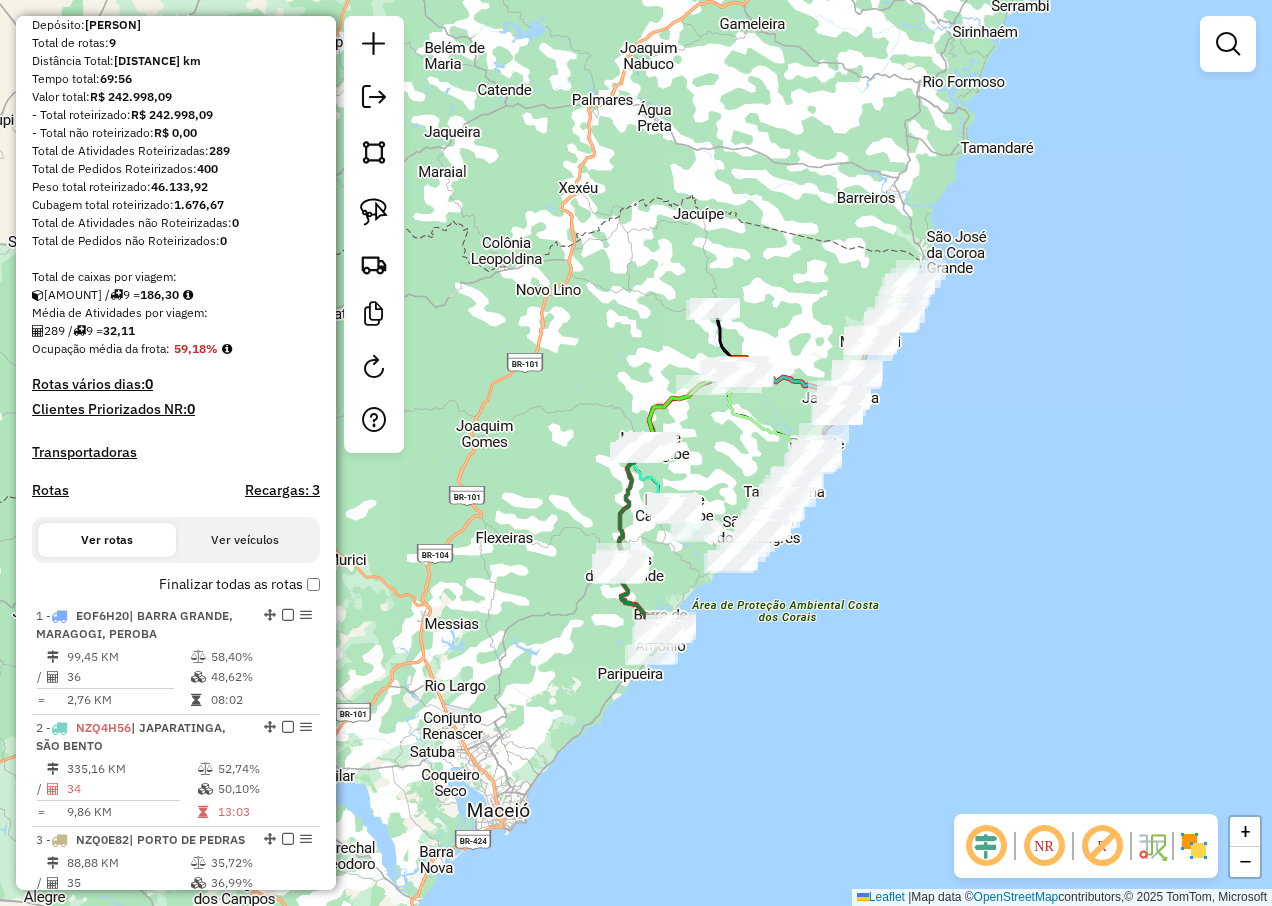 click on "Rotas" at bounding box center [50, 490] 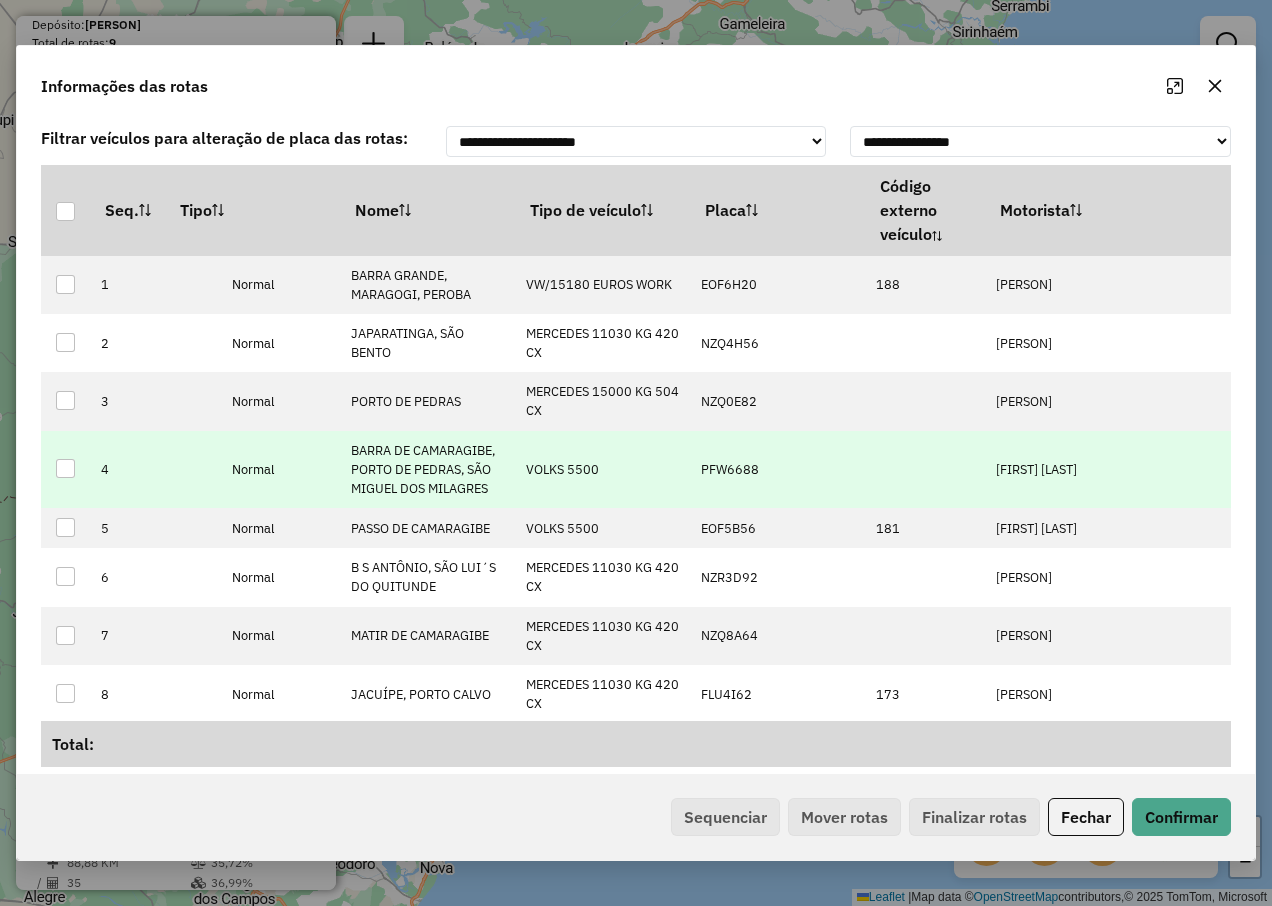 scroll, scrollTop: 104, scrollLeft: 0, axis: vertical 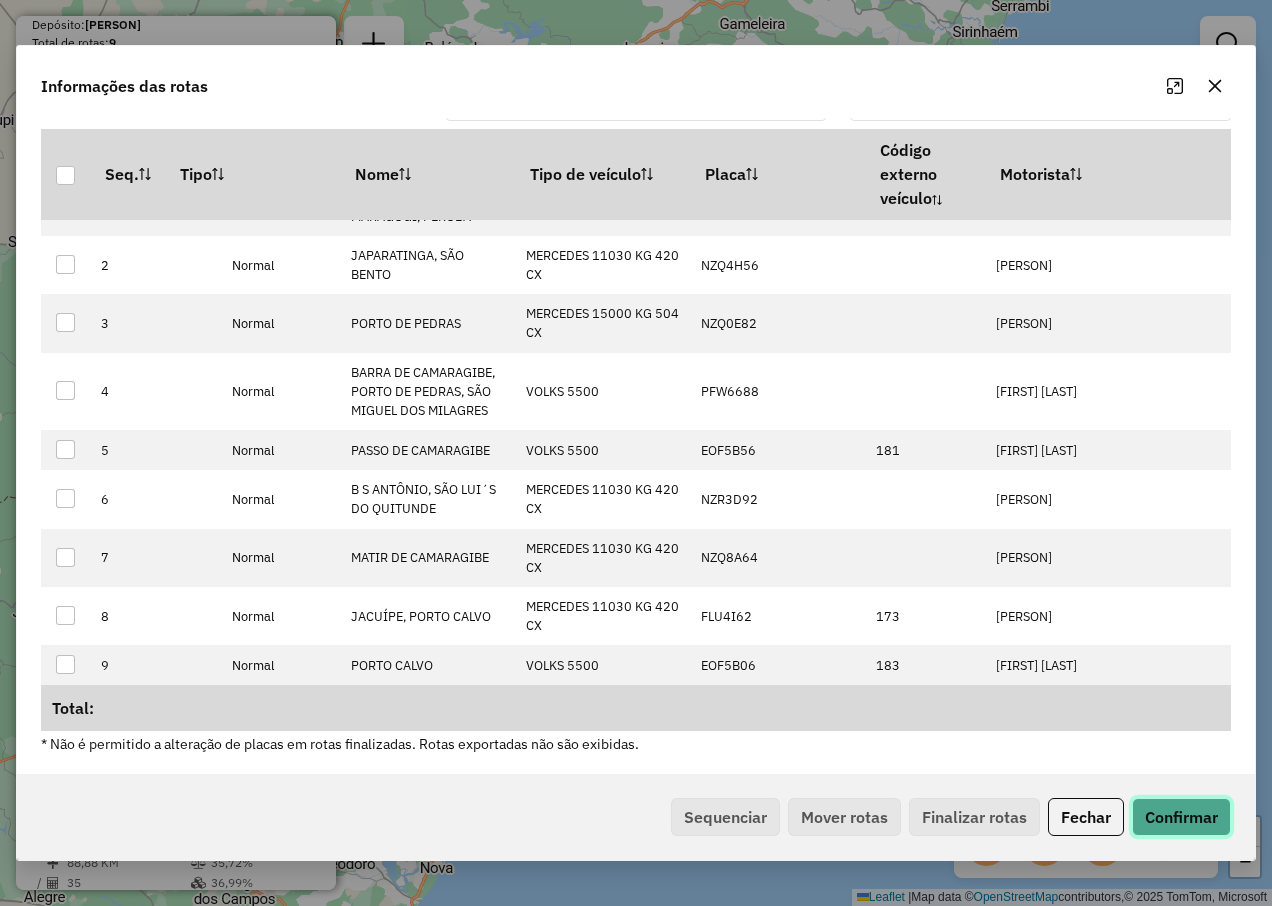 click on "Confirmar" 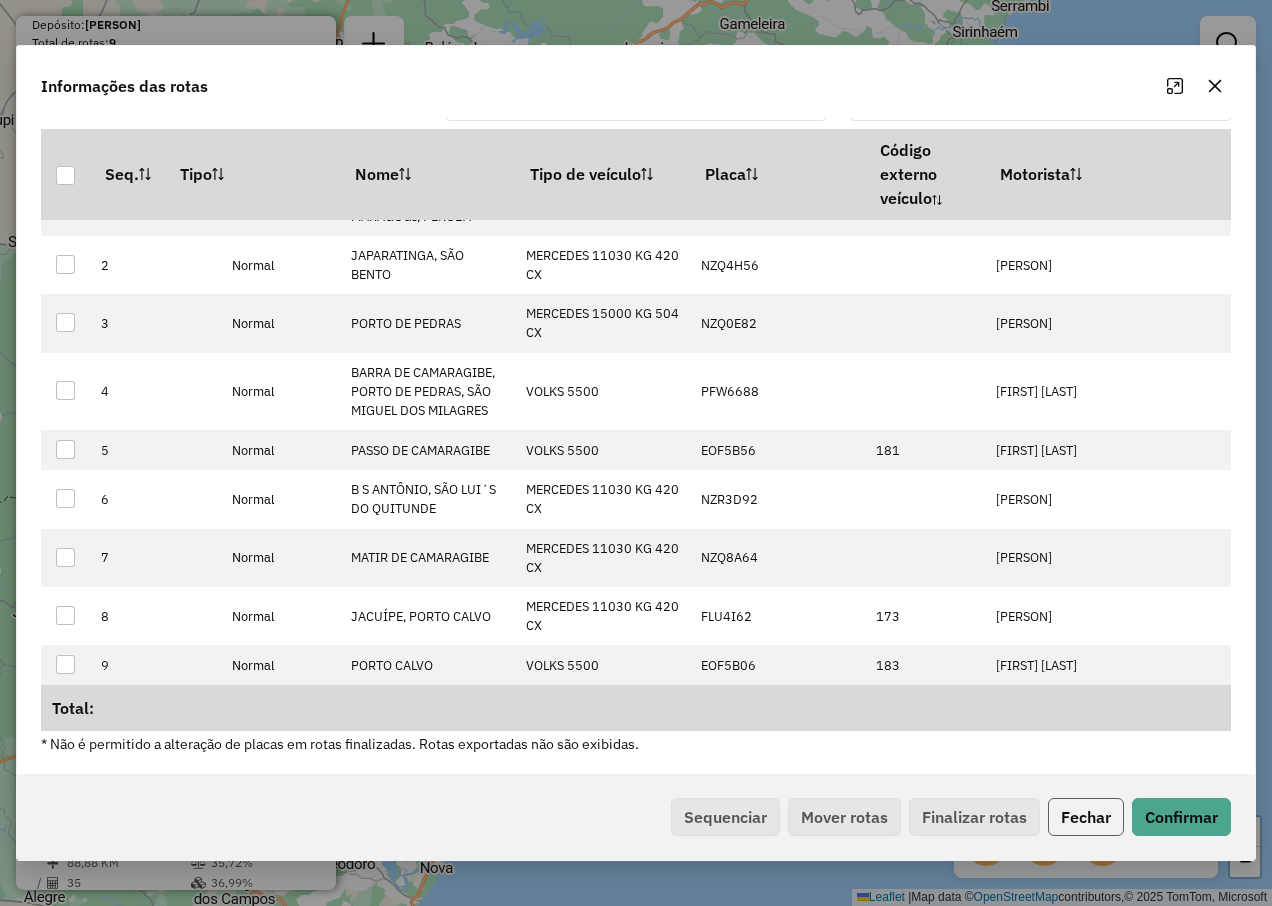 click on "Fechar" 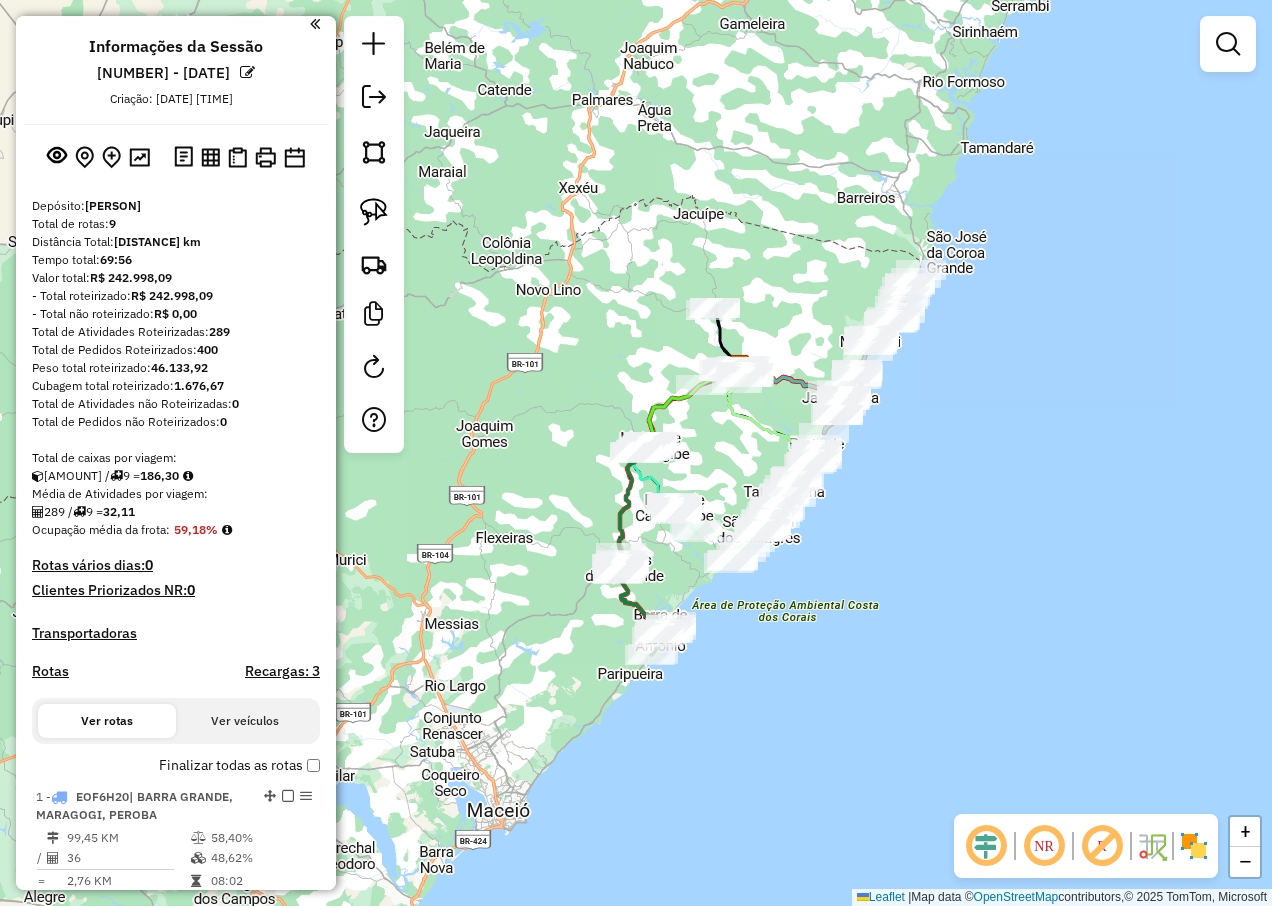 scroll, scrollTop: 0, scrollLeft: 0, axis: both 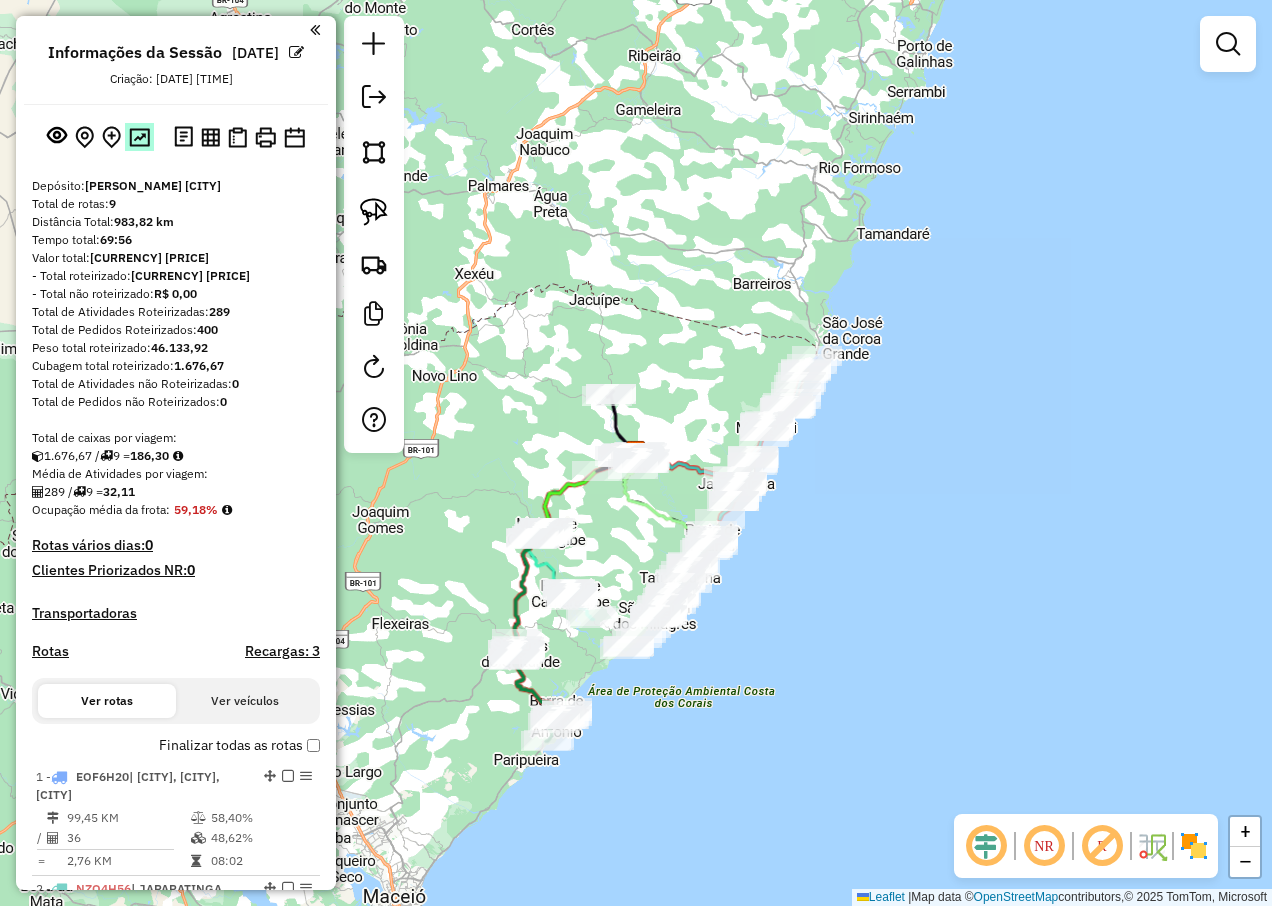 click at bounding box center [139, 137] 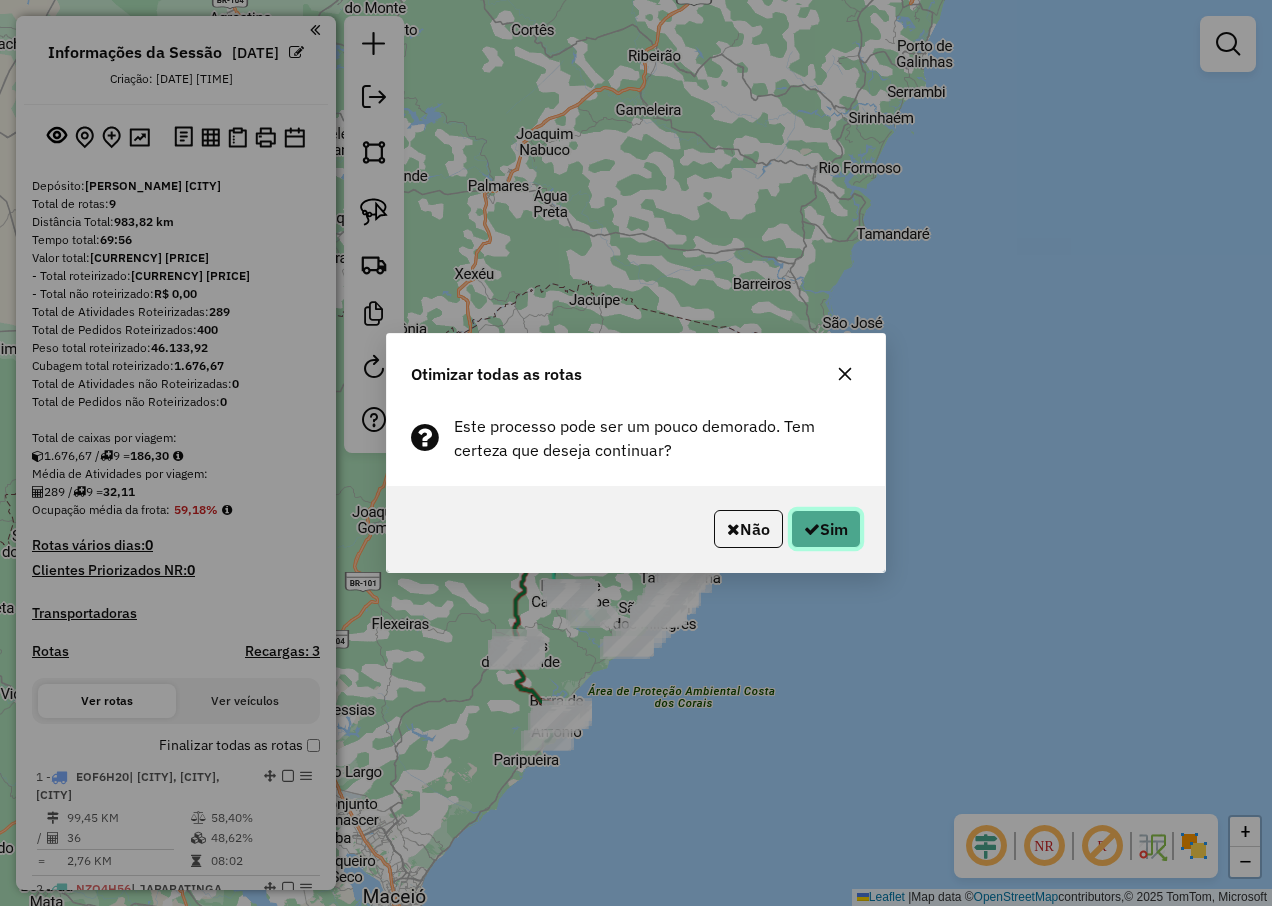 click on "Sim" 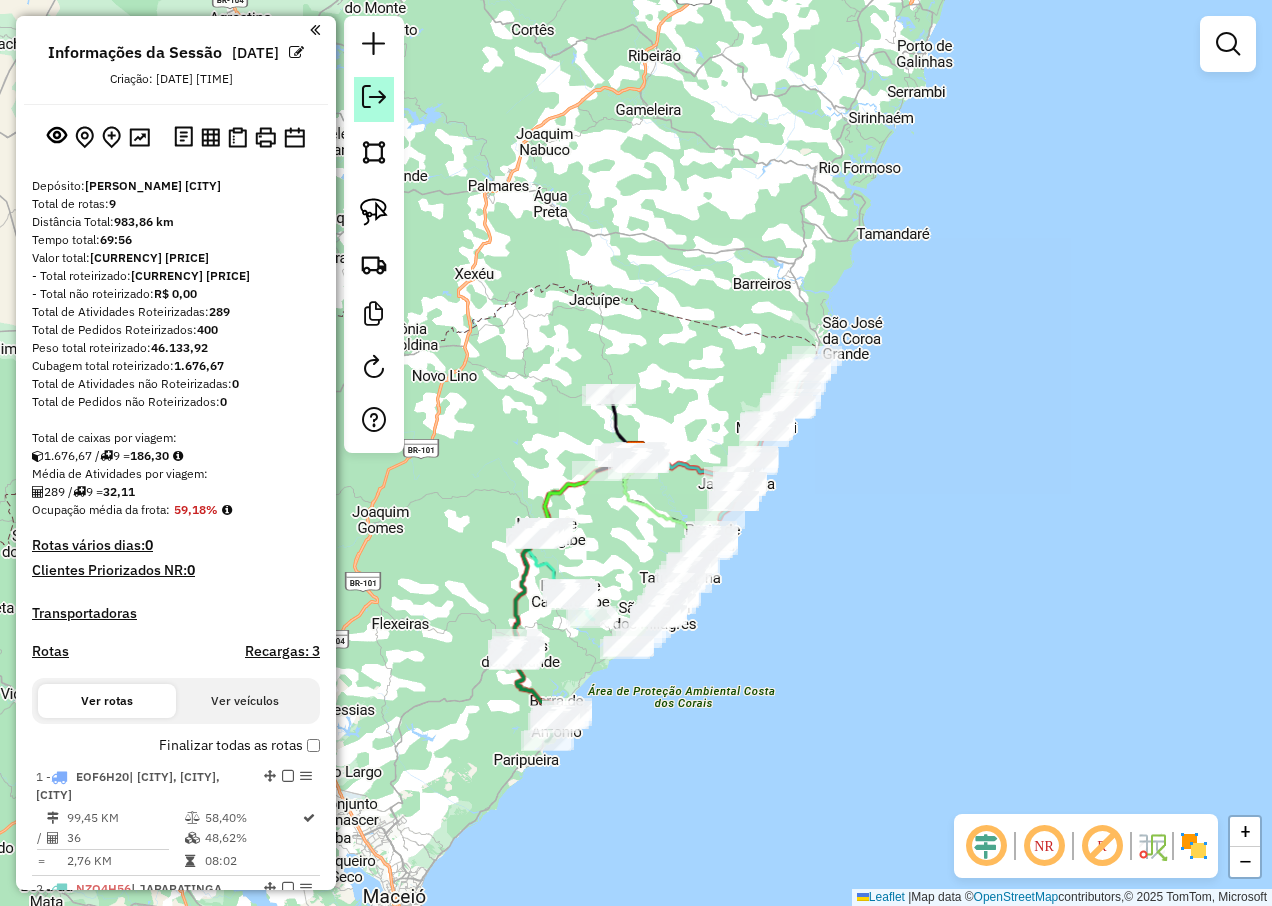 click 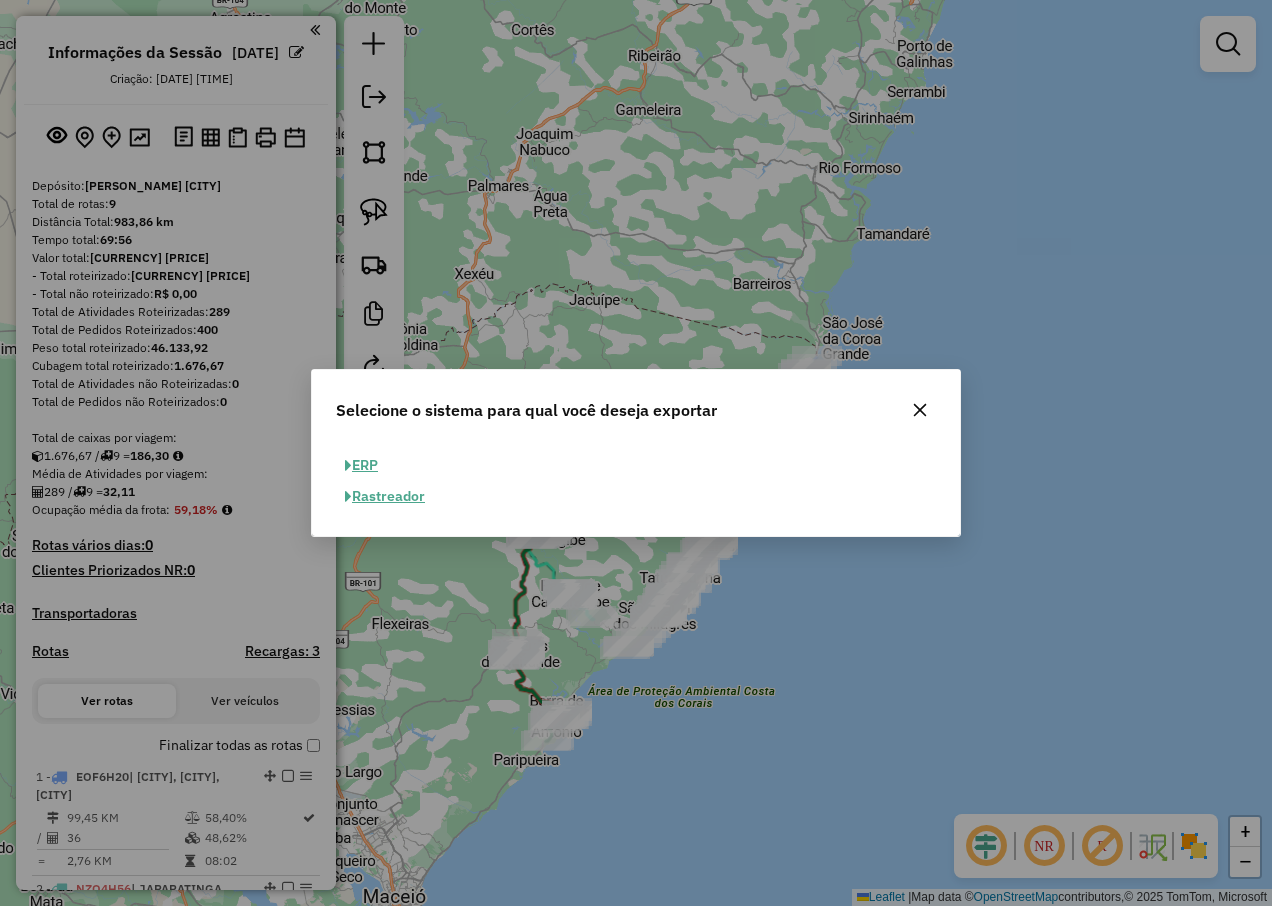 click on "ERP" 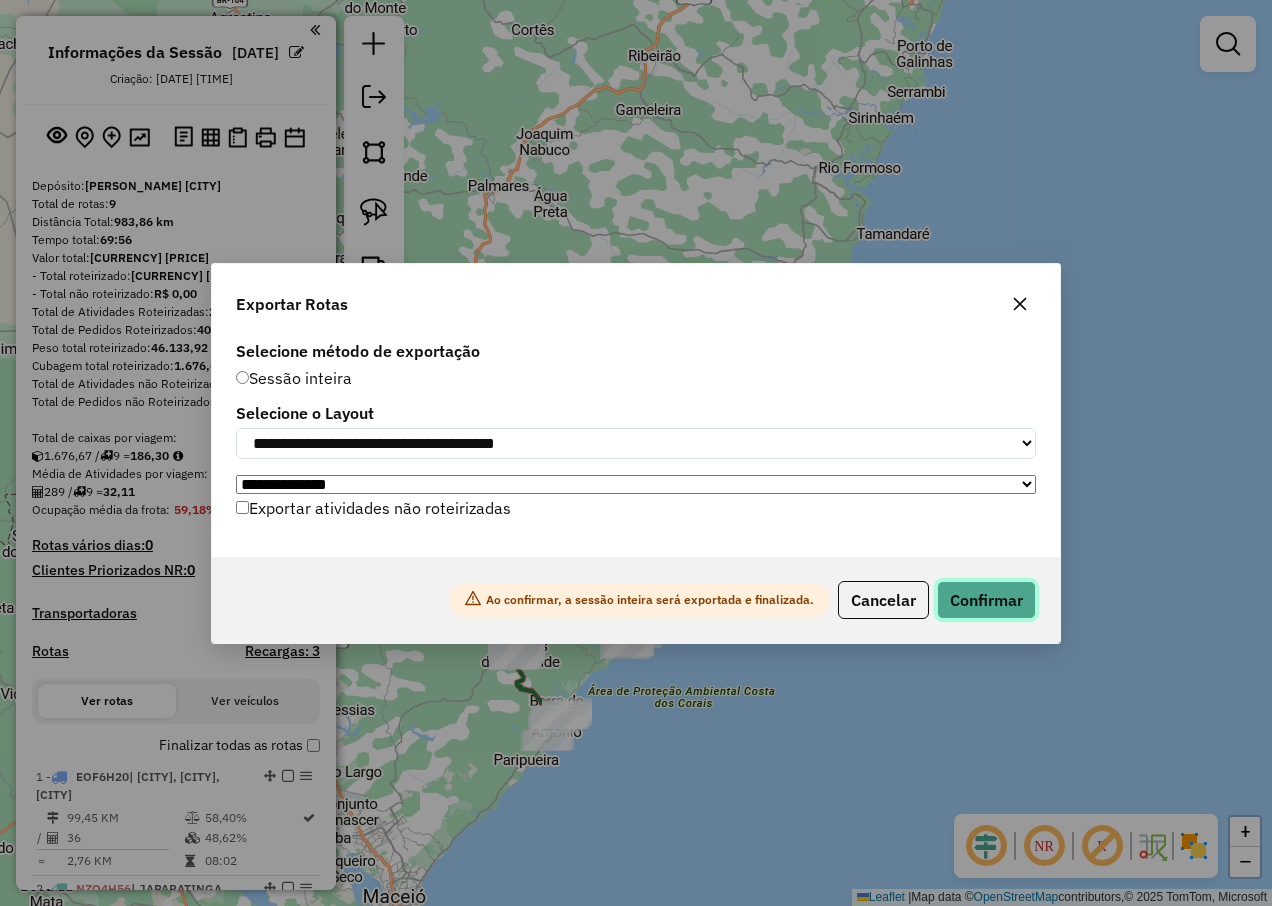 click on "Confirmar" 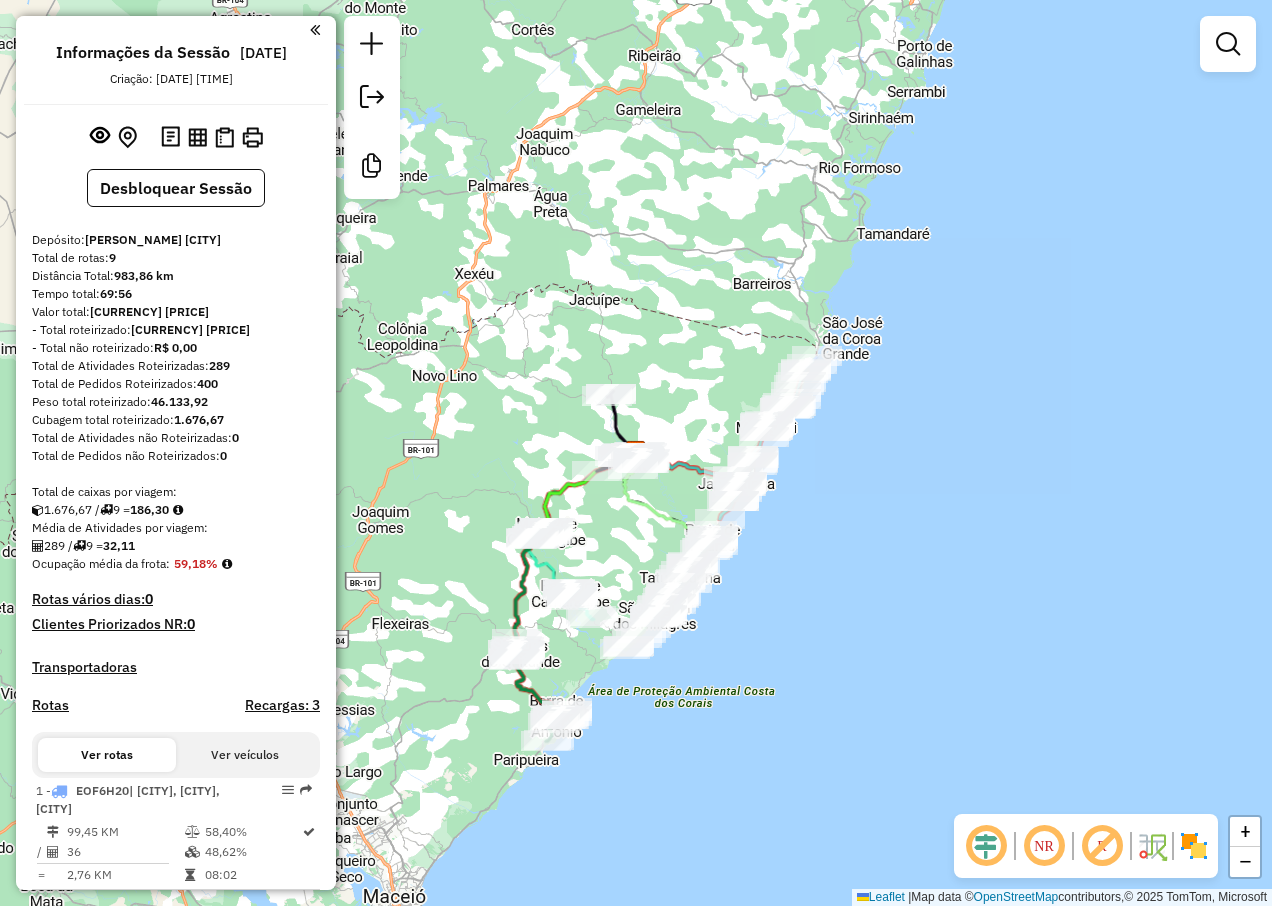 click at bounding box center [197, 137] 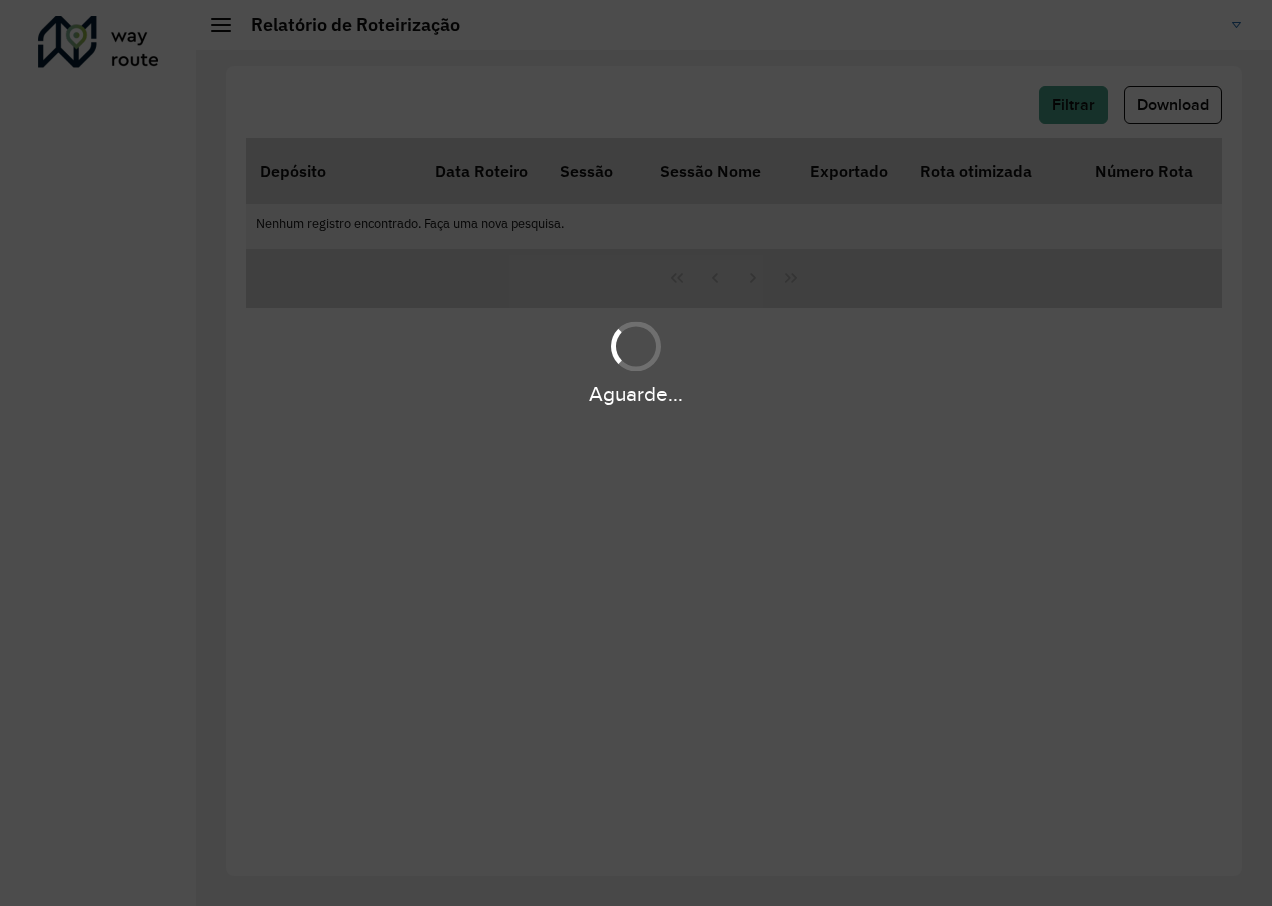 scroll, scrollTop: 0, scrollLeft: 0, axis: both 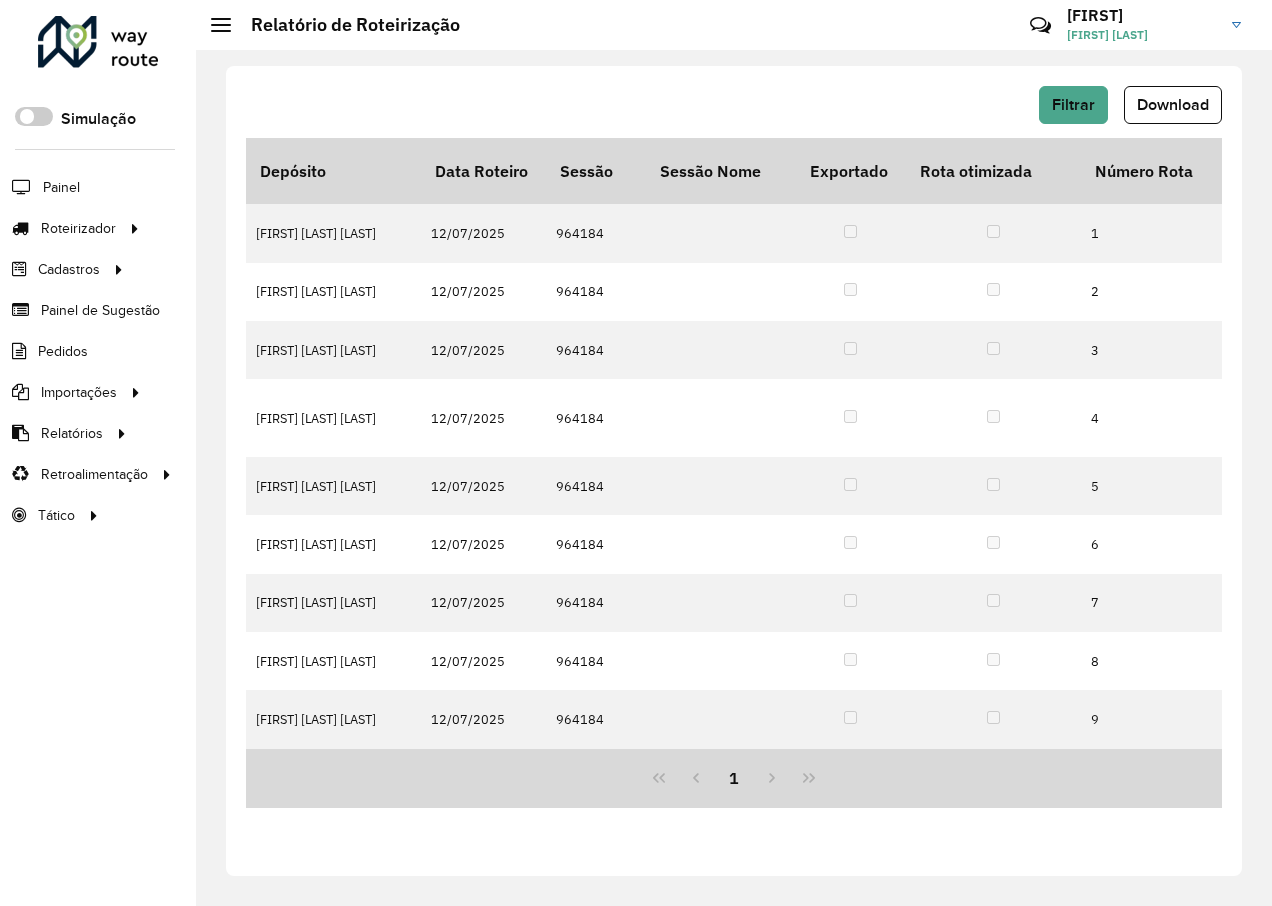click on "Download" 